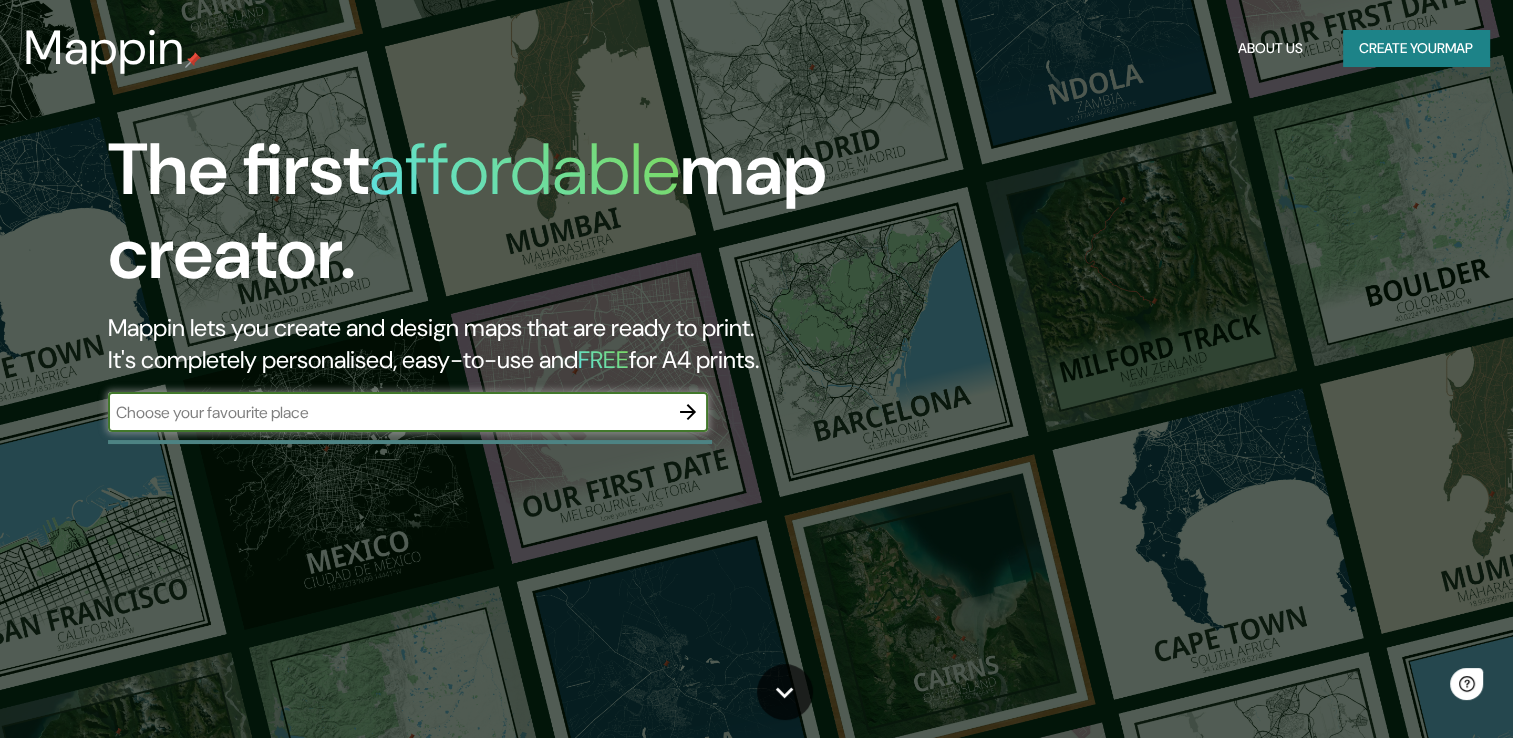 scroll, scrollTop: 0, scrollLeft: 0, axis: both 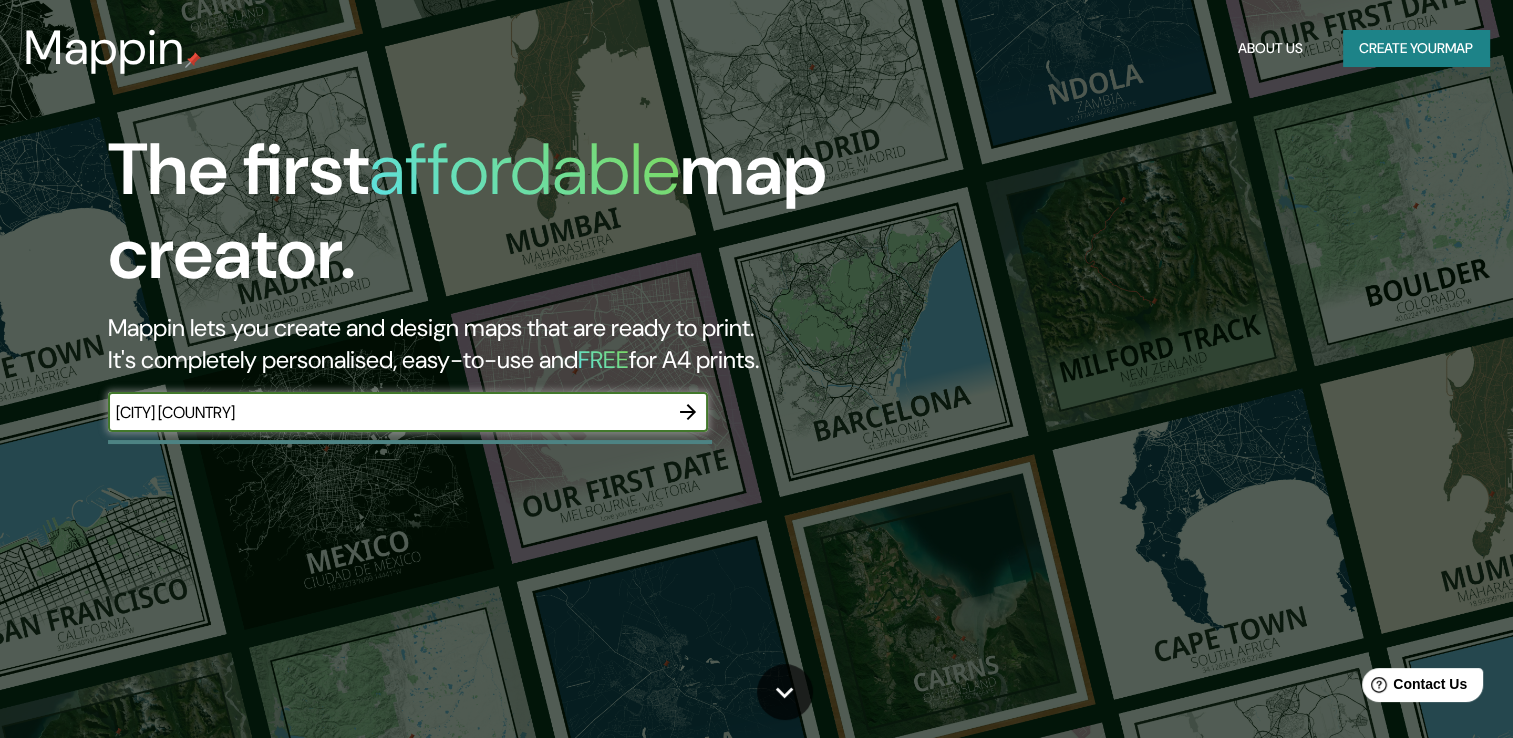 type on "[CITY] [COUNTRY]" 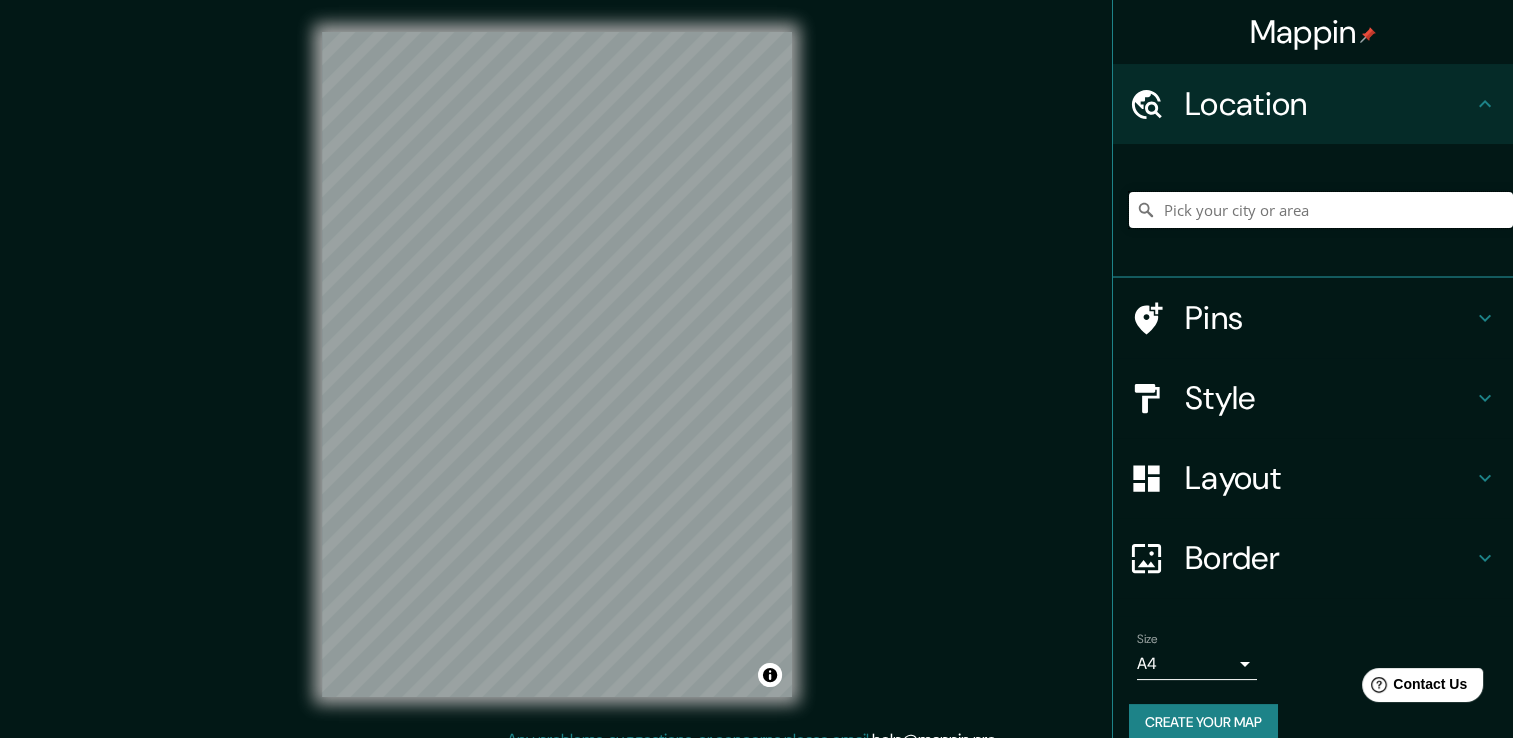 click at bounding box center [1321, 210] 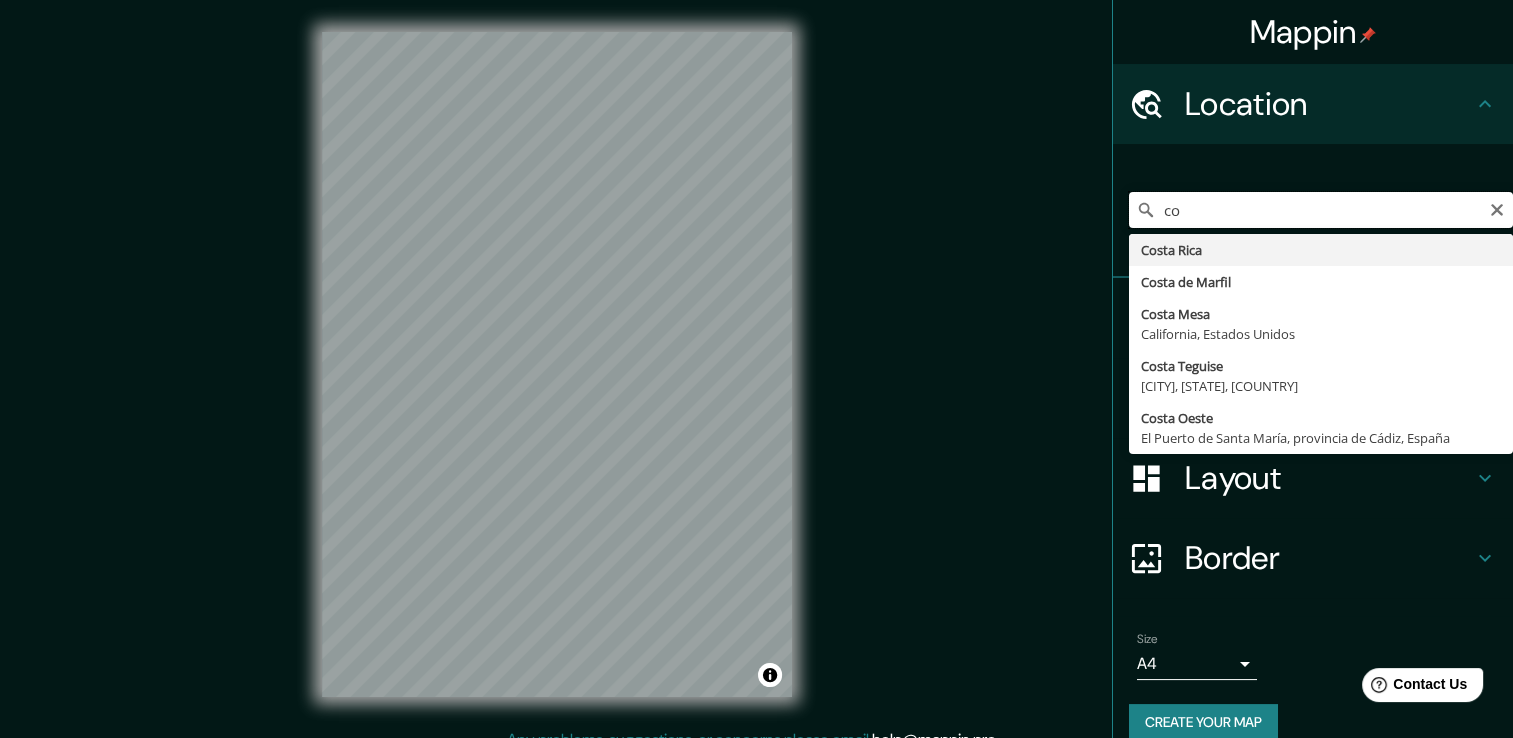 type on "c" 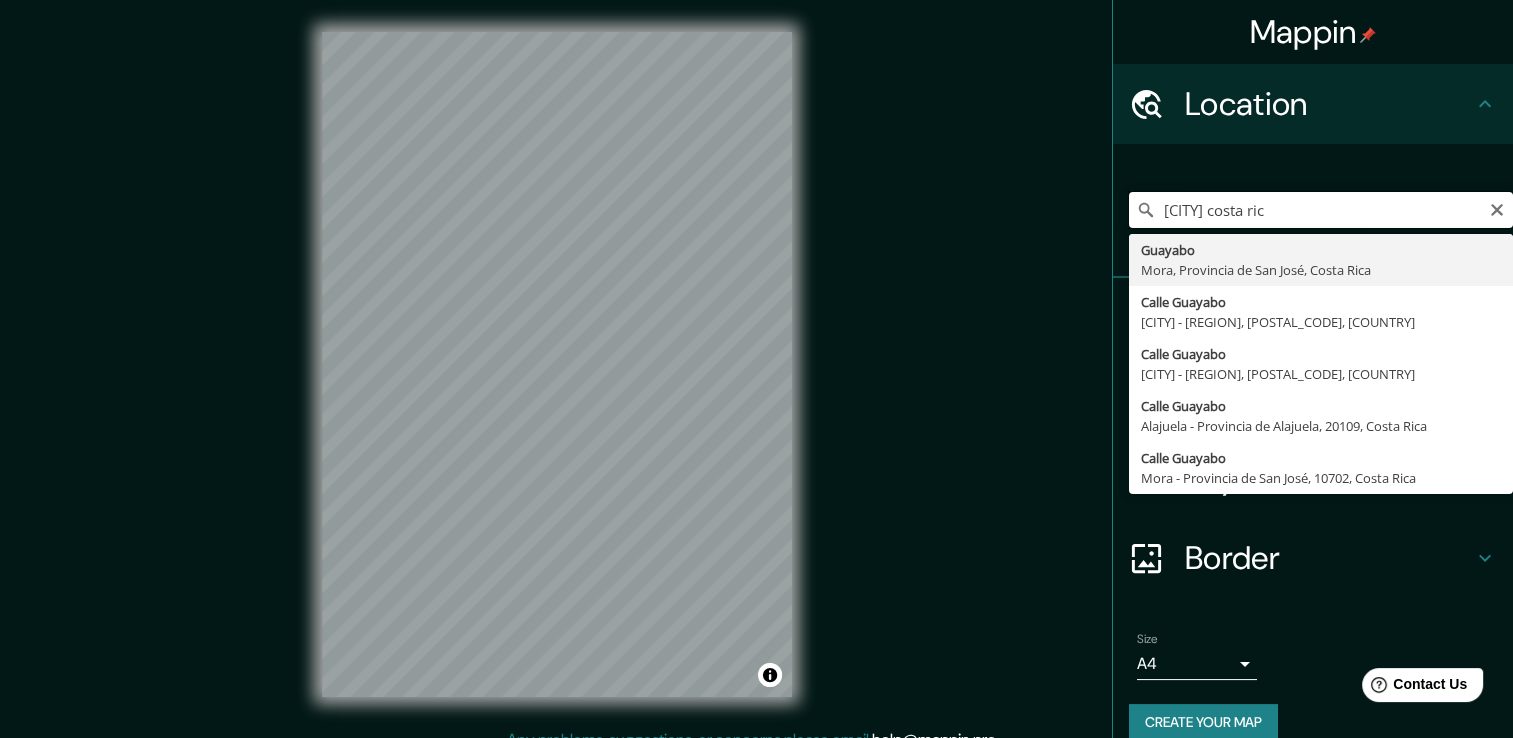 type on "[CITY] costa rica" 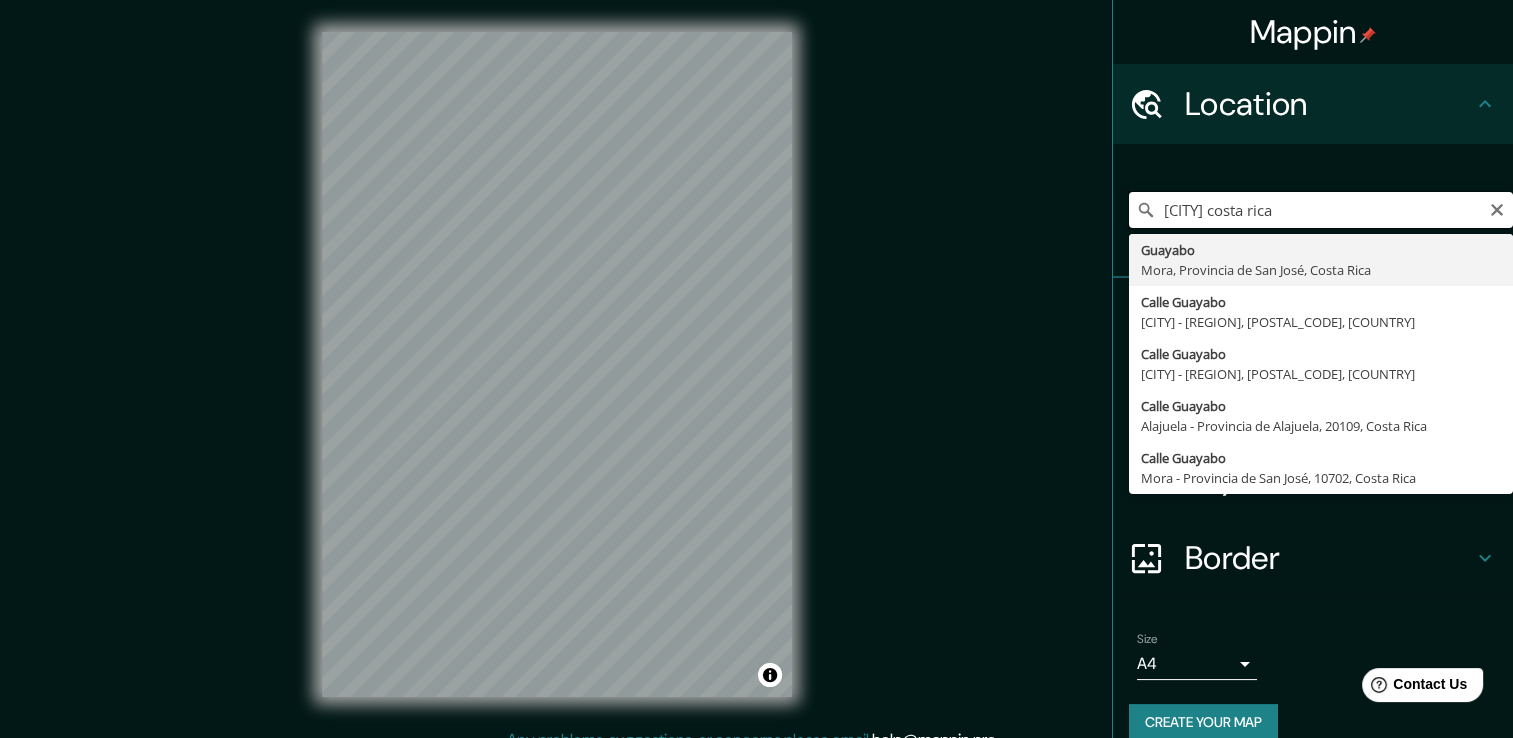 drag, startPoint x: 1331, startPoint y: 207, endPoint x: 999, endPoint y: 201, distance: 332.0542 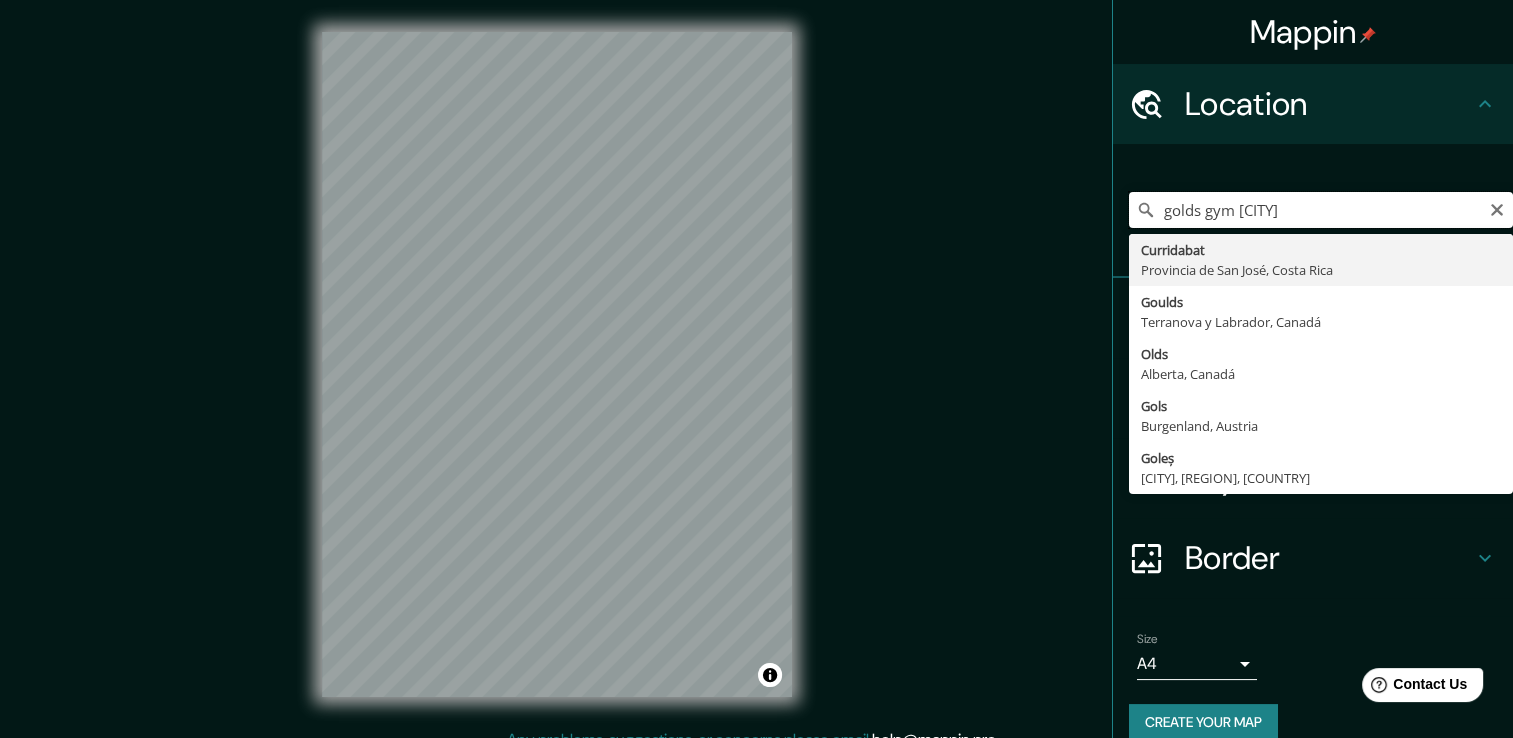 drag, startPoint x: 1220, startPoint y: 215, endPoint x: 1078, endPoint y: 214, distance: 142.00352 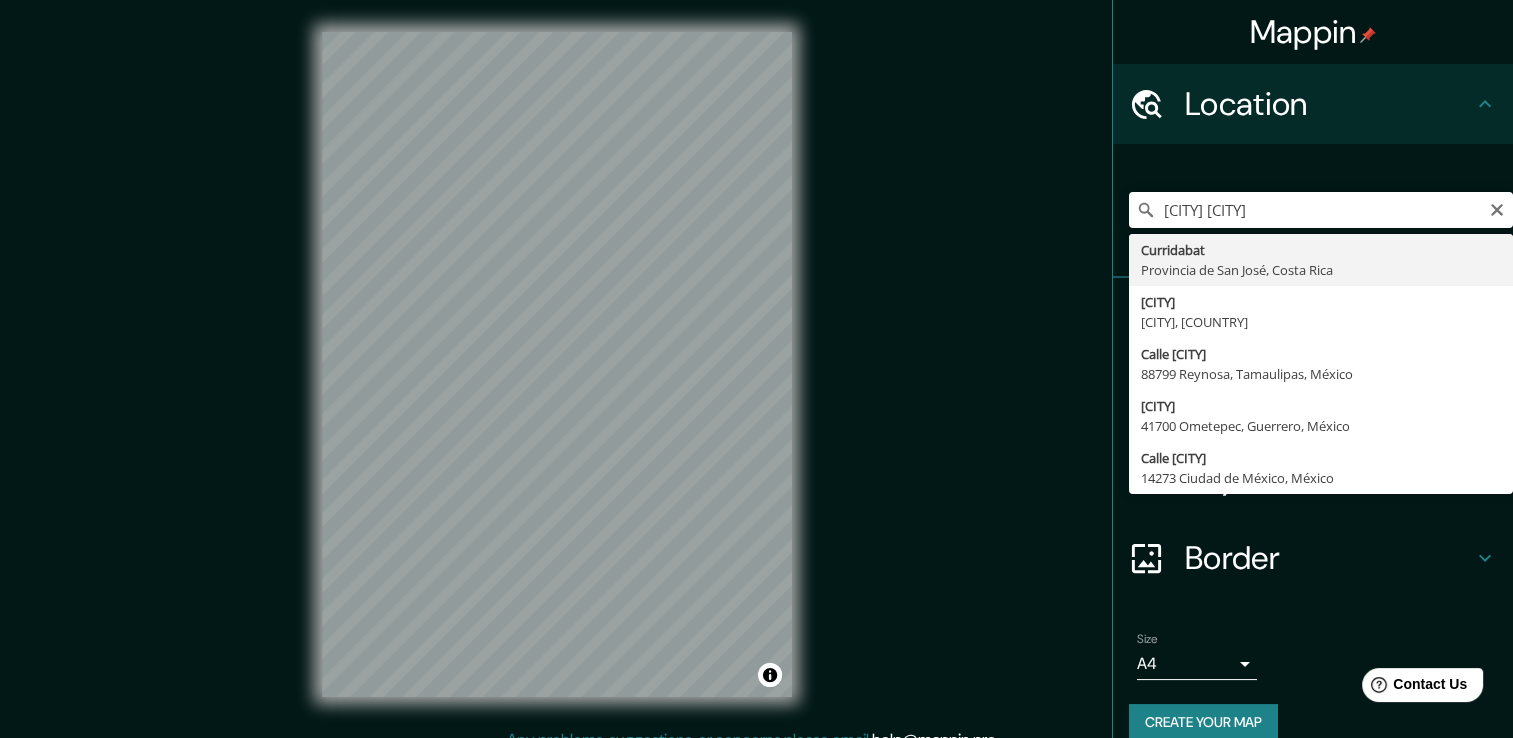 type on "Curridabat, Provincia de San José, Costa Rica" 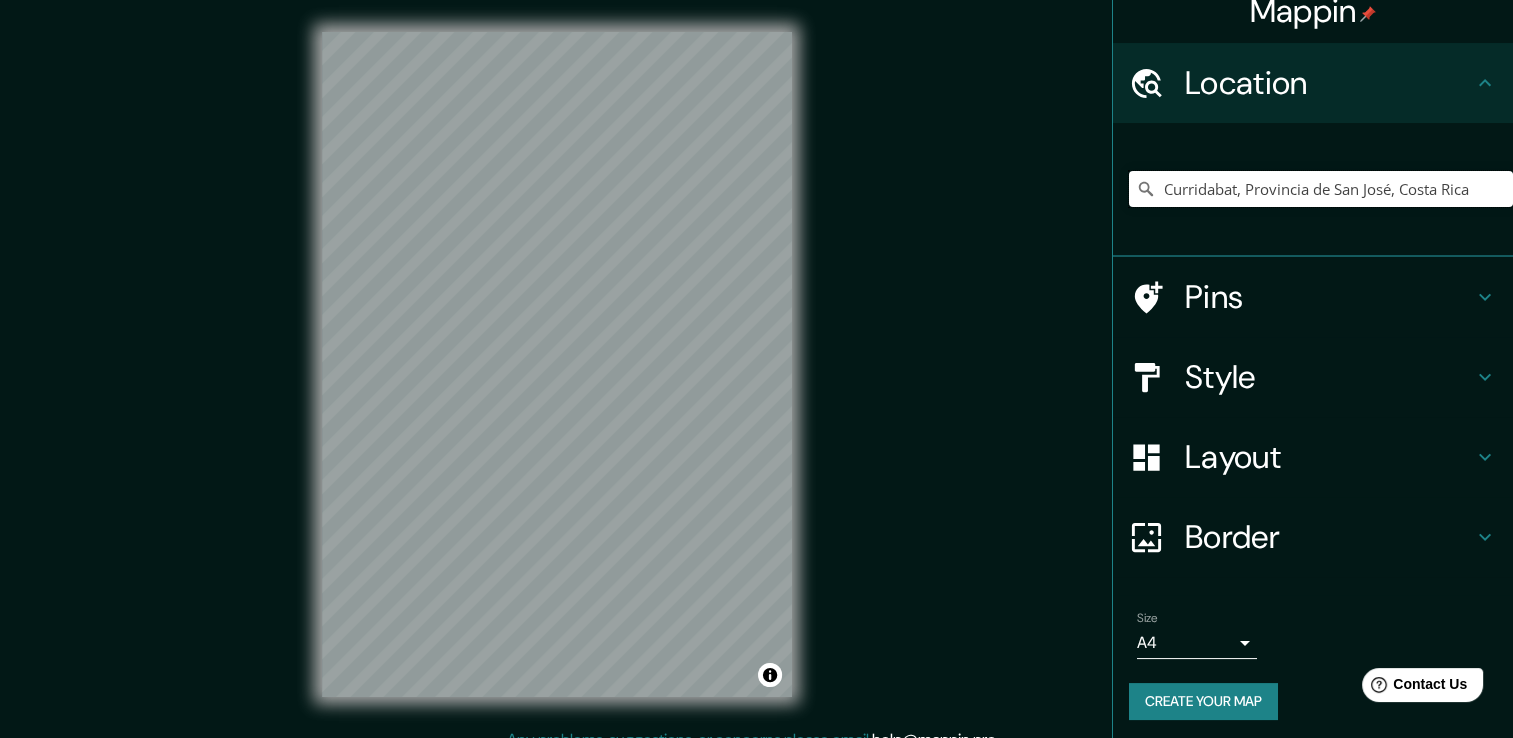 scroll, scrollTop: 25, scrollLeft: 0, axis: vertical 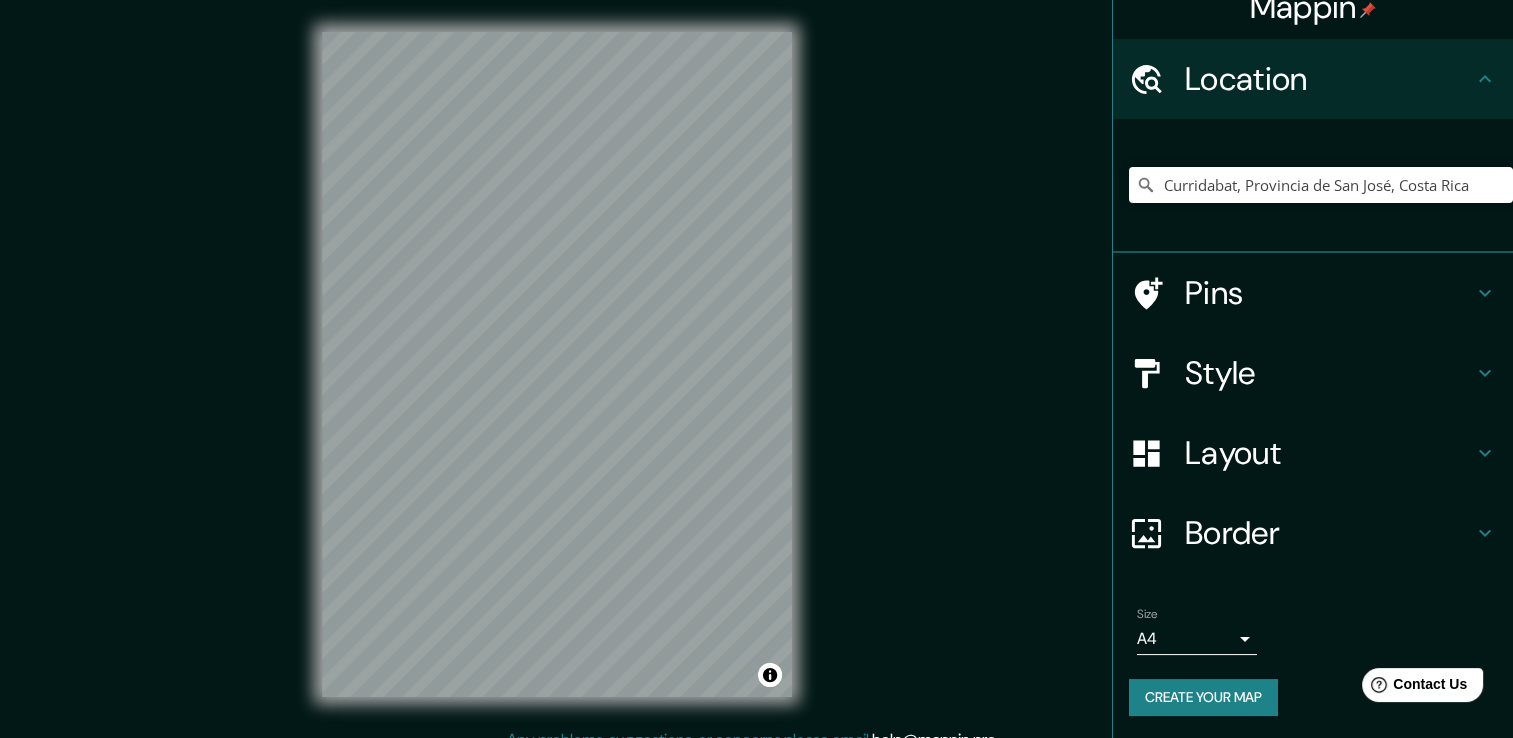 click on "Layout" at bounding box center [1329, 453] 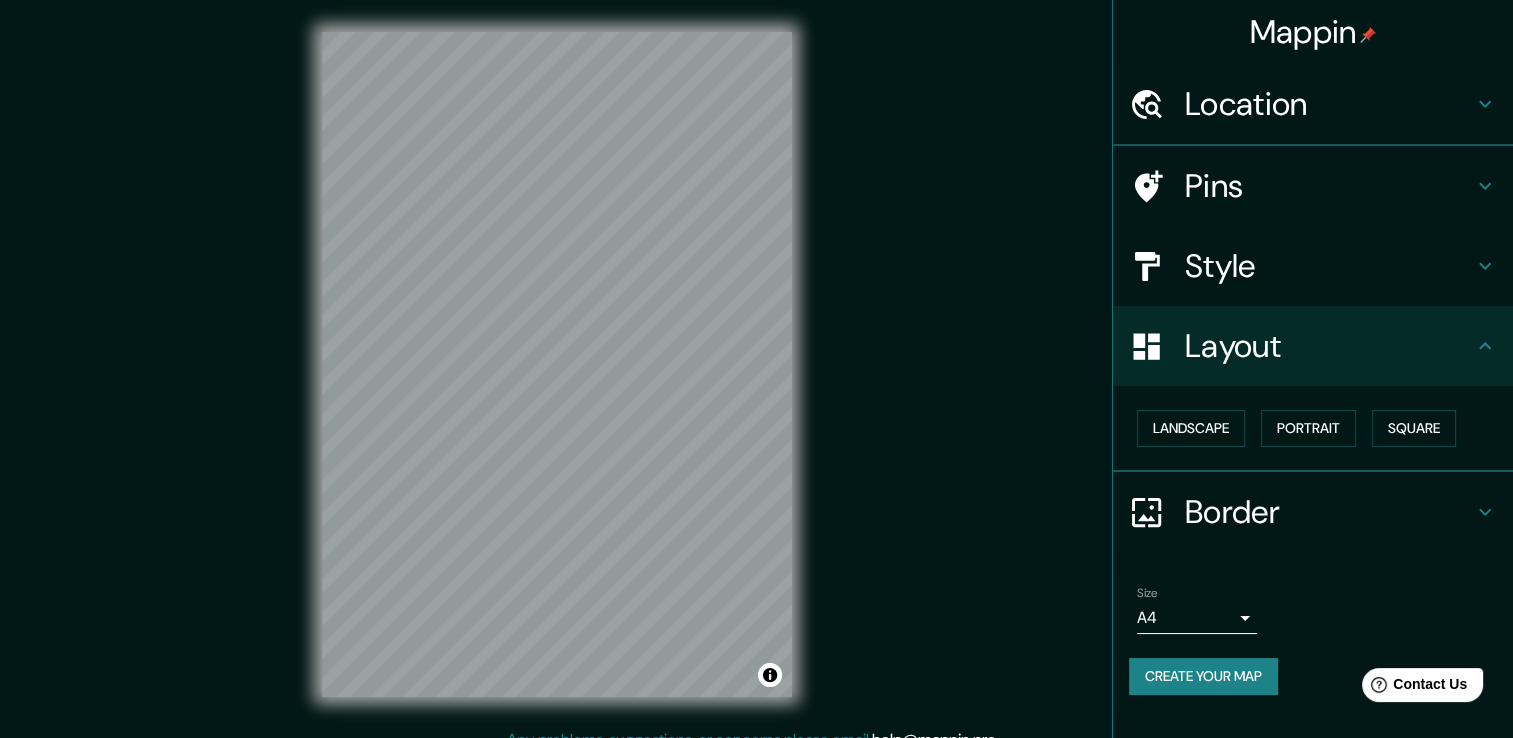 scroll, scrollTop: 0, scrollLeft: 0, axis: both 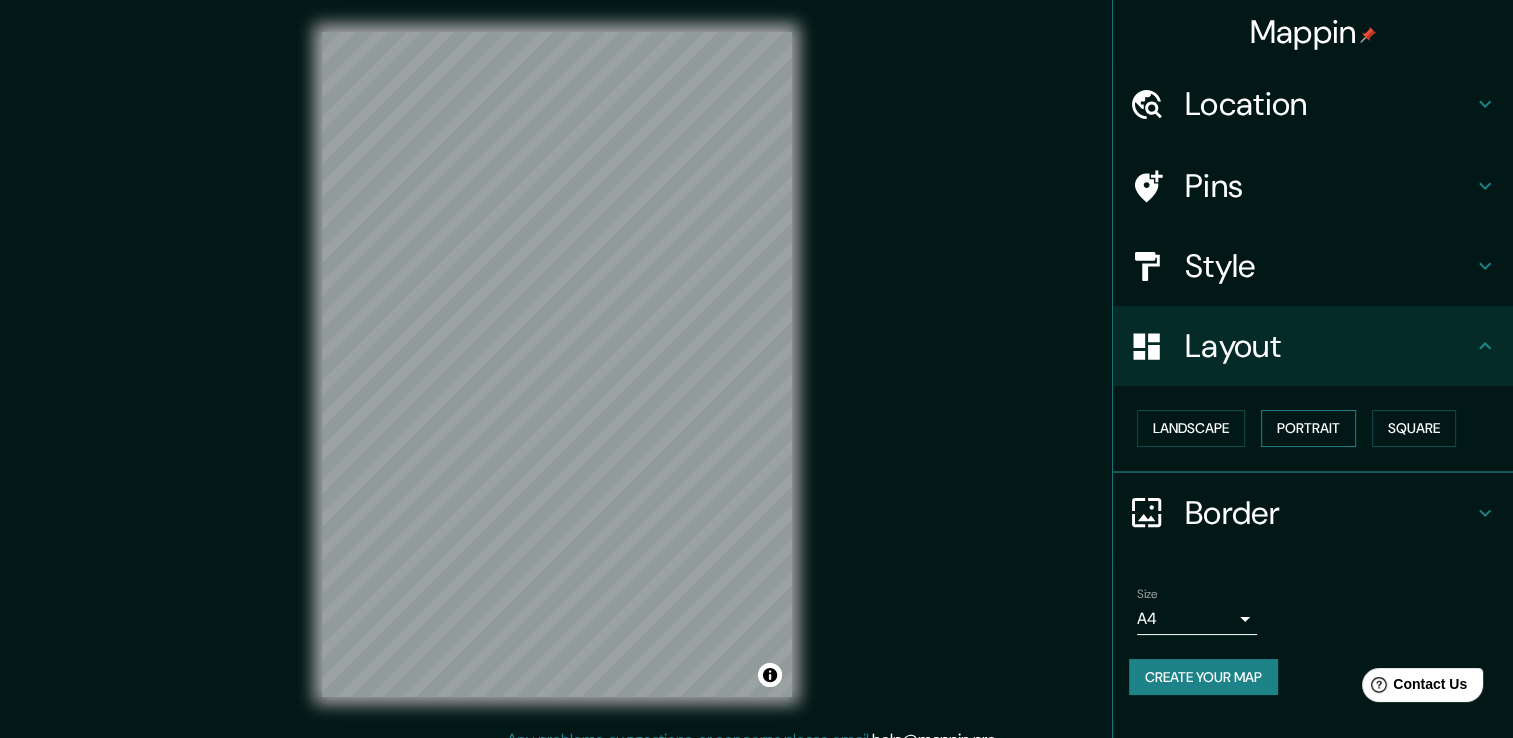 click on "Portrait" at bounding box center [1308, 428] 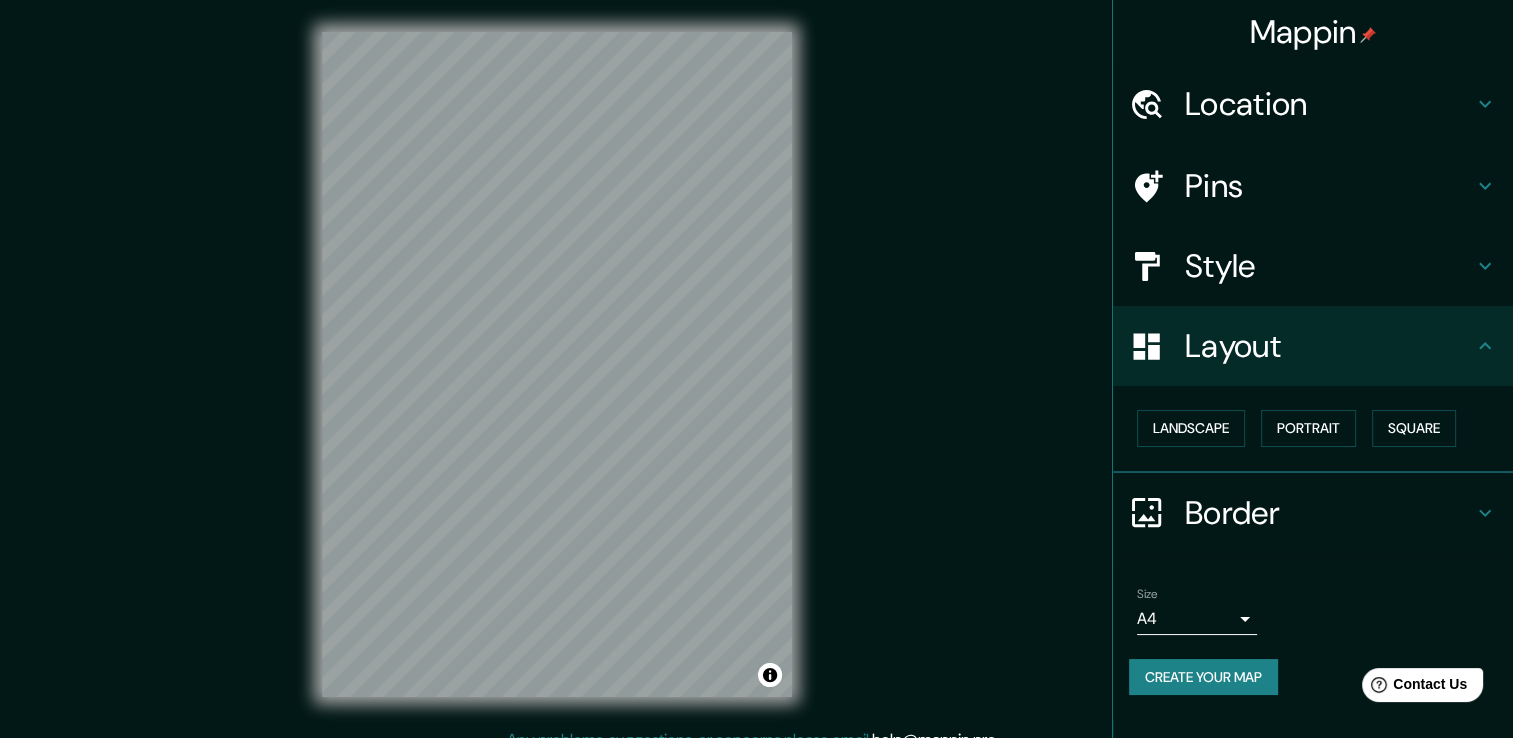click on "Border" at bounding box center [1329, 513] 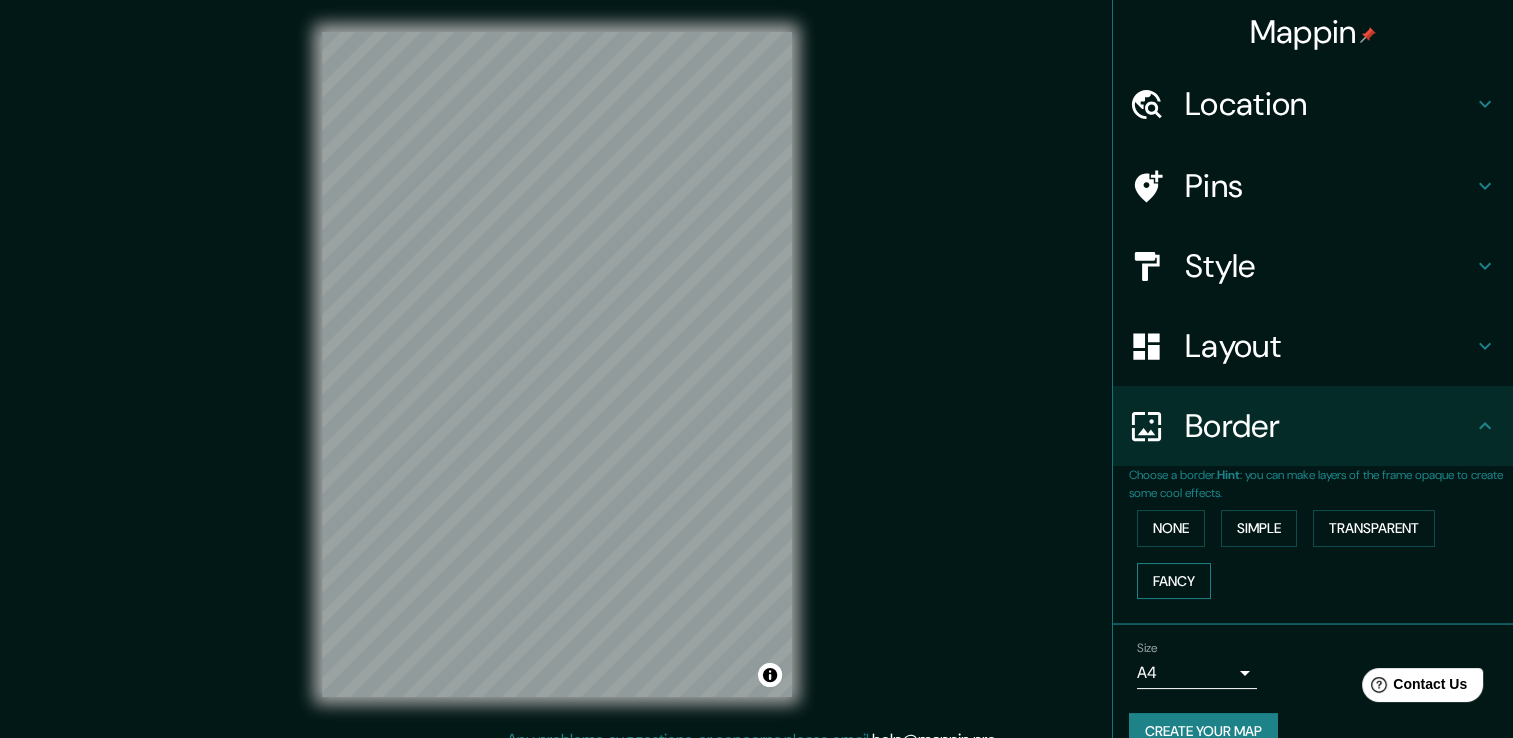 click on "Fancy" at bounding box center [1174, 581] 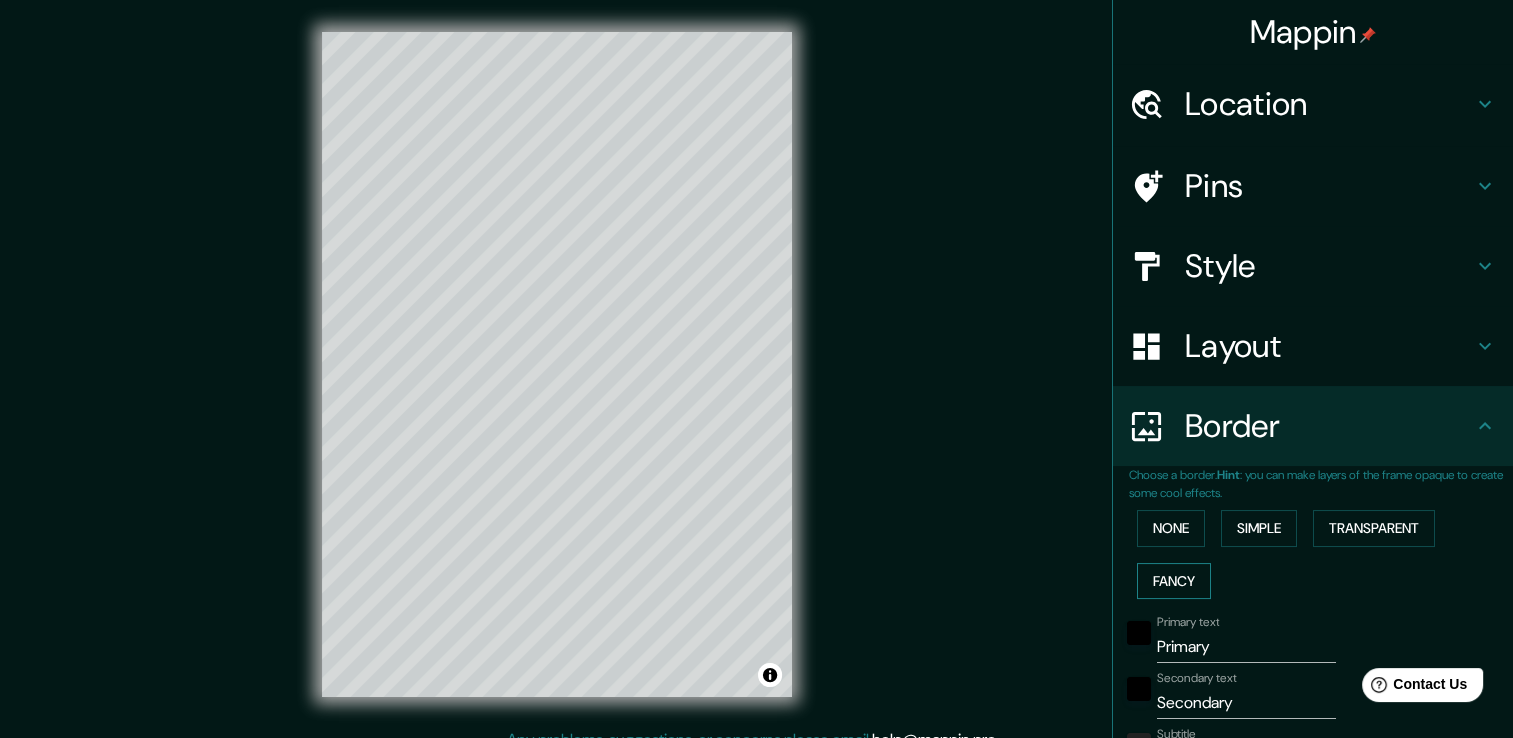 scroll, scrollTop: 100, scrollLeft: 0, axis: vertical 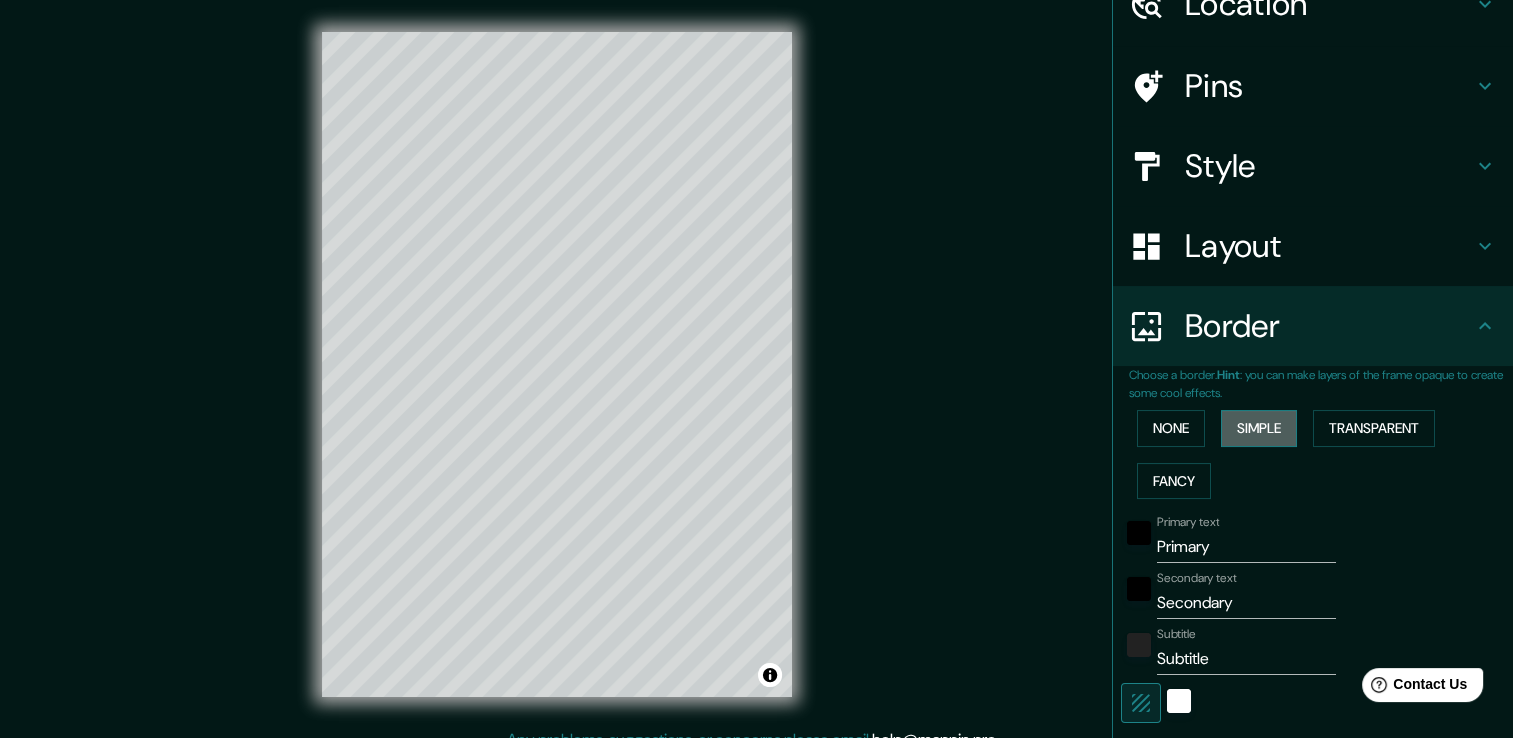 click on "Simple" at bounding box center (1259, 428) 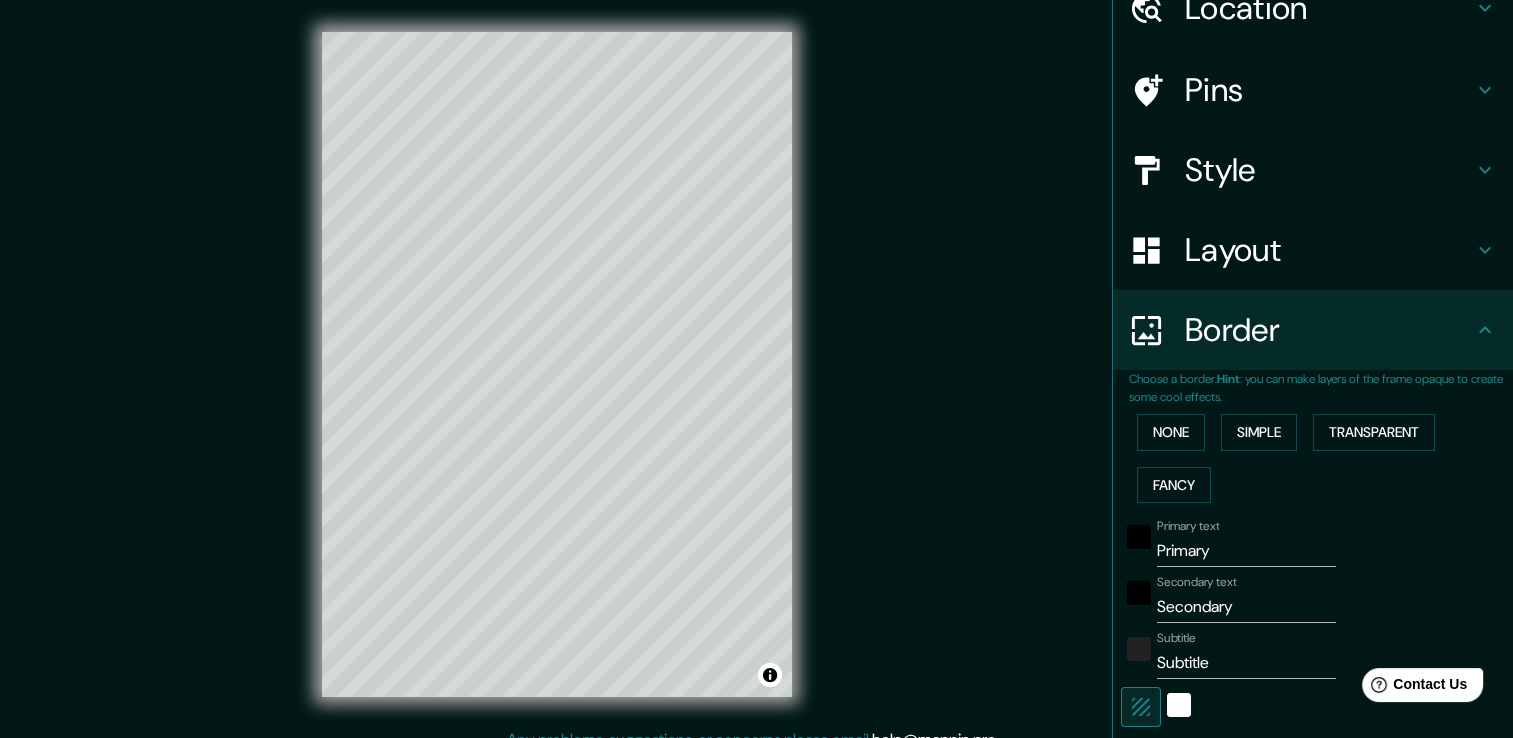 scroll, scrollTop: 0, scrollLeft: 0, axis: both 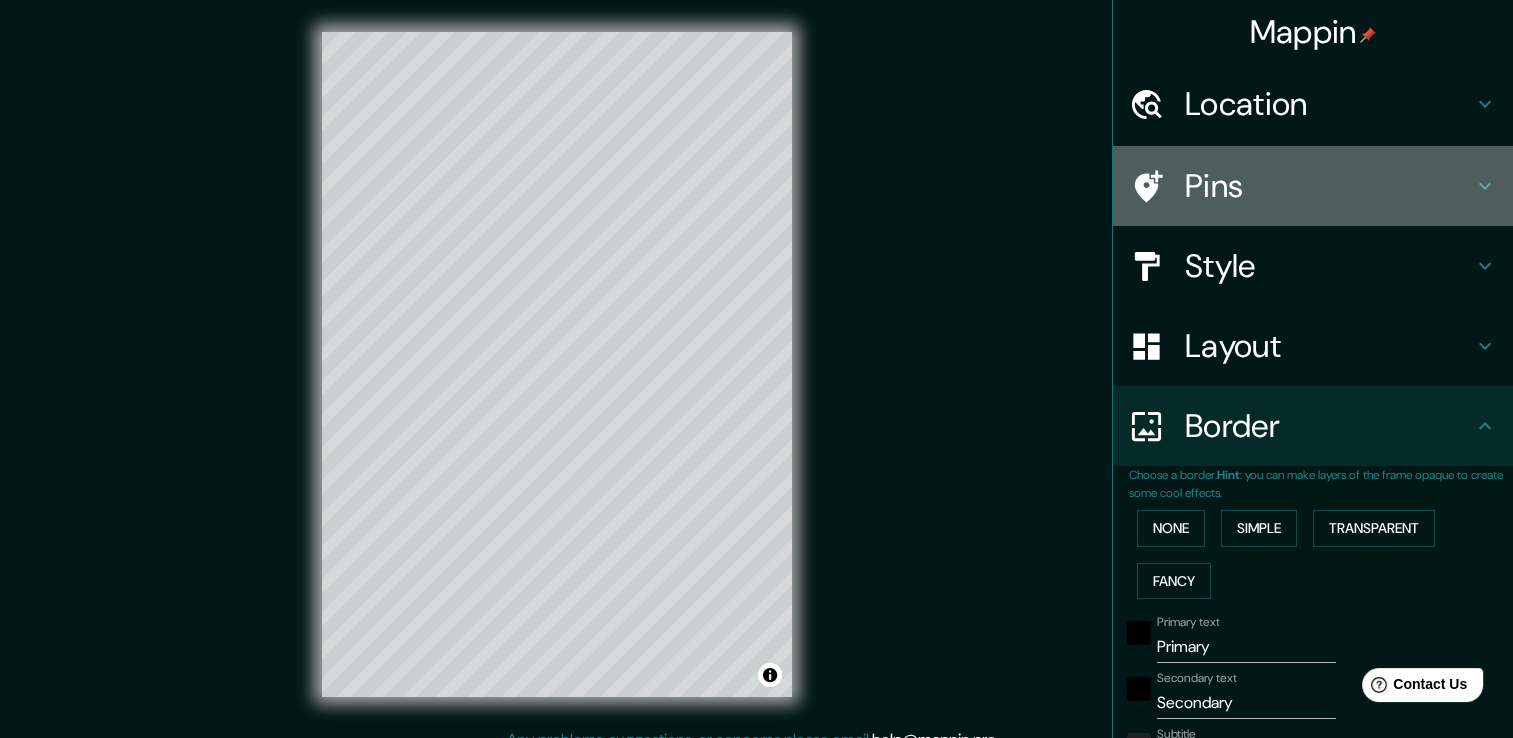 click on "Pins" at bounding box center [1329, 186] 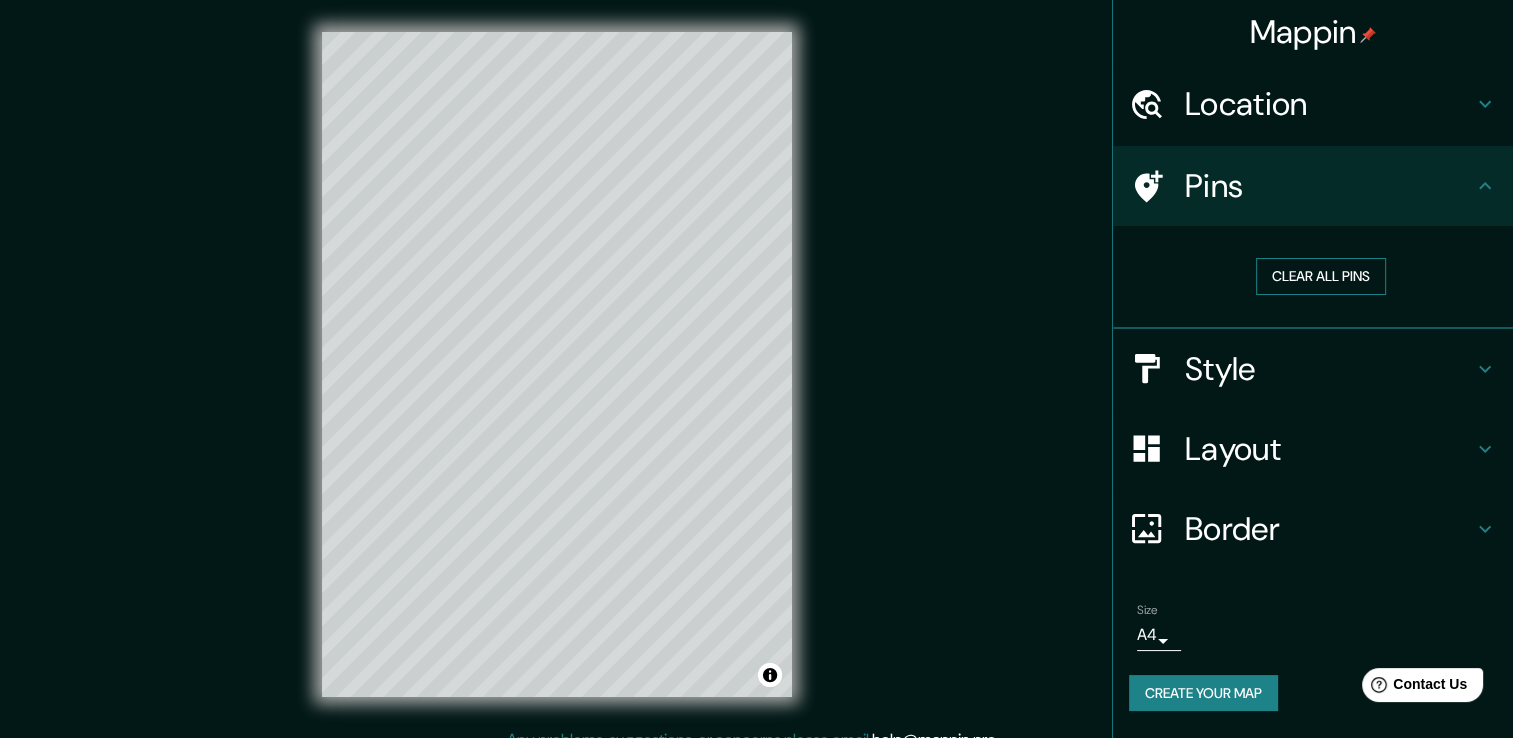 click on "Clear all pins" at bounding box center (1321, 276) 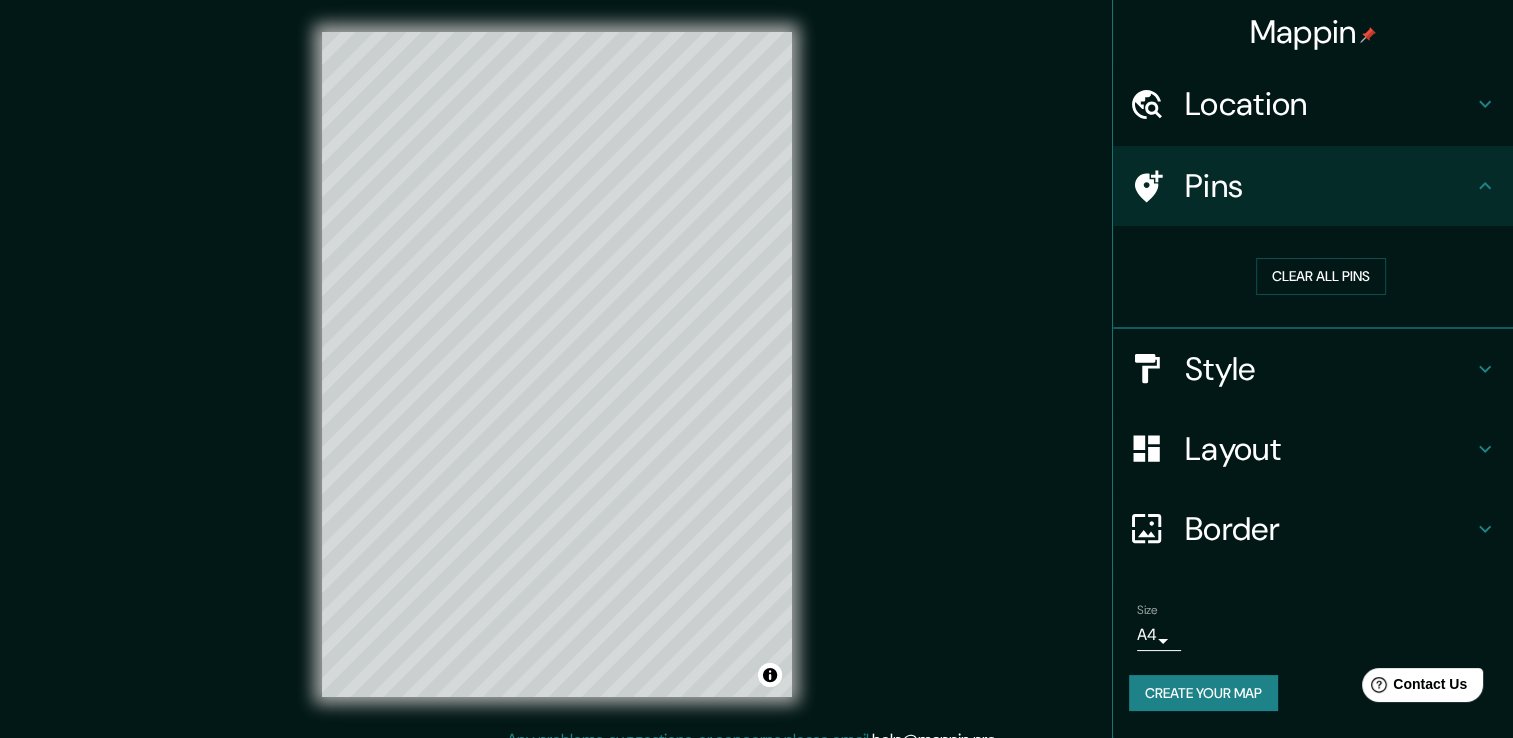 click on "Location" at bounding box center (1329, 104) 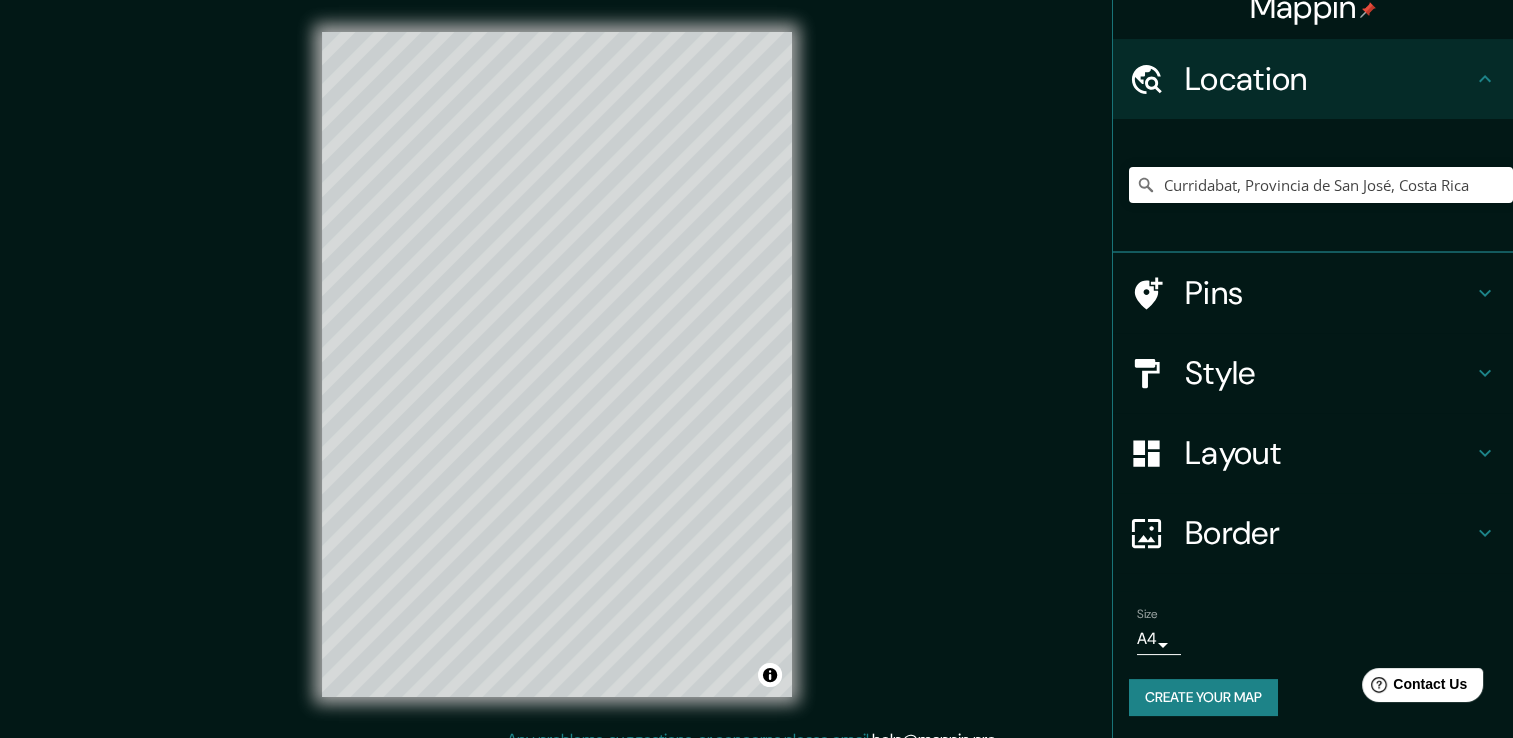 scroll, scrollTop: 0, scrollLeft: 0, axis: both 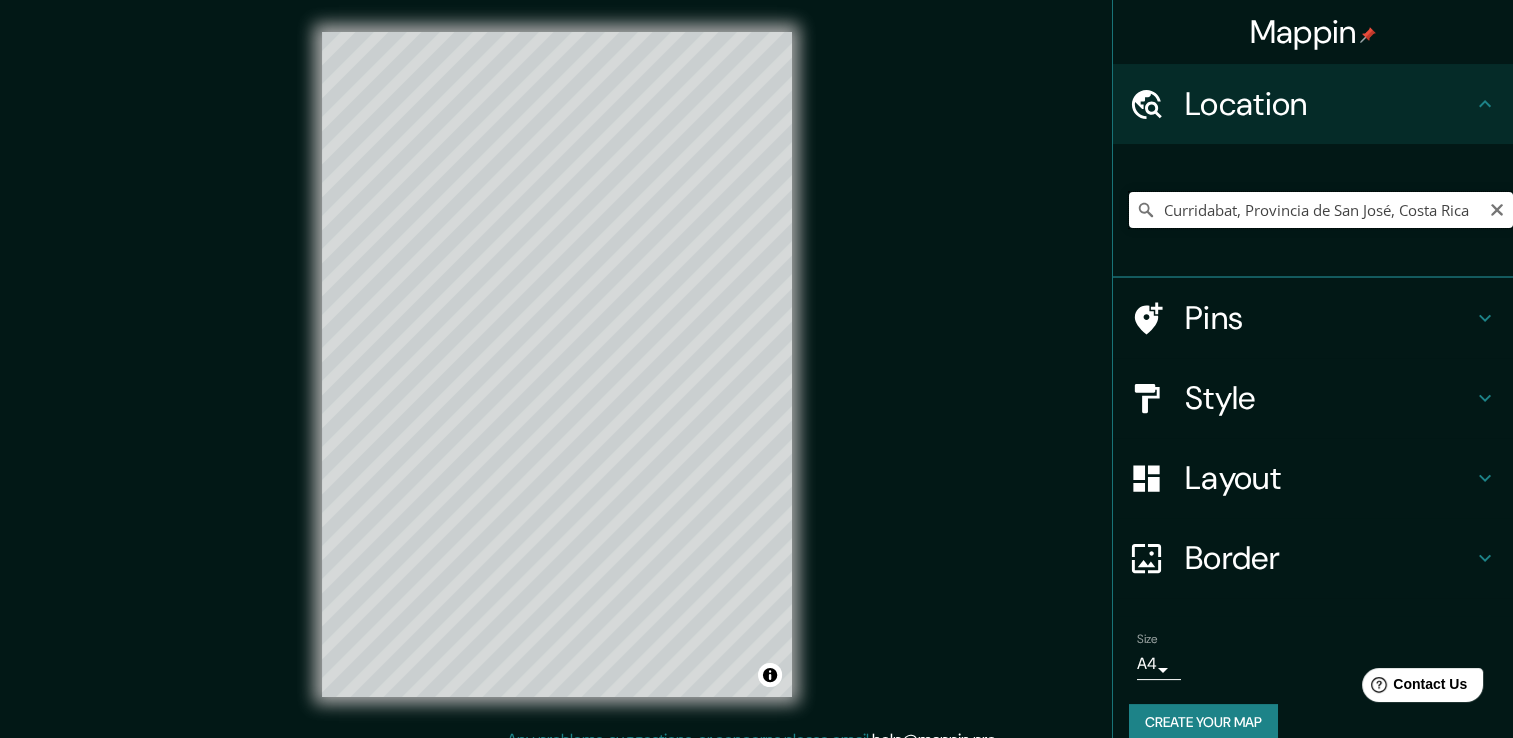 click on "Curridabat, Provincia de San José, Costa Rica" at bounding box center (1321, 210) 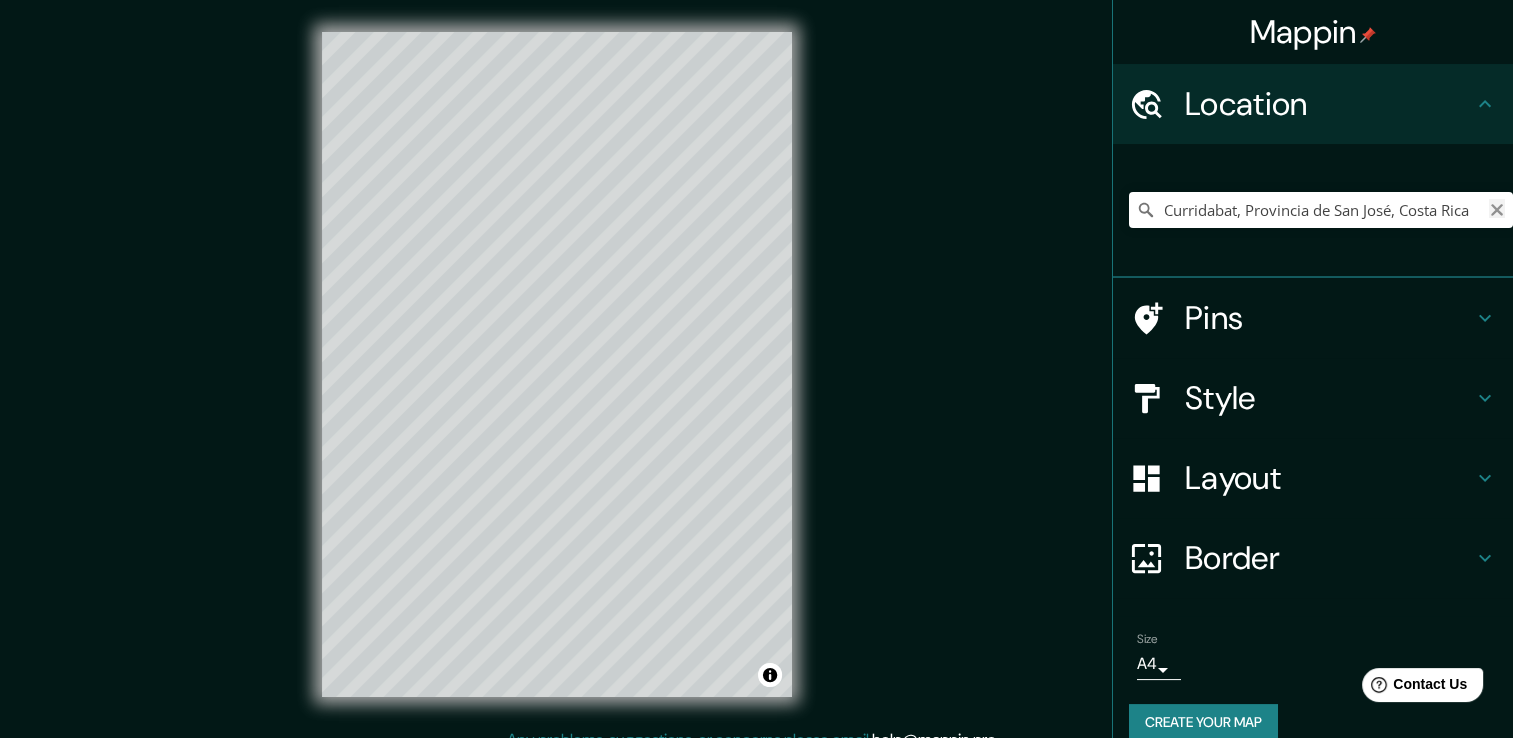 click 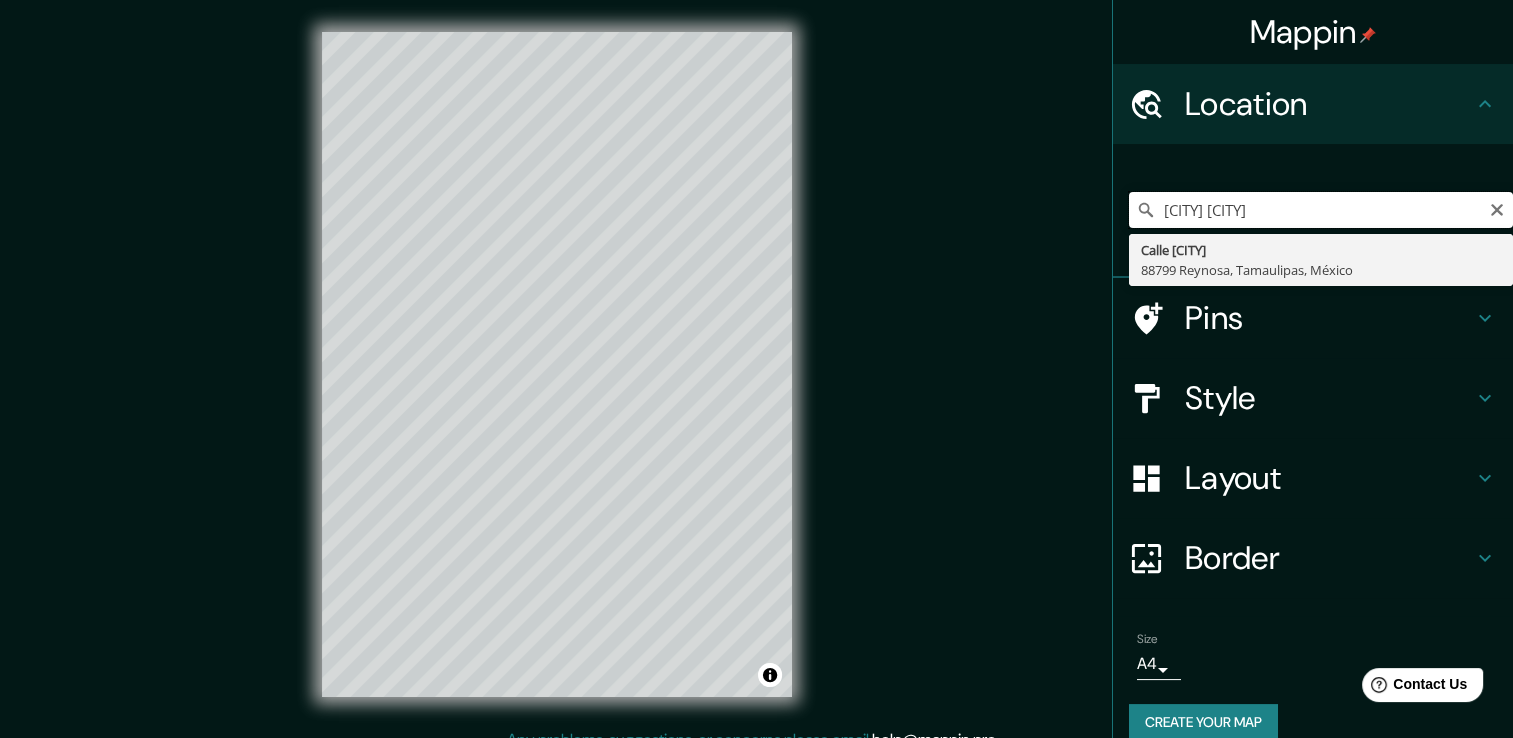 drag, startPoint x: 1224, startPoint y: 213, endPoint x: 1320, endPoint y: 194, distance: 97.862144 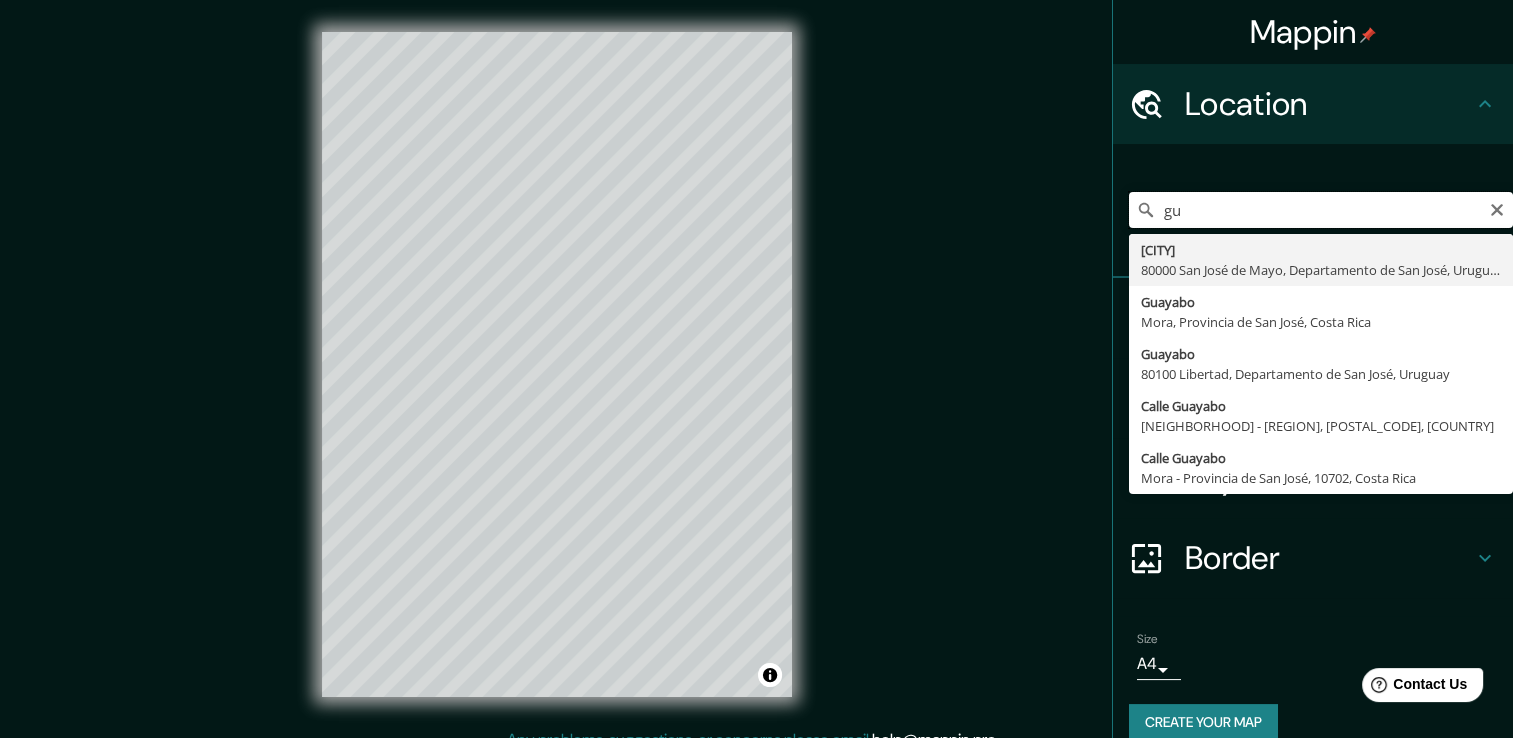 type on "g" 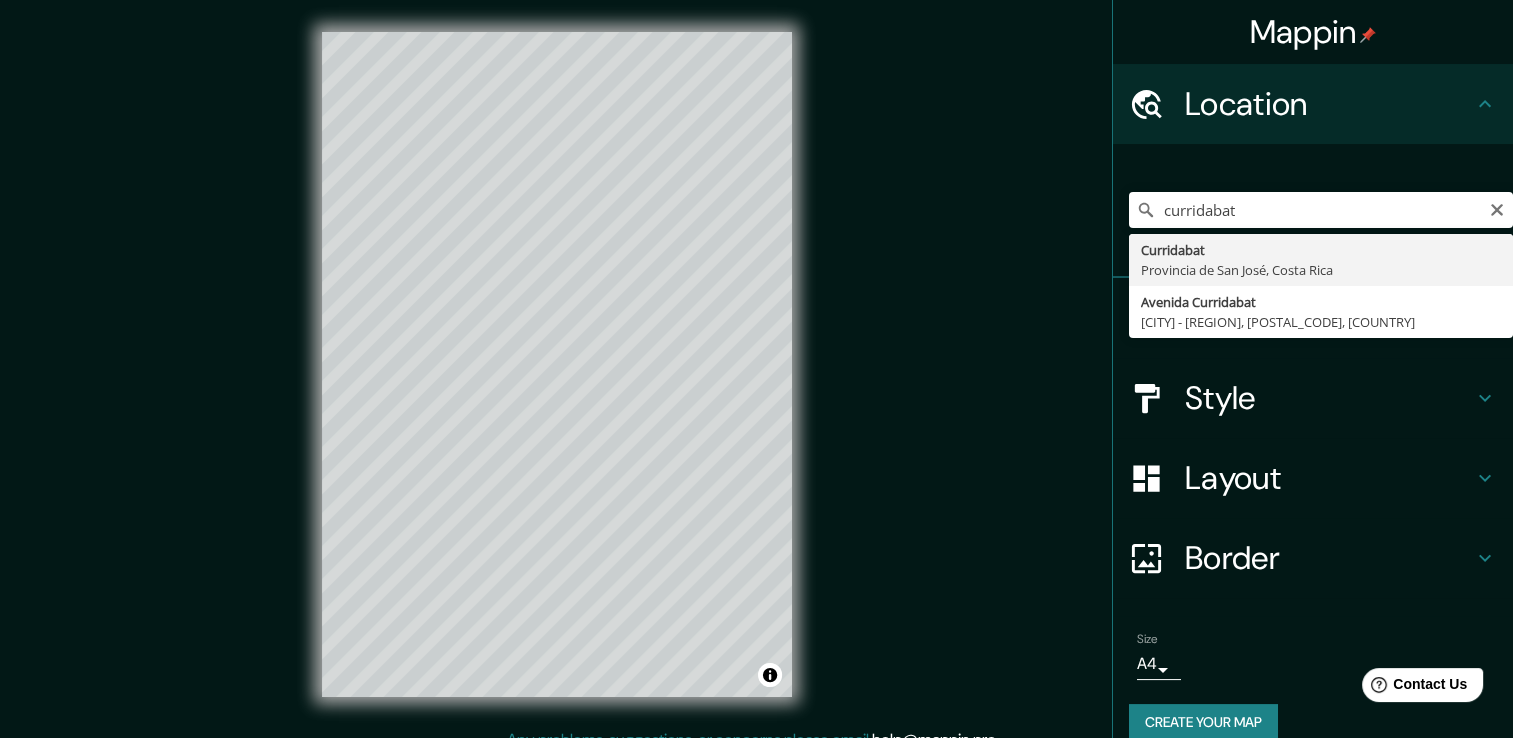type on "Curridabat, Provincia de San José, Costa Rica" 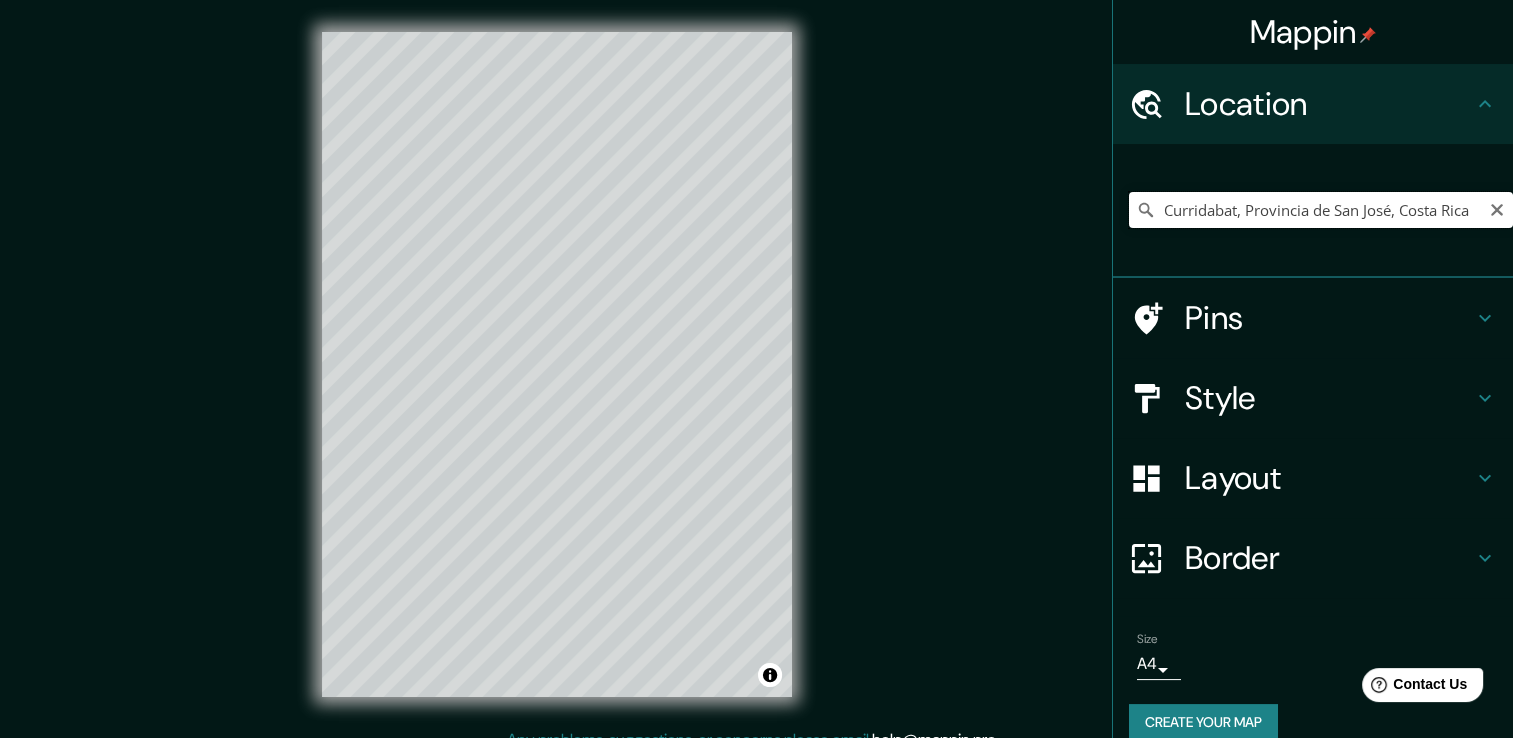 click on "Curridabat, Provincia de San José, Costa Rica" at bounding box center [1321, 210] 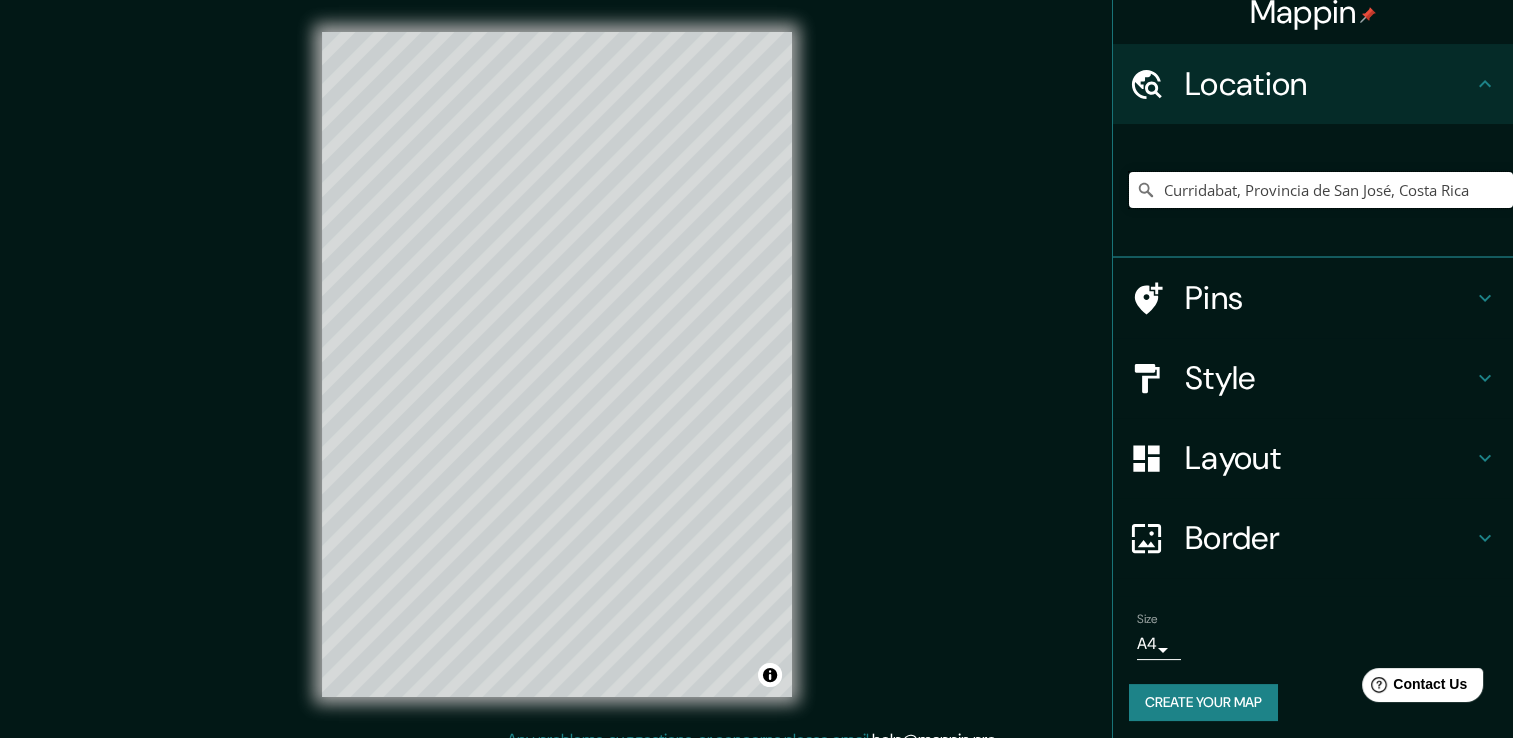 scroll, scrollTop: 25, scrollLeft: 0, axis: vertical 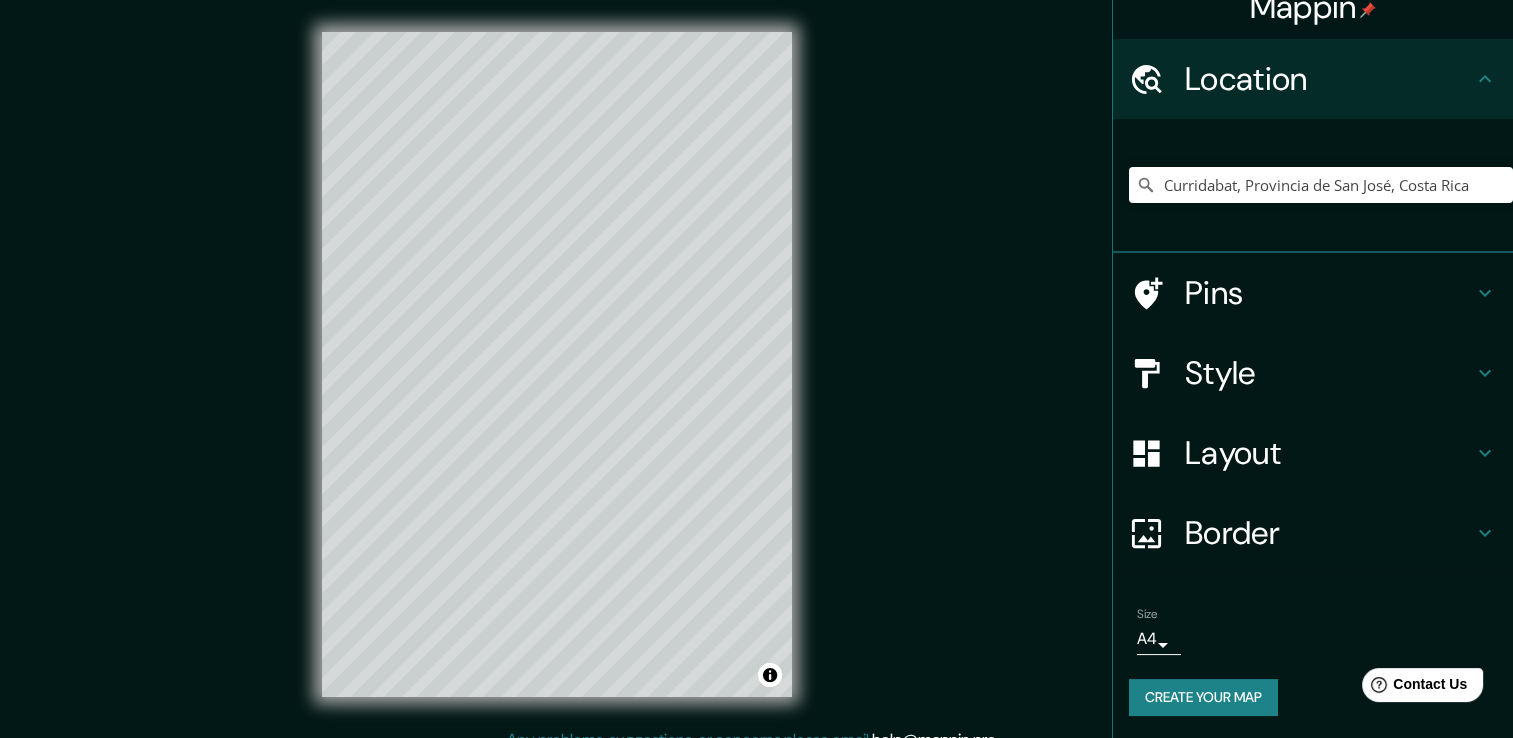 click on "Mappin Location Curridabat, Provincia de San José, Costa Rica Pins Style Layout Border Choose a border.  Hint : you can make layers of the frame opaque to create some cool effects. None Simple Transparent Fancy Primary text Primary Secondary text Secondary Subtitle Subtitle Add frame layer Size A4 single Create your map © Mapbox   © OpenStreetMap   Improve this map Any problems, suggestions, or concerns please email    help@mappin.pro . . ." at bounding box center (756, 369) 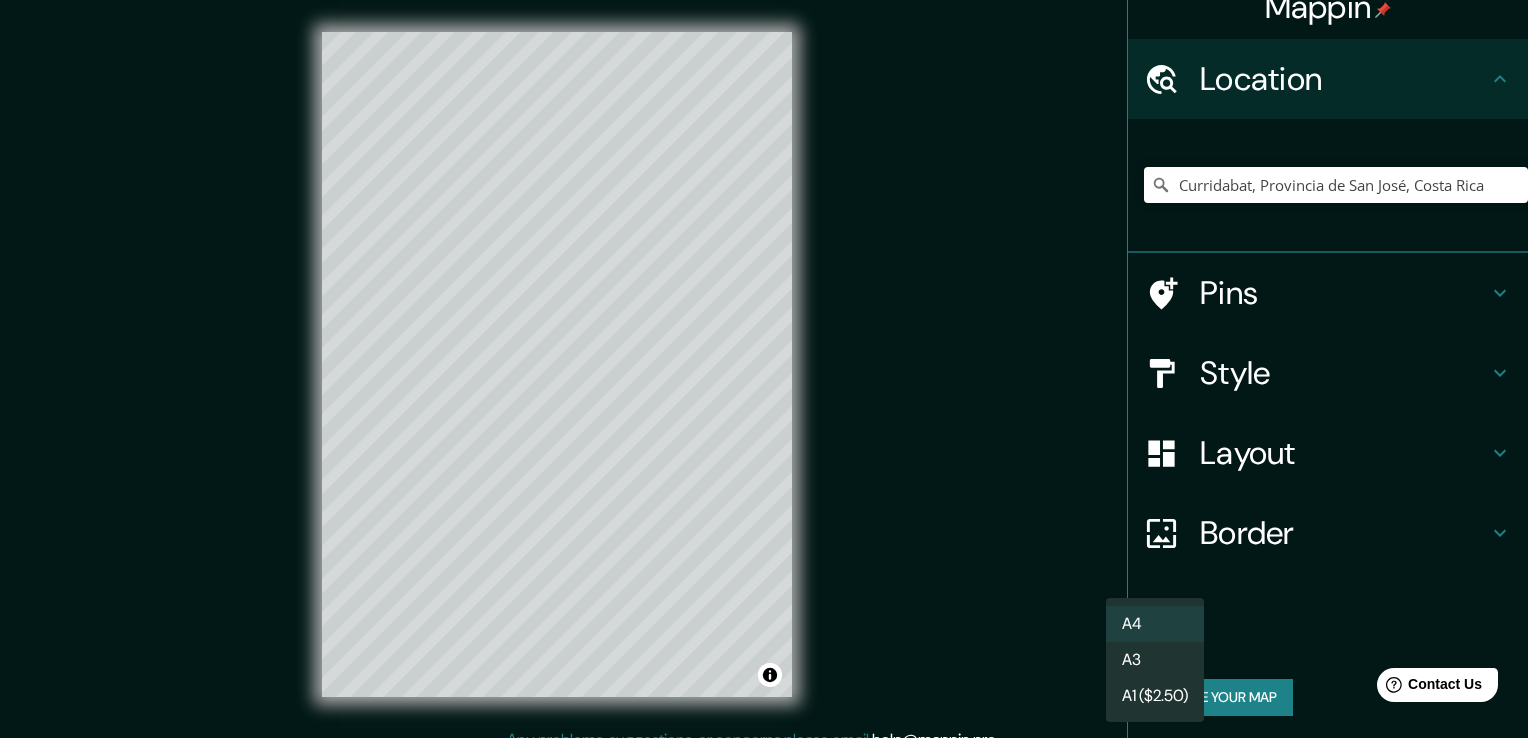 click on "A4" at bounding box center (1155, 624) 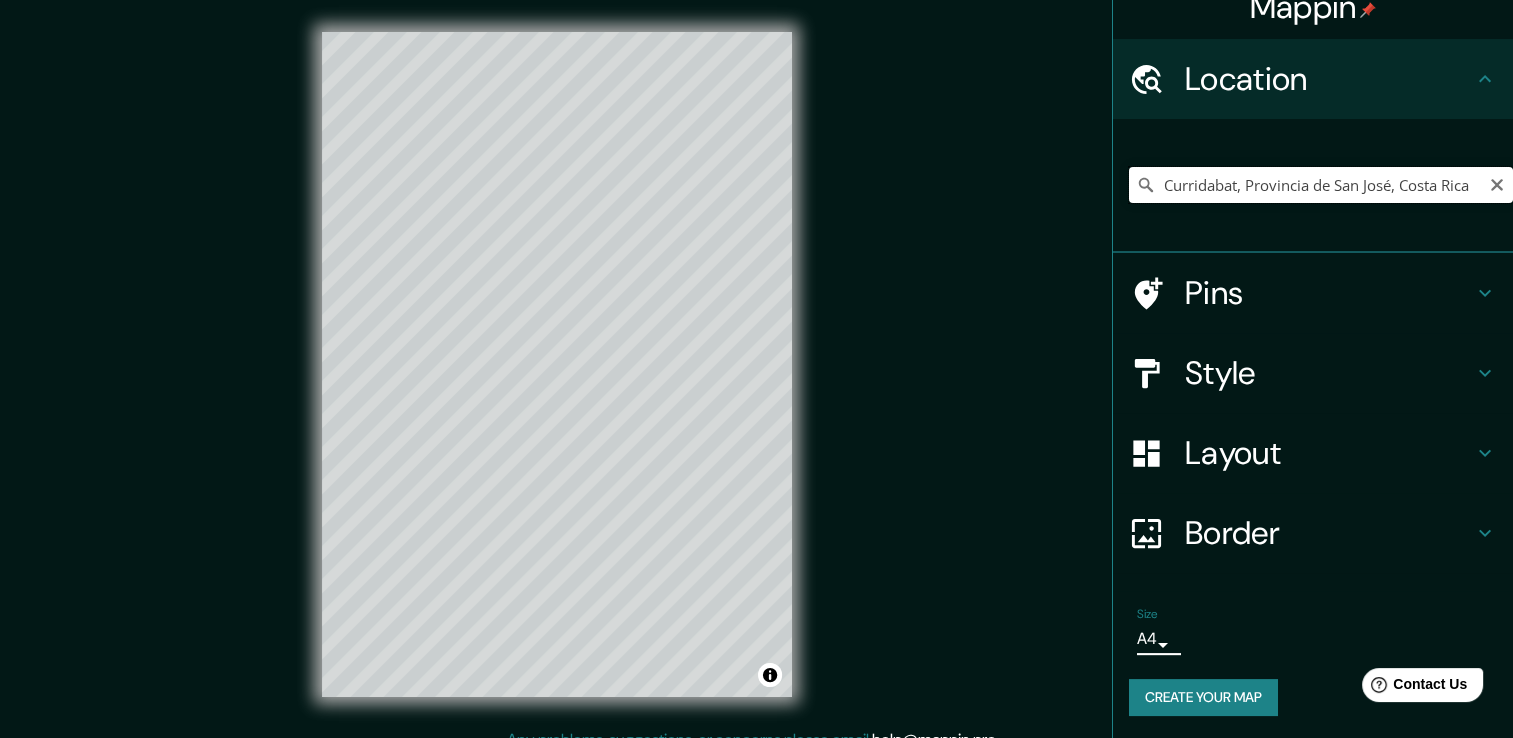 click on "Curridabat, Provincia de San José, Costa Rica" at bounding box center [1321, 185] 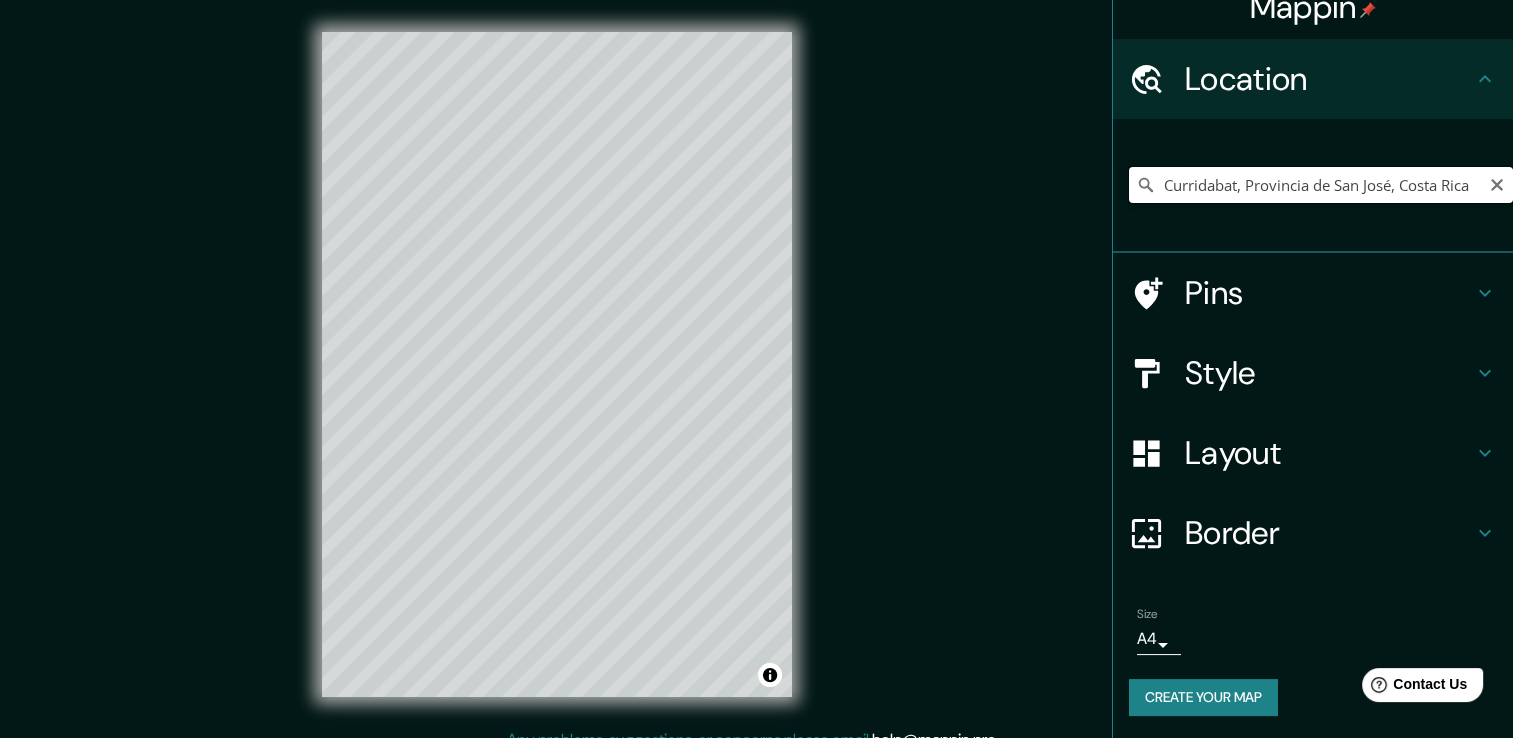 drag, startPoint x: 1456, startPoint y: 190, endPoint x: 931, endPoint y: 181, distance: 525.07715 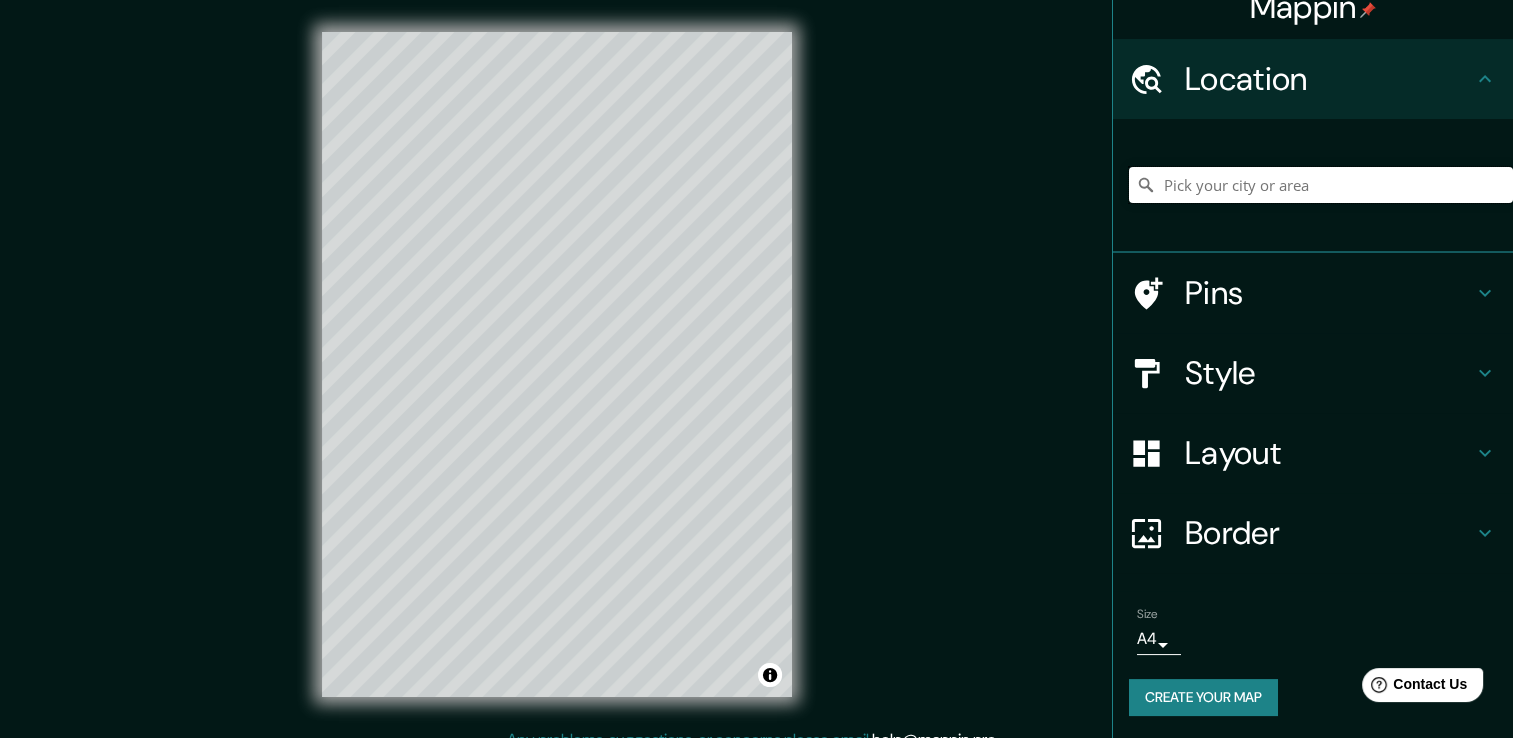 type on "c" 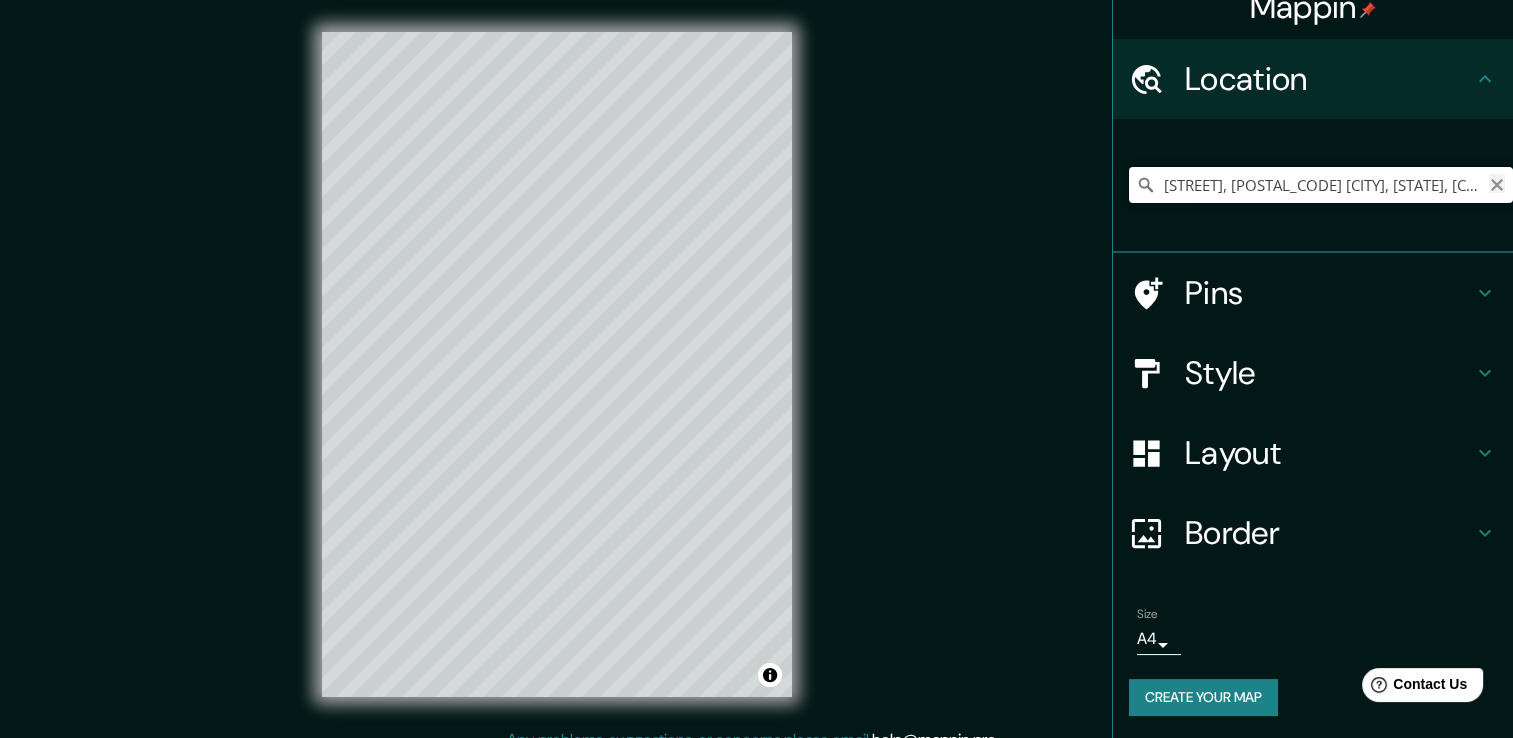 type on "[STREET], [POSTAL_CODE] [CITY], [STATE], [COUNTRY]" 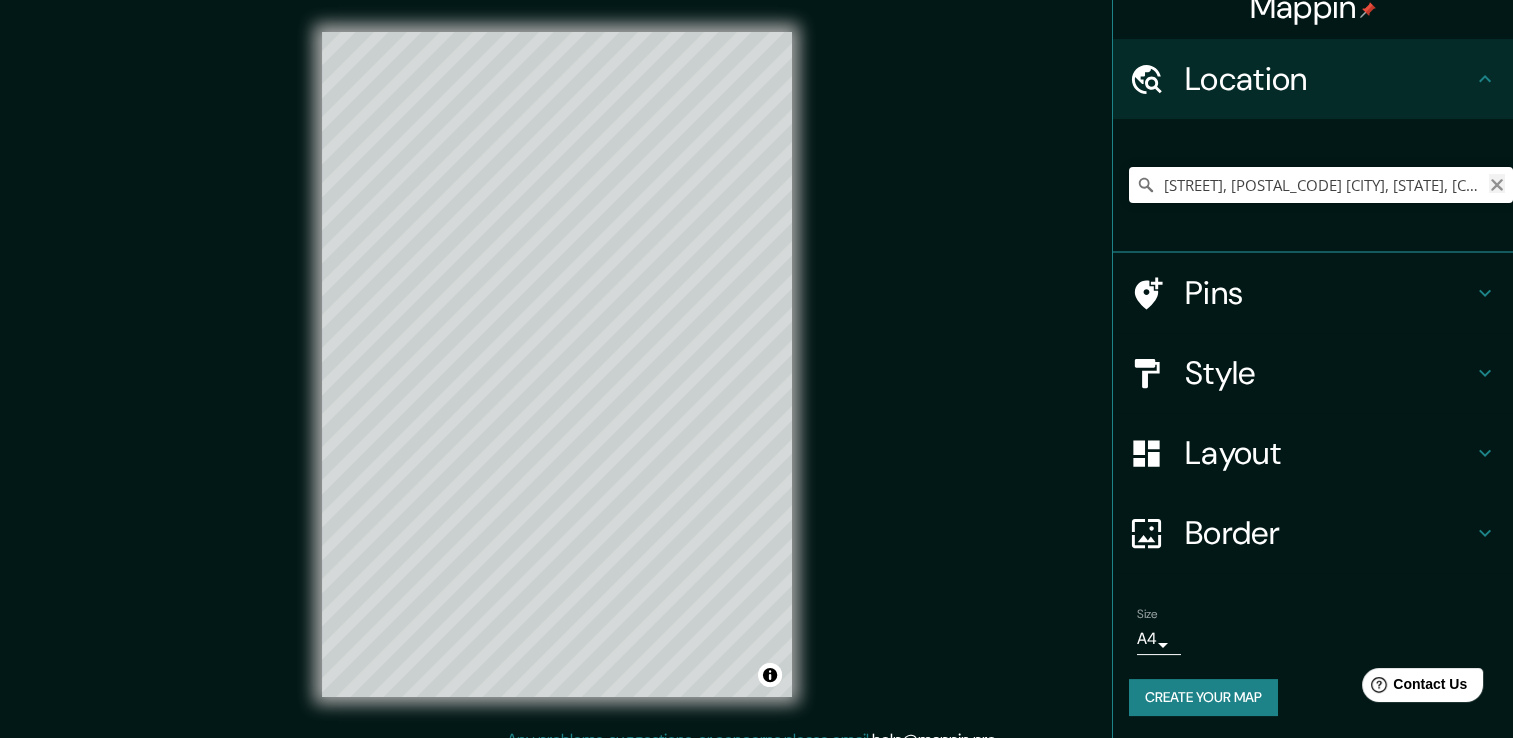 click 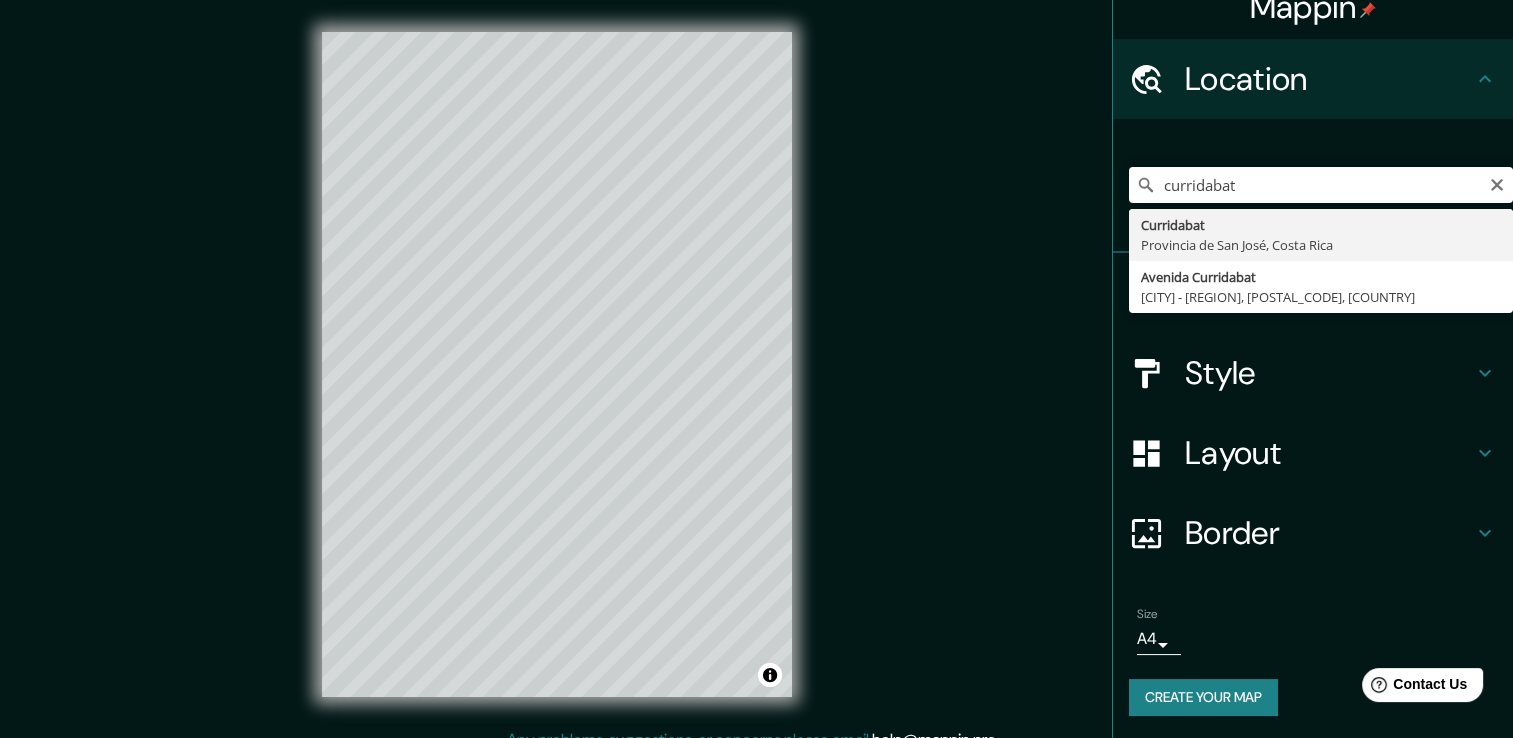 type on "Curridabat, Provincia de San José, Costa Rica" 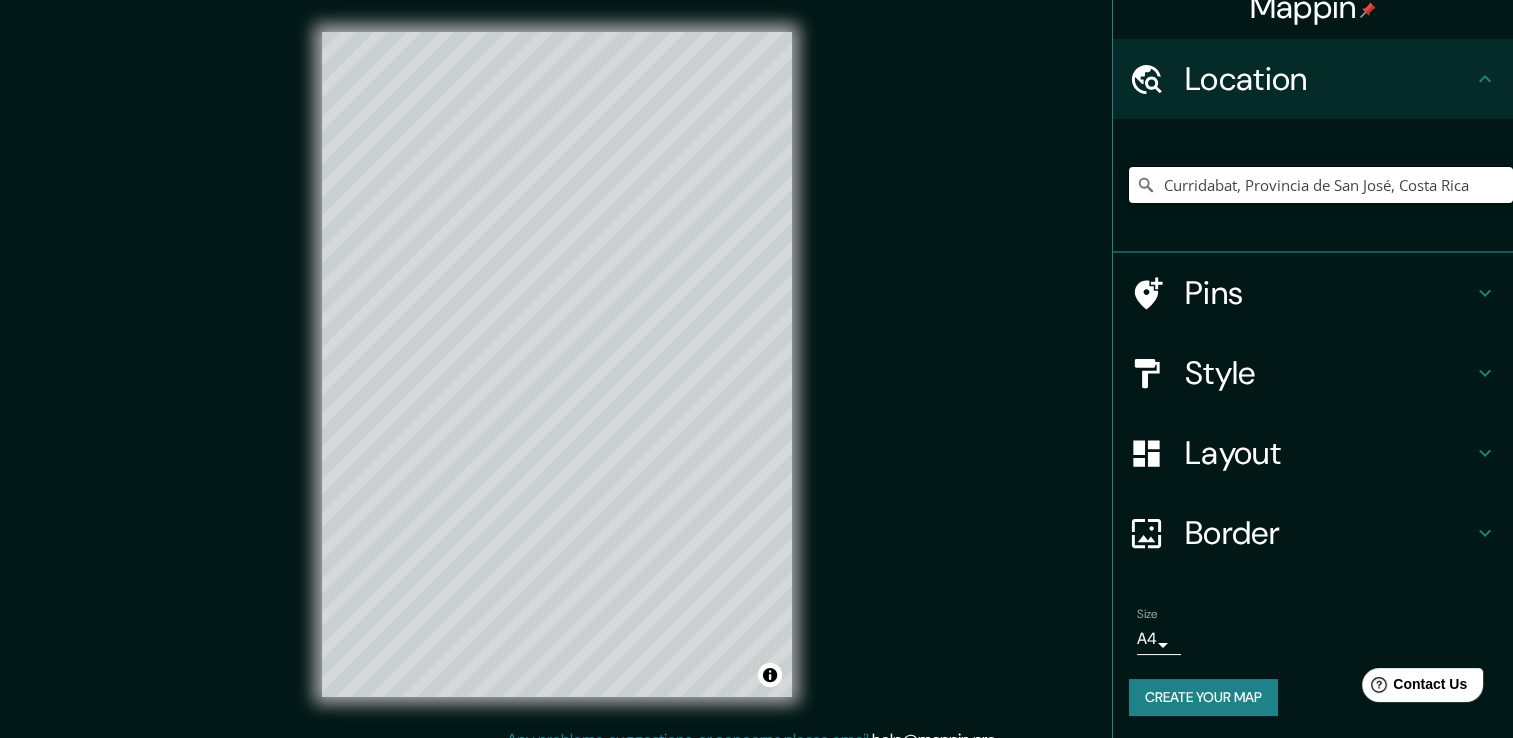 scroll, scrollTop: 22, scrollLeft: 0, axis: vertical 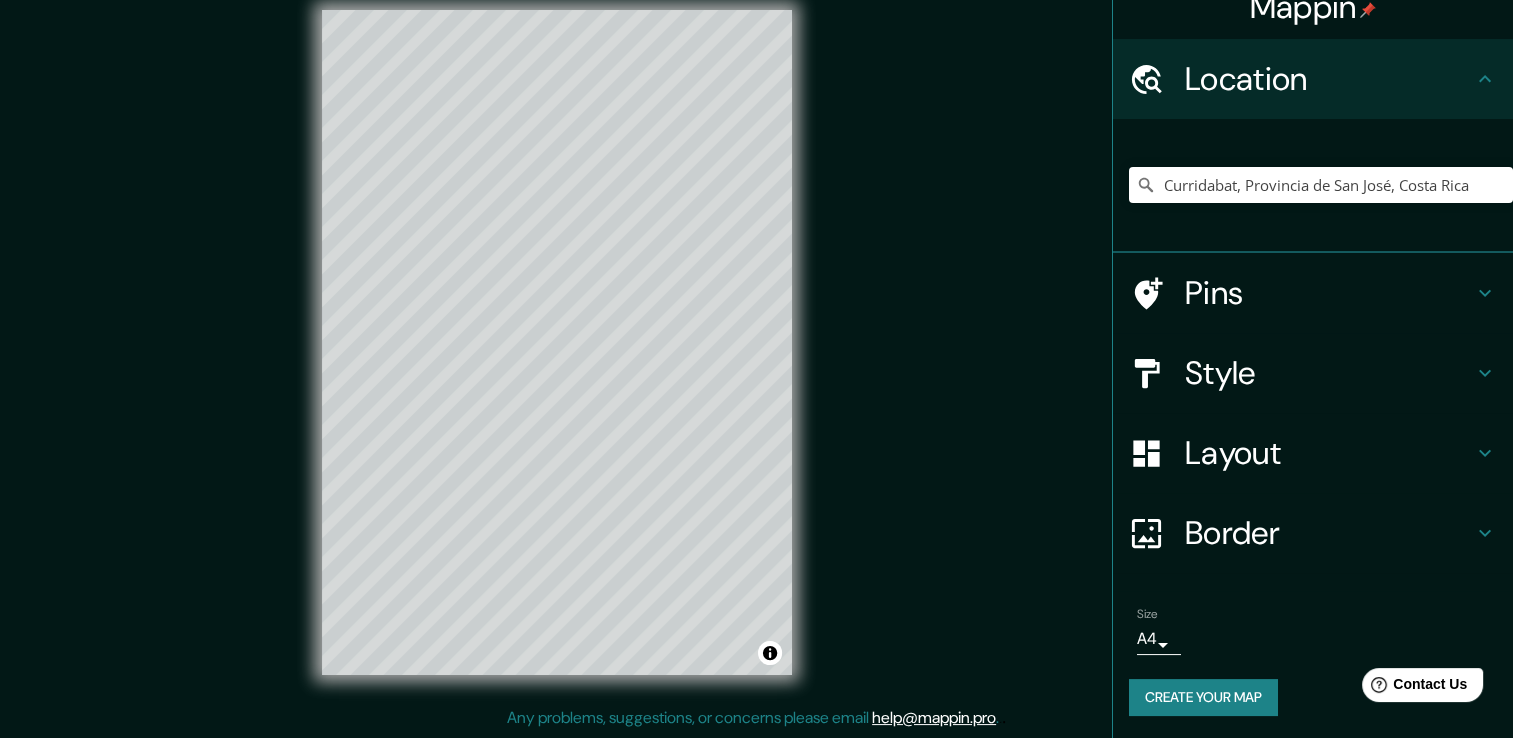 click 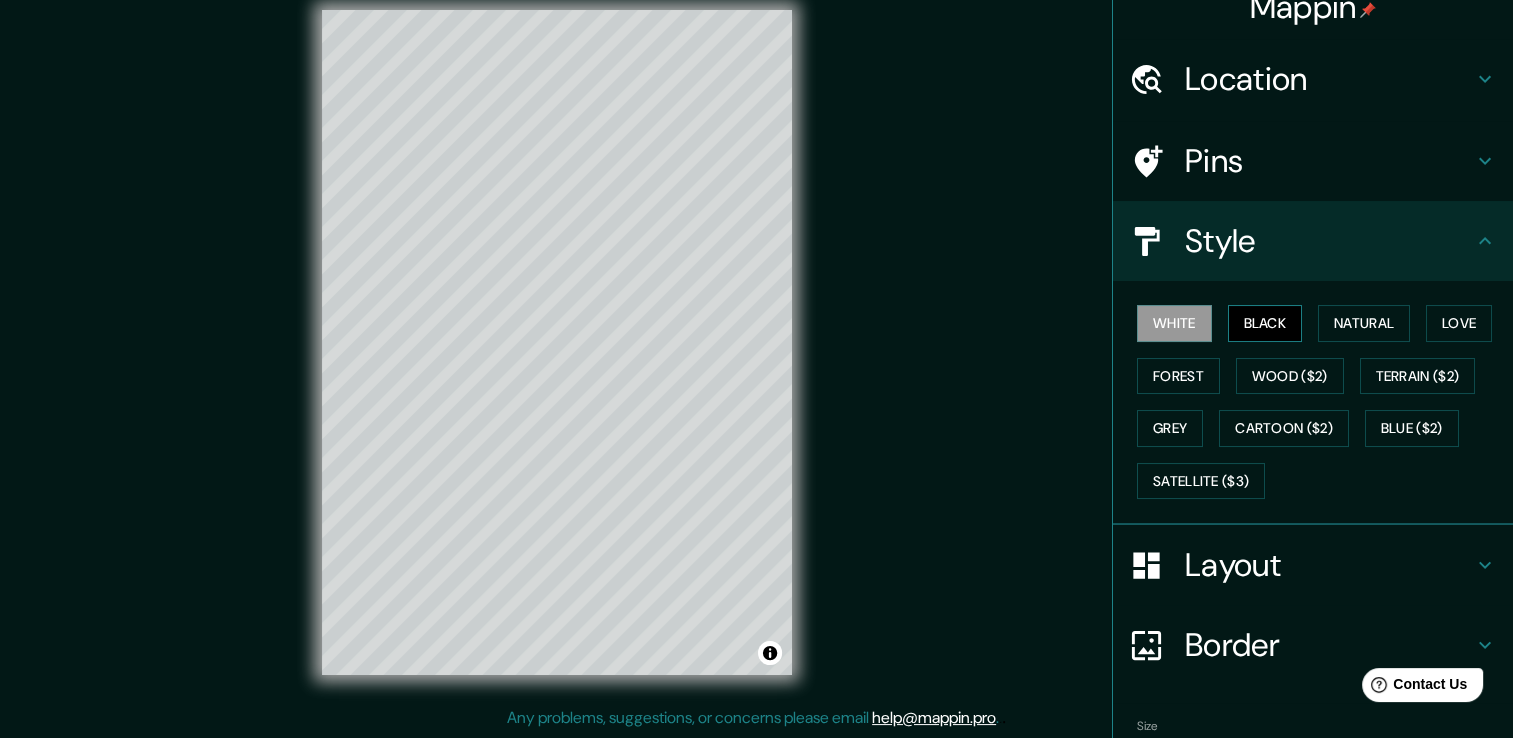 click on "Black" at bounding box center [1265, 323] 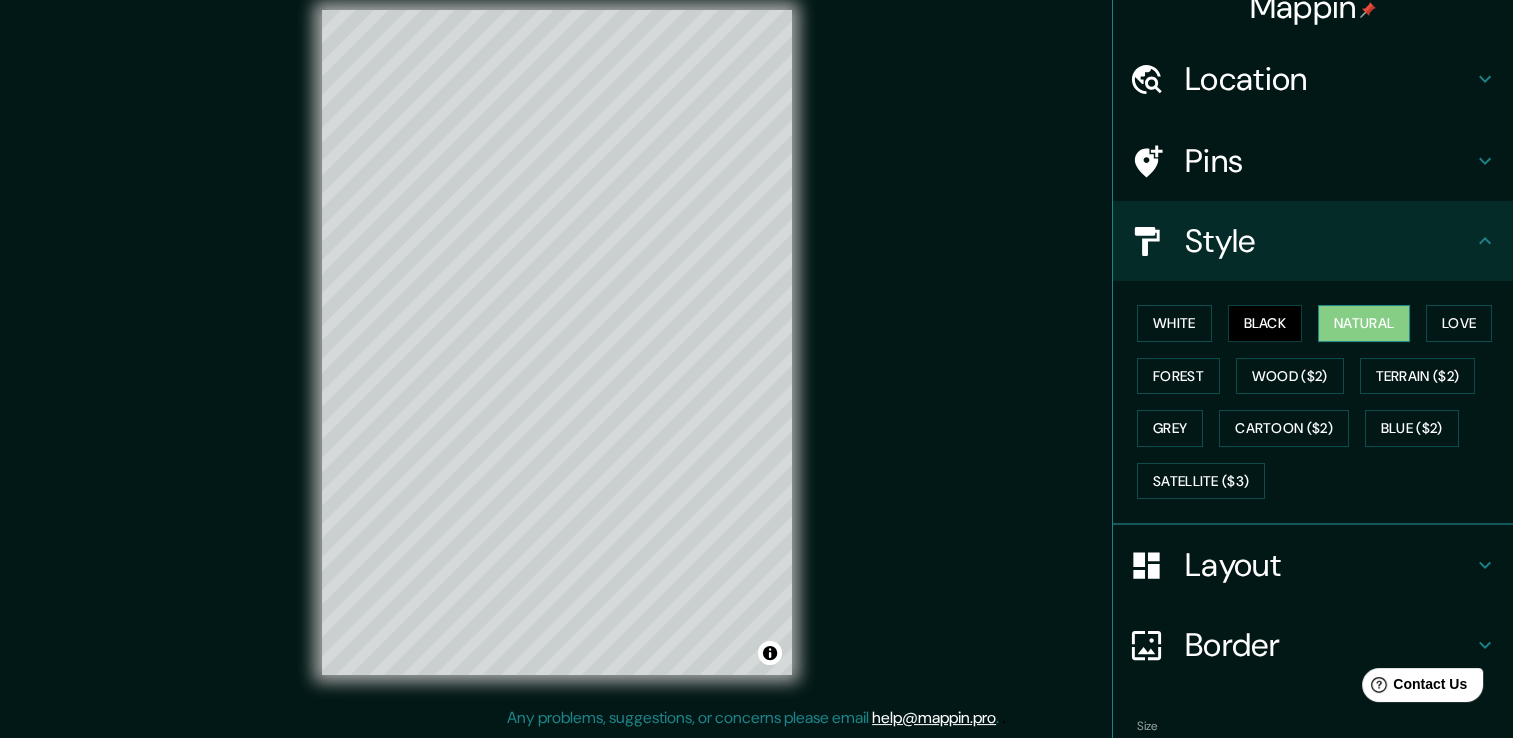click on "Natural" at bounding box center (1364, 323) 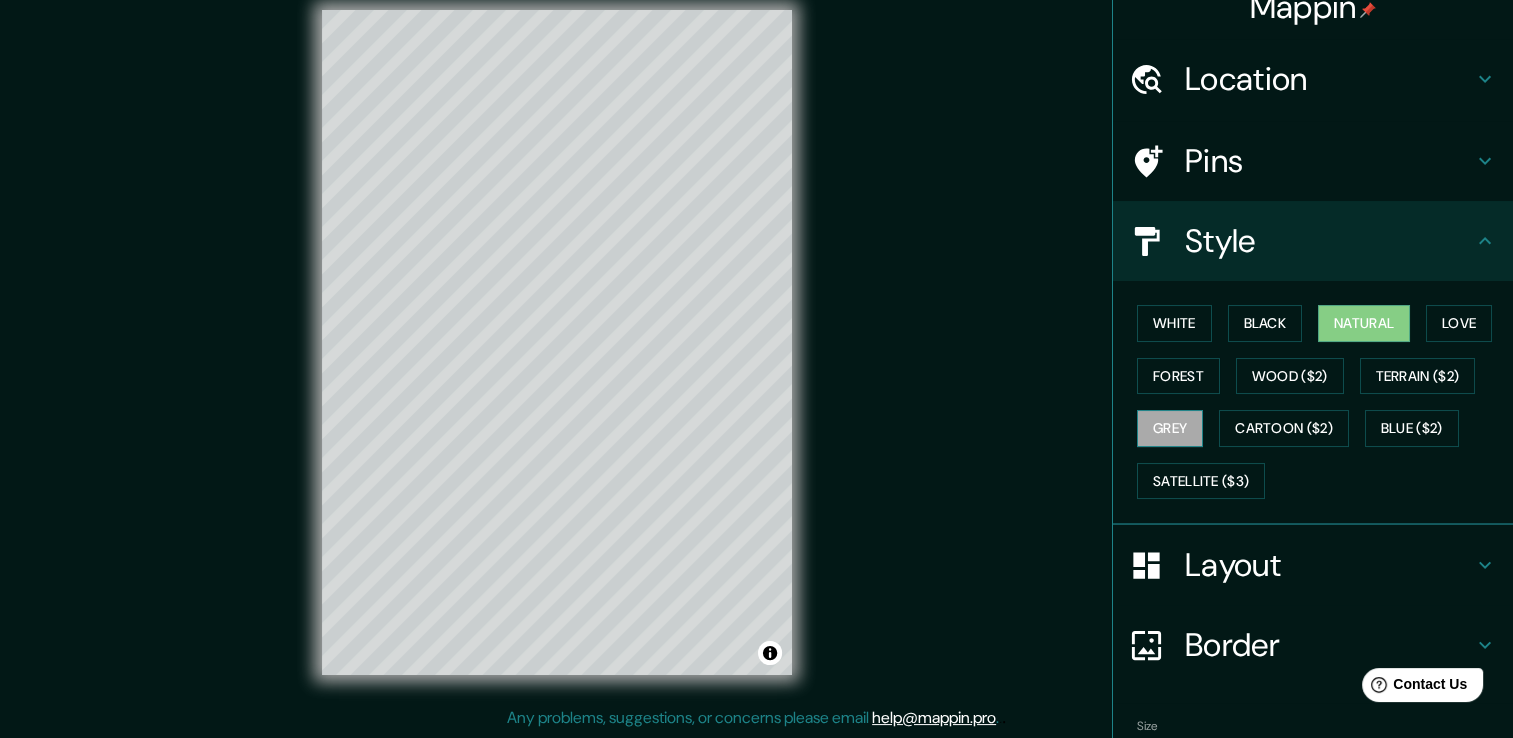 click on "Grey" at bounding box center [1170, 428] 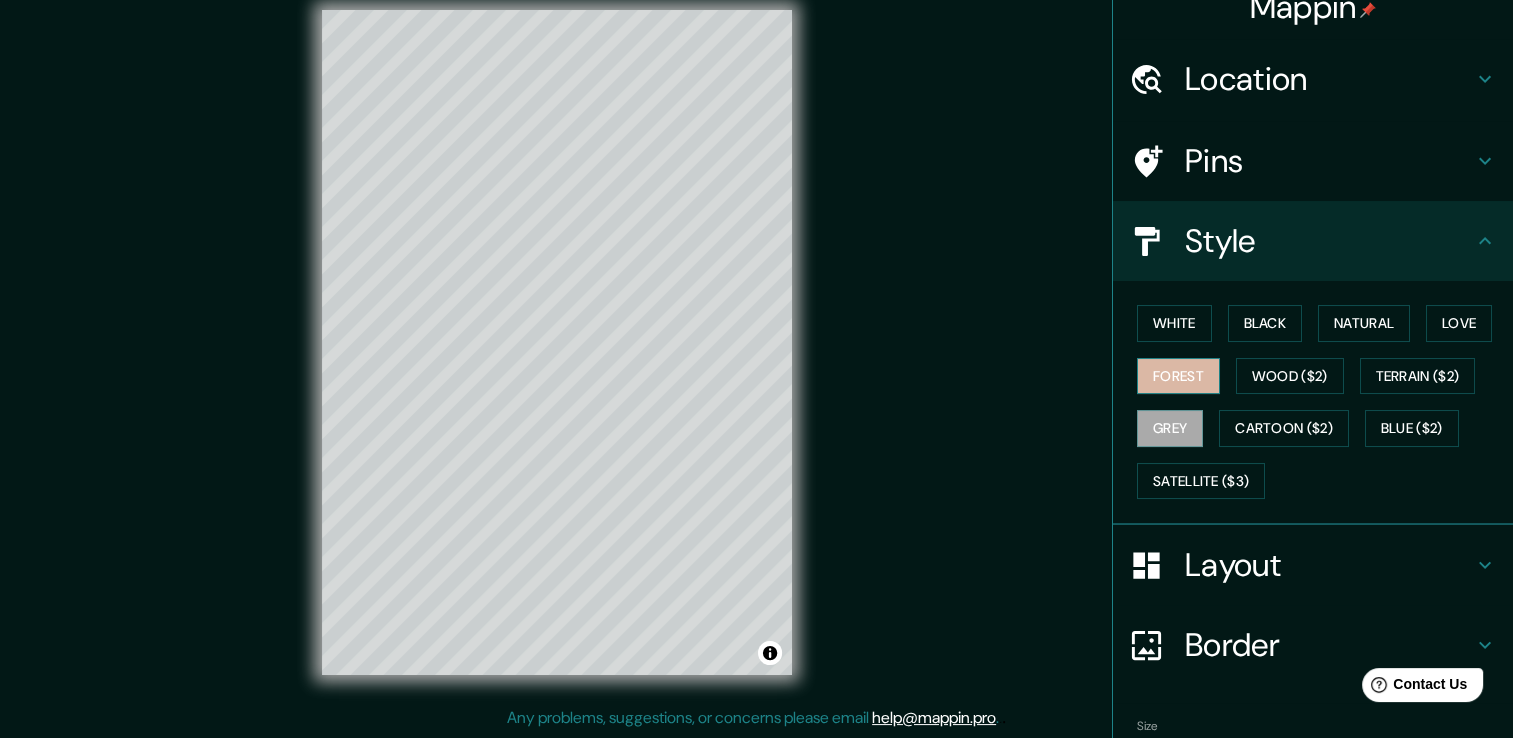 click on "Forest" at bounding box center [1178, 376] 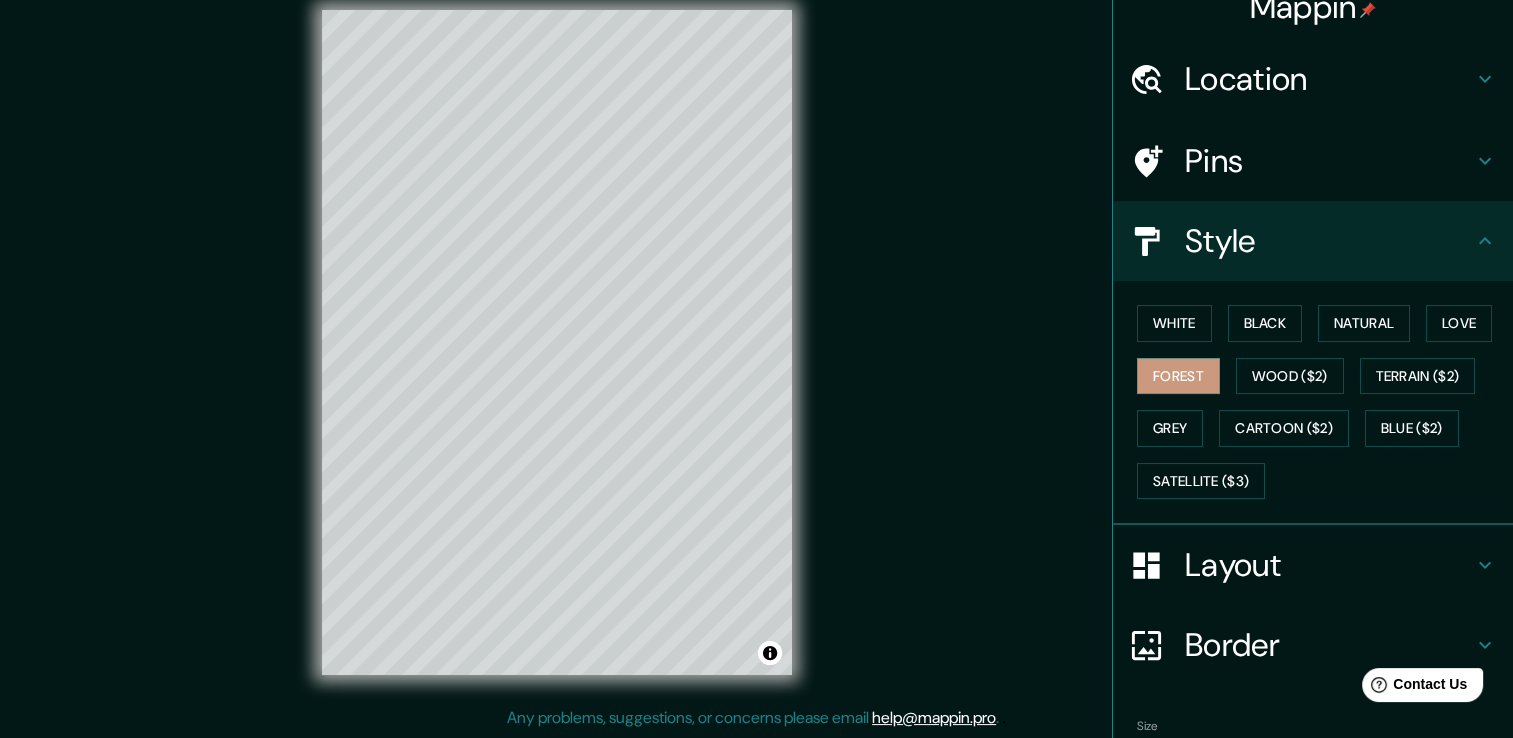 click on "White Black Natural Love Forest Wood ($2) Terrain ($2) Grey Cartoon ($2) Blue ($2) Satellite ($3)" at bounding box center [1321, 402] 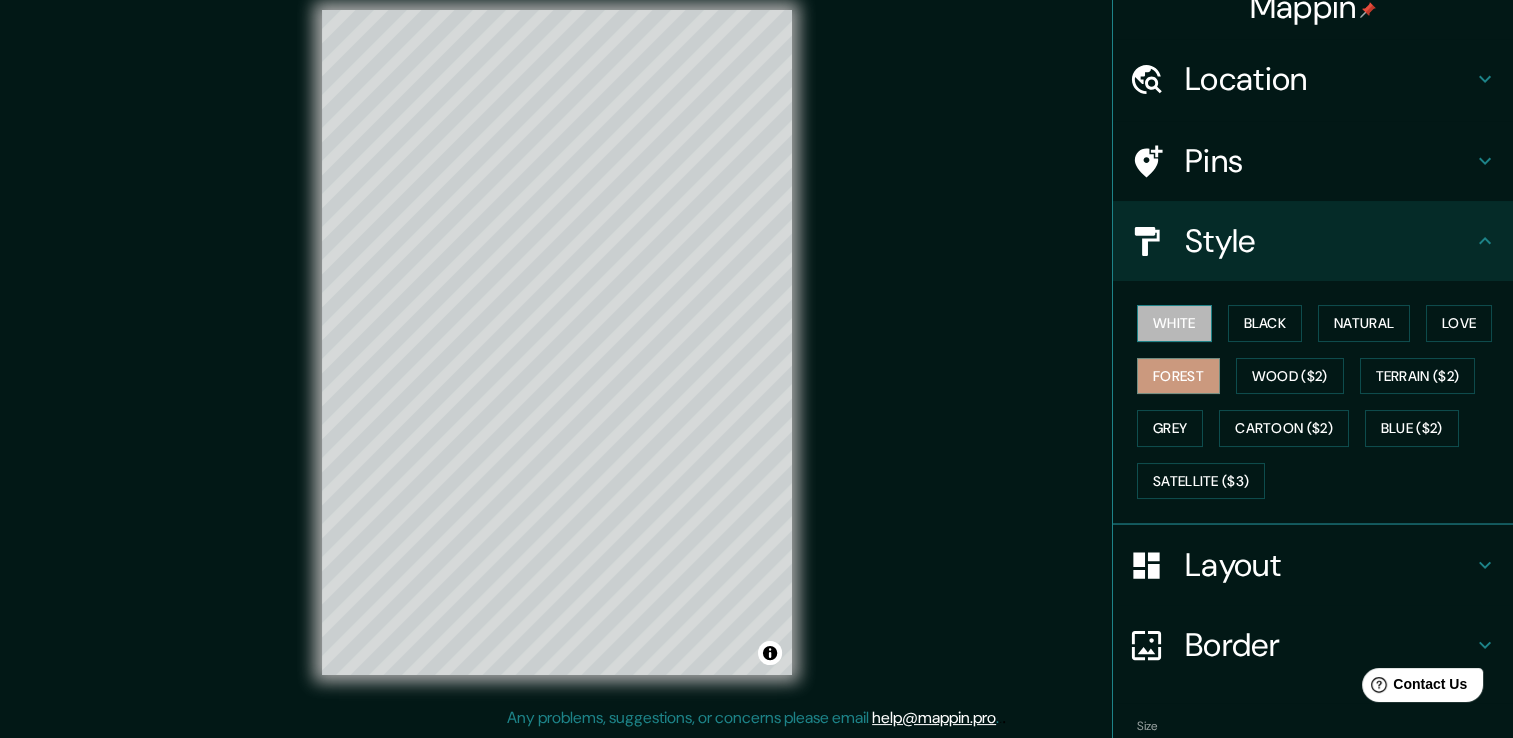 click on "White" at bounding box center [1174, 323] 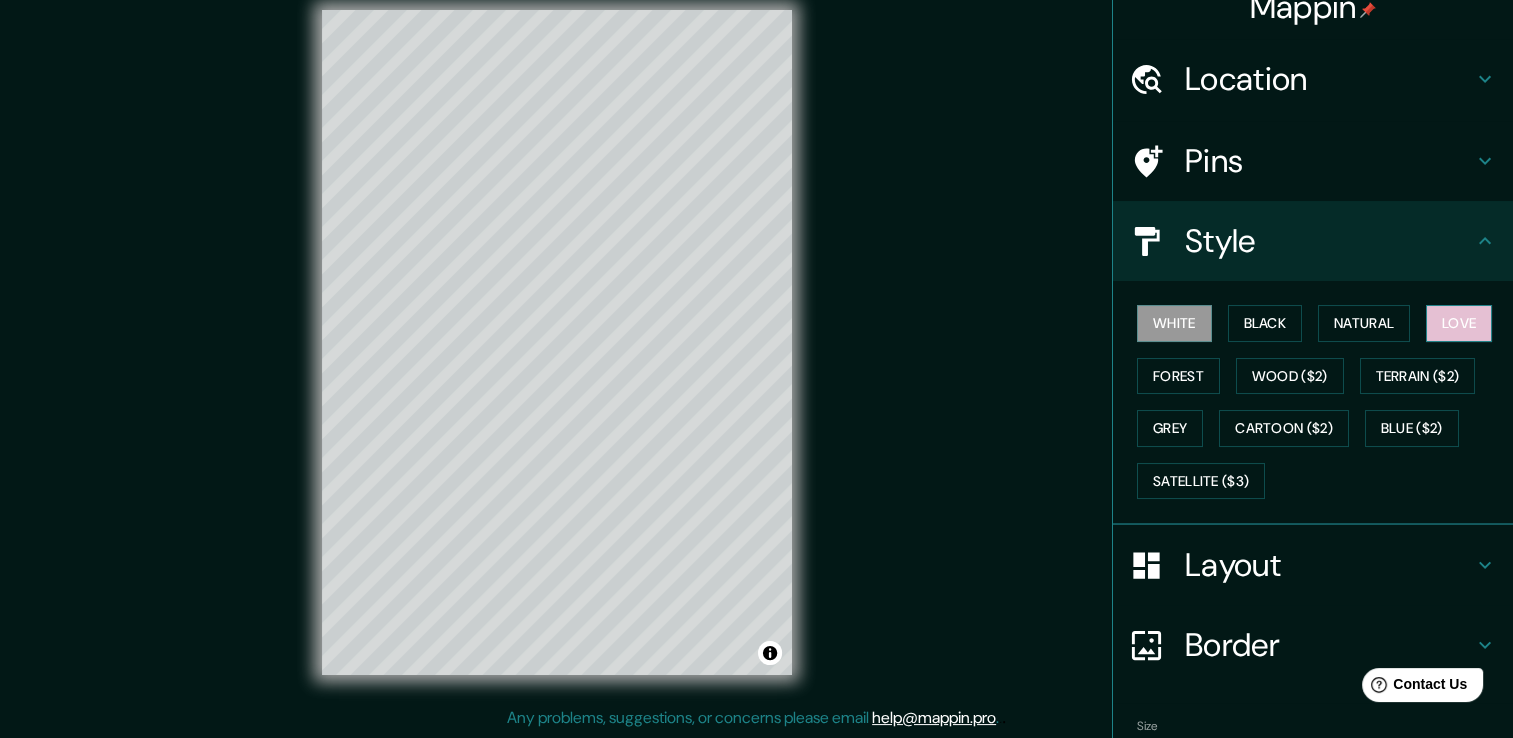 click on "Love" at bounding box center (1459, 323) 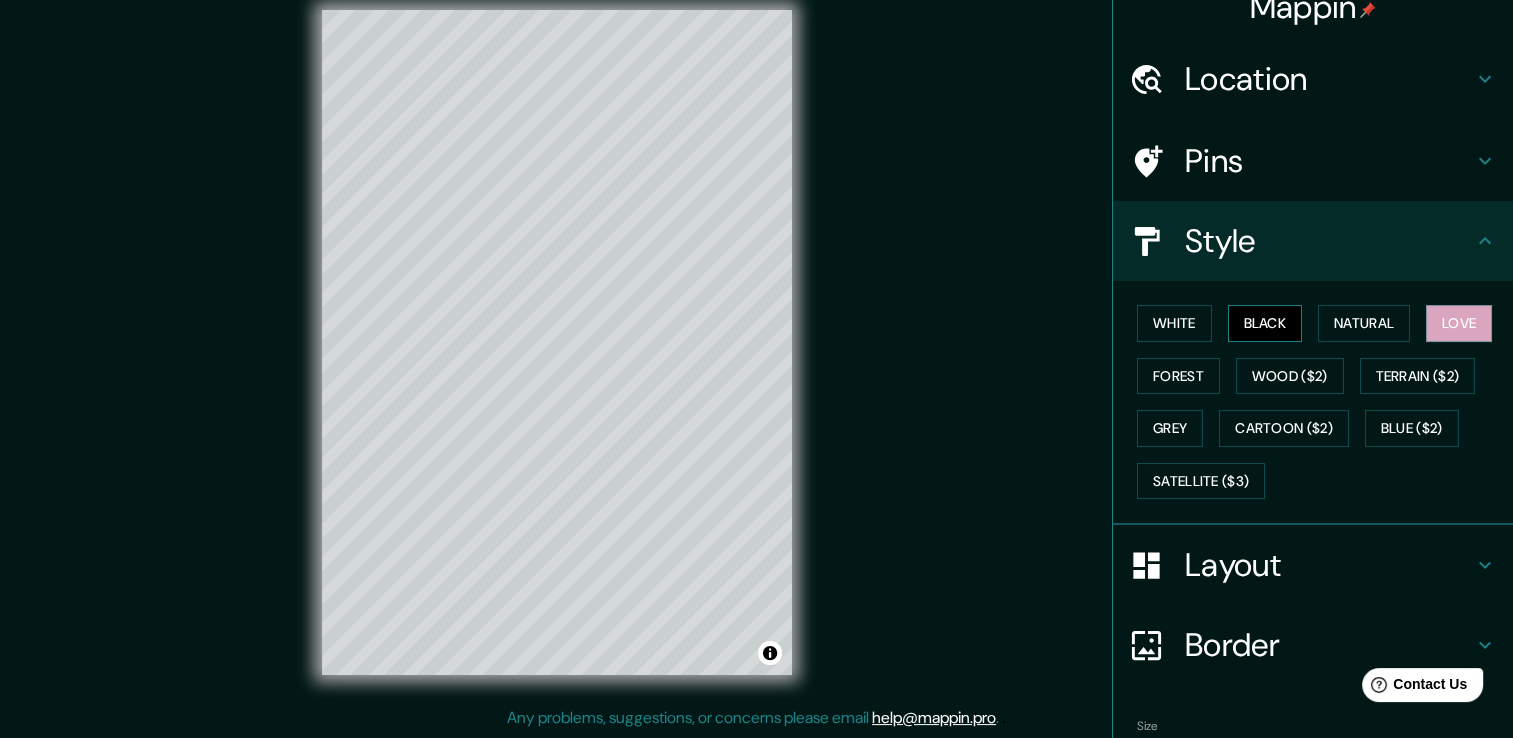 click on "Black" at bounding box center (1265, 323) 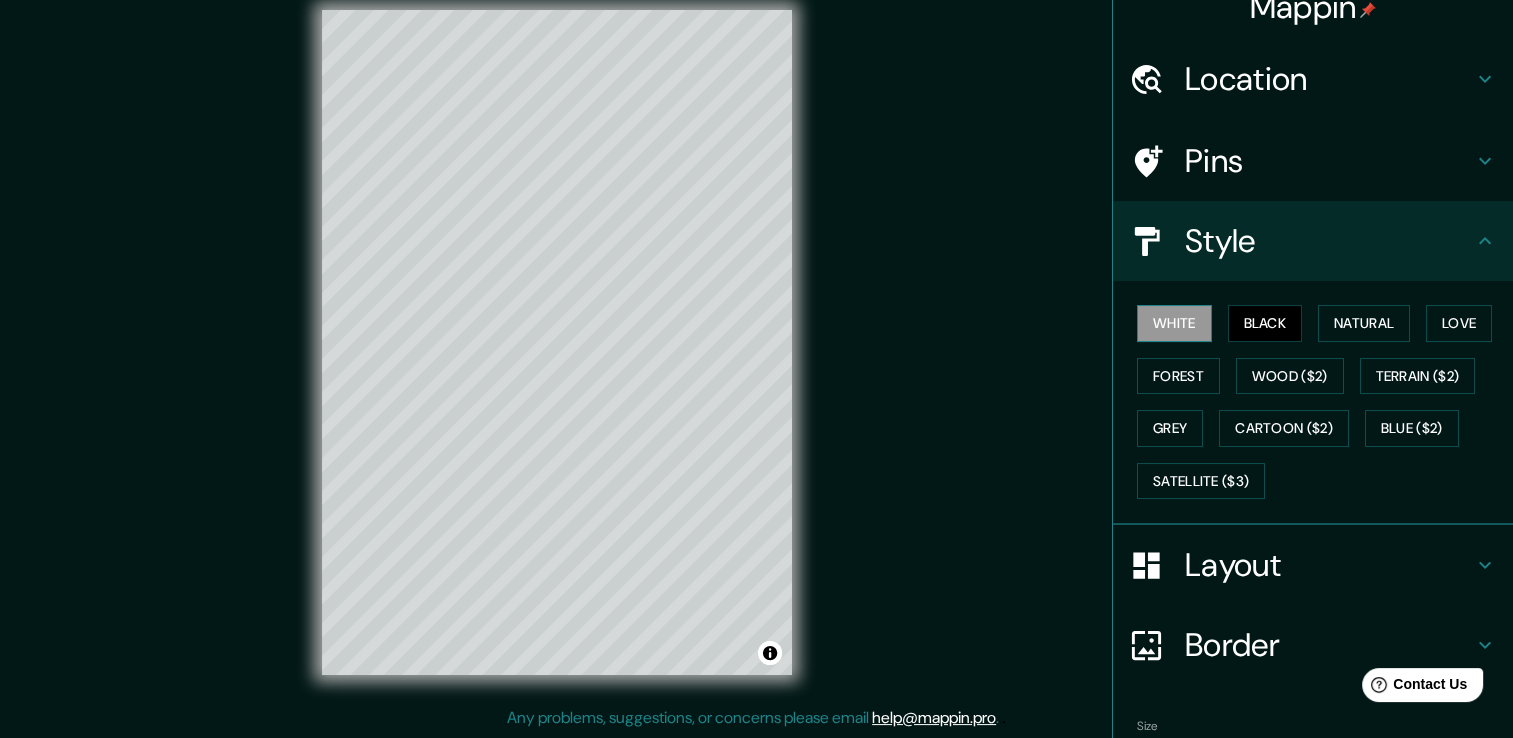 click on "White" at bounding box center (1174, 323) 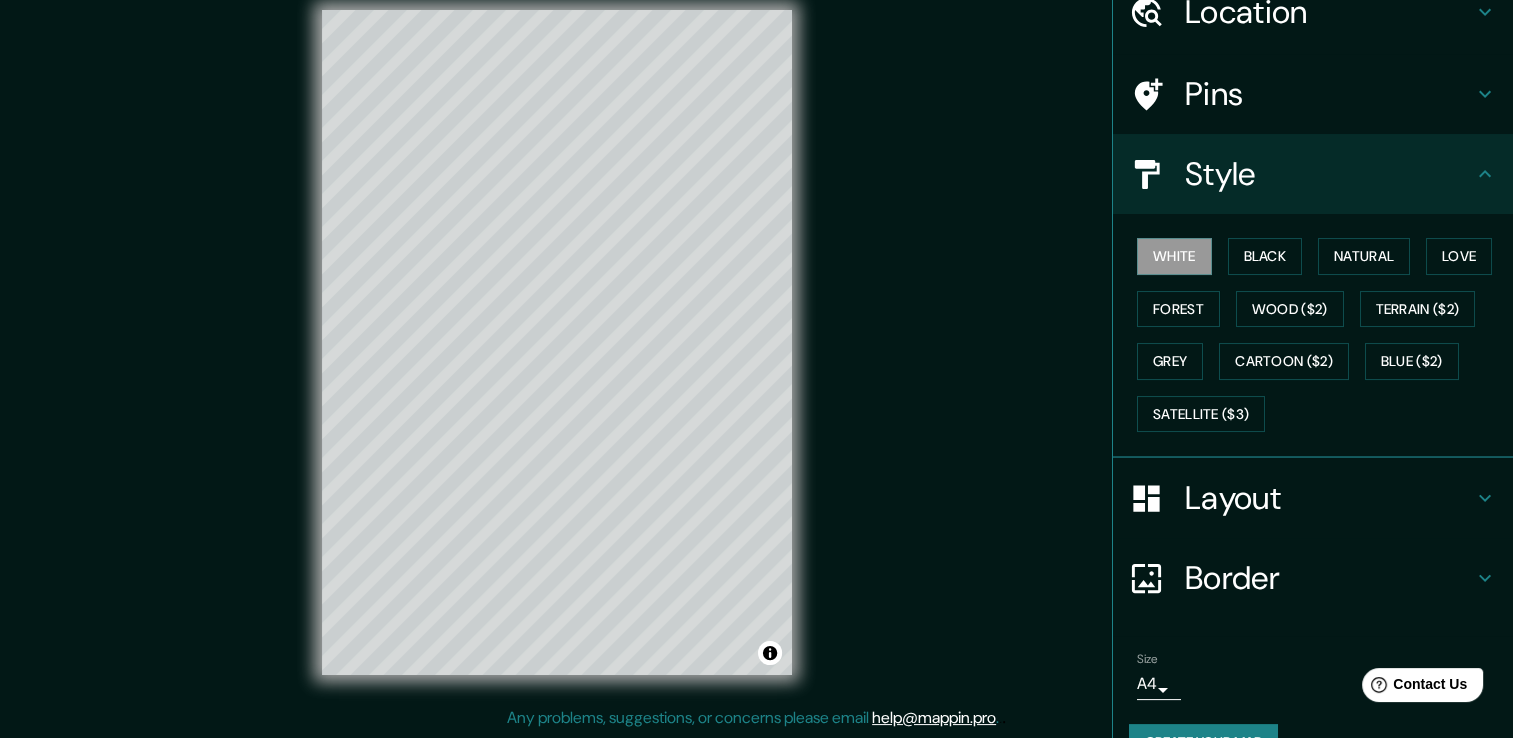 scroll, scrollTop: 135, scrollLeft: 0, axis: vertical 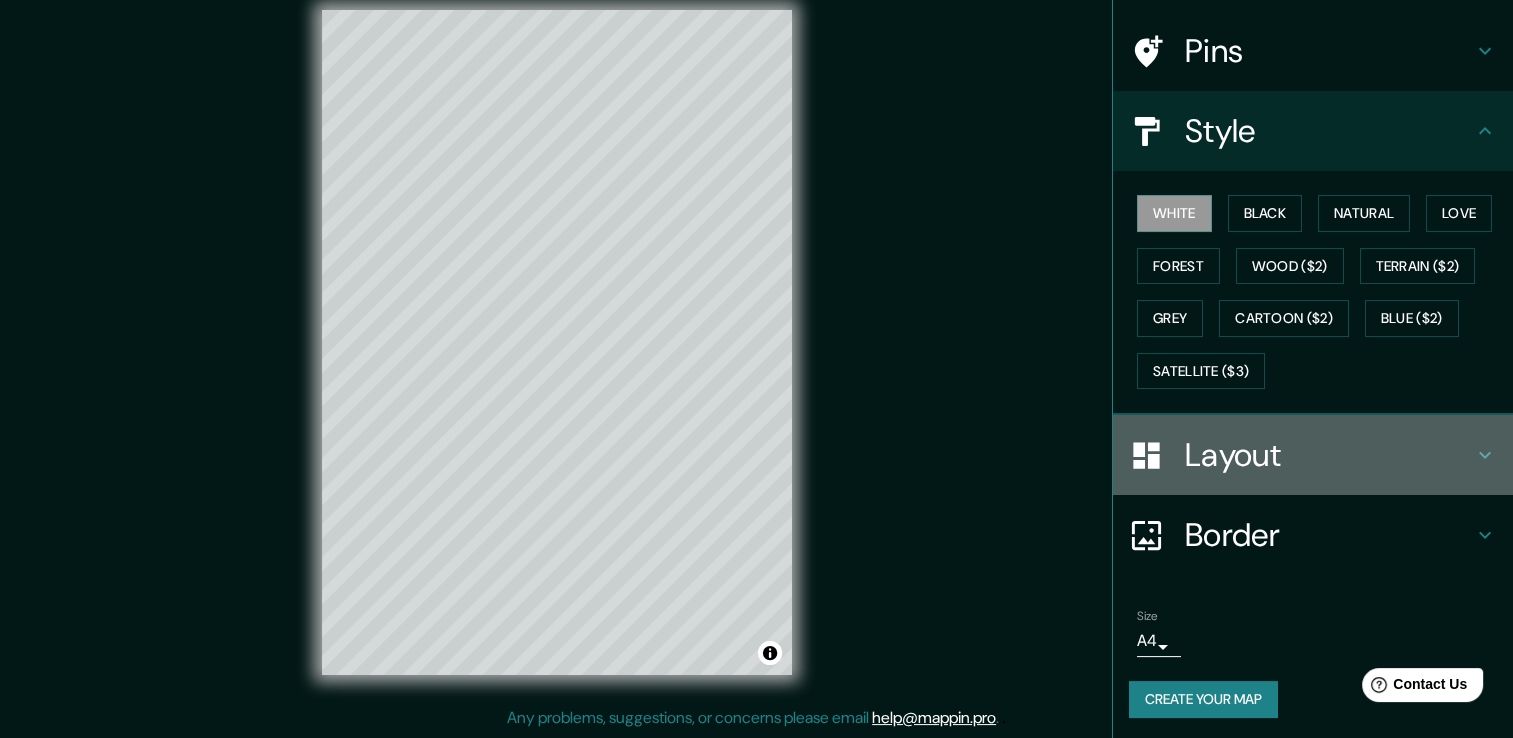 click on "Layout" at bounding box center [1329, 455] 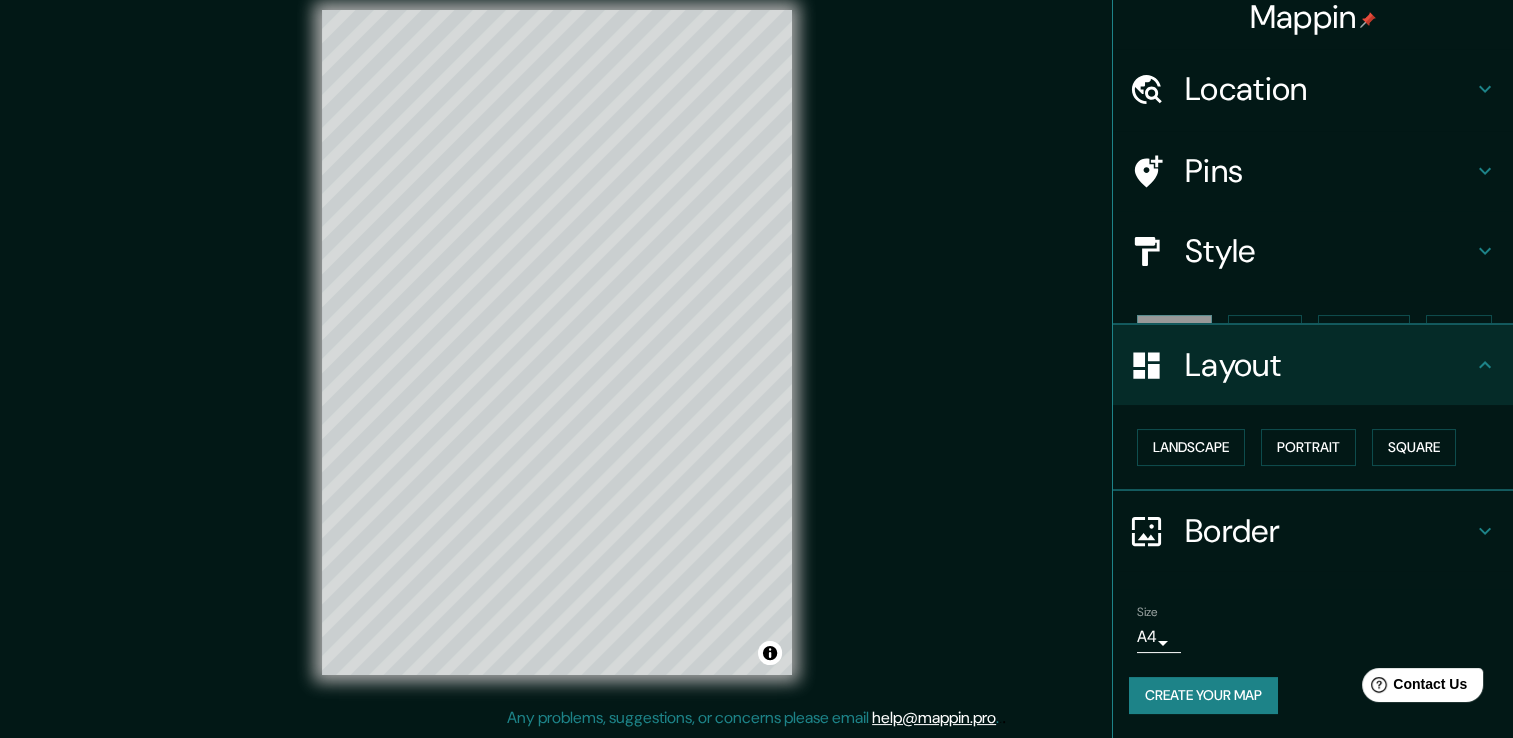 scroll, scrollTop: 0, scrollLeft: 0, axis: both 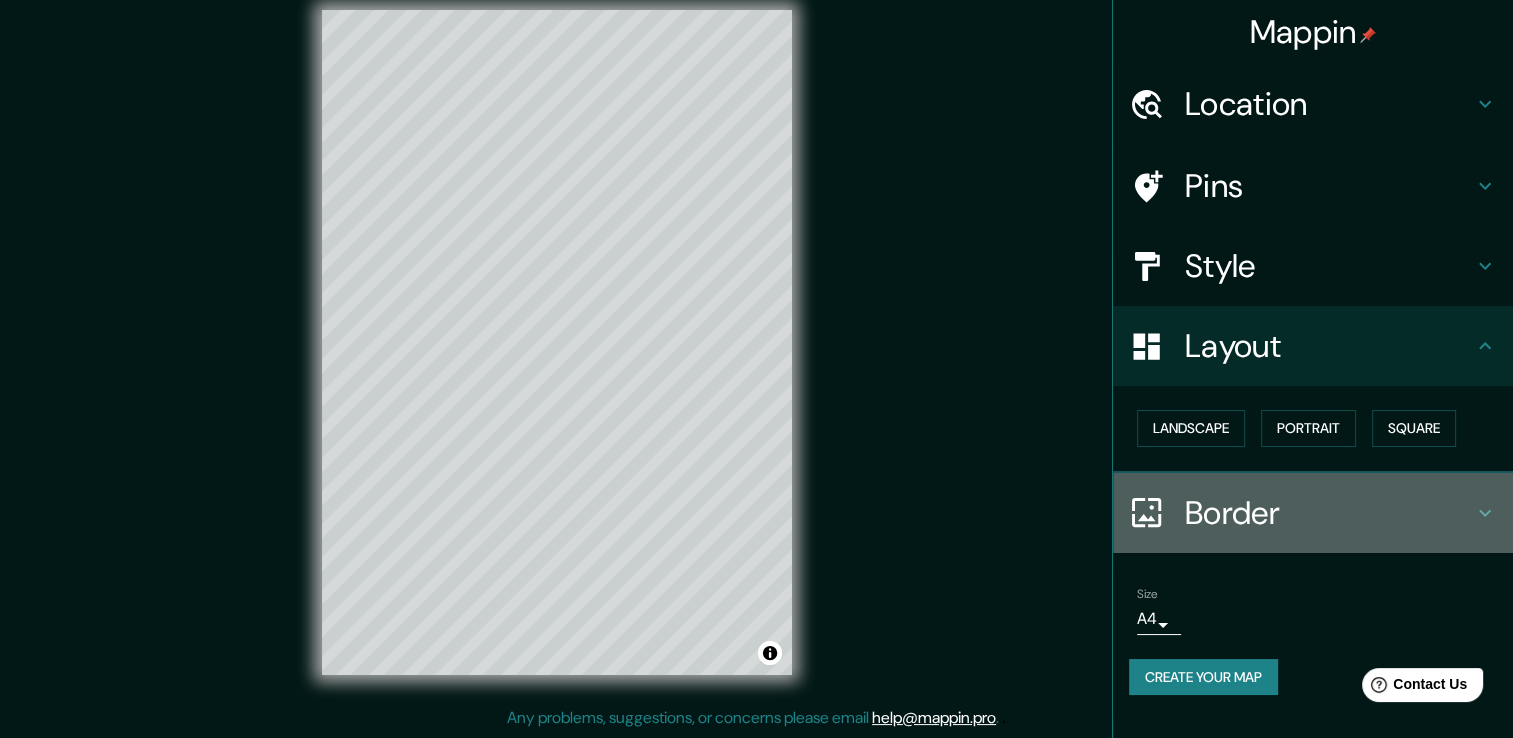 click on "Border" at bounding box center [1329, 513] 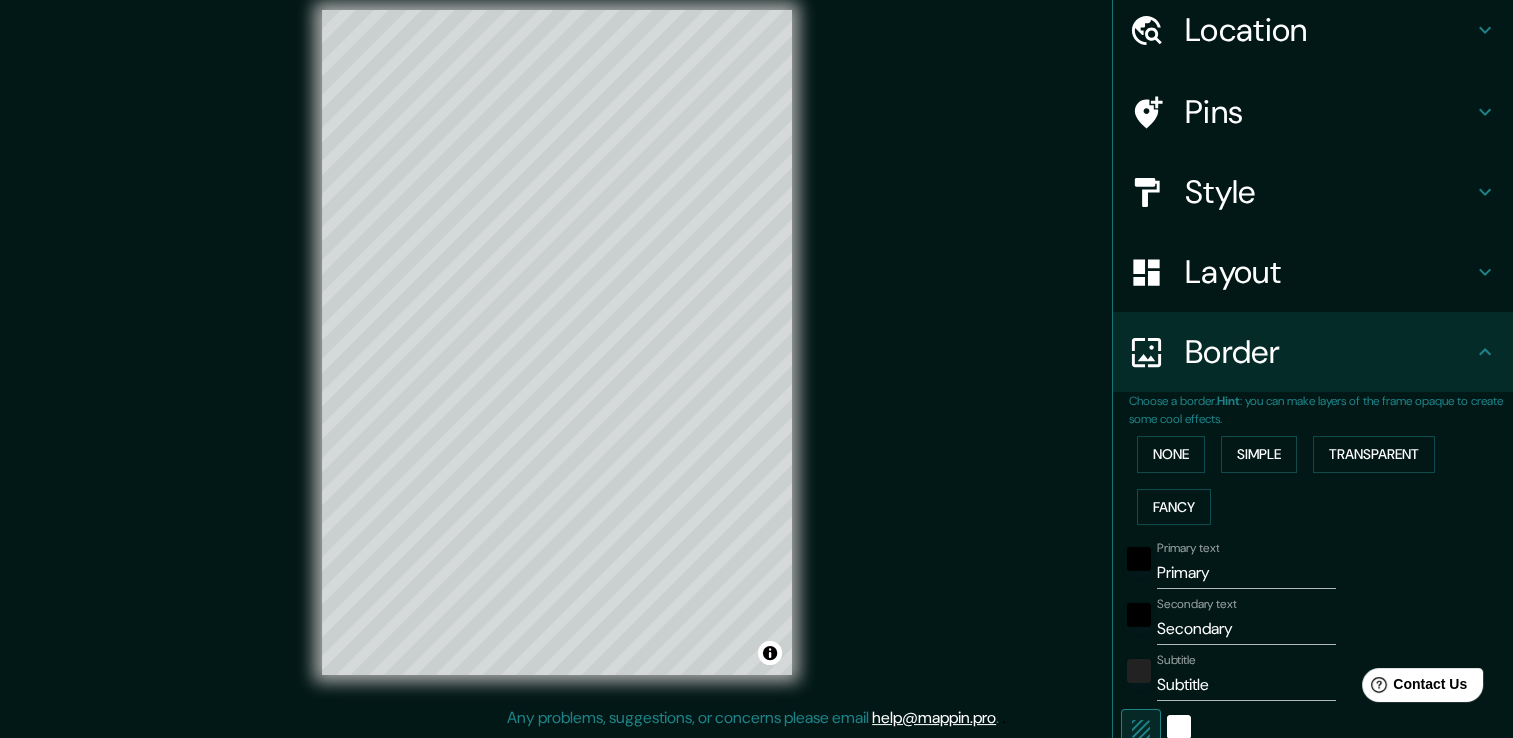 scroll, scrollTop: 0, scrollLeft: 0, axis: both 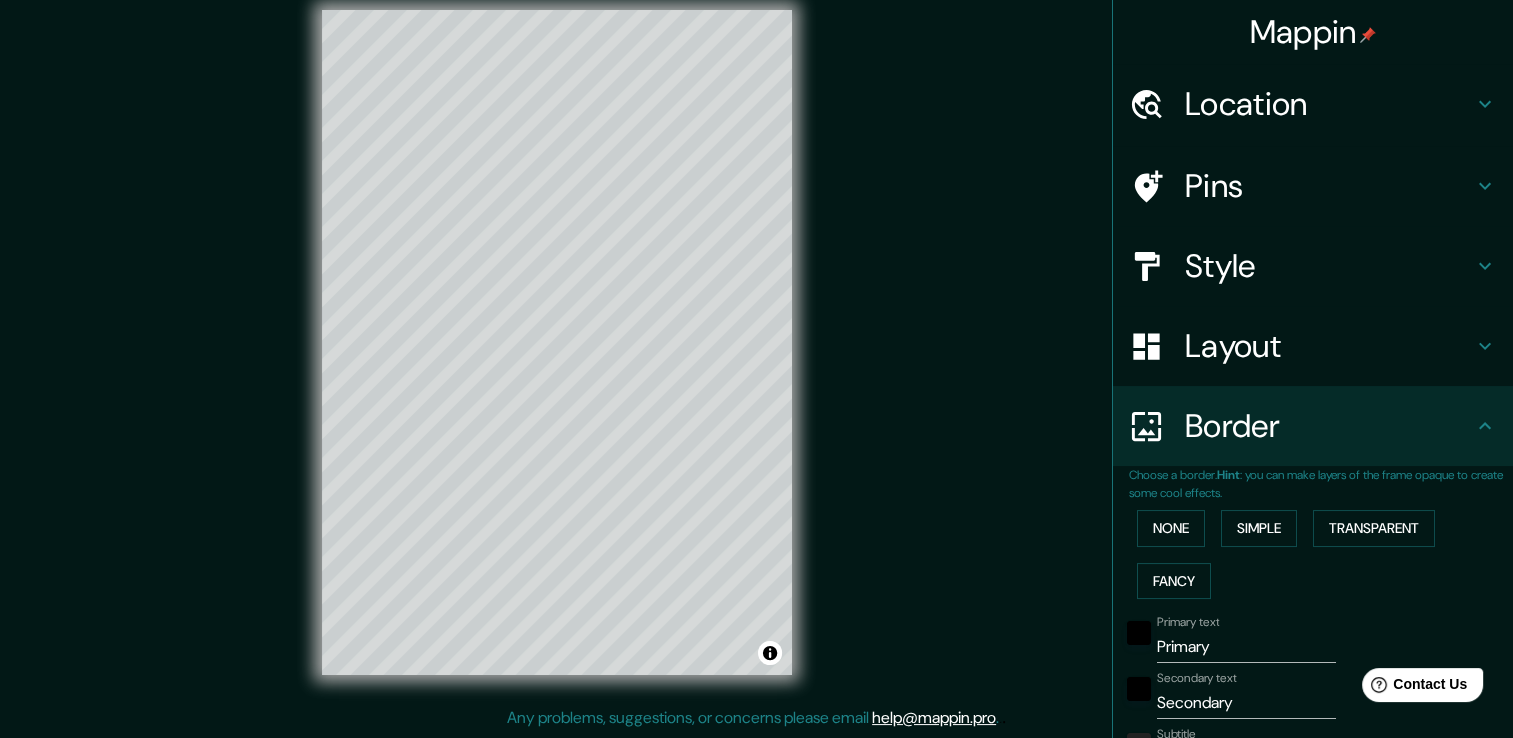 click on "Style" at bounding box center (1329, 266) 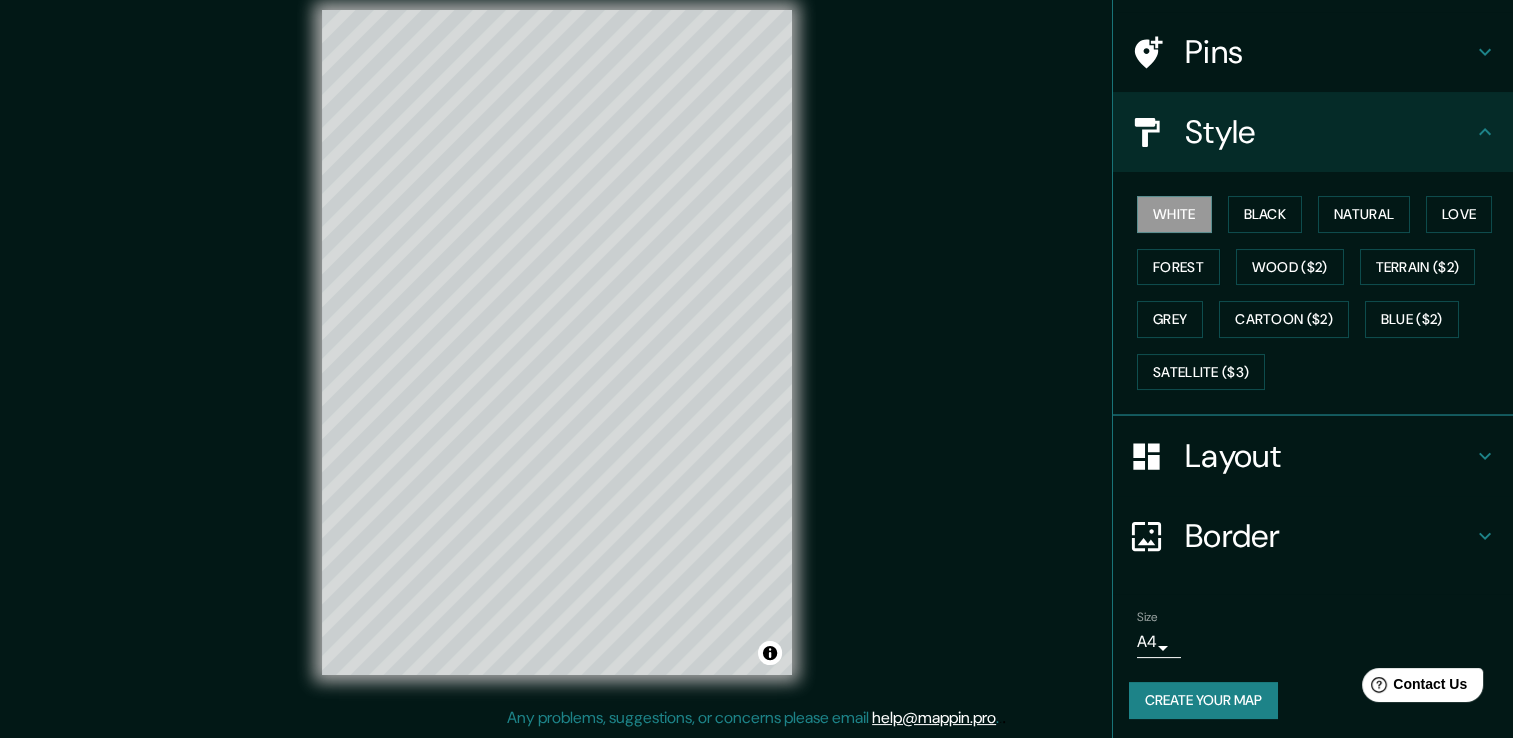 scroll, scrollTop: 135, scrollLeft: 0, axis: vertical 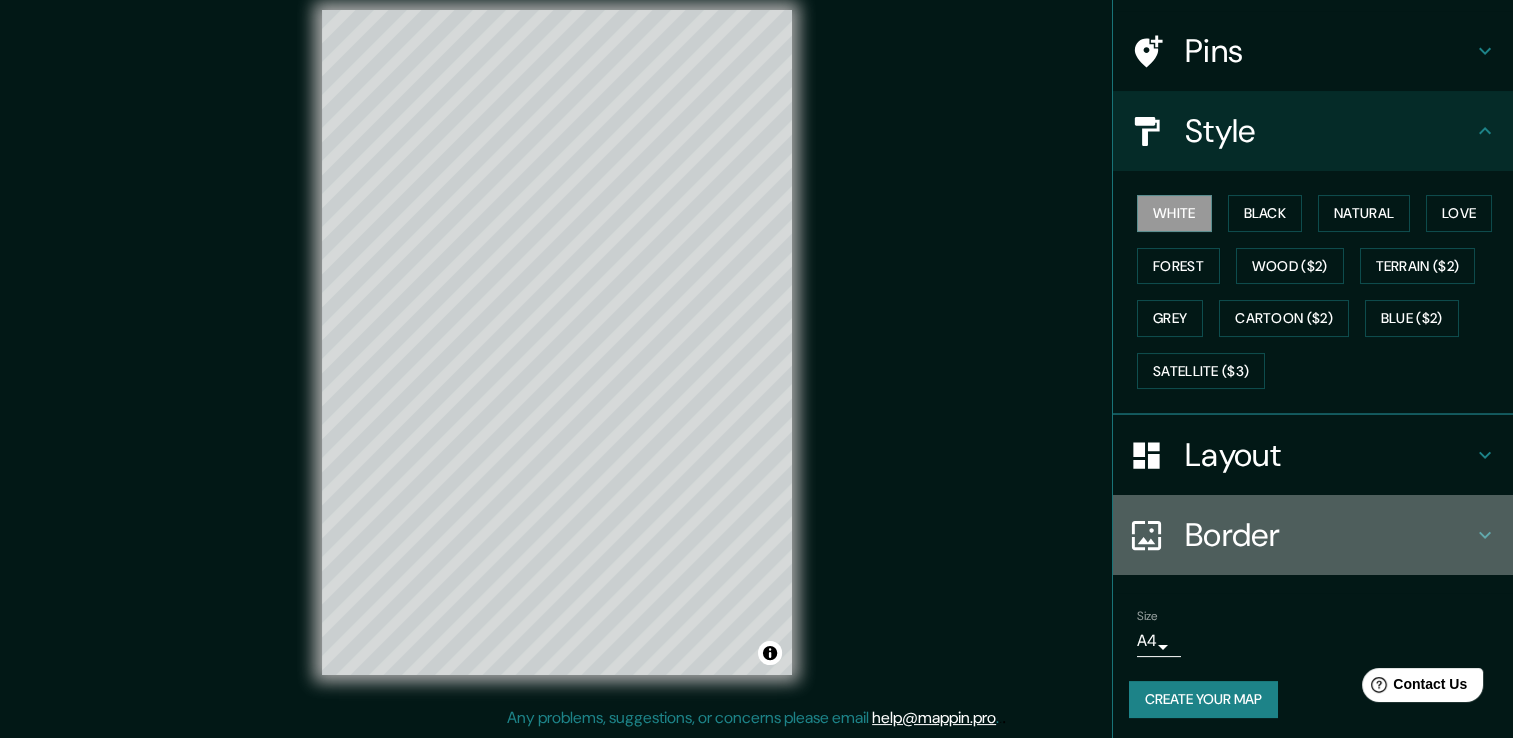 click on "Border" at bounding box center (1313, 535) 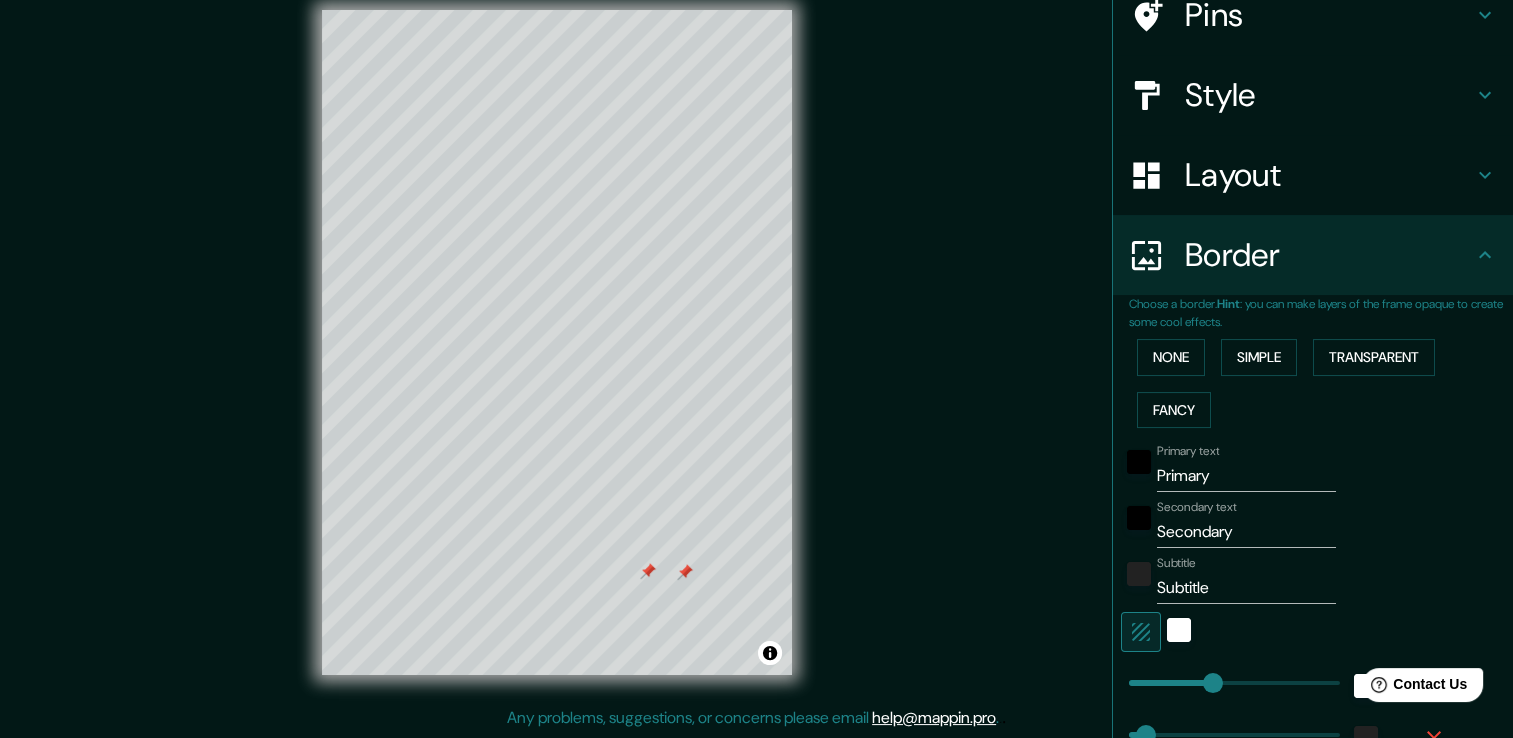 scroll, scrollTop: 0, scrollLeft: 0, axis: both 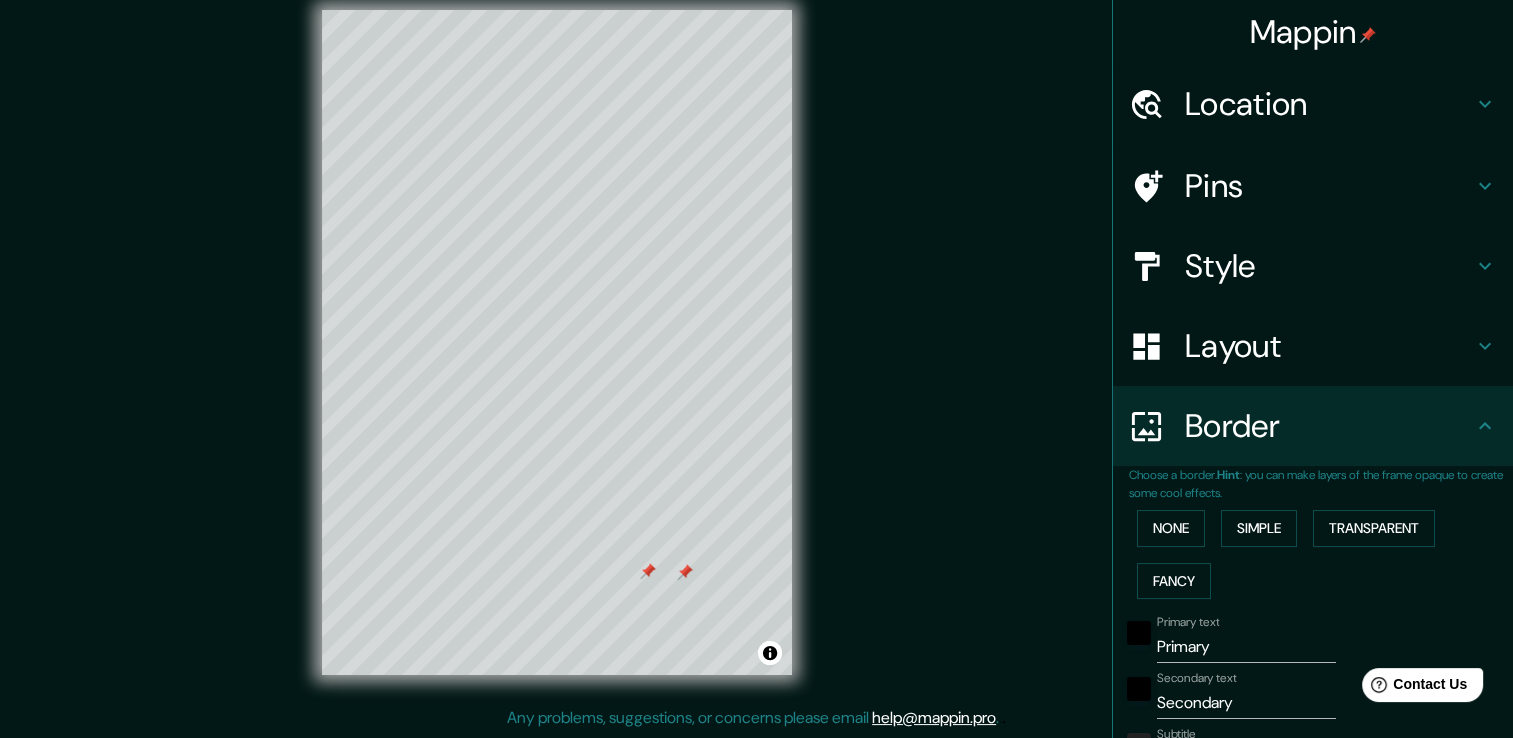 click on "Pins" at bounding box center [1329, 186] 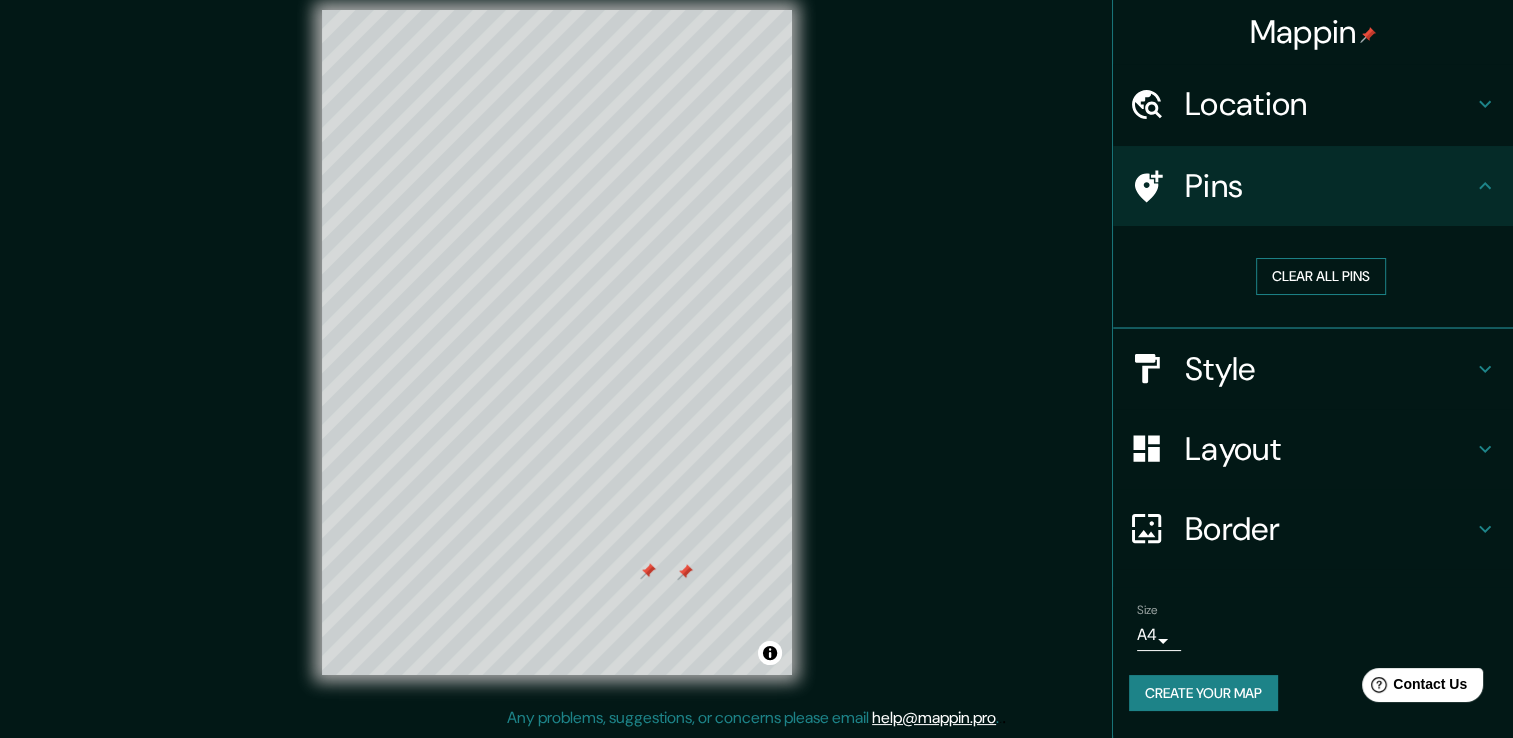 click on "Clear all pins" at bounding box center (1321, 276) 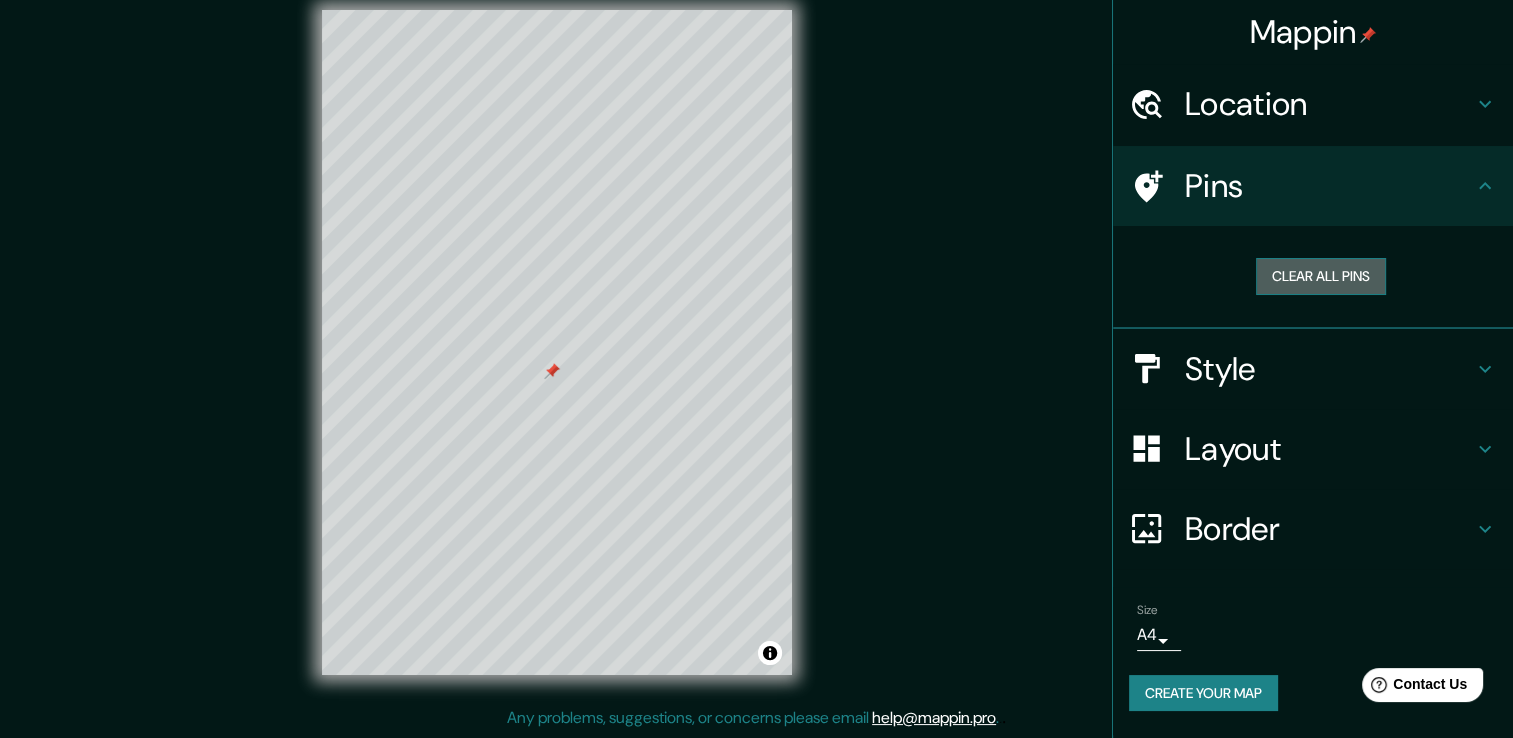 click on "Clear all pins" at bounding box center [1321, 276] 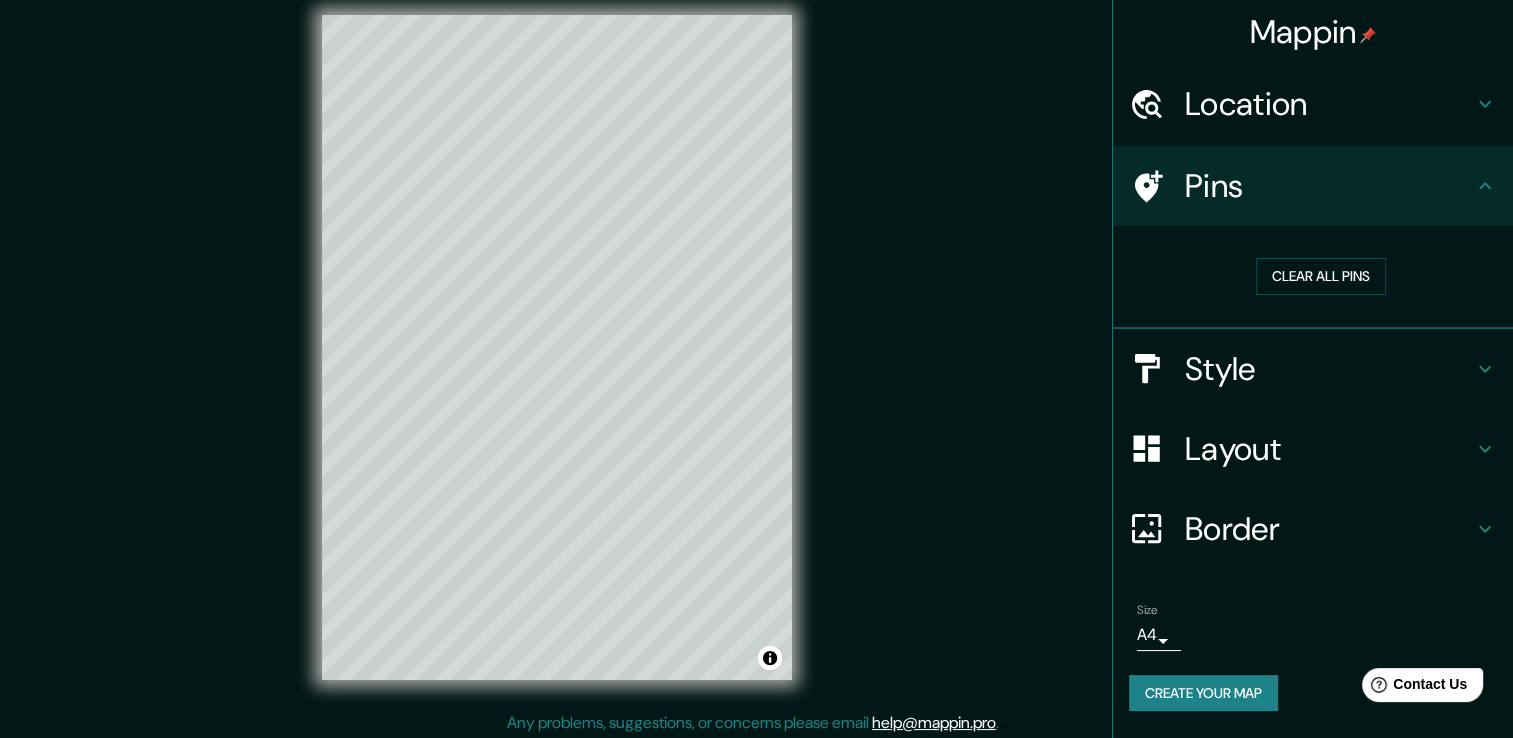 scroll, scrollTop: 22, scrollLeft: 0, axis: vertical 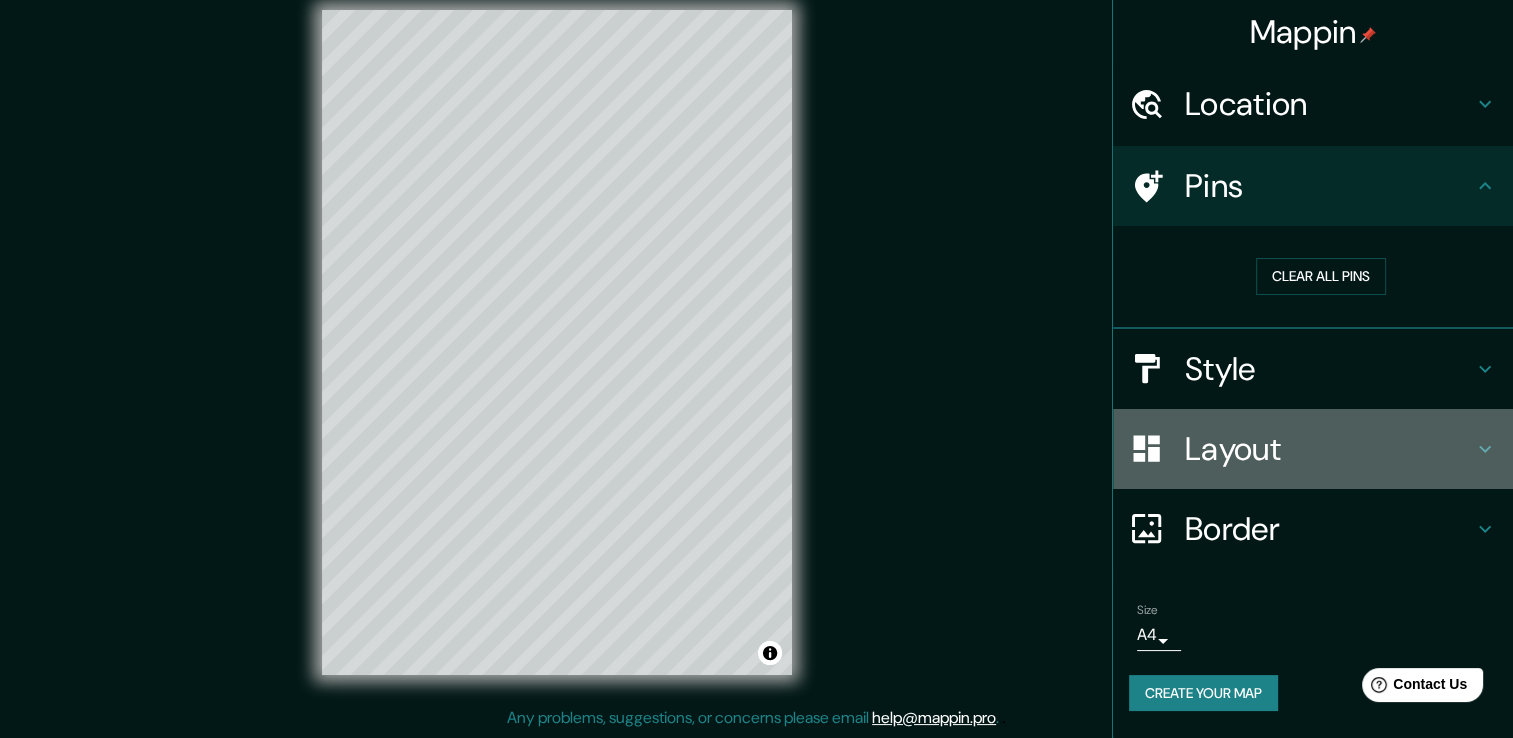 click on "Layout" at bounding box center [1329, 449] 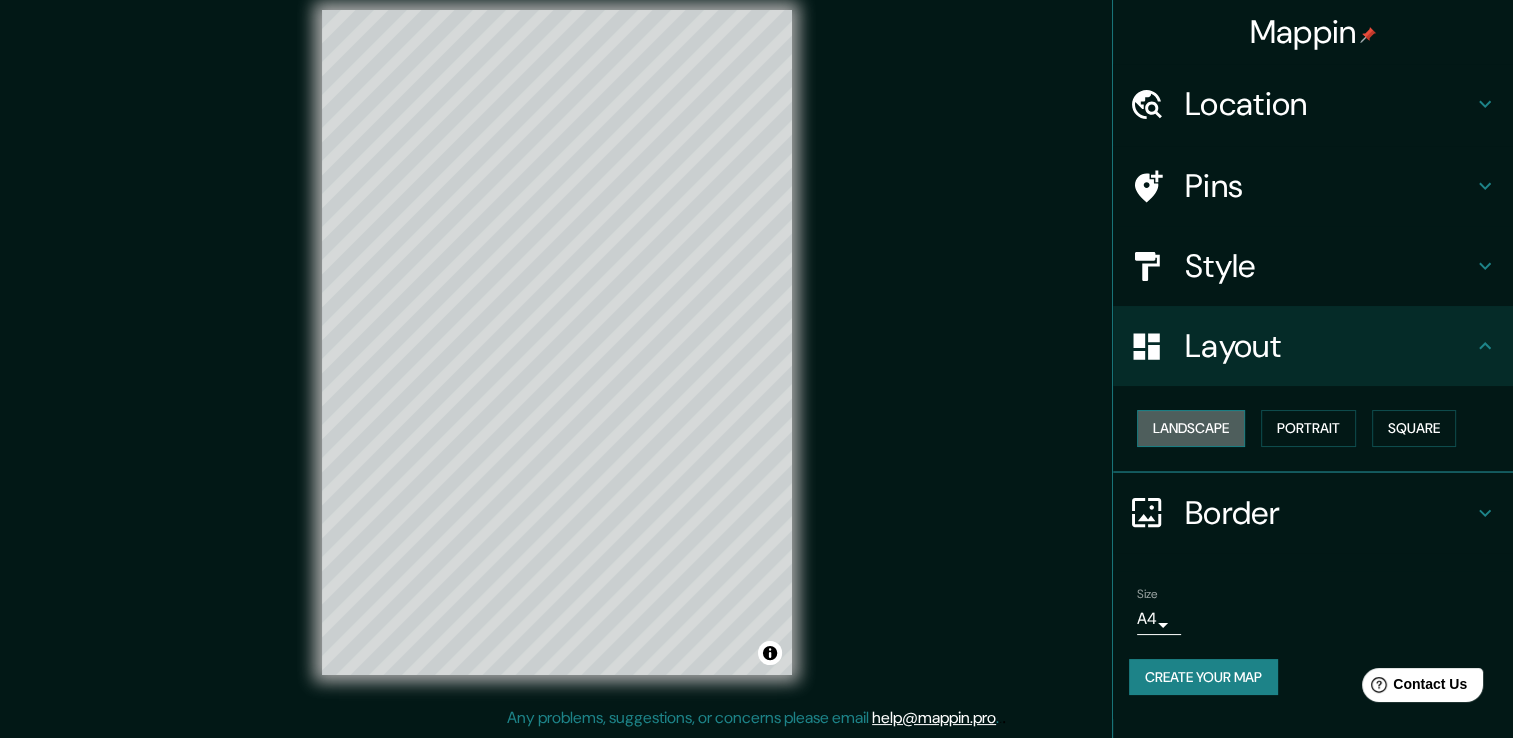 click on "Landscape" at bounding box center [1191, 428] 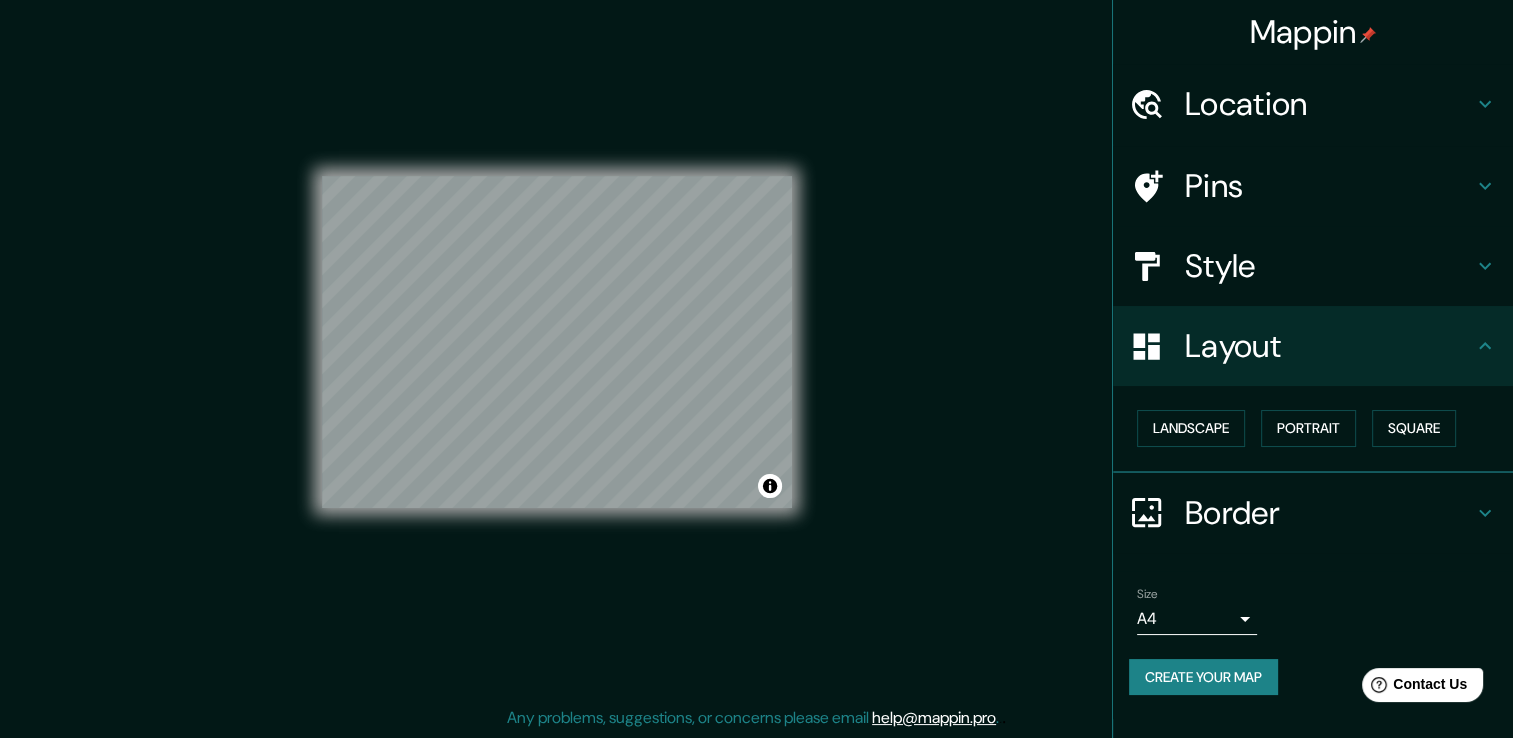 click on "Landscape Portrait Square" at bounding box center (1321, 428) 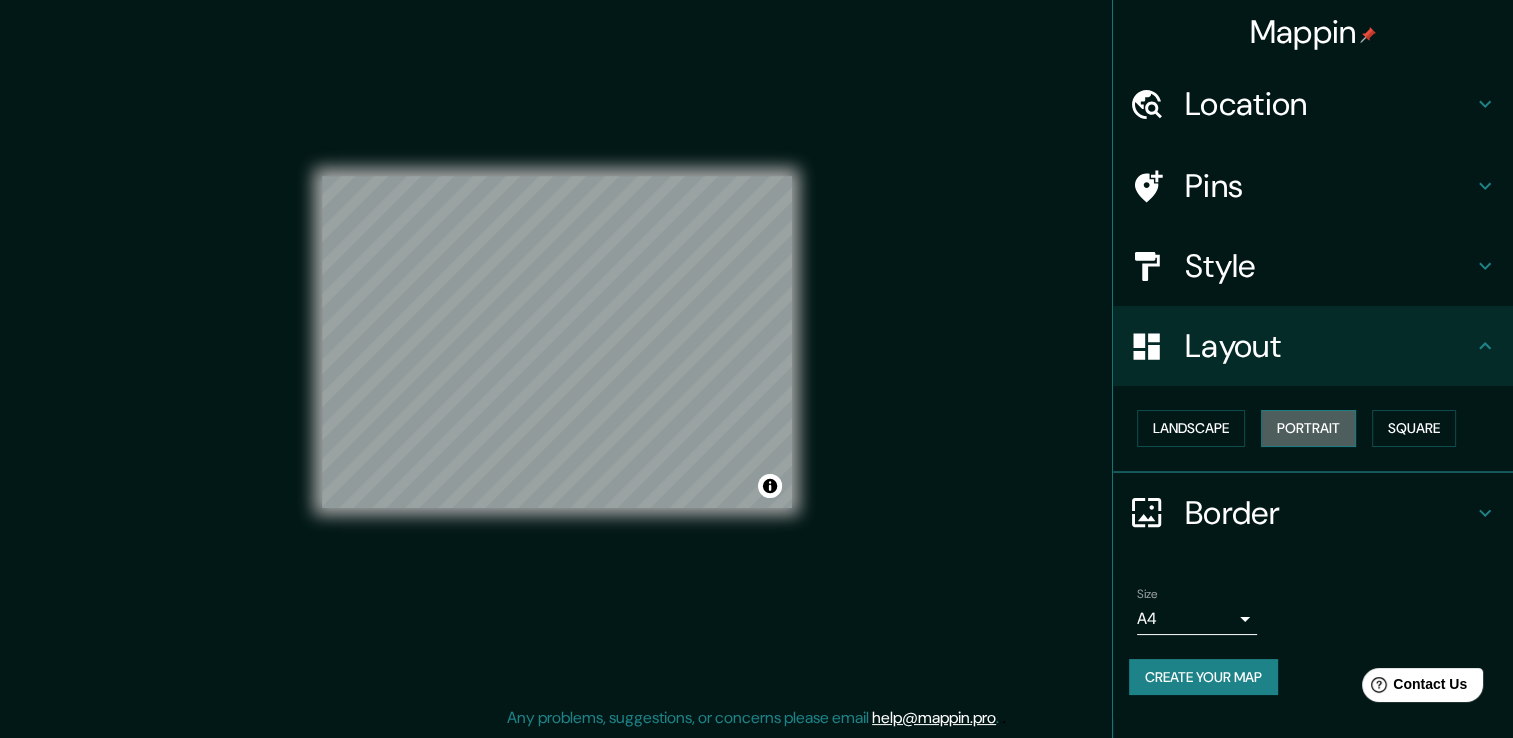 click on "Portrait" at bounding box center [1308, 428] 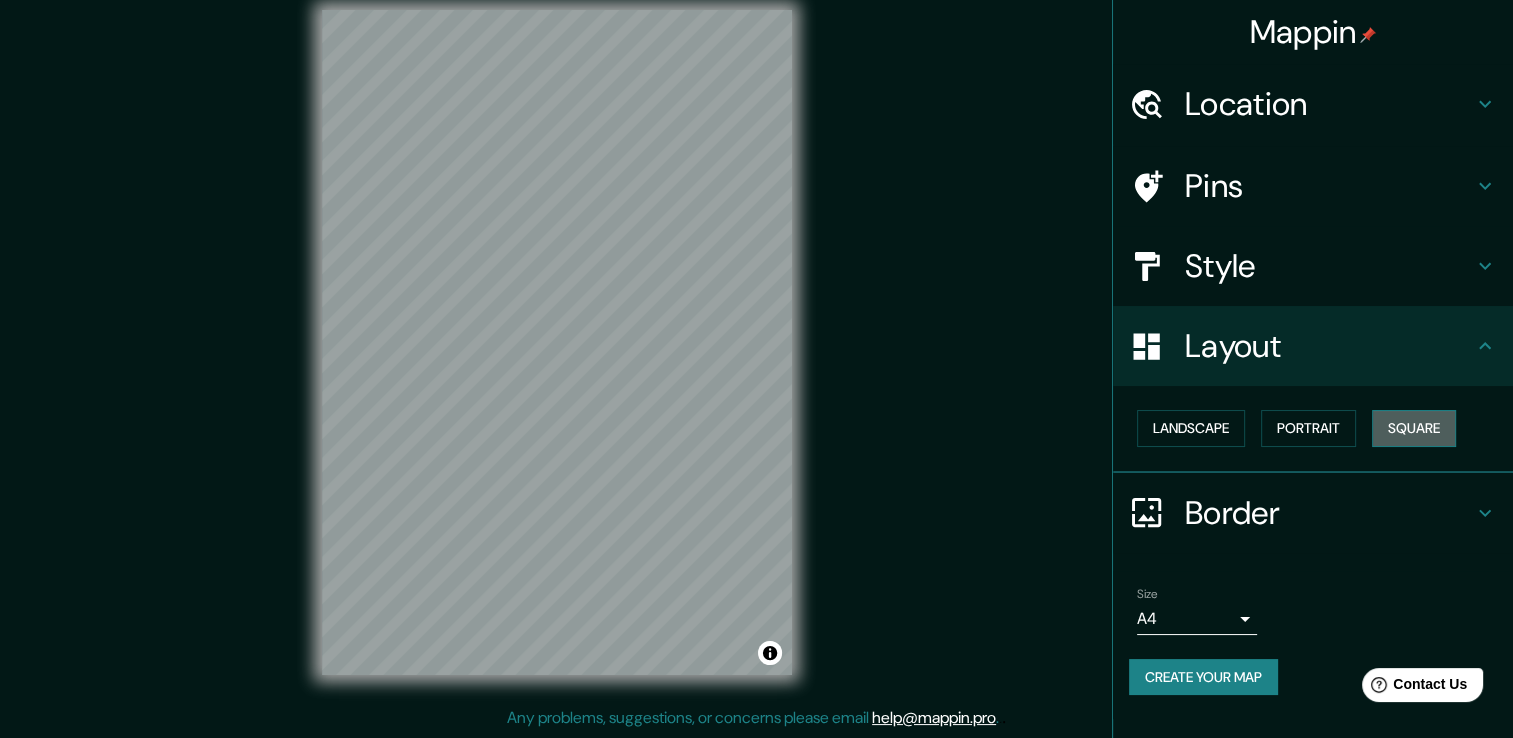 click on "Square" at bounding box center [1414, 428] 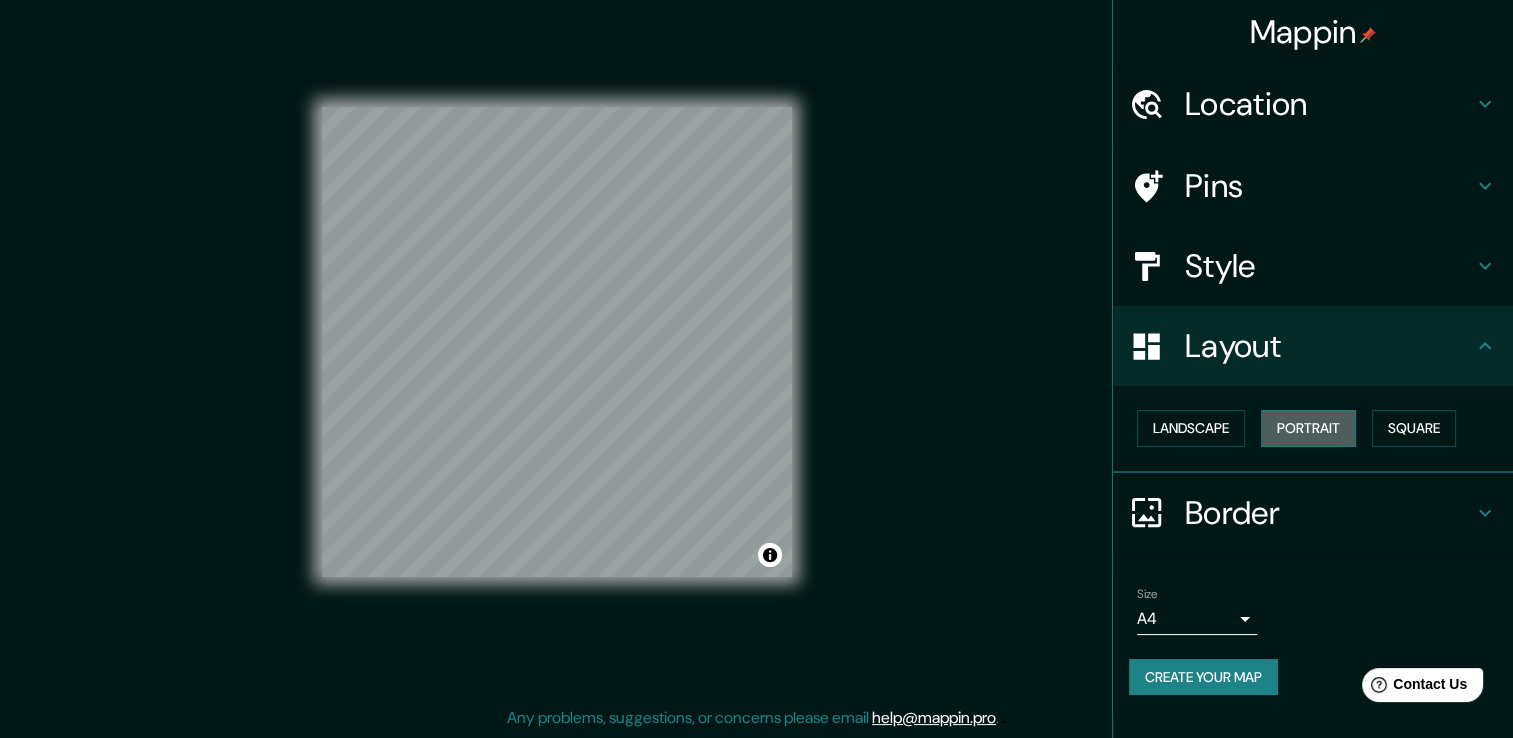 click on "Portrait" at bounding box center [1308, 428] 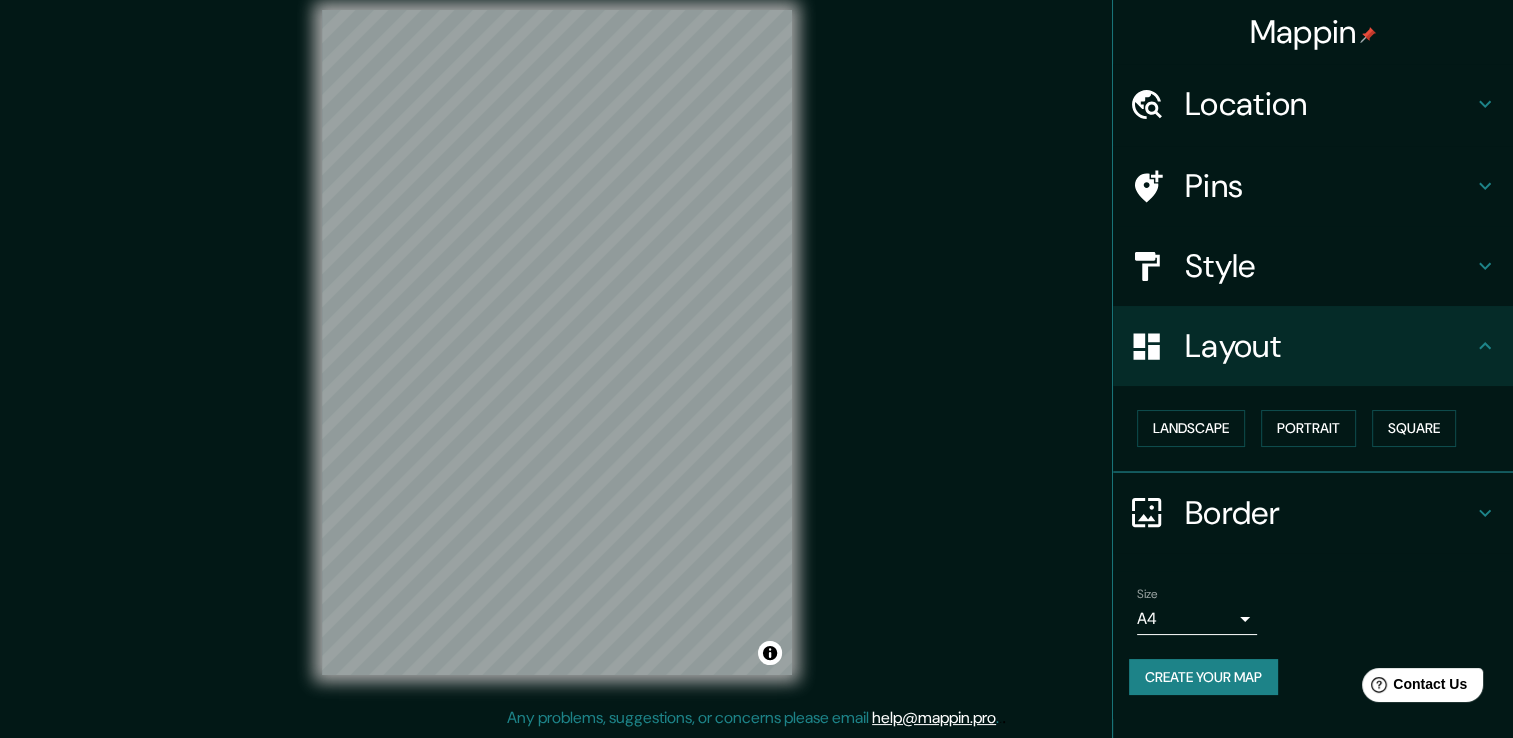 click on "Style" at bounding box center [1329, 266] 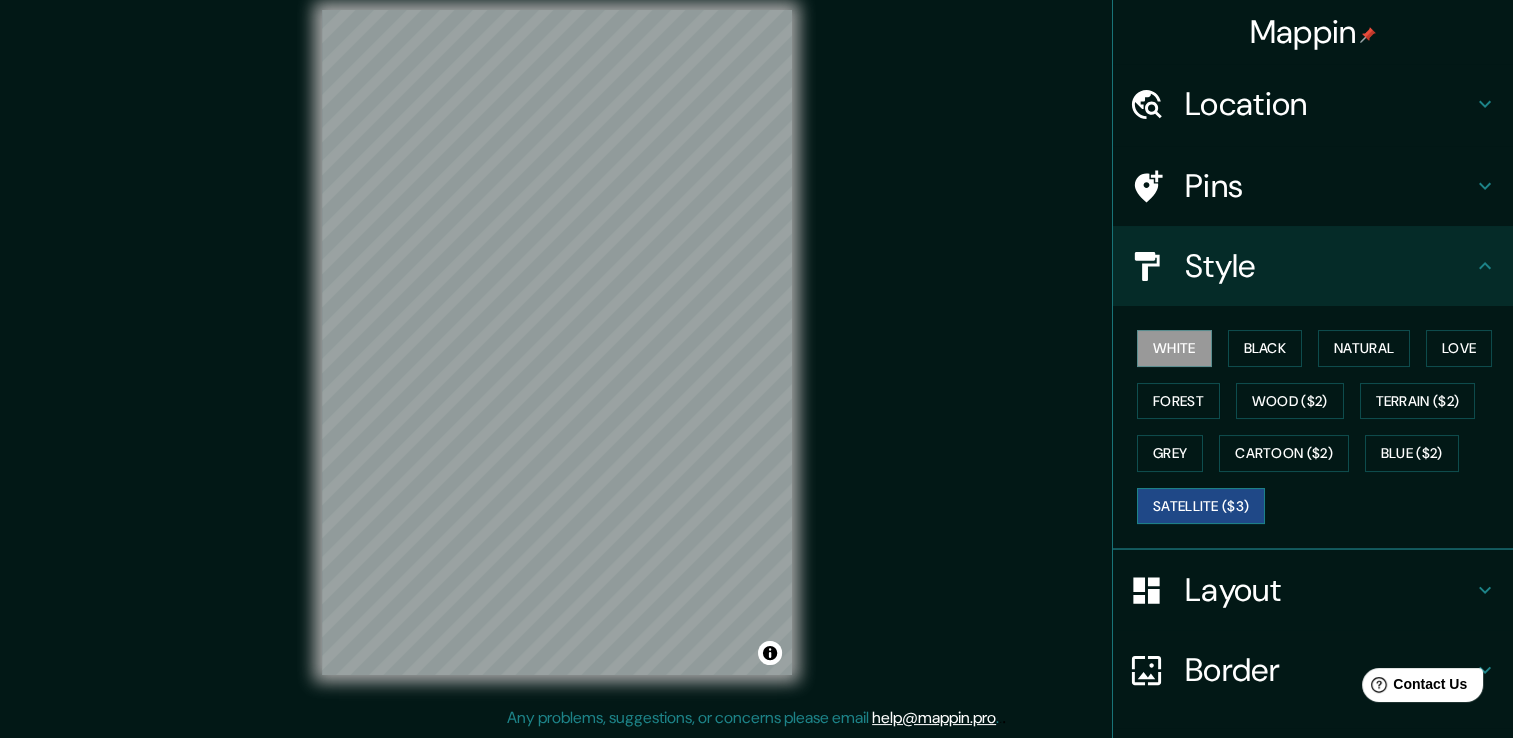 scroll, scrollTop: 135, scrollLeft: 0, axis: vertical 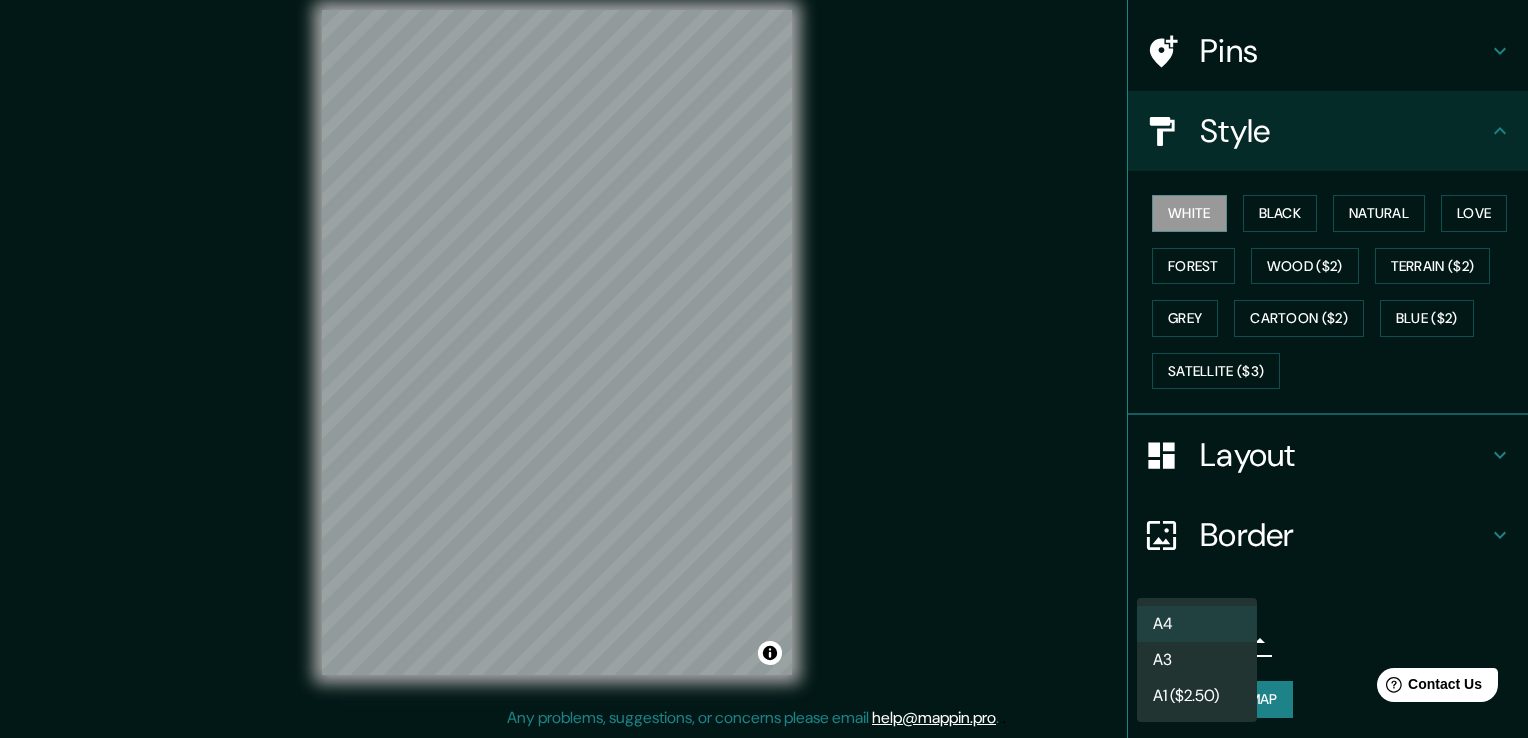 click on "Mappin Location [CITY], [REGION], [COUNTRY] Pins Style White Black Natural Love Forest Wood ($2) Terrain ($2) Grey Cartoon ($2) Blue ($2) Satellite ($3) Layout Border Choose a border.  Hint : you can make layers of the frame opaque to create some cool effects. None Simple Transparent Fancy Size A4 single Create your map © Mapbox   © OpenStreetMap   Improve this map Any problems, suggestions, or concerns please email    help@mappin.pro . . . A4 A3 A1 ($2.50)" at bounding box center (764, 347) 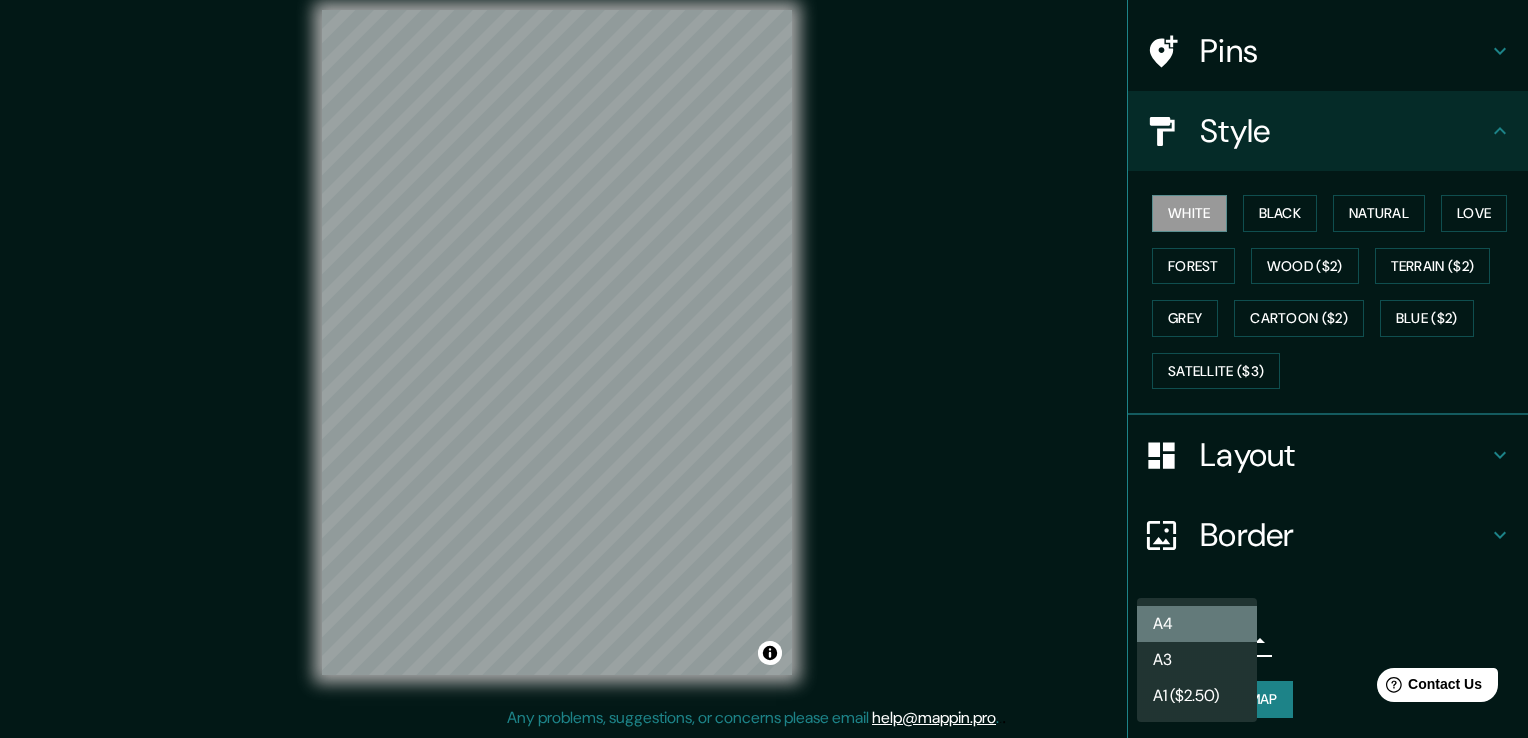 click on "A4" at bounding box center (1197, 624) 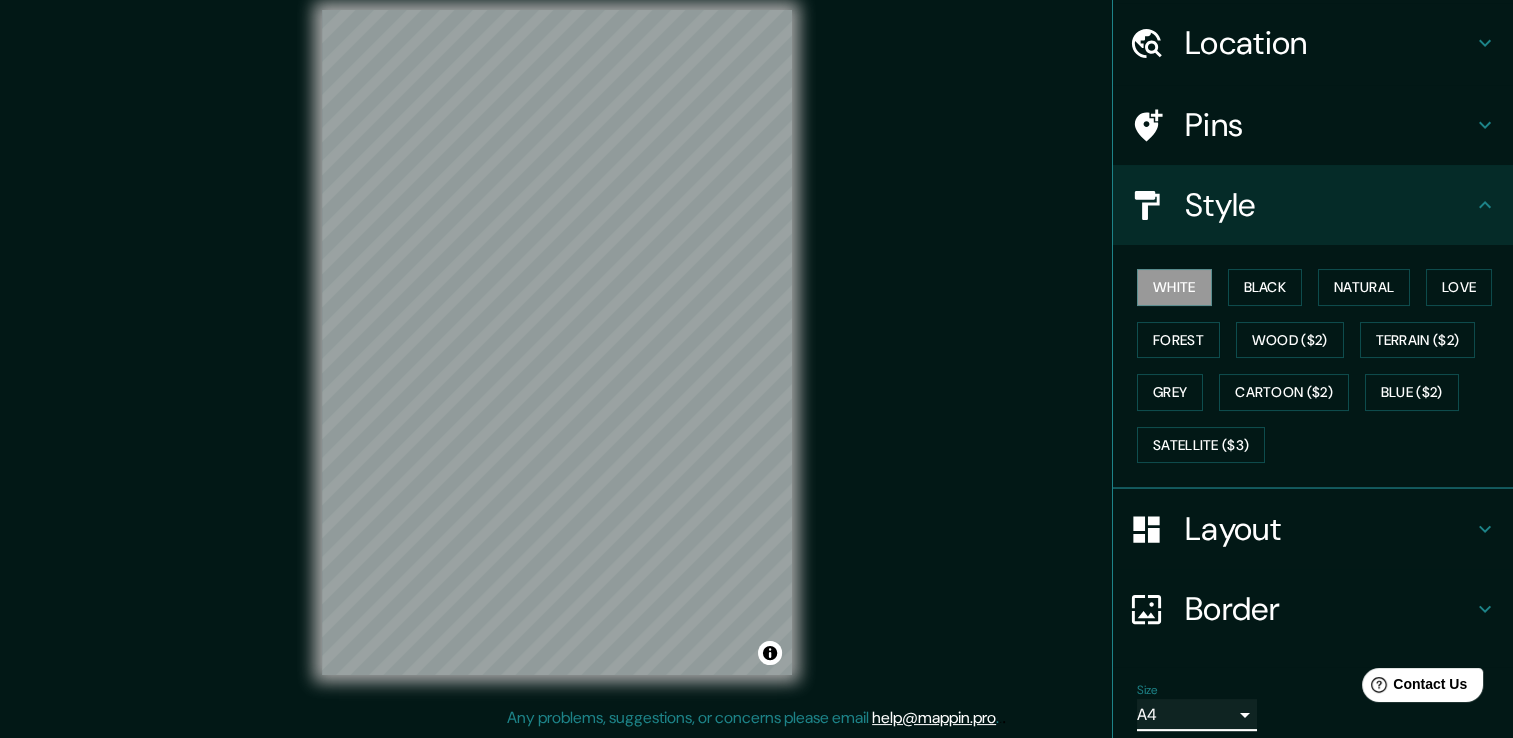 scroll, scrollTop: 0, scrollLeft: 0, axis: both 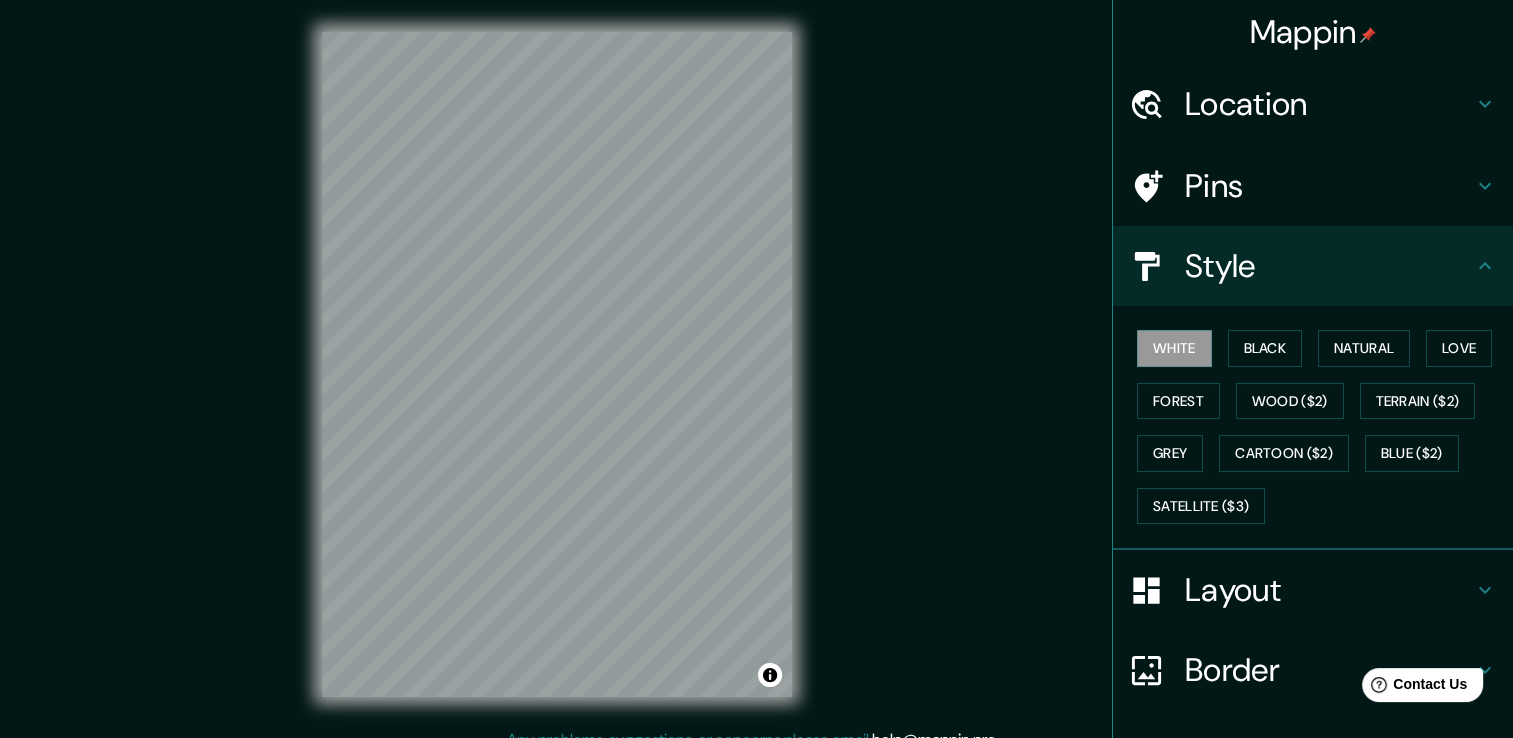 click on "Location" at bounding box center (1329, 104) 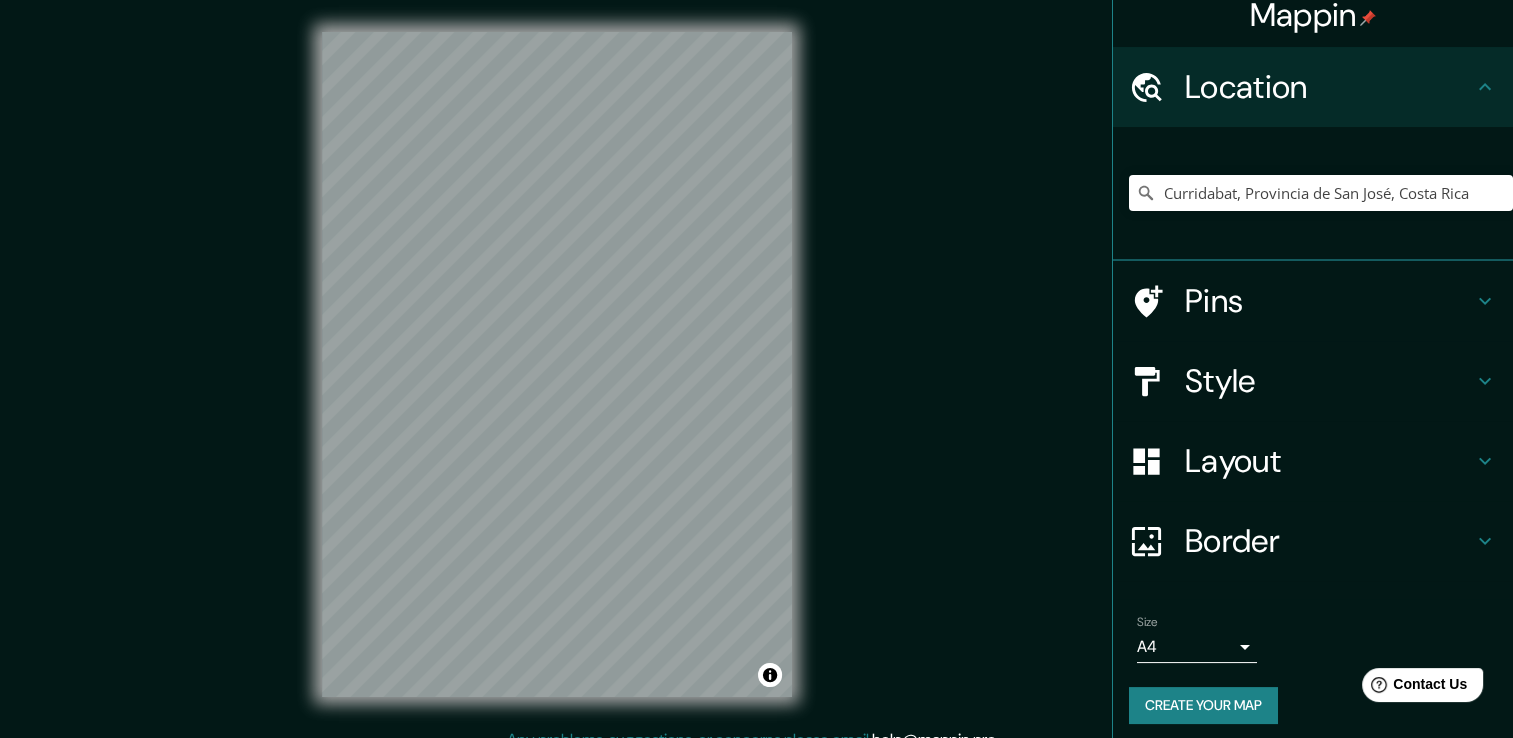 scroll, scrollTop: 25, scrollLeft: 0, axis: vertical 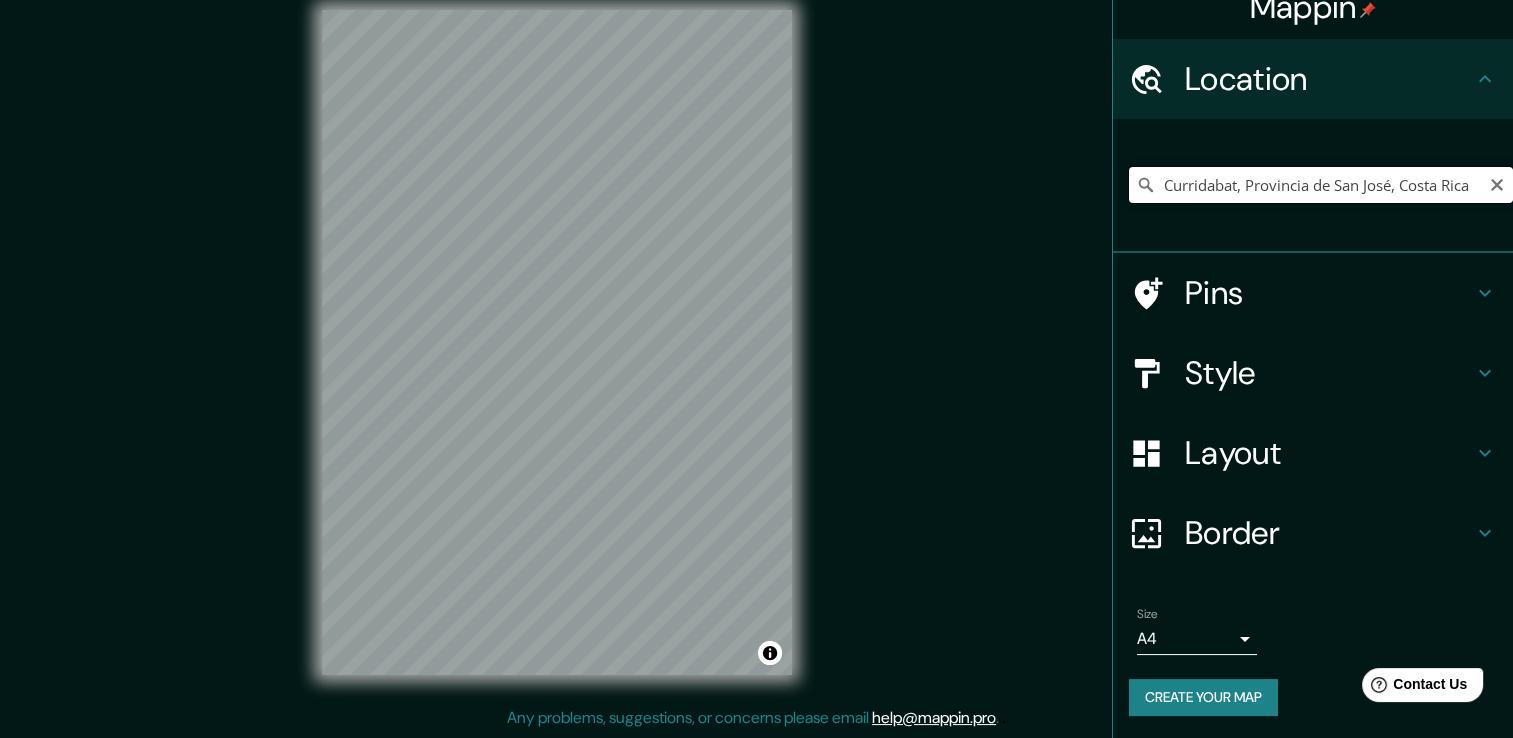 click on "Curridabat, Provincia de San José, Costa Rica" at bounding box center (1321, 185) 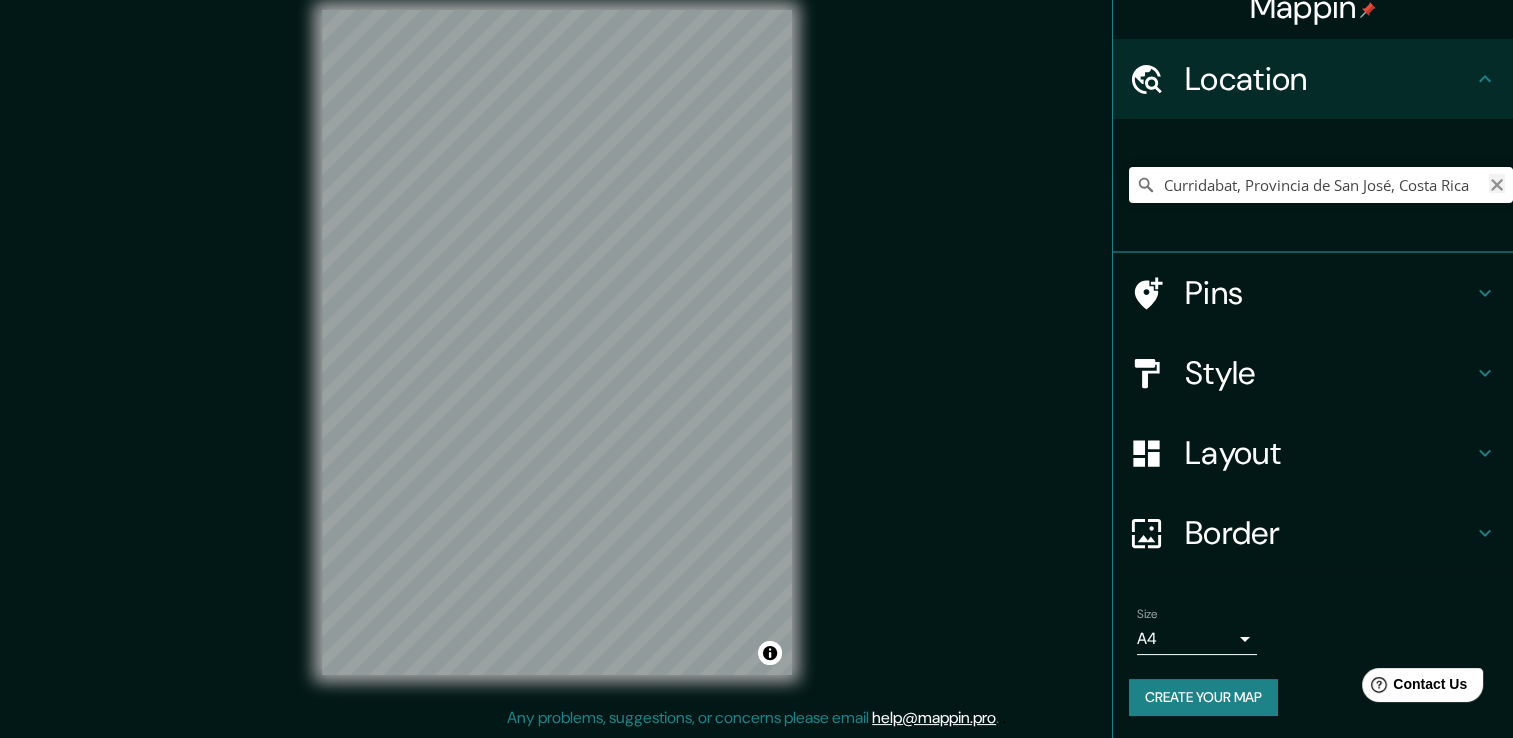 click 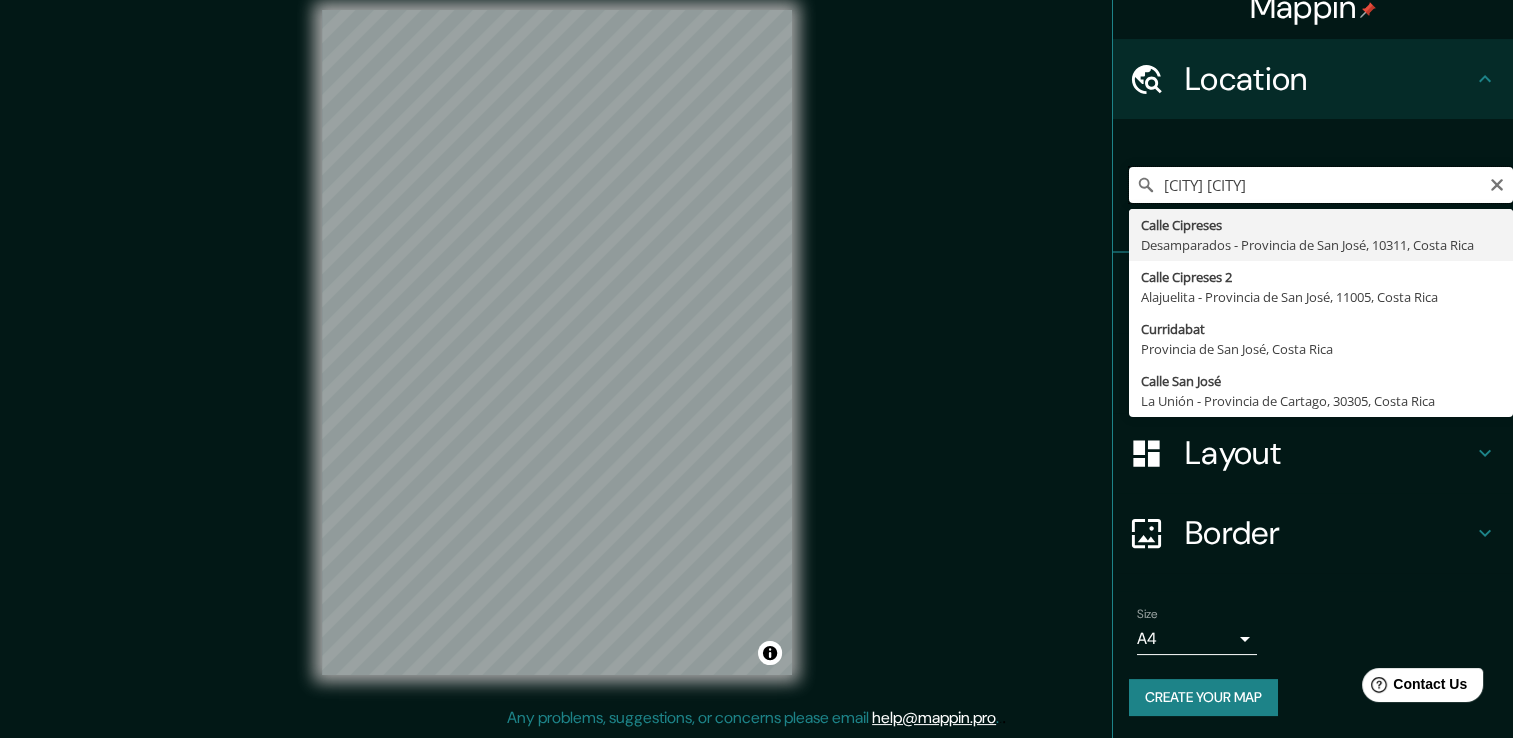 drag, startPoint x: 1369, startPoint y: 178, endPoint x: 922, endPoint y: 186, distance: 447.0716 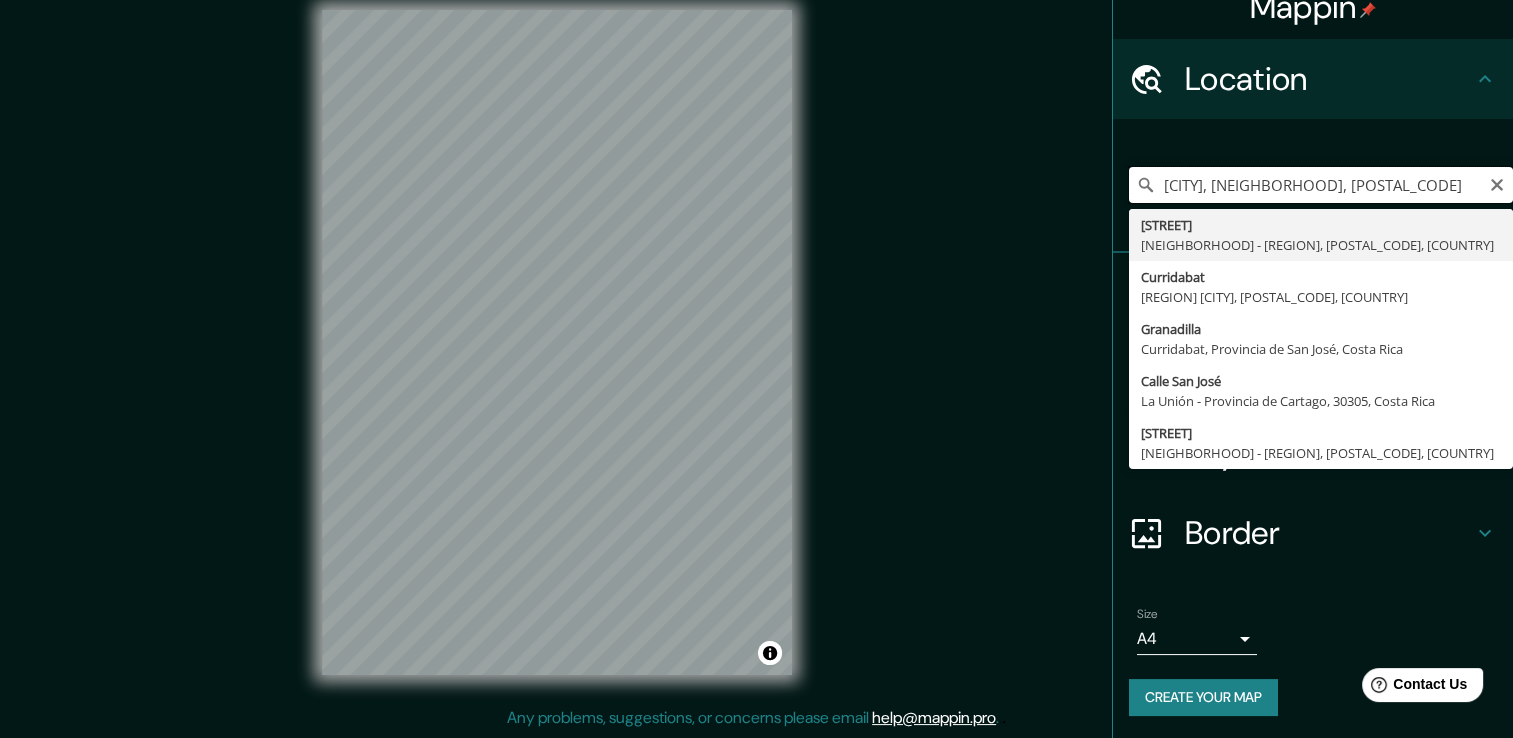 click on "[CITY], [NEIGHBORHOOD], [POSTAL_CODE]" at bounding box center [1321, 185] 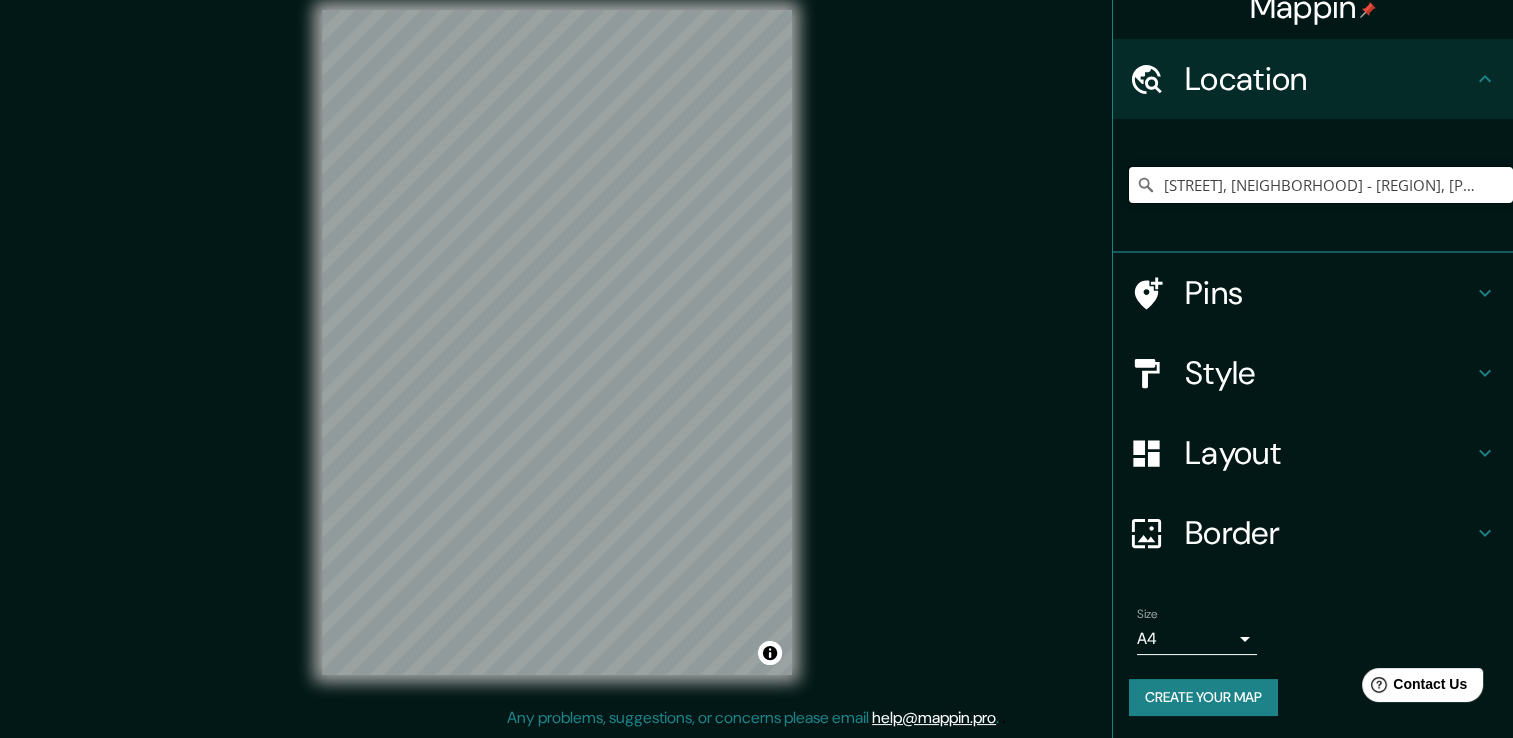 type on "[STREET], [NEIGHBORHOOD] - [REGION], [POSTAL_CODE], [COUNTRY]" 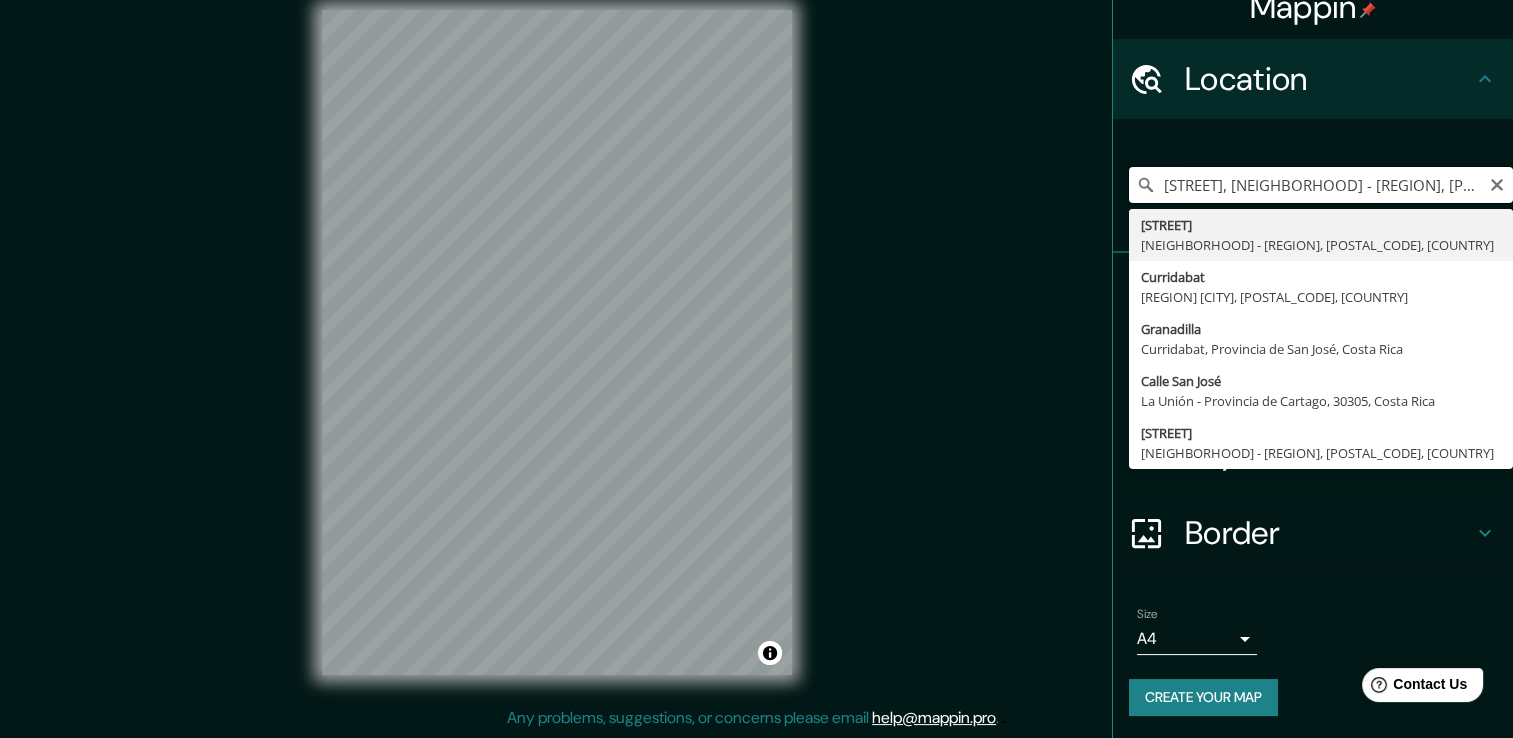 click on "[STREET], [NEIGHBORHOOD] - [REGION], [POSTAL_CODE], [COUNTRY]" at bounding box center [1321, 185] 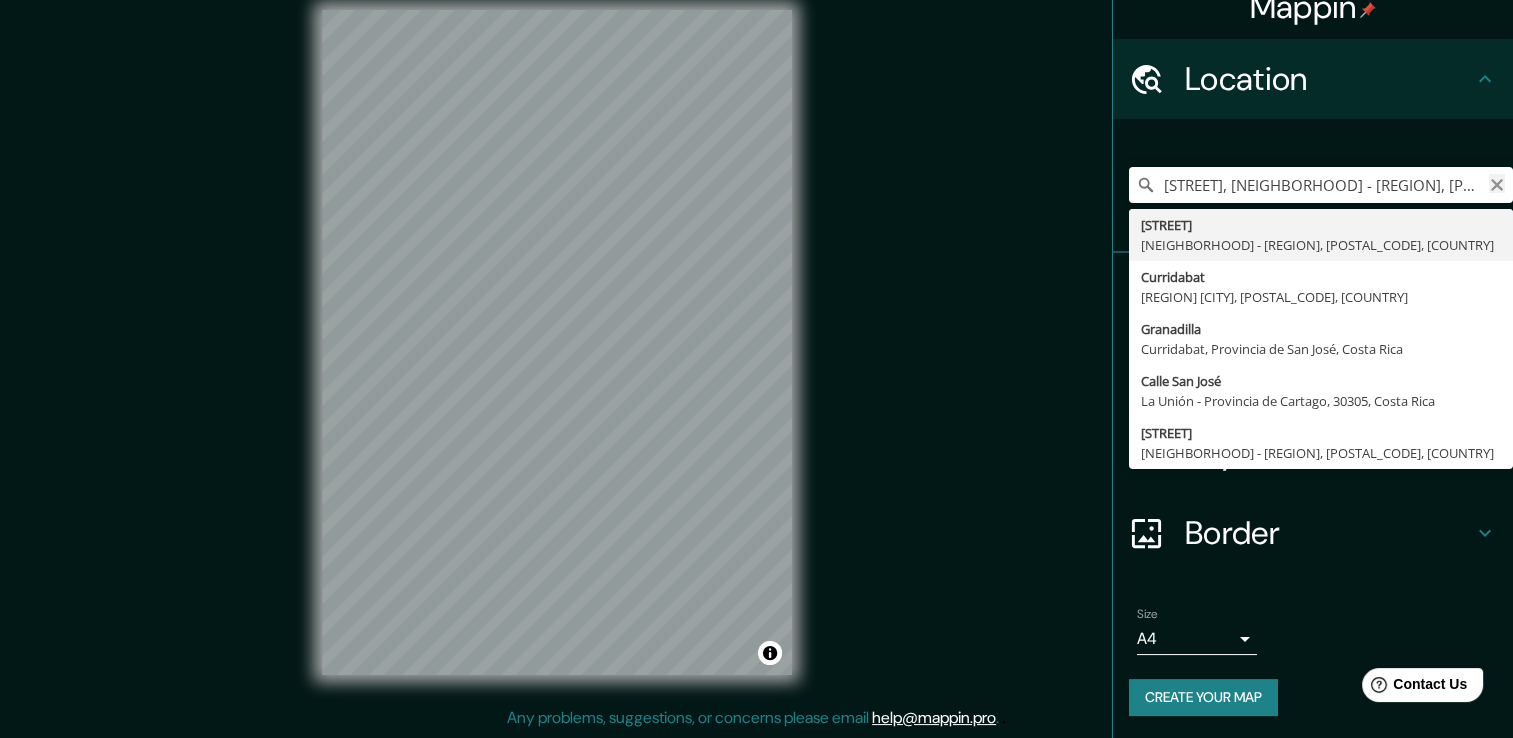 click 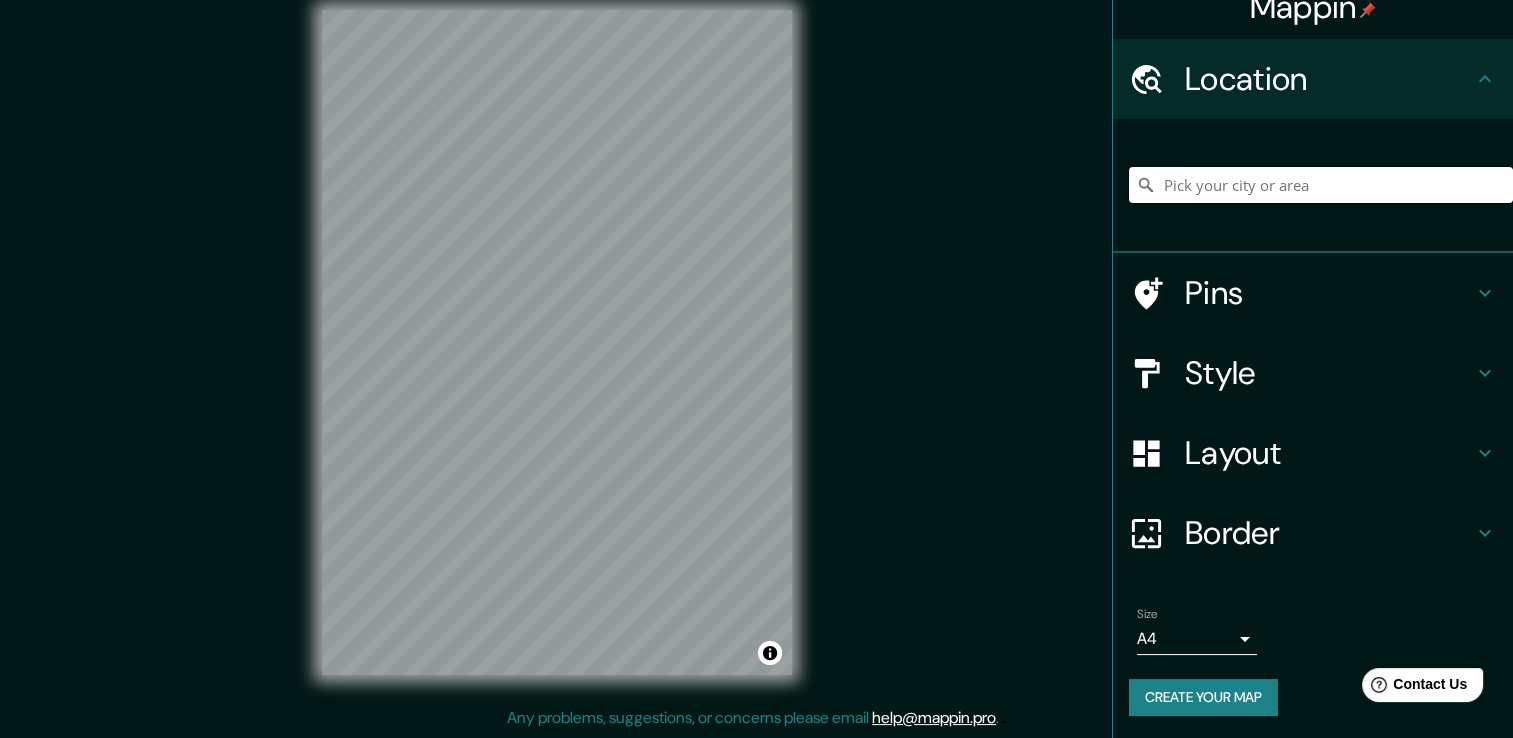 paste on "[CITY], [NEIGHBORHOOD], [POSTAL_CODE]" 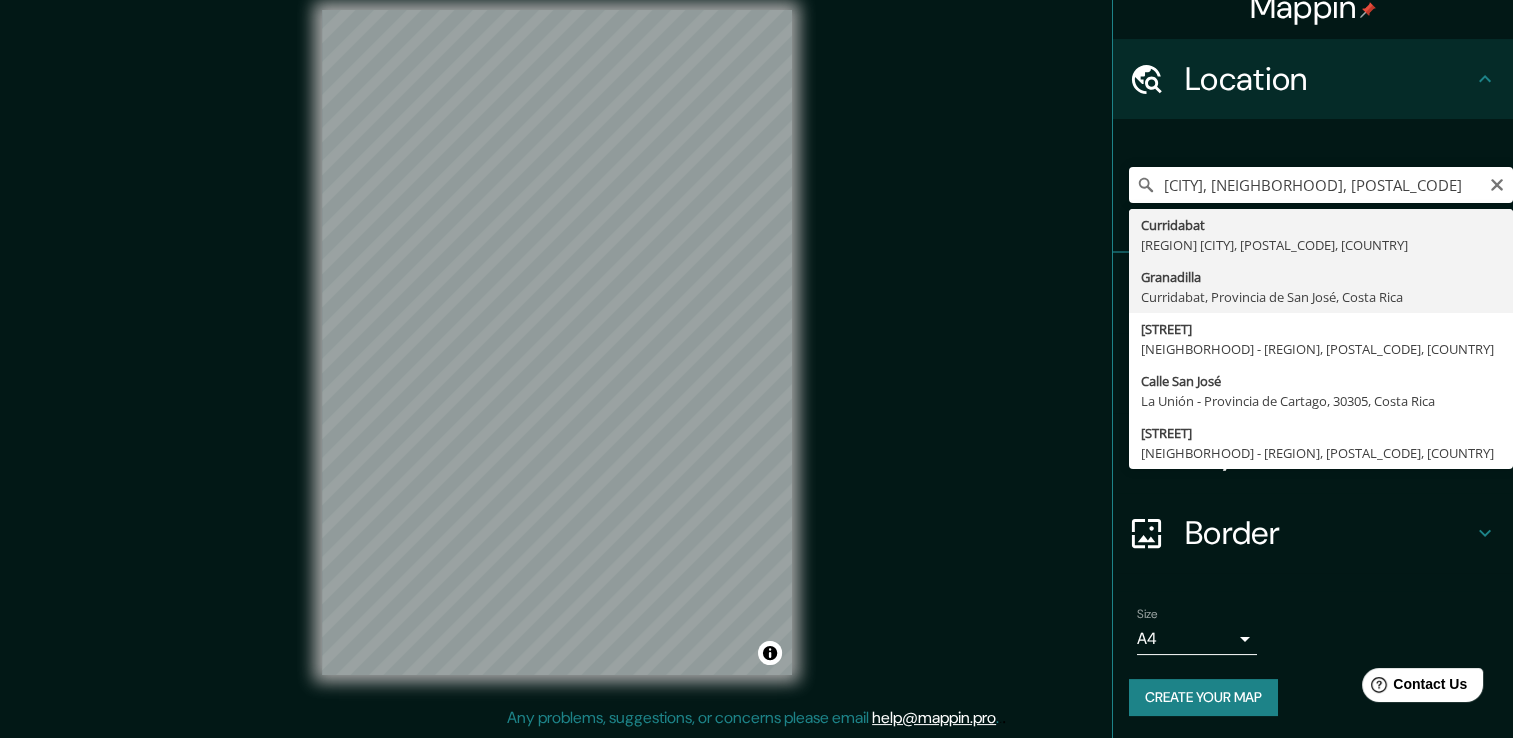 type on "Granadilla, Curridabat, Provincia de San José, Costa Rica" 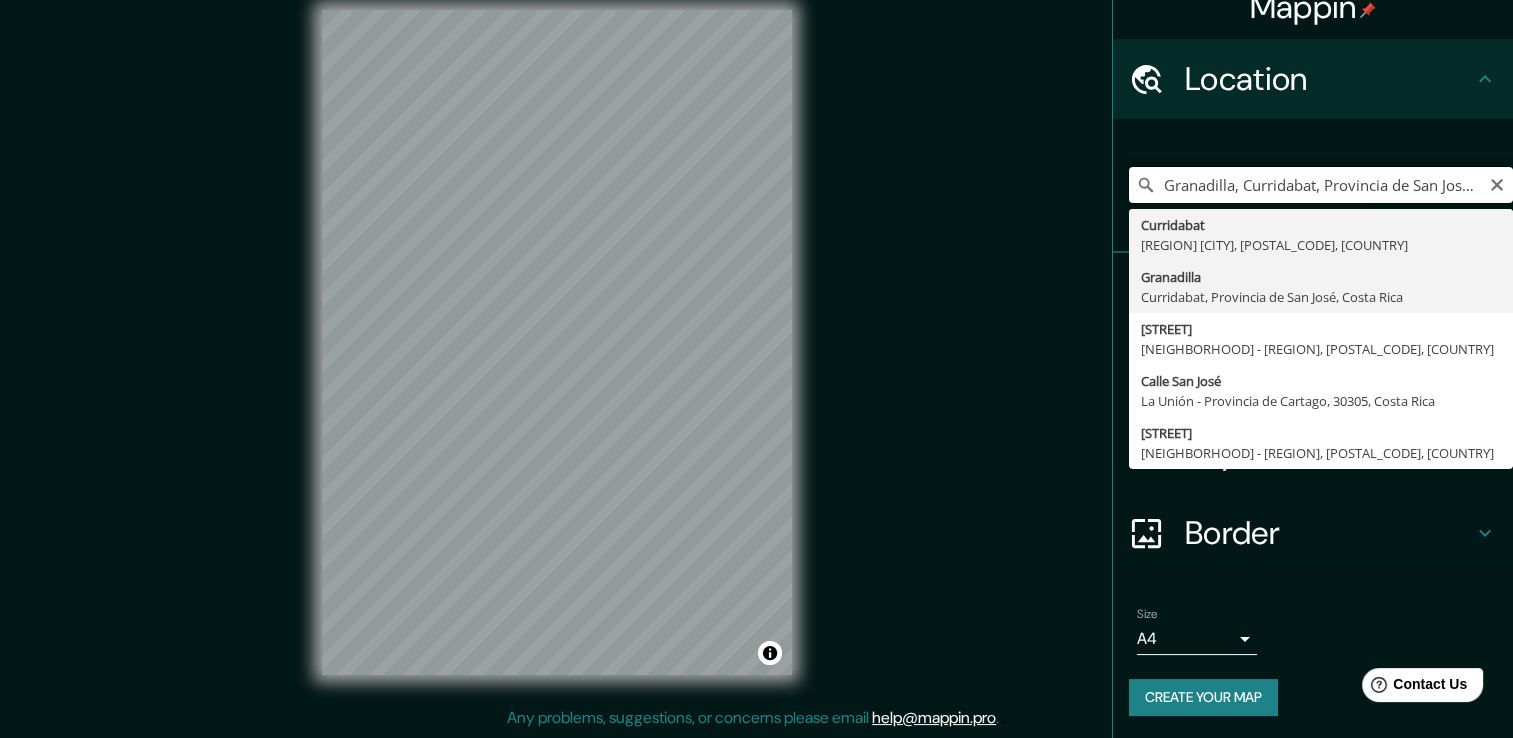 scroll, scrollTop: 0, scrollLeft: 0, axis: both 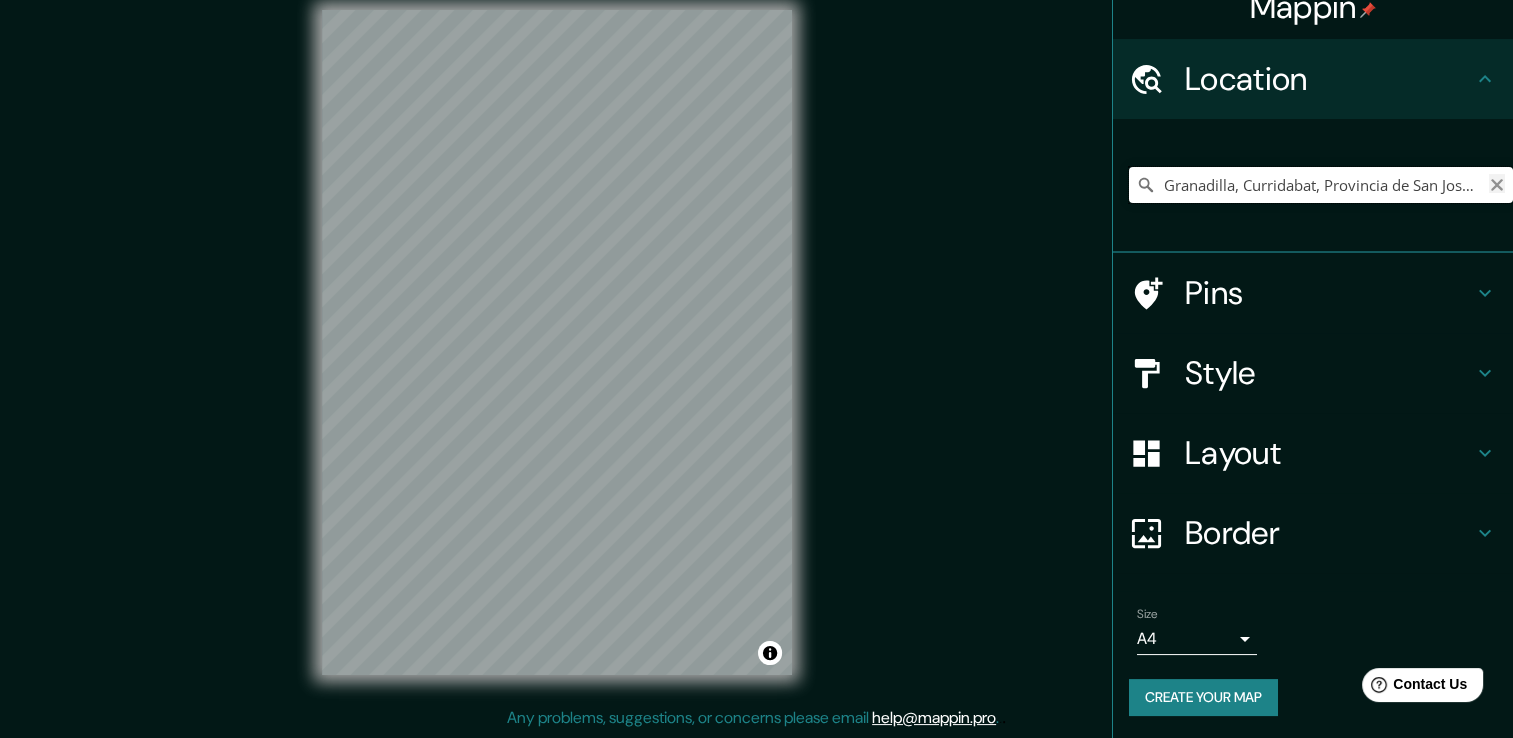 drag, startPoint x: 1489, startPoint y: 190, endPoint x: 1480, endPoint y: 179, distance: 14.21267 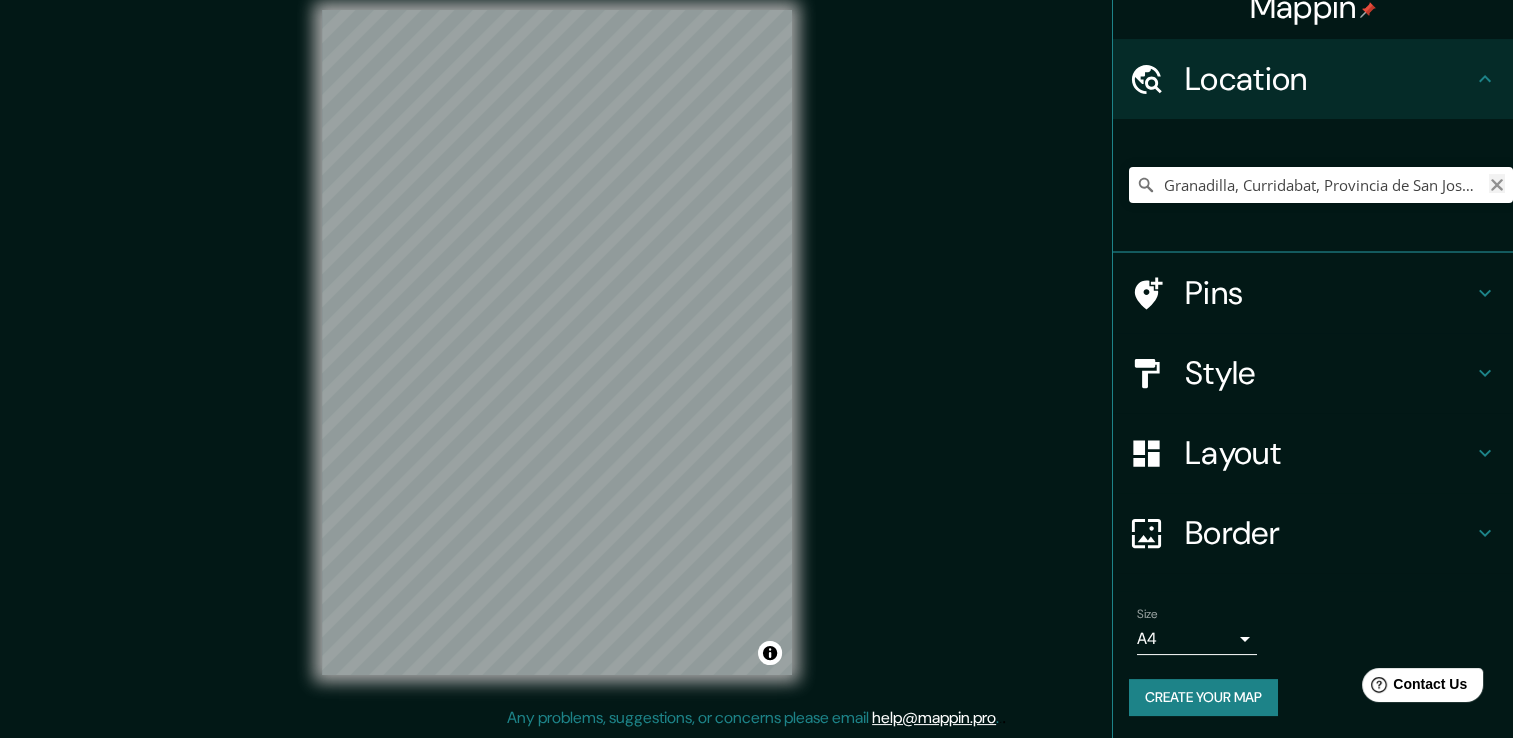 click 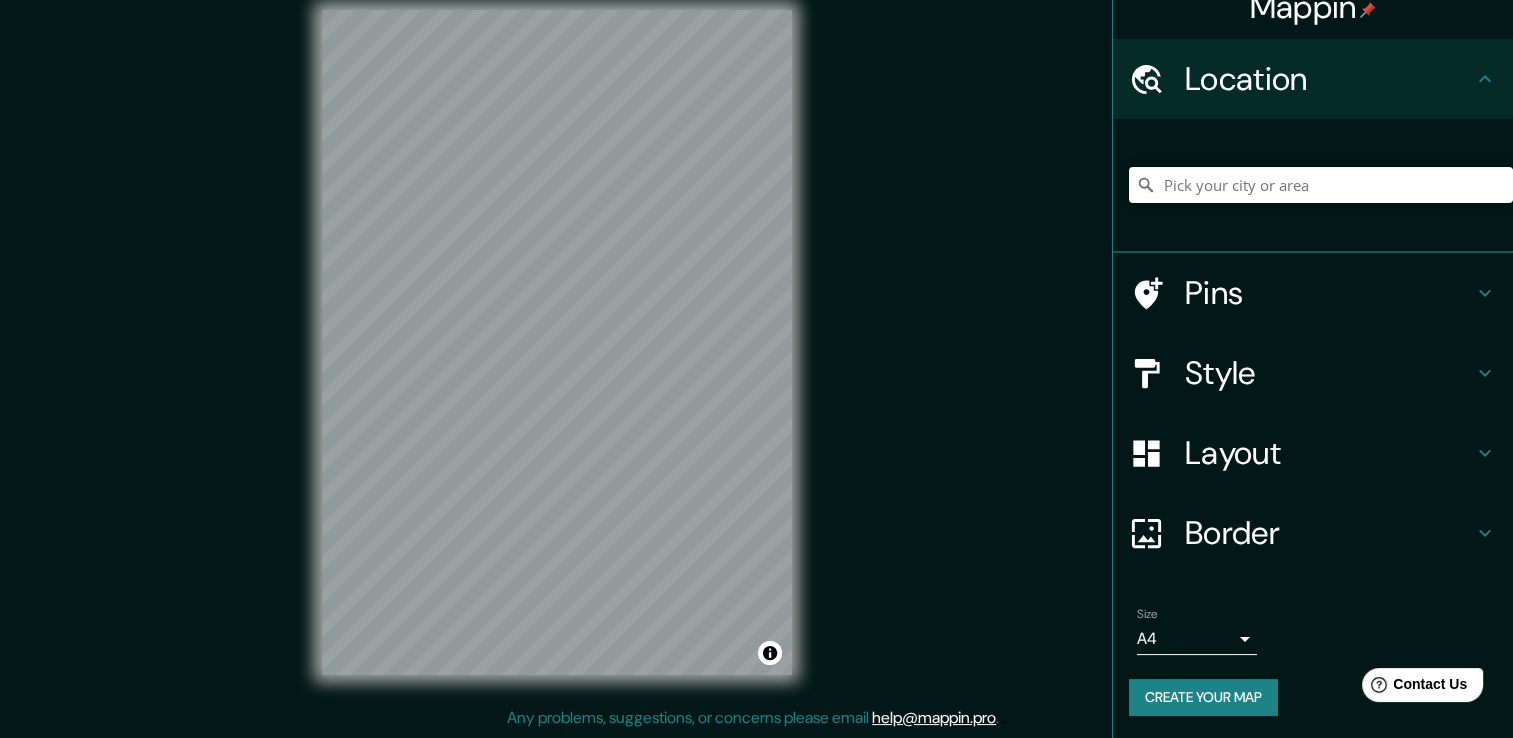 paste on "[CITY], [NEIGHBORHOOD], [POSTAL_CODE]" 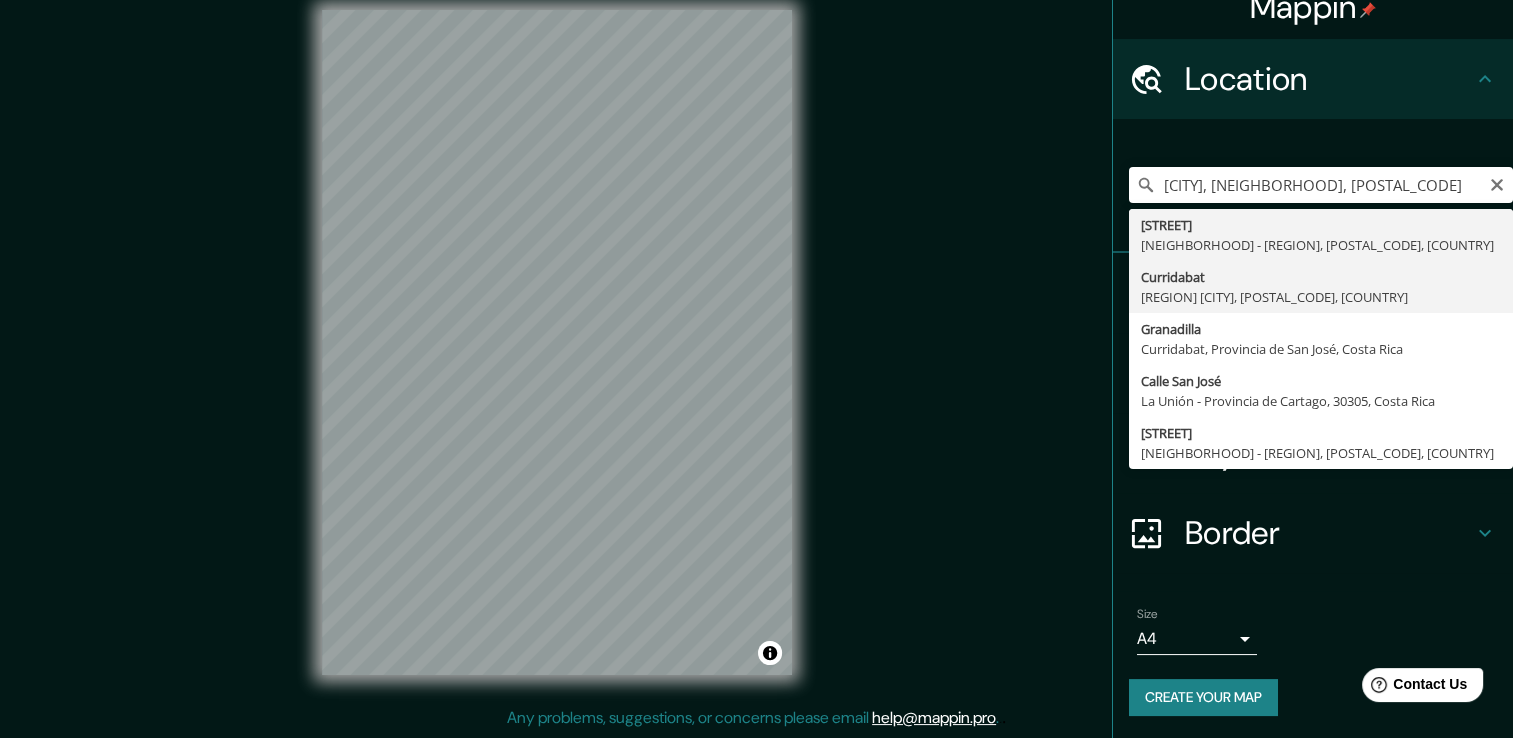 type on "Curridabat, Provincia de San José, 11801, Costa Rica" 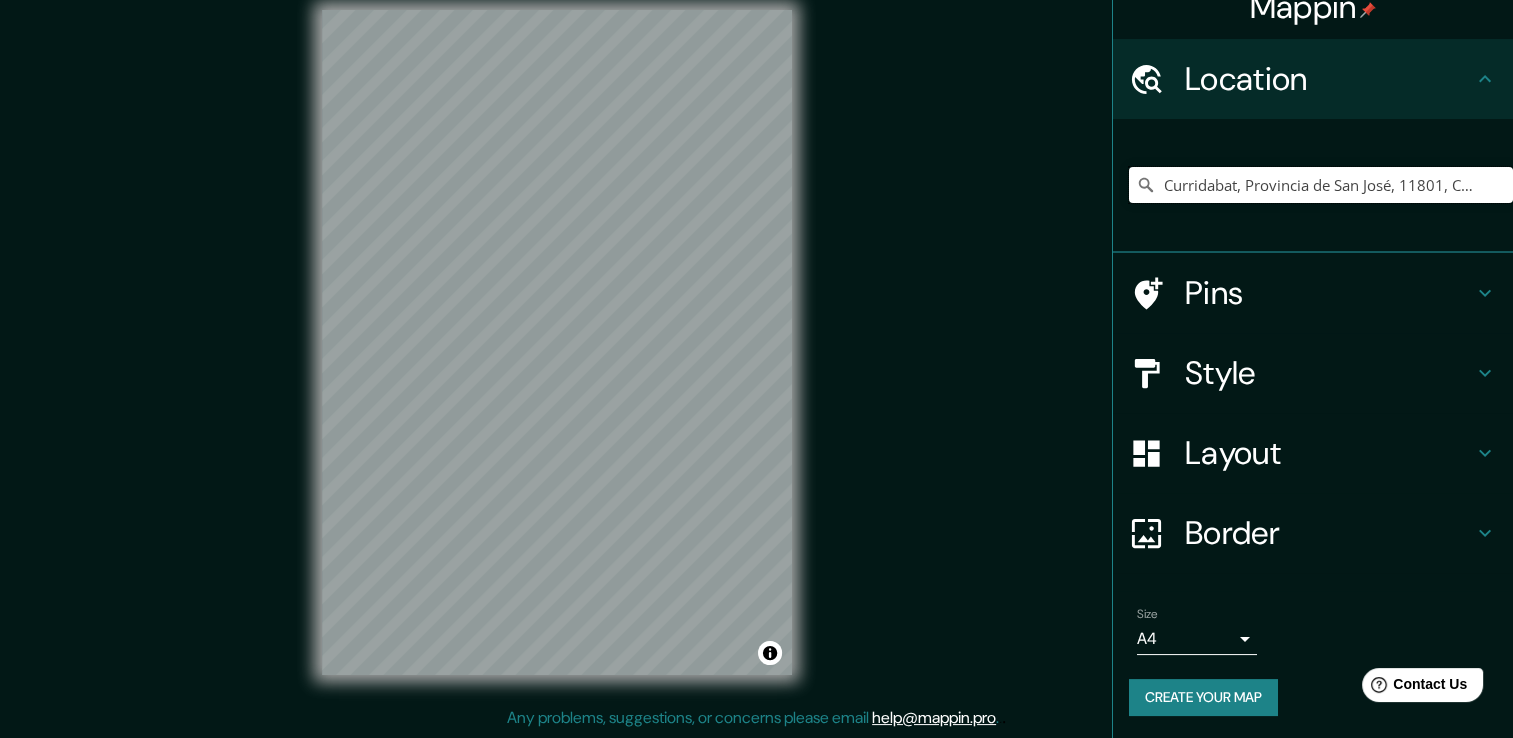 scroll, scrollTop: 0, scrollLeft: 0, axis: both 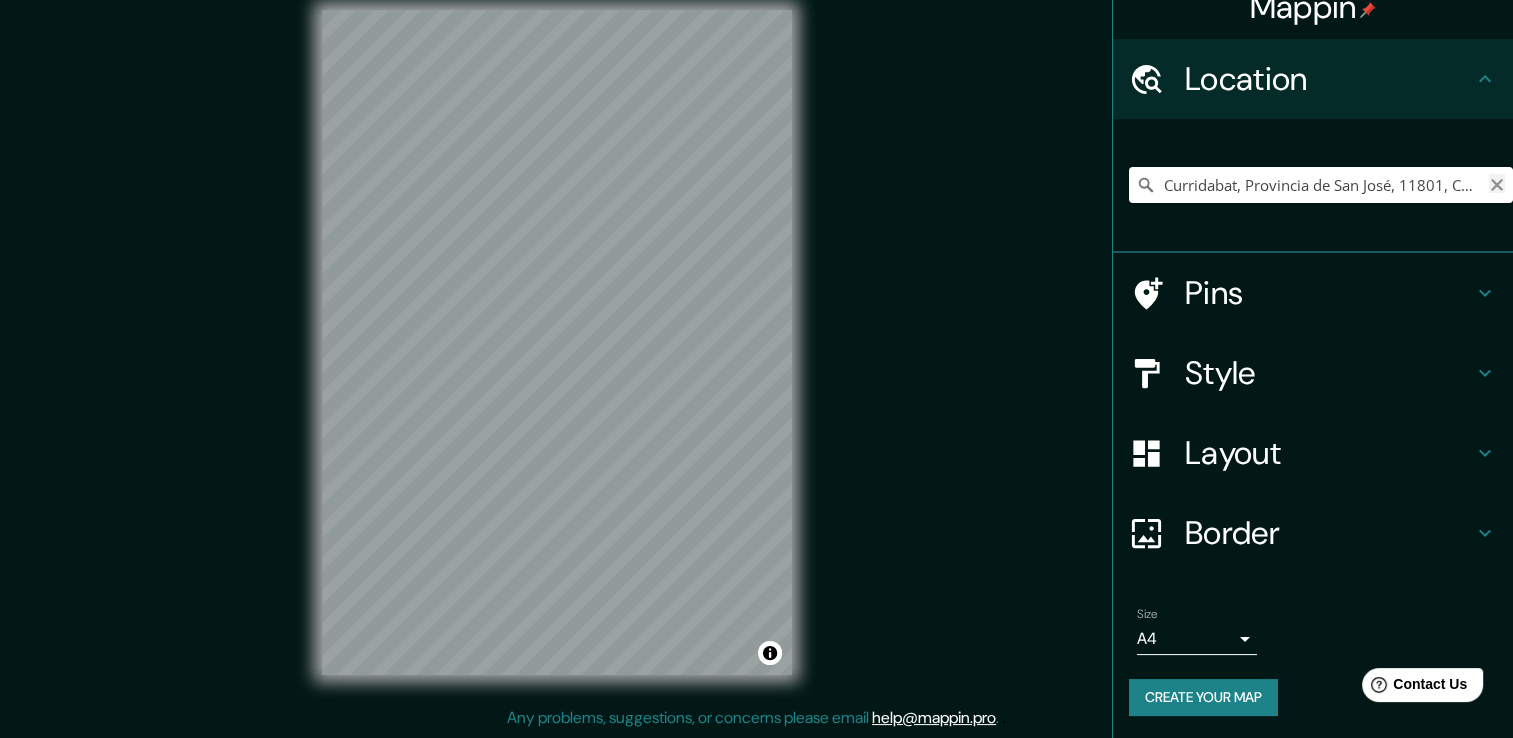 click 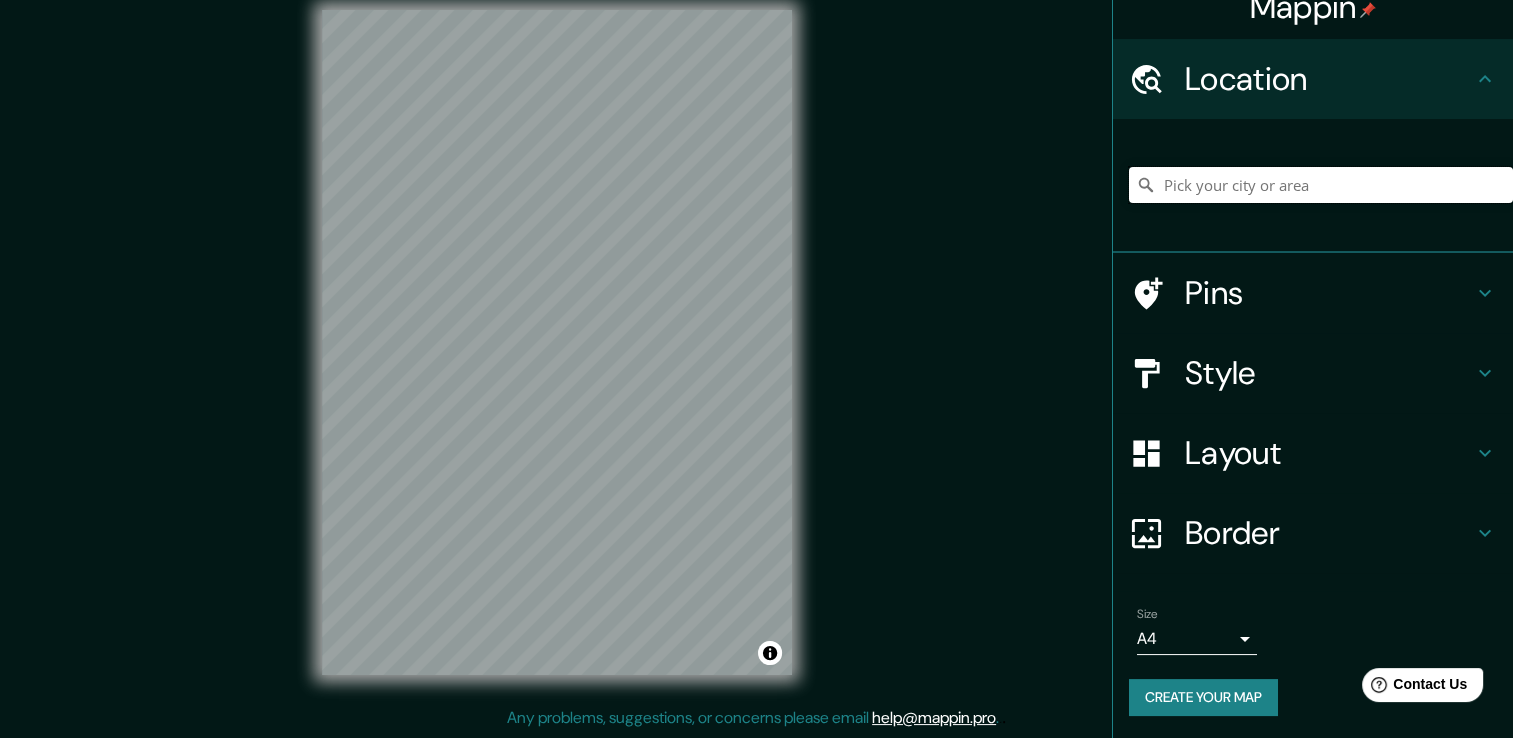 paste on "[COORDINATES]" 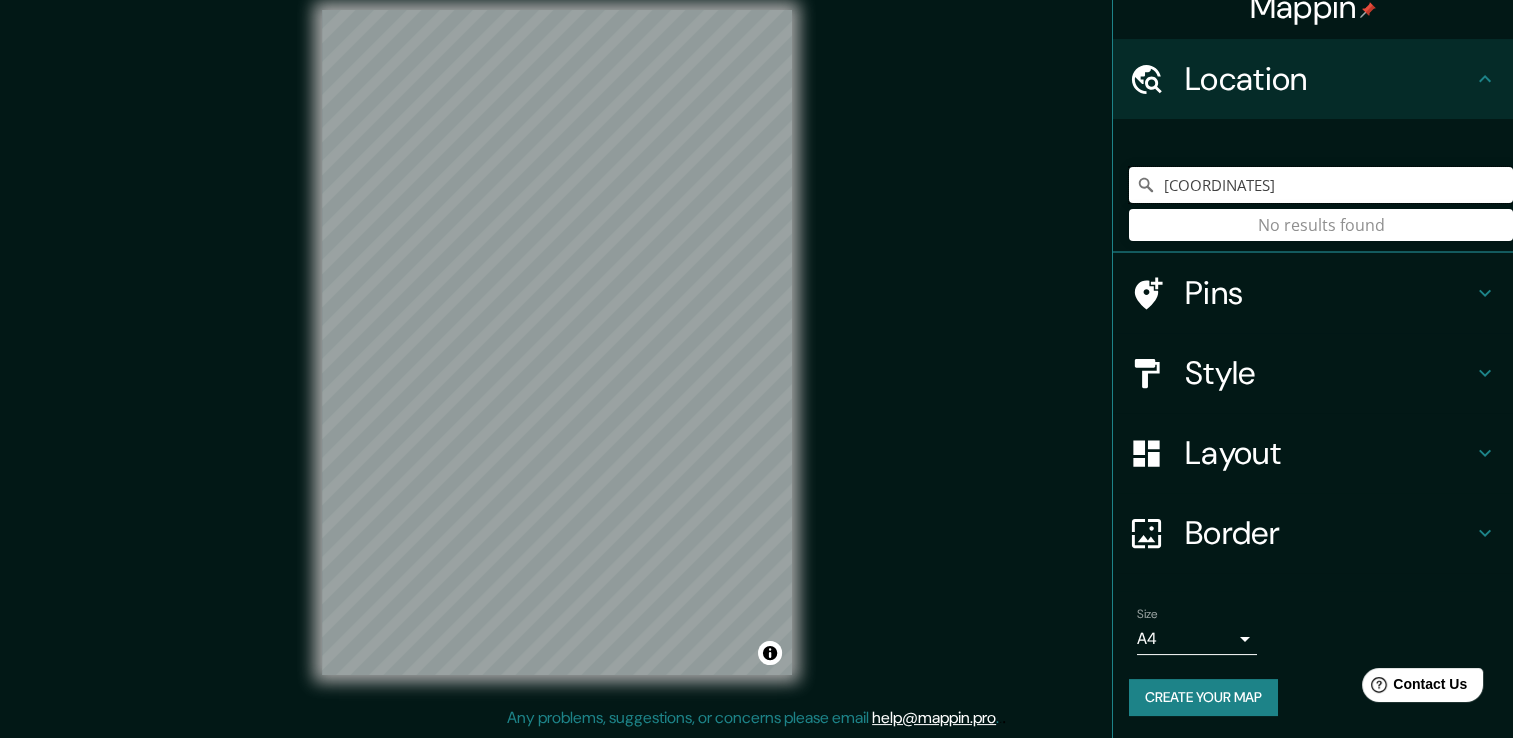 drag, startPoint x: 1446, startPoint y: 185, endPoint x: 913, endPoint y: 188, distance: 533.0084 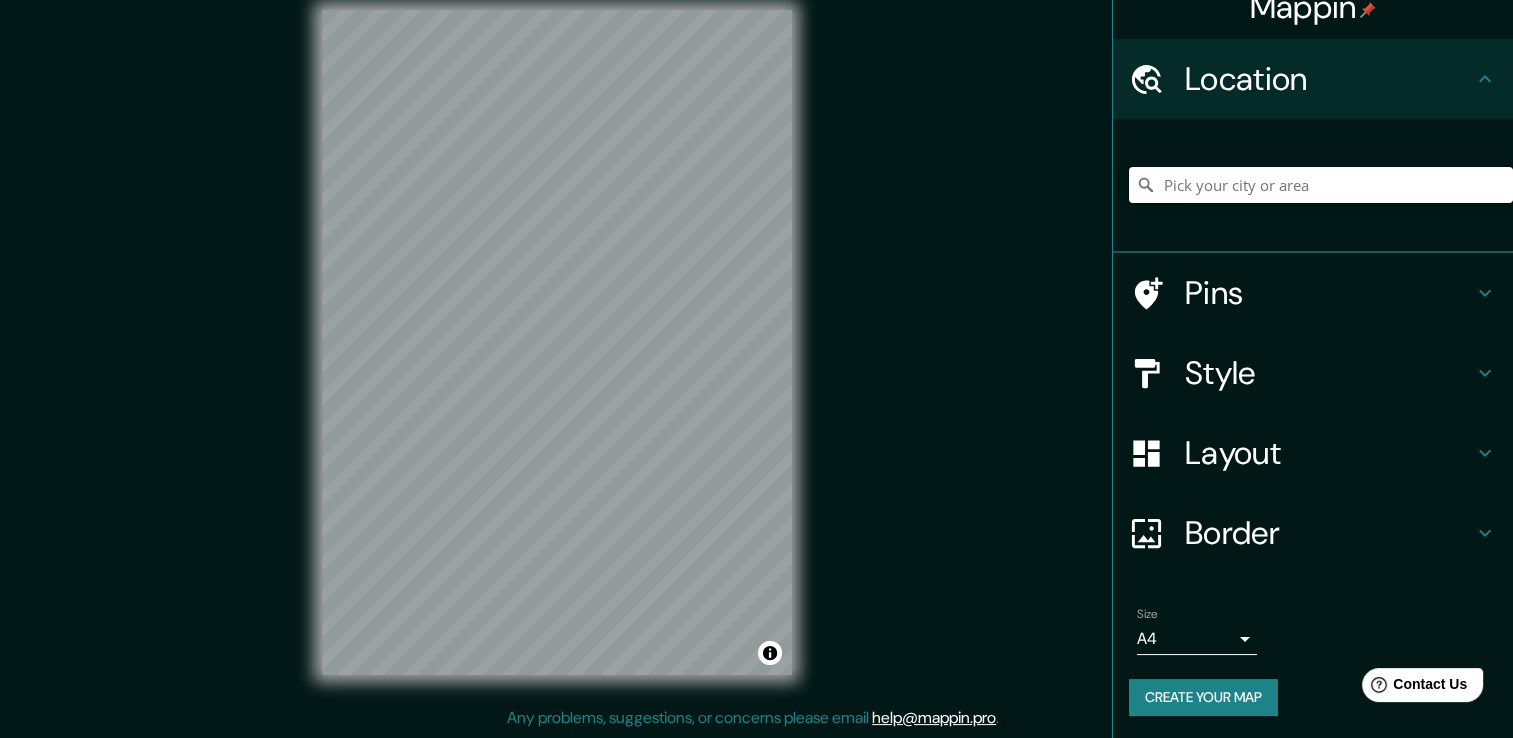 paste on "WXC8+PV [CITY], San José" 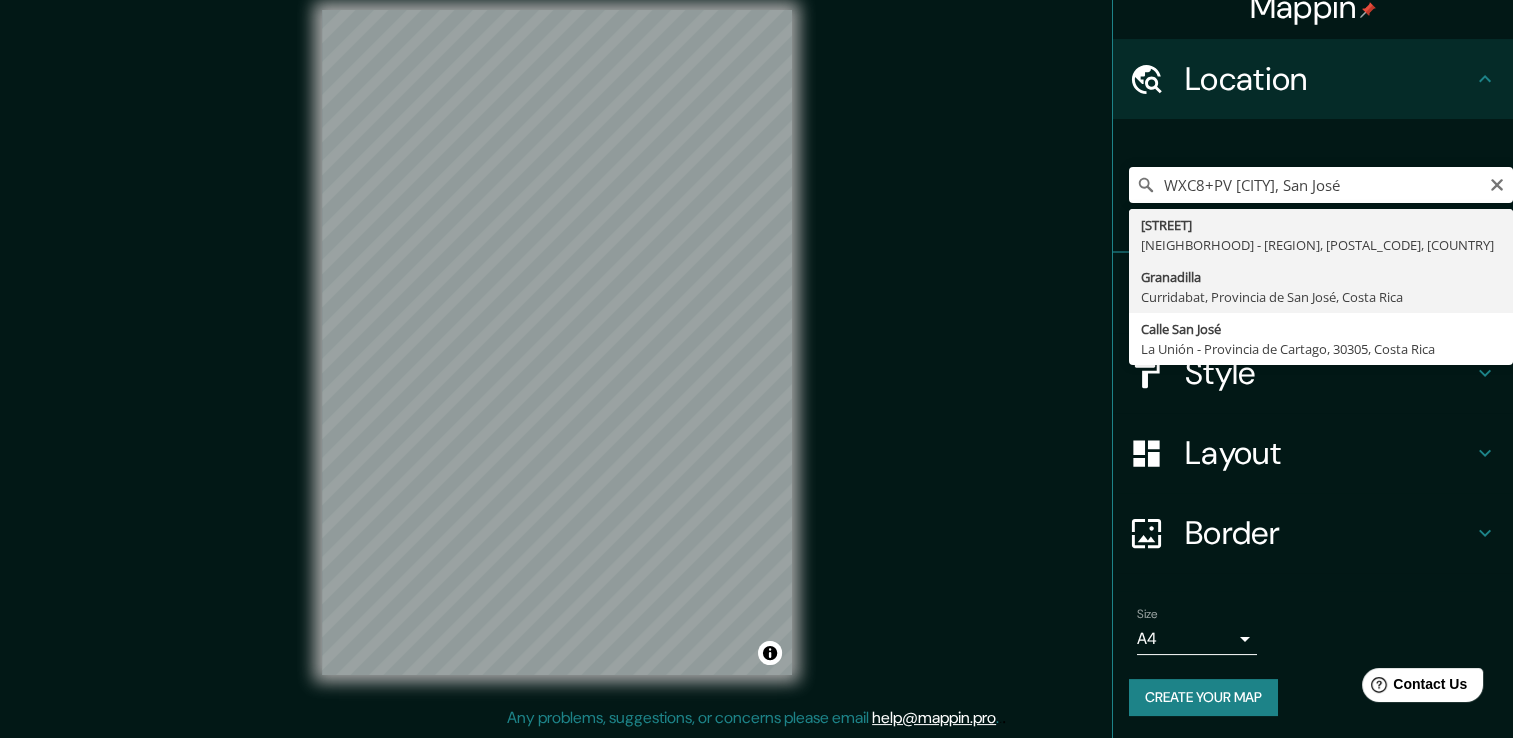 type on "Granadilla, Curridabat, Provincia de San José, Costa Rica" 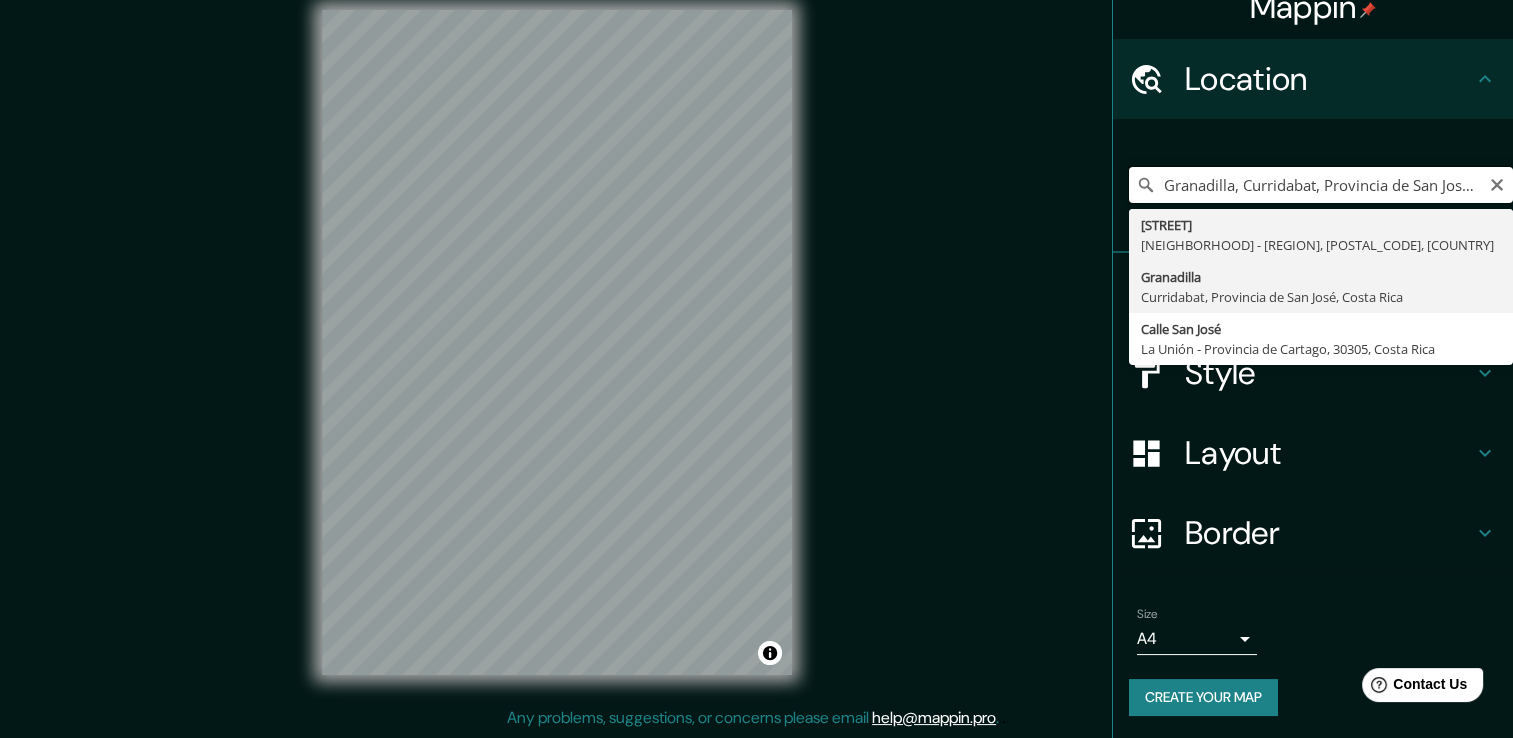 scroll, scrollTop: 0, scrollLeft: 0, axis: both 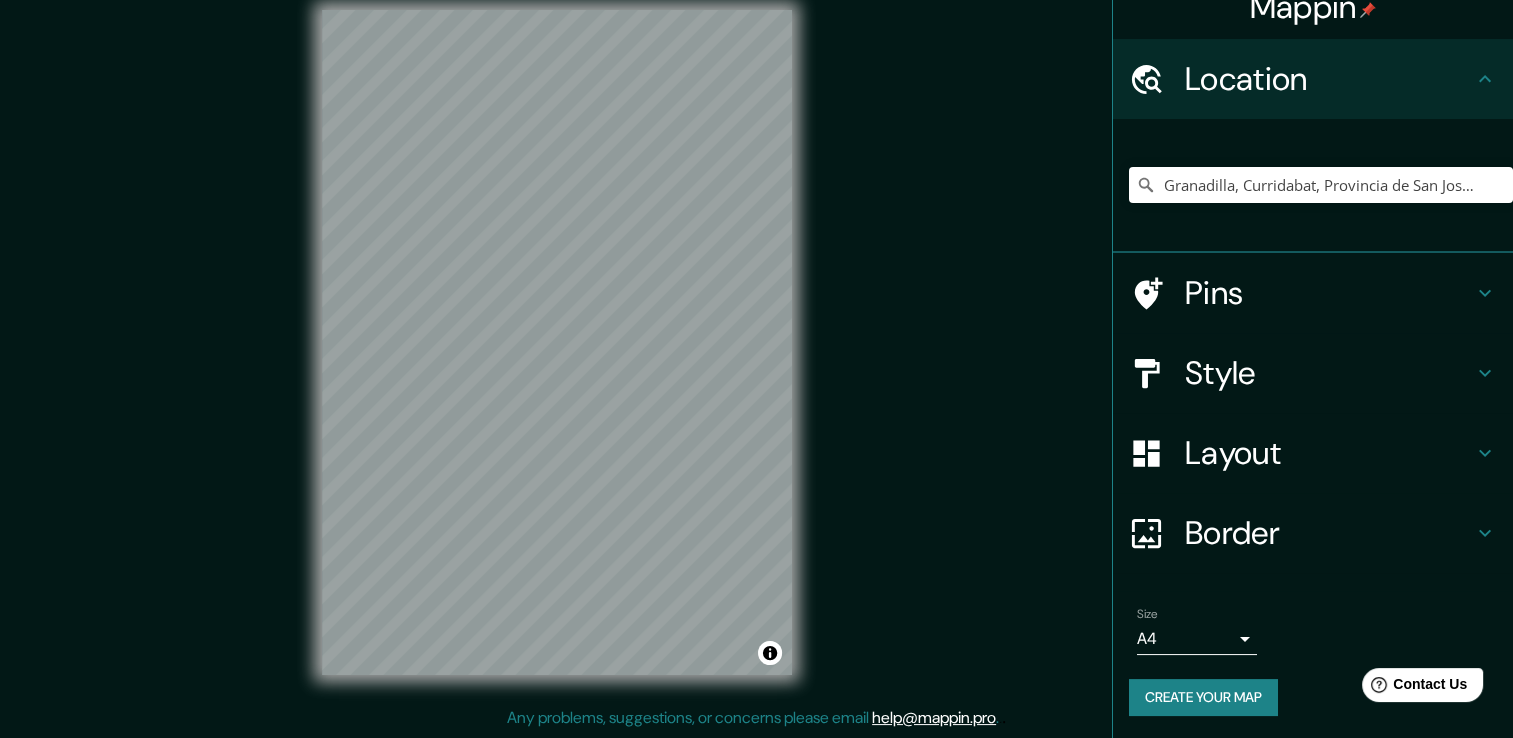 click on "Mappin Location Granadilla, Curridabat, Provincia de San José, Costa Rica Pins Style Layout Border Choose a border.  Hint : you can make layers of the frame opaque to create some cool effects. None Simple Transparent Fancy Size A4 single Create your map © Mapbox   © OpenStreetMap   Improve this map Any problems, suggestions, or concerns please email    help@mappin.pro . . ." at bounding box center [756, 358] 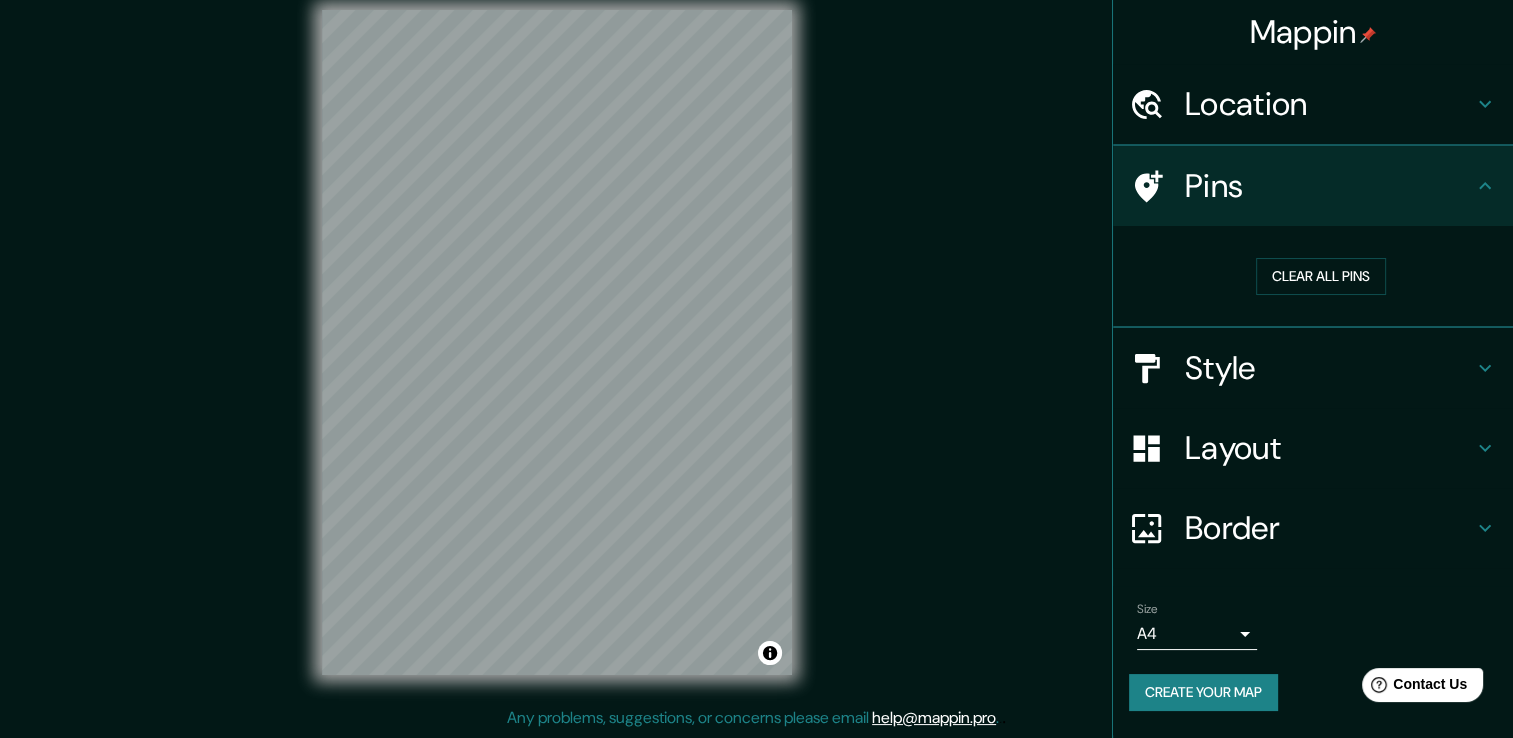 scroll, scrollTop: 0, scrollLeft: 0, axis: both 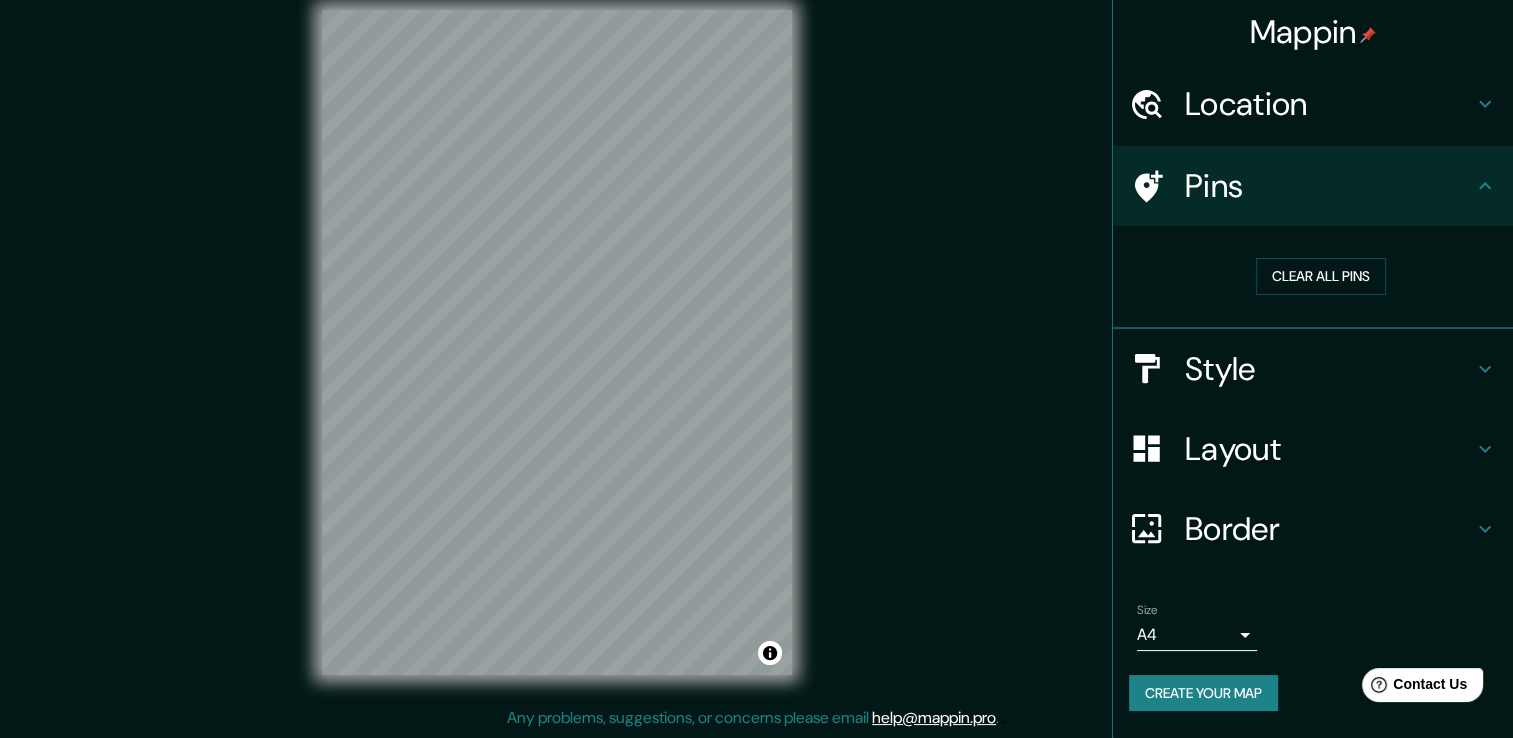 click on "Style" at bounding box center [1329, 369] 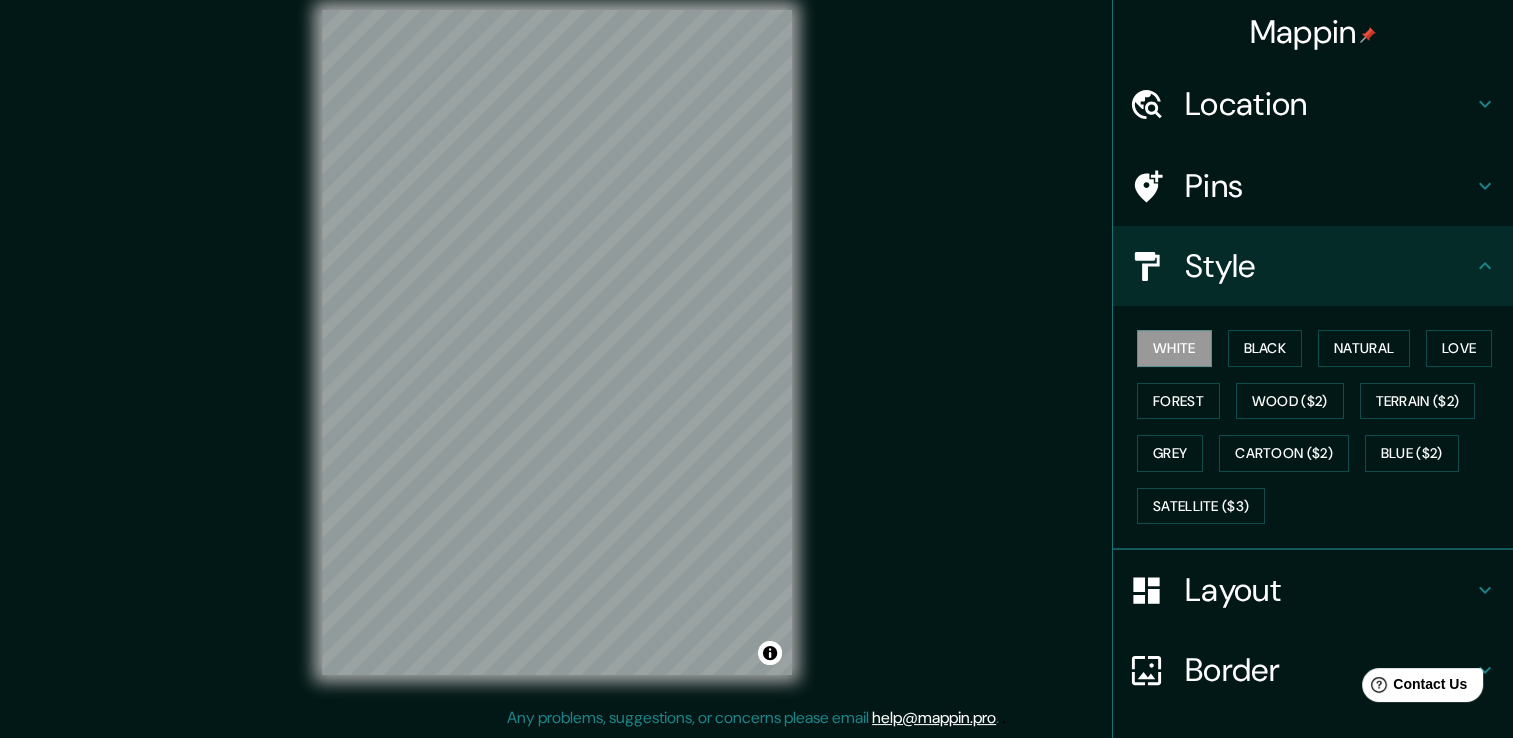 click on "White Black Natural Love Forest Wood ($2) Terrain ($2) Grey Cartoon ($2) Blue ($2) Satellite ($3)" at bounding box center [1321, 427] 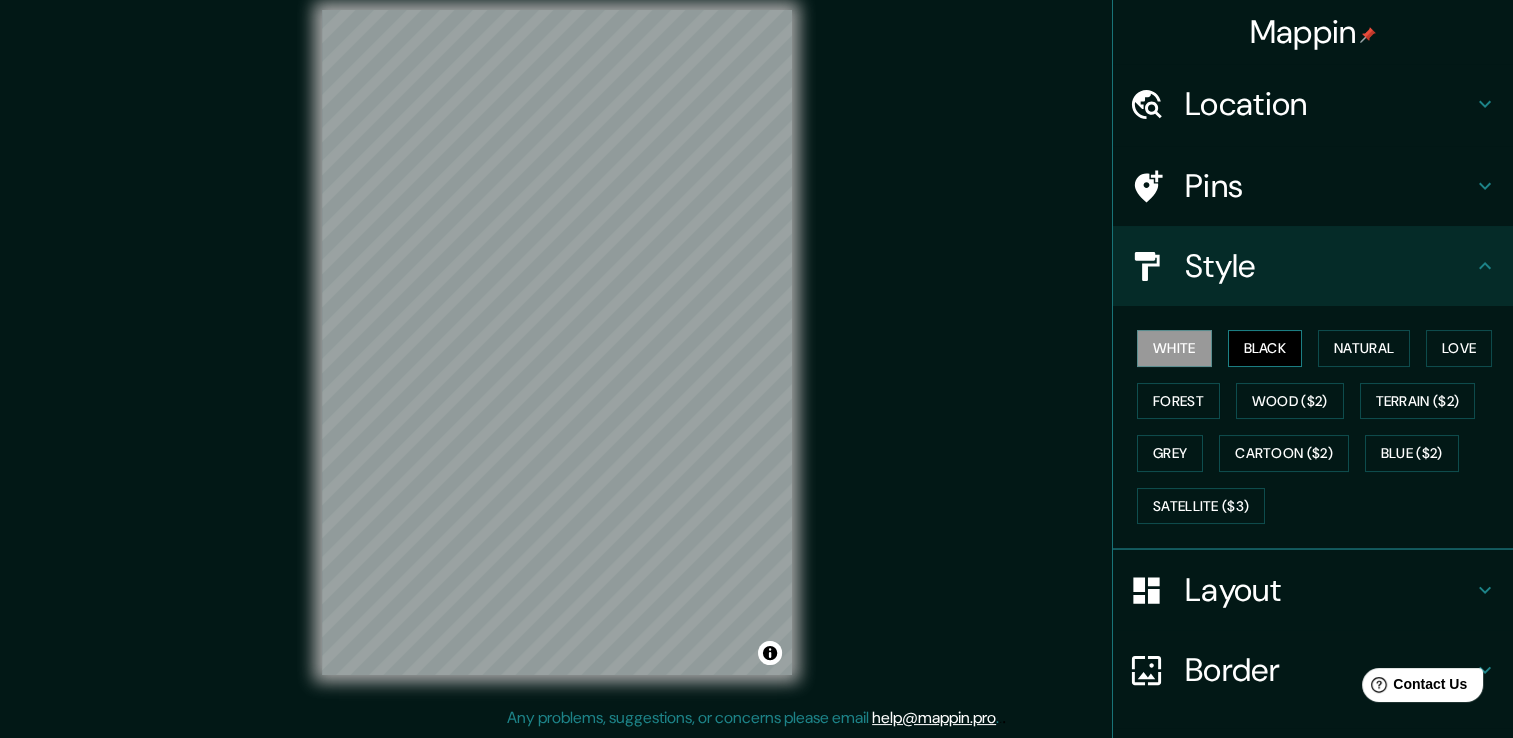 click on "Black" at bounding box center (1265, 348) 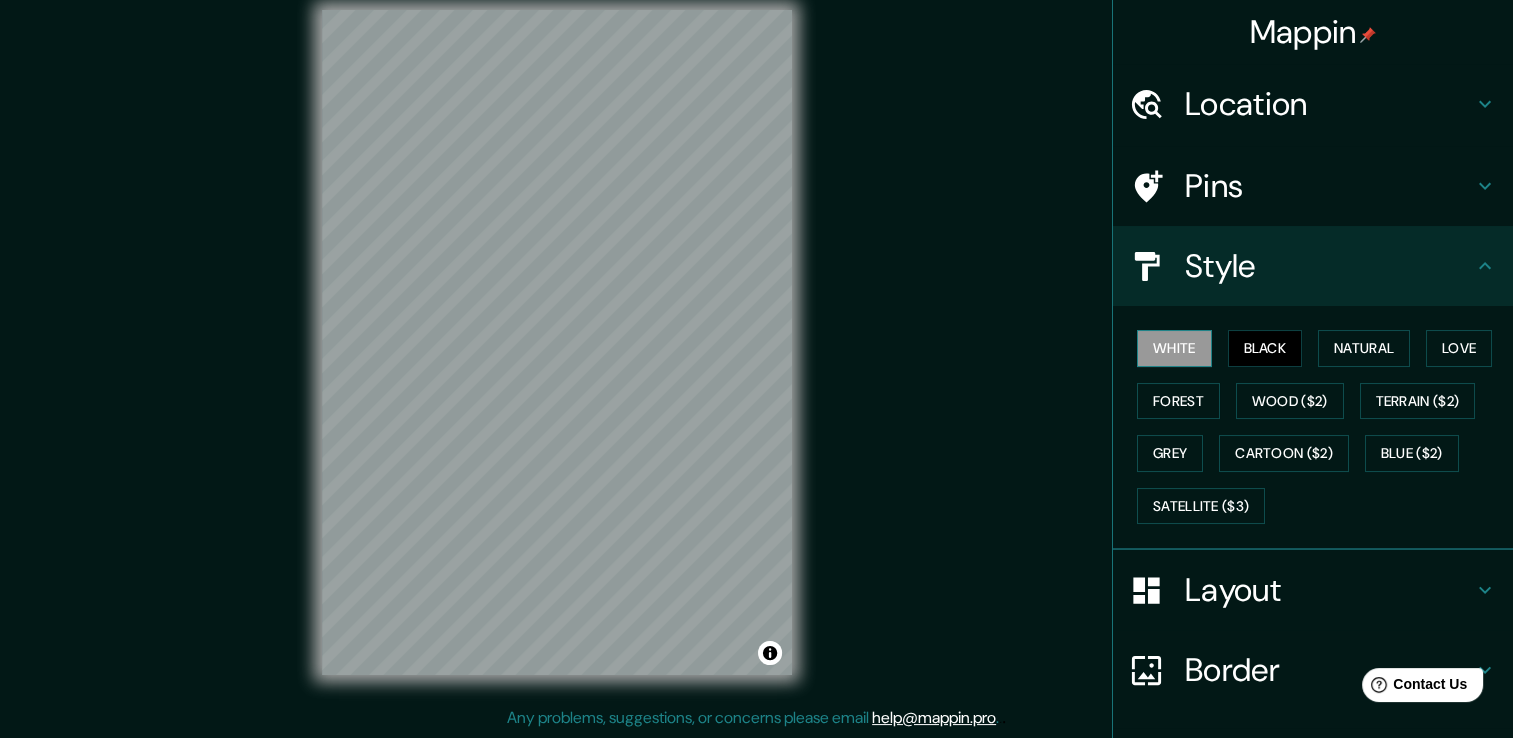 click on "White" at bounding box center (1174, 348) 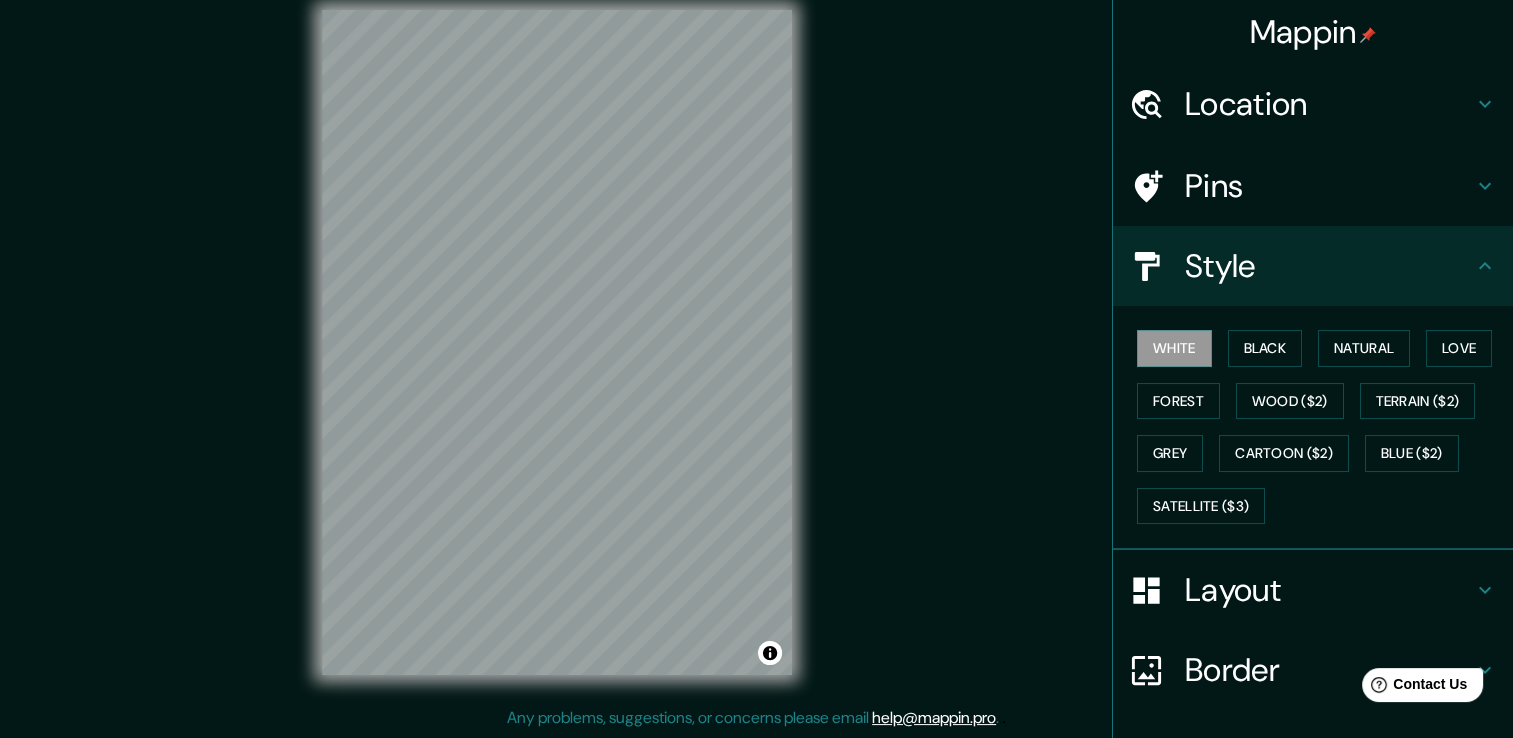 click on "Layout" at bounding box center [1329, 590] 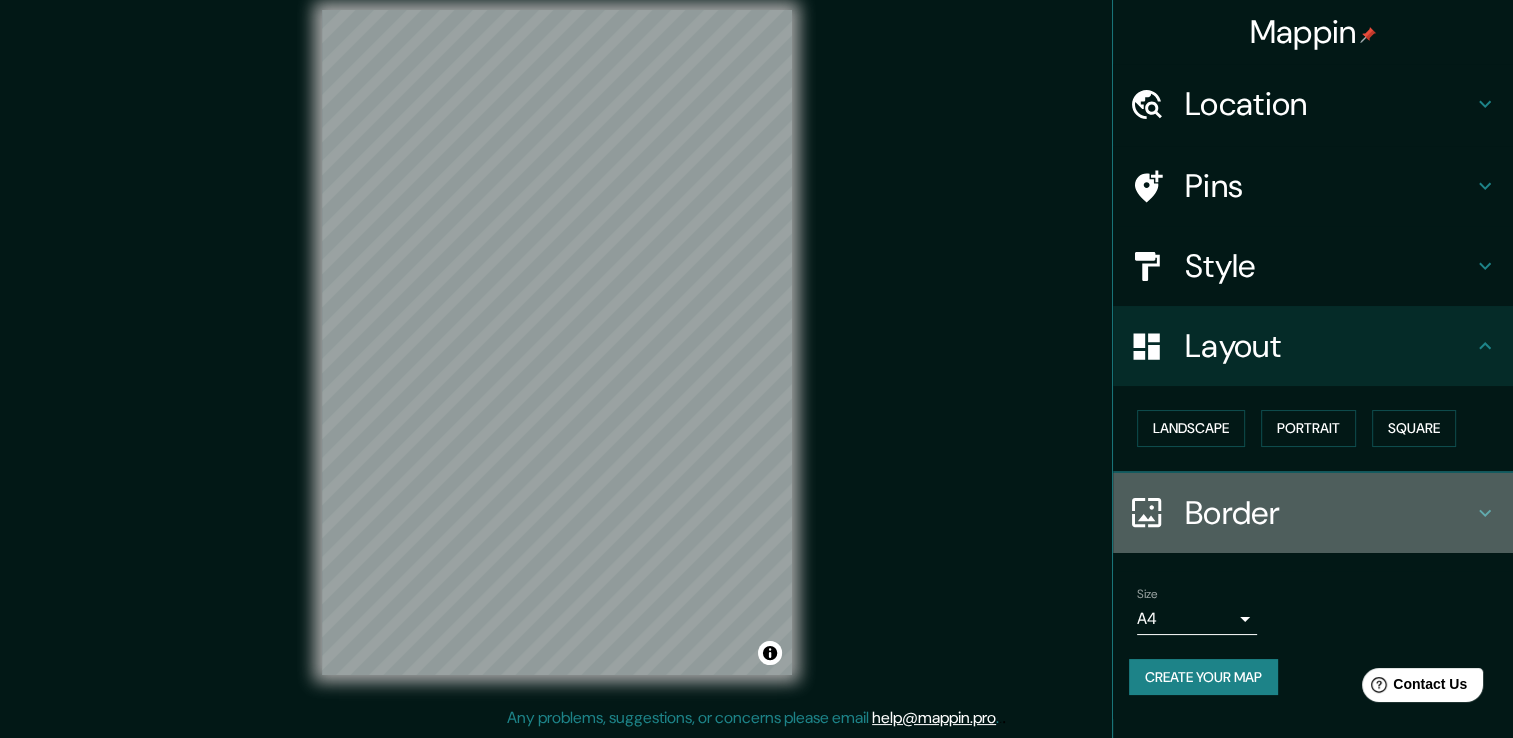 click on "Border" at bounding box center [1329, 513] 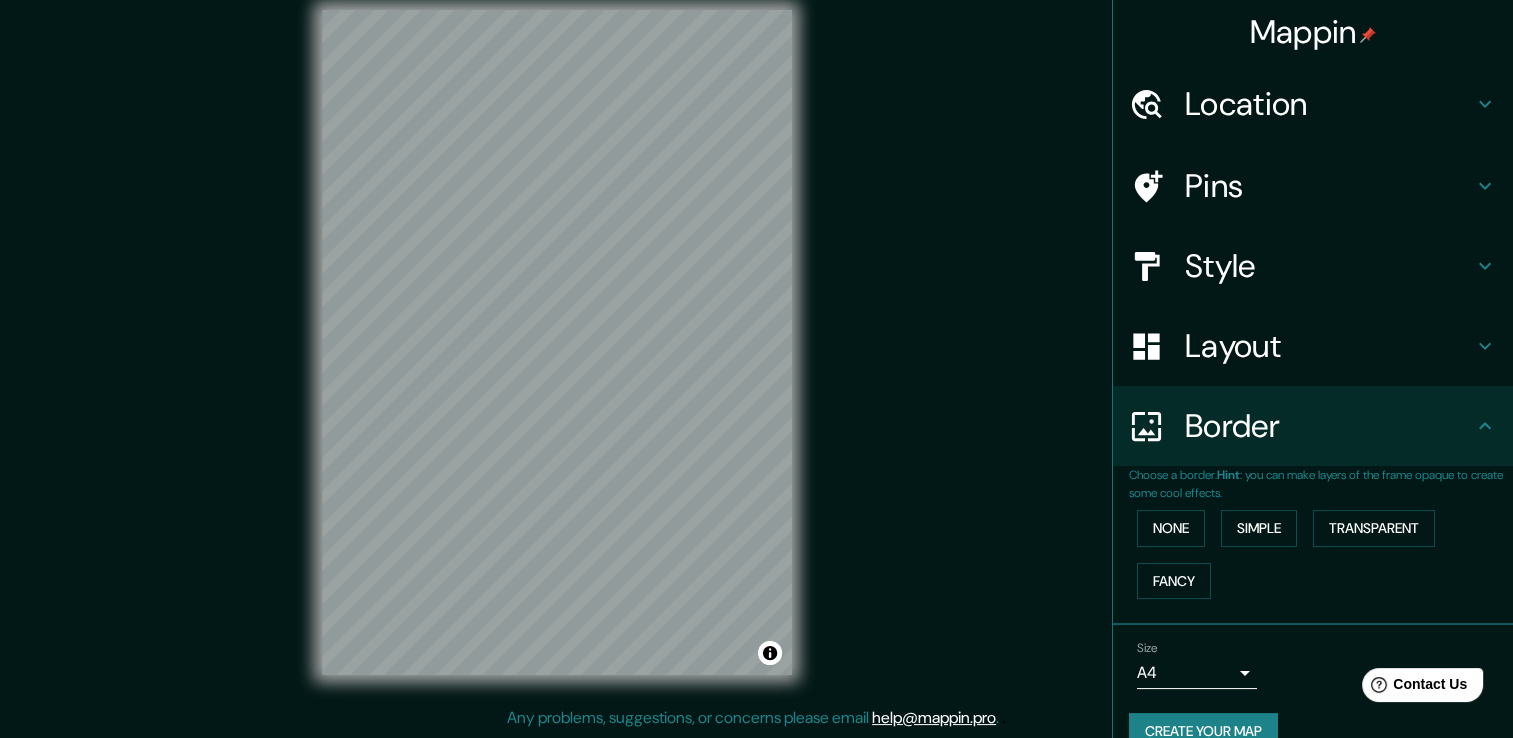 scroll, scrollTop: 33, scrollLeft: 0, axis: vertical 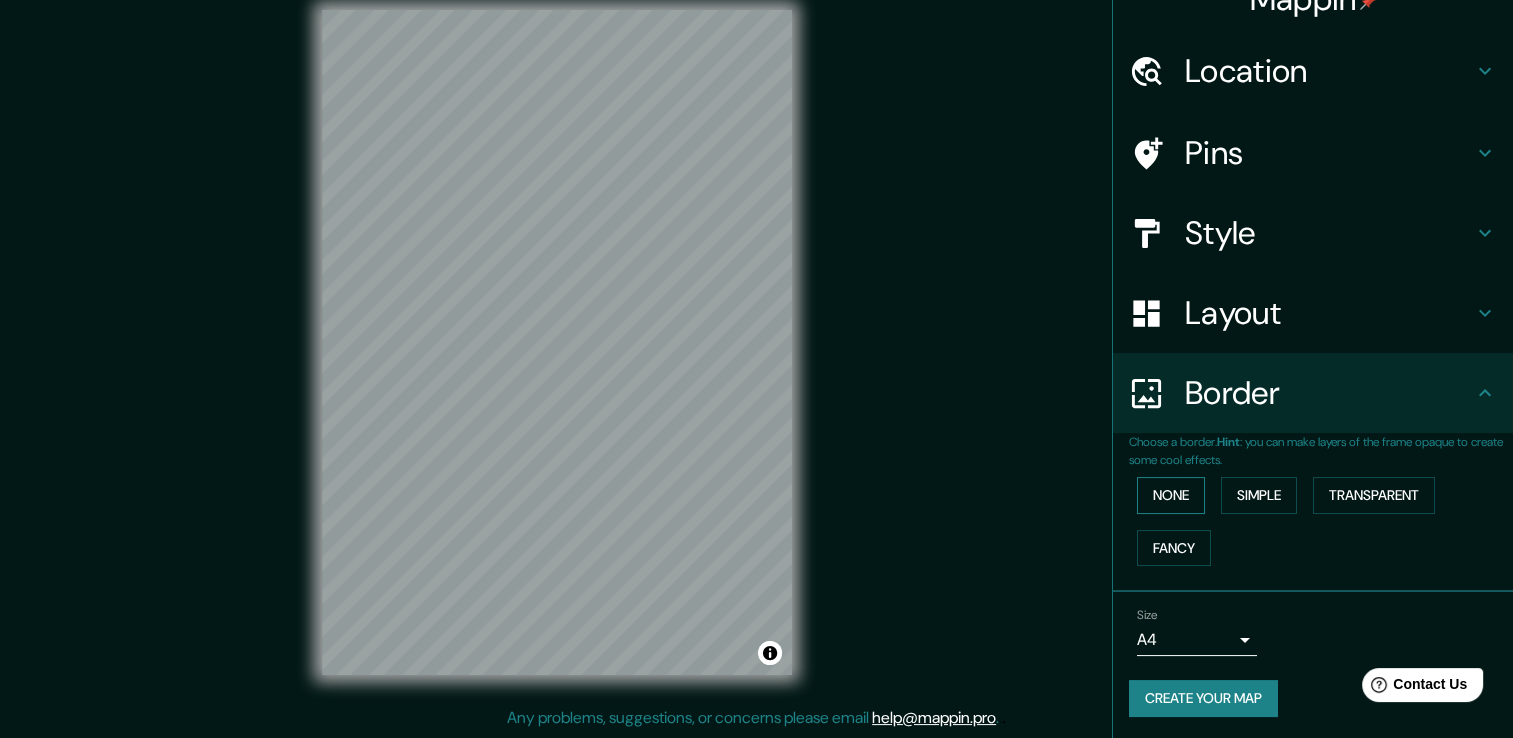 click on "None" at bounding box center [1171, 495] 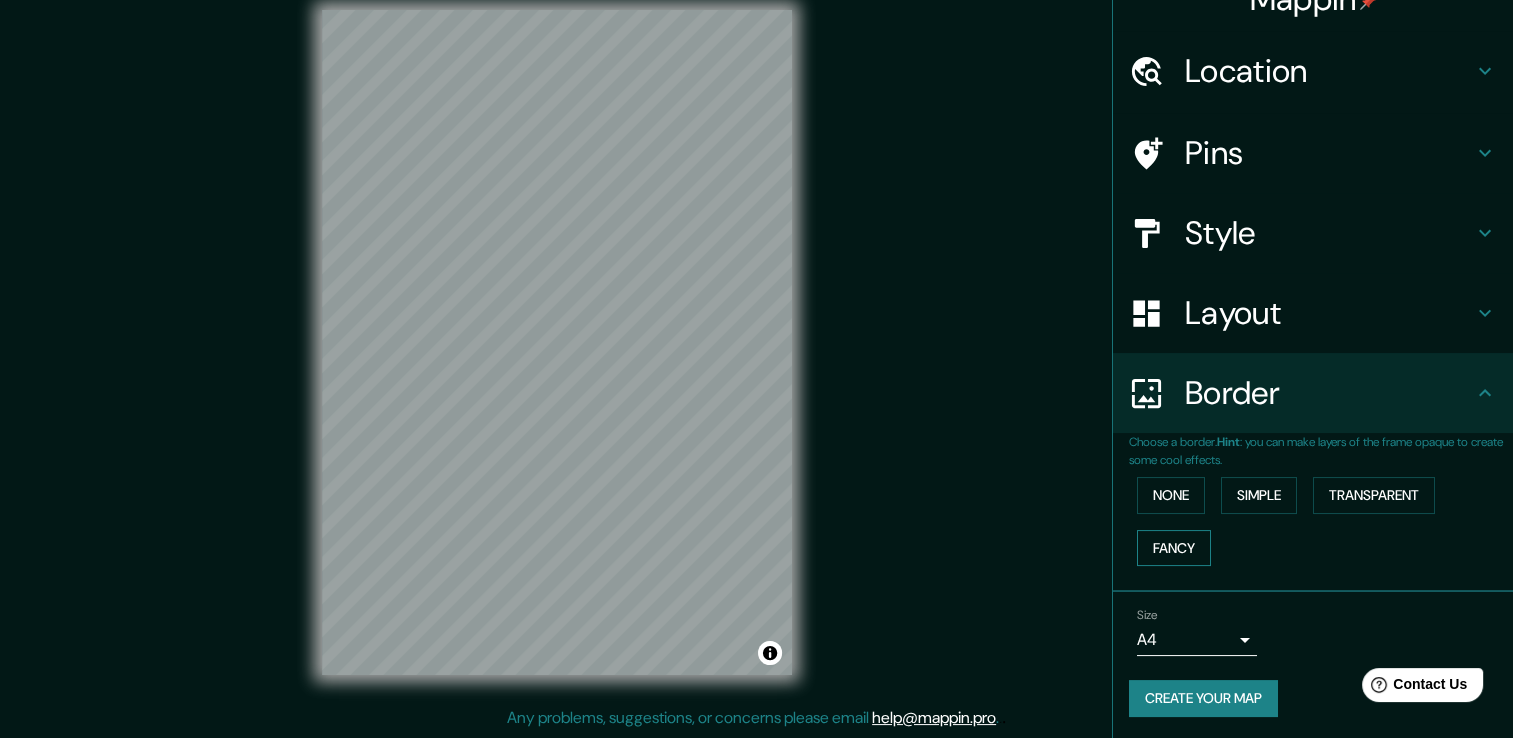 click on "Fancy" at bounding box center (1174, 548) 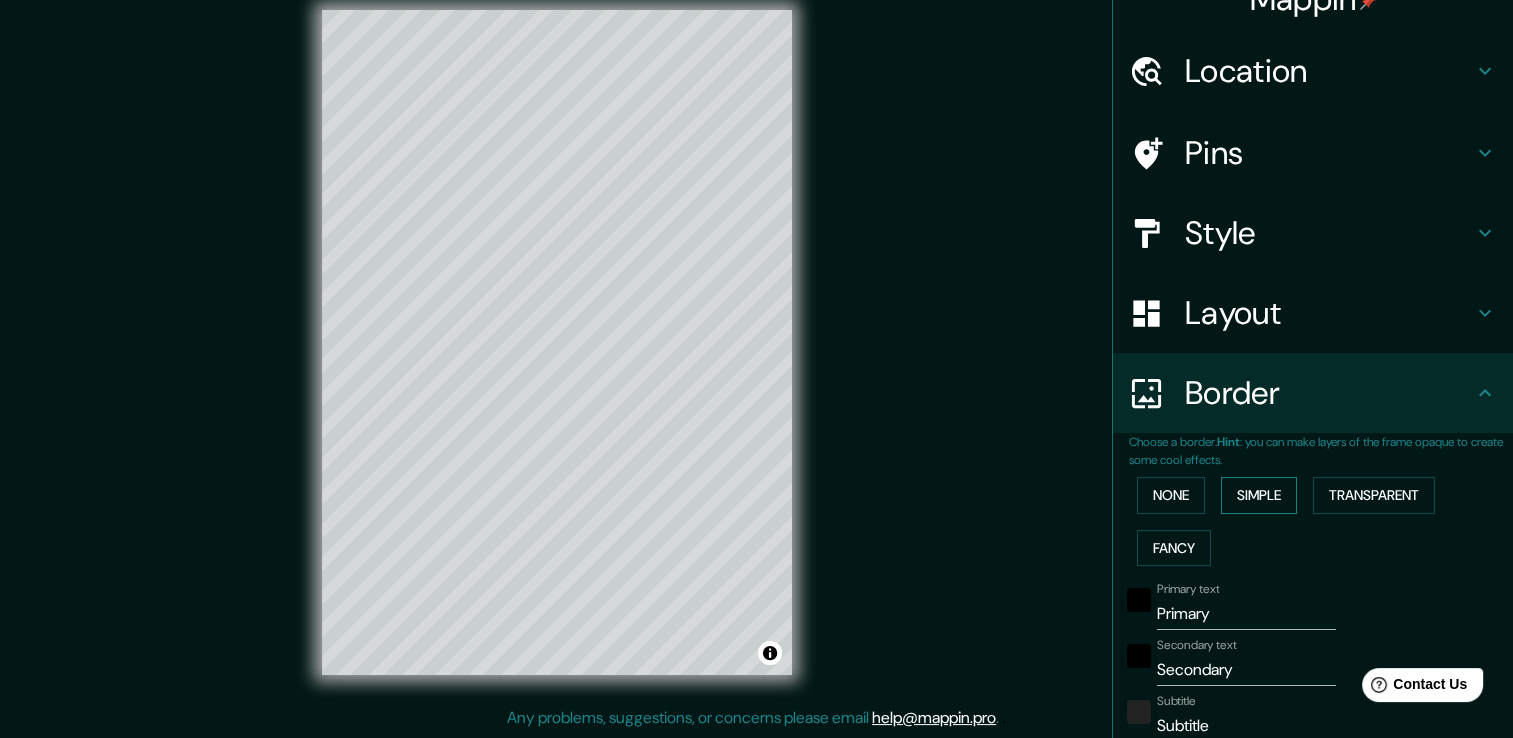 click on "Simple" at bounding box center (1259, 495) 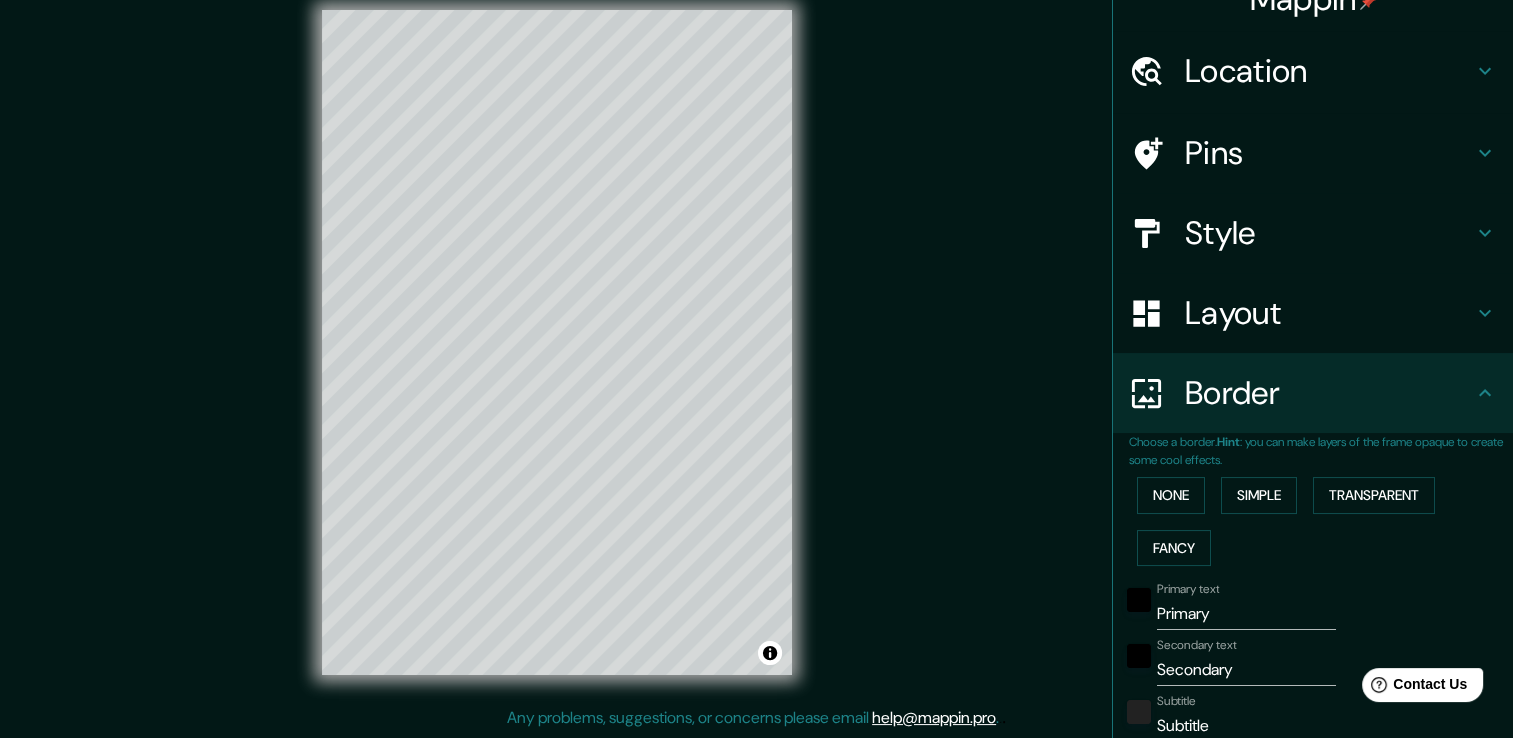 click on "Mappin Location Granadilla, Curridabat, Provincia de San José, Costa Rica Pins Style Layout Border Choose a border.  Hint : you can make layers of the frame opaque to create some cool effects. None Simple Transparent Fancy Primary text Primary Secondary text Secondary Subtitle Subtitle Add frame layer Size A4 single Create your map © Mapbox   © OpenStreetMap   Improve this map Any problems, suggestions, or concerns please email    help@mappin.pro . . ." at bounding box center [756, 358] 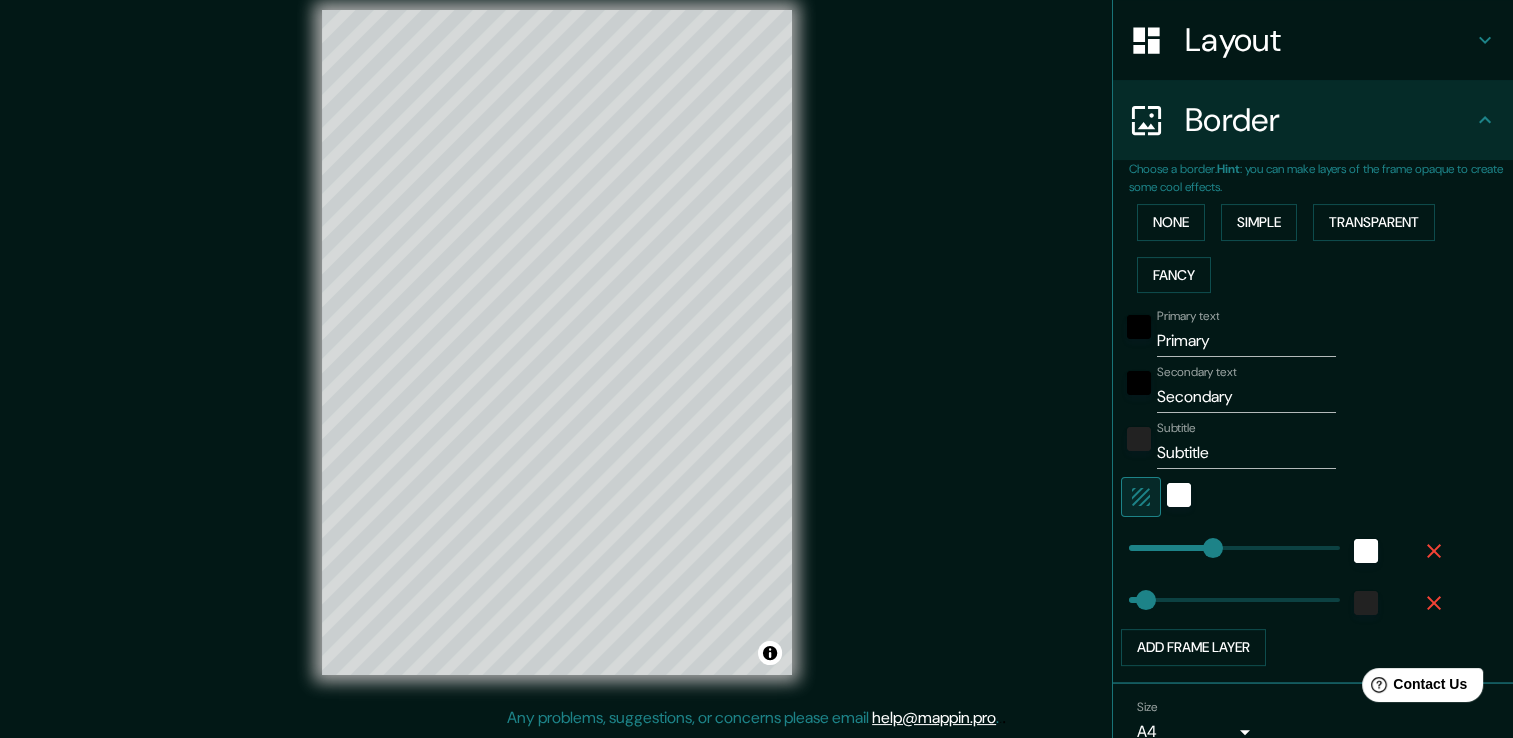 scroll, scrollTop: 333, scrollLeft: 0, axis: vertical 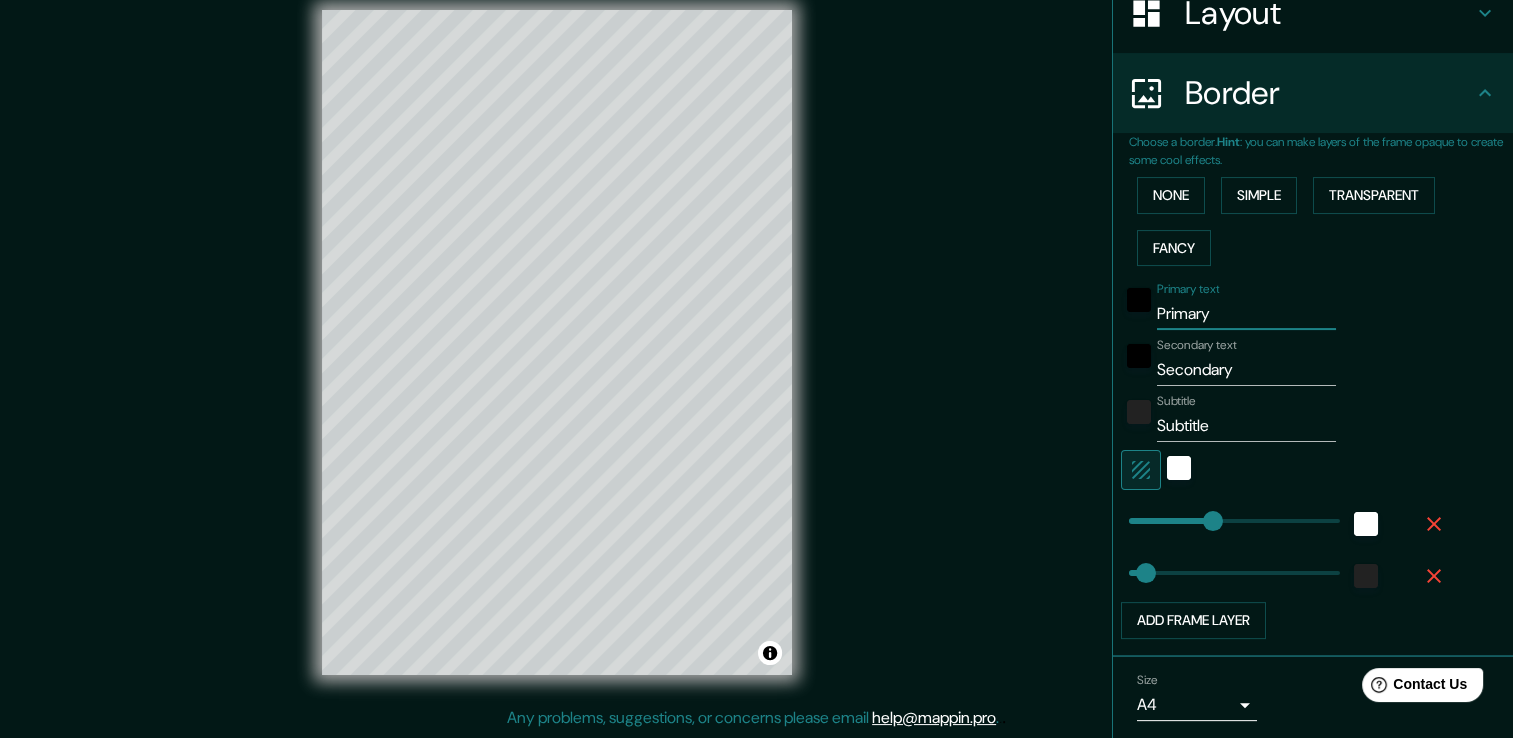drag, startPoint x: 1220, startPoint y: 311, endPoint x: 1146, endPoint y: 310, distance: 74.00676 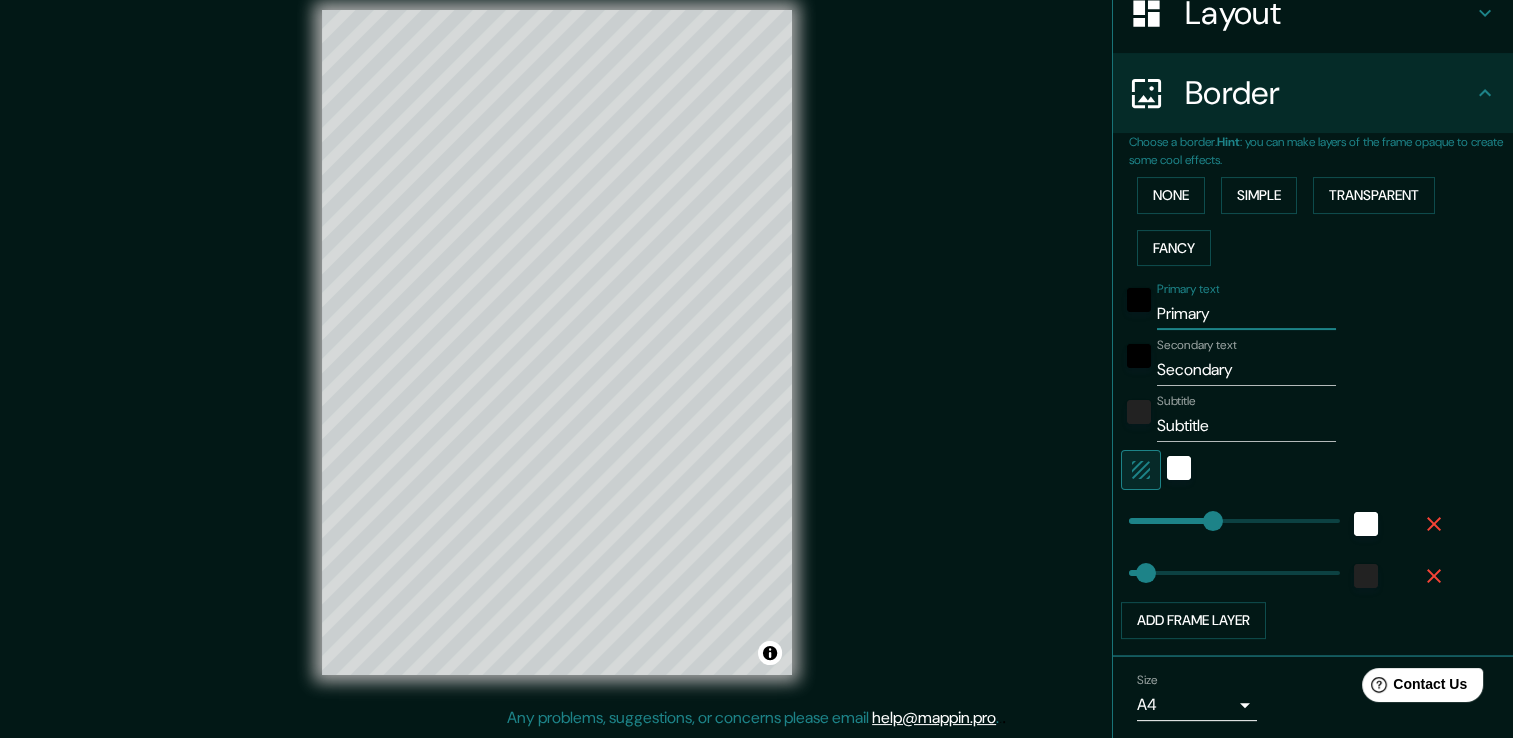 click on "Primary" at bounding box center (1246, 314) 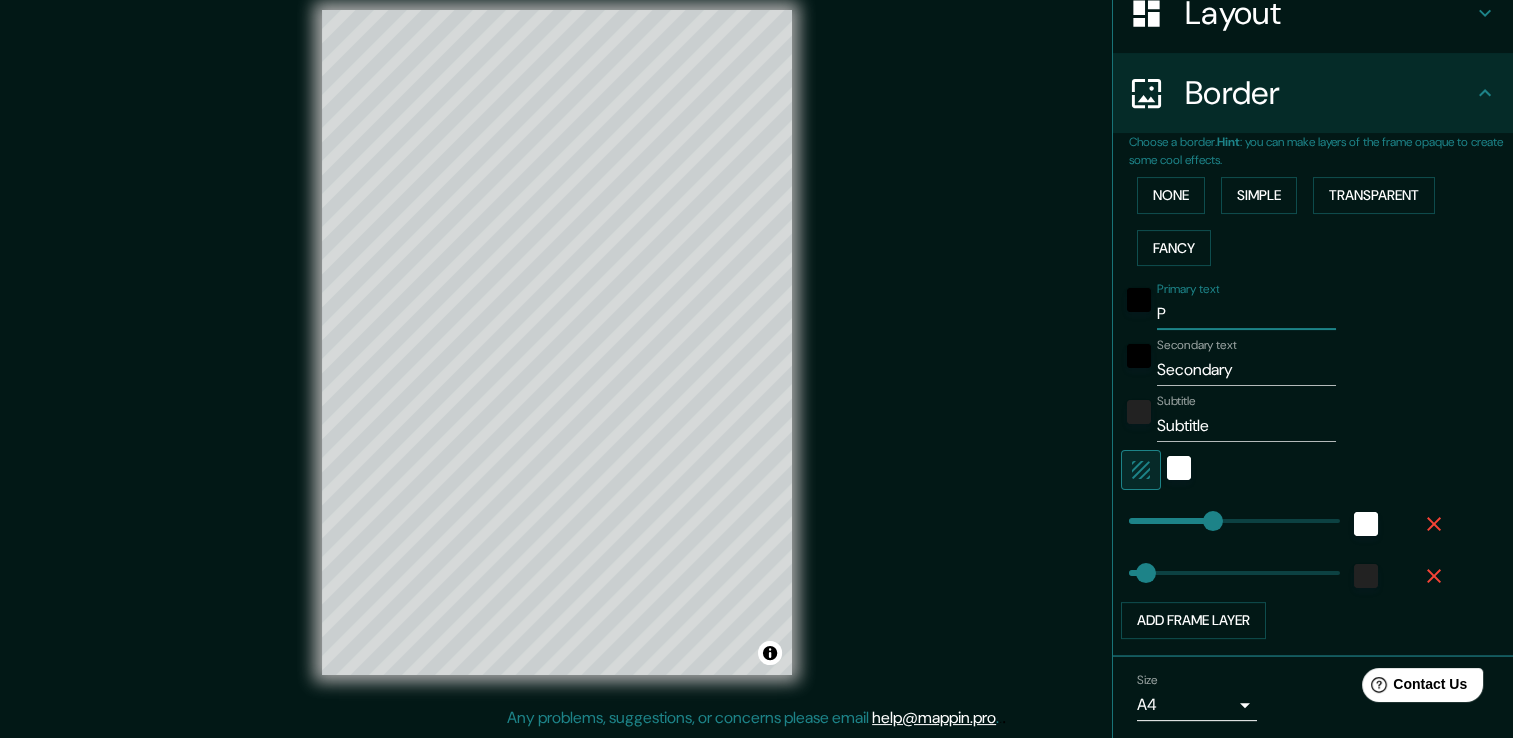 type 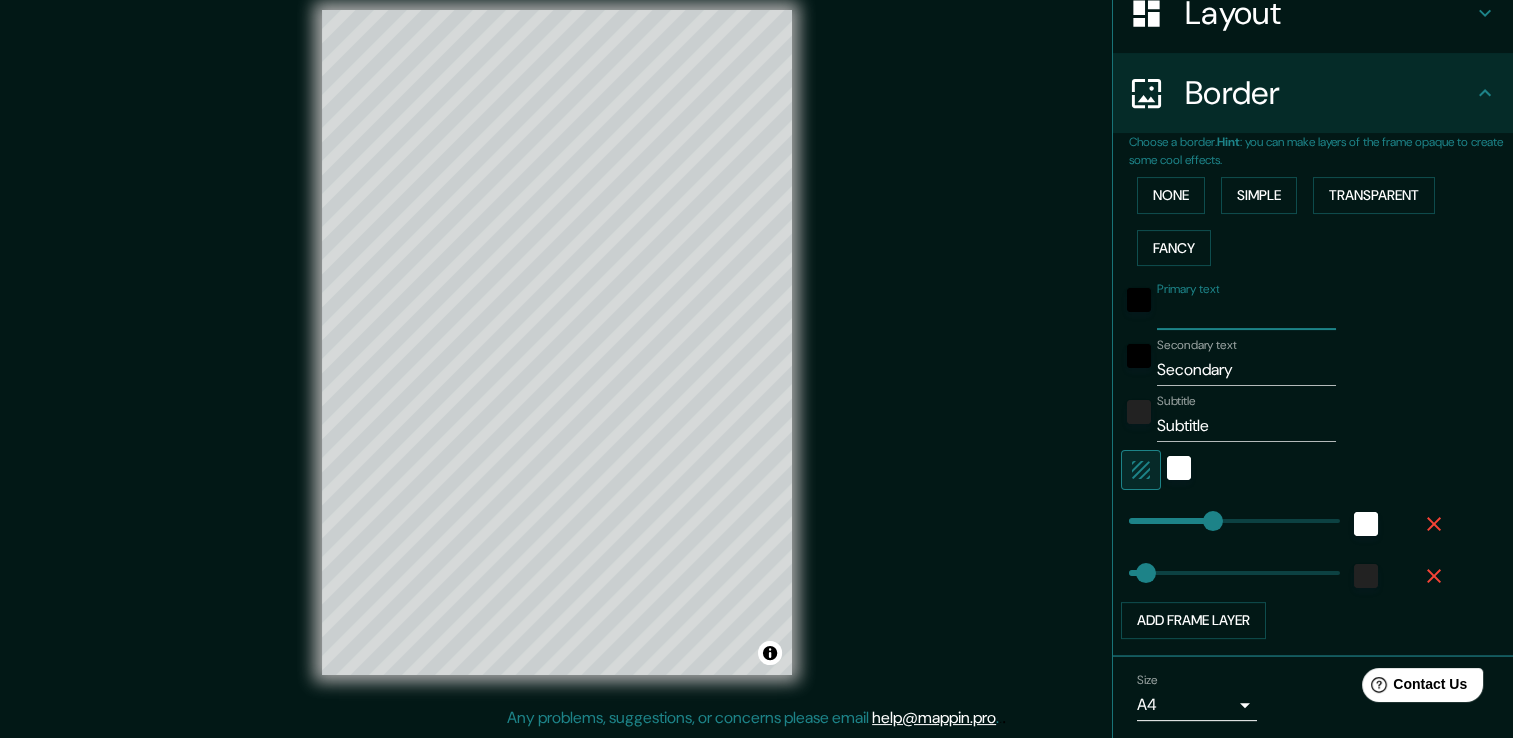 type on "38" 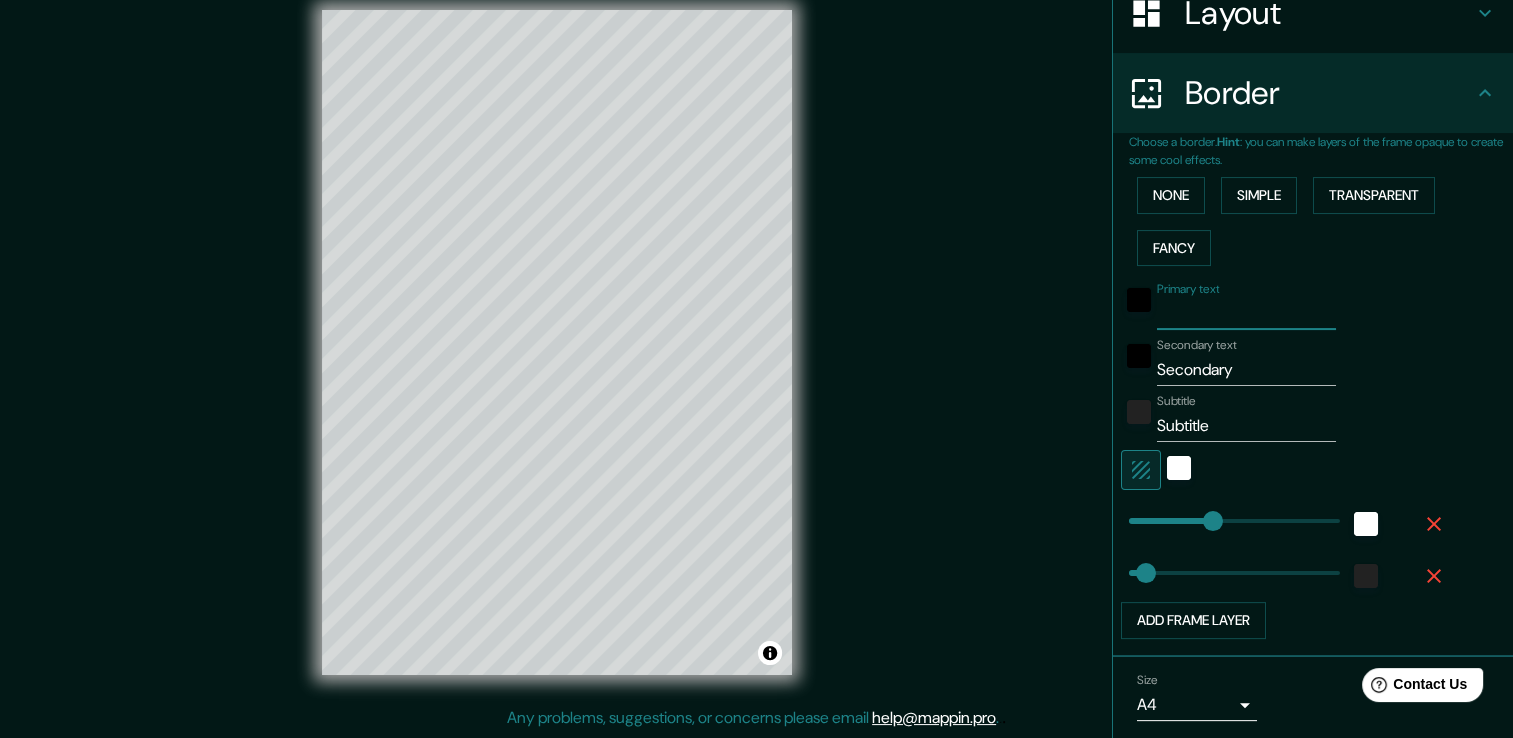 type on "C" 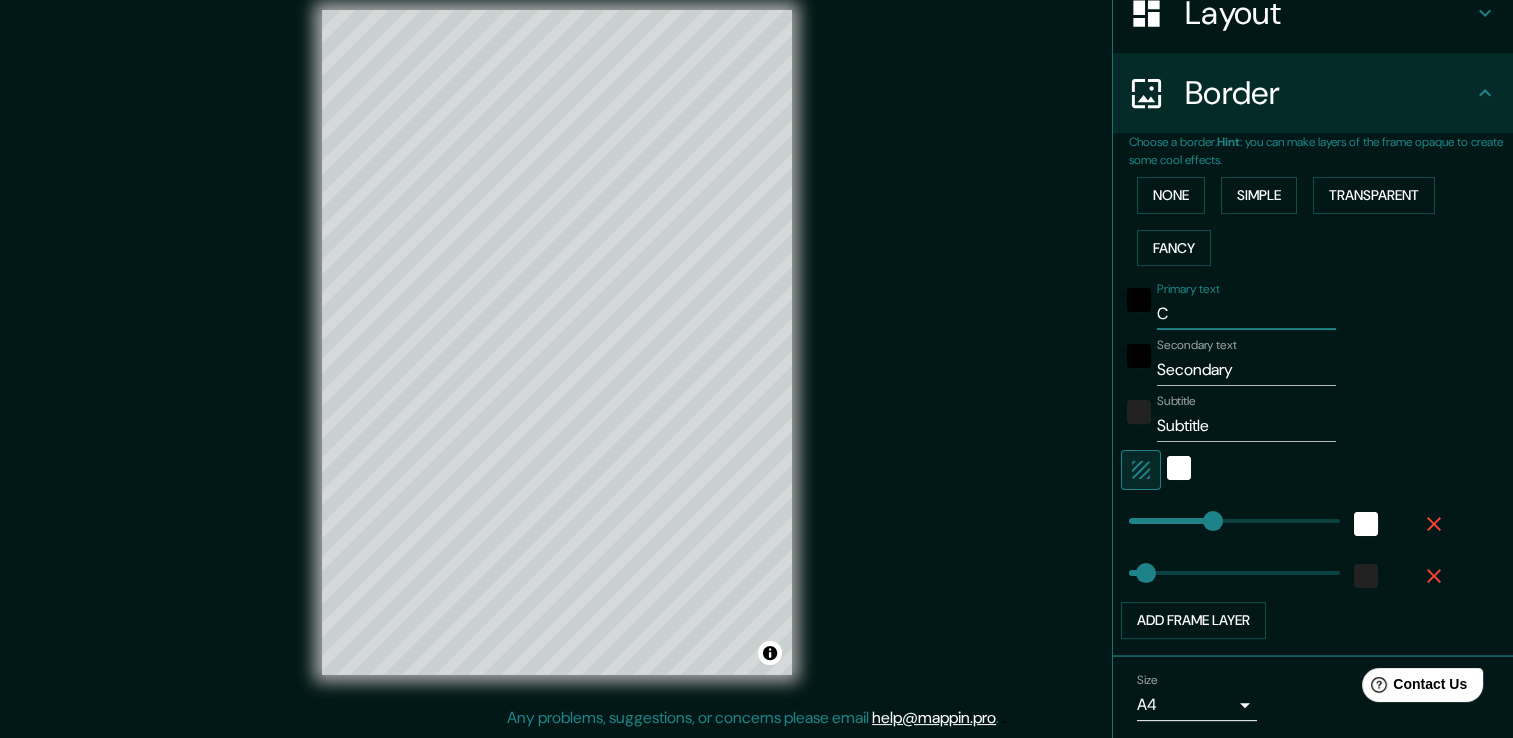type on "38" 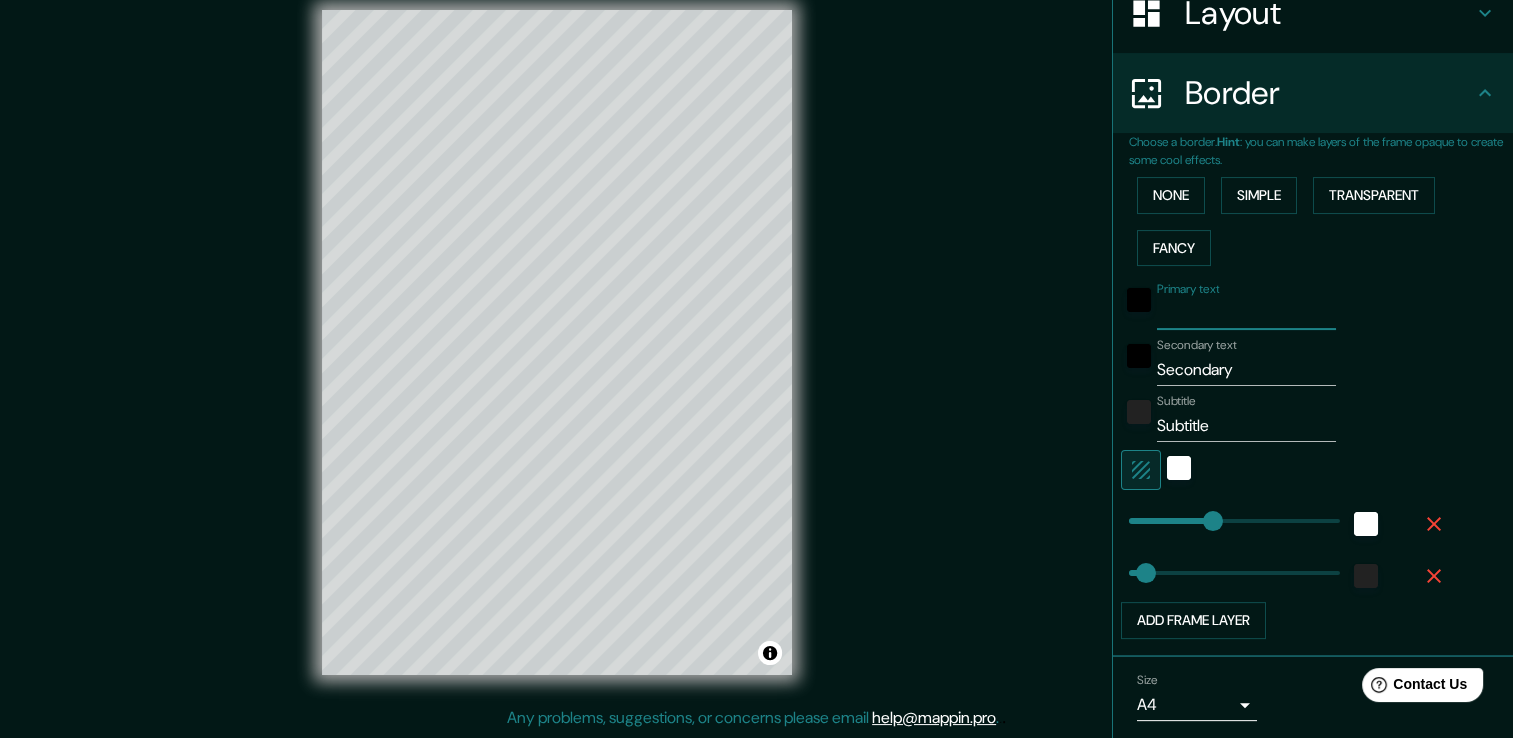 type on "38" 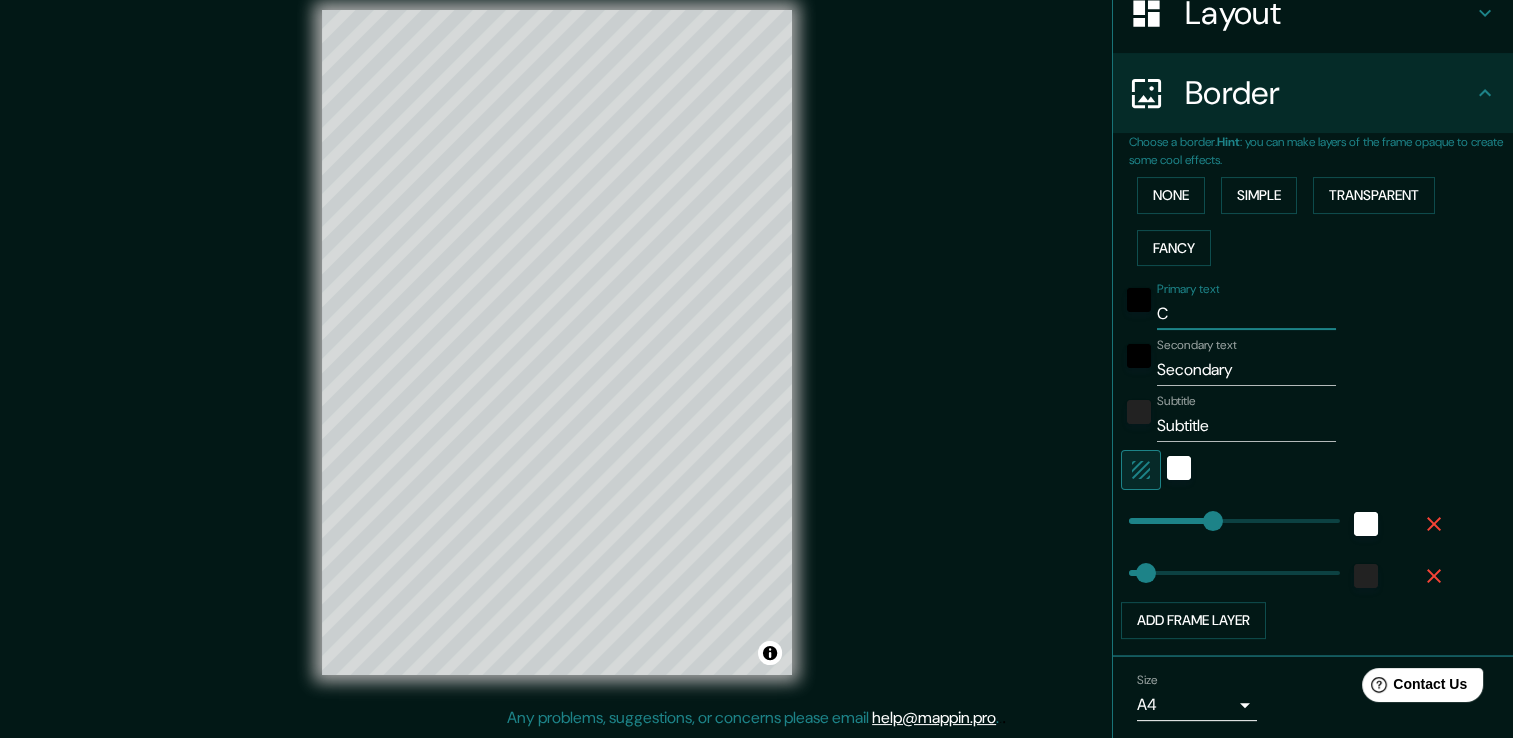 type on "38" 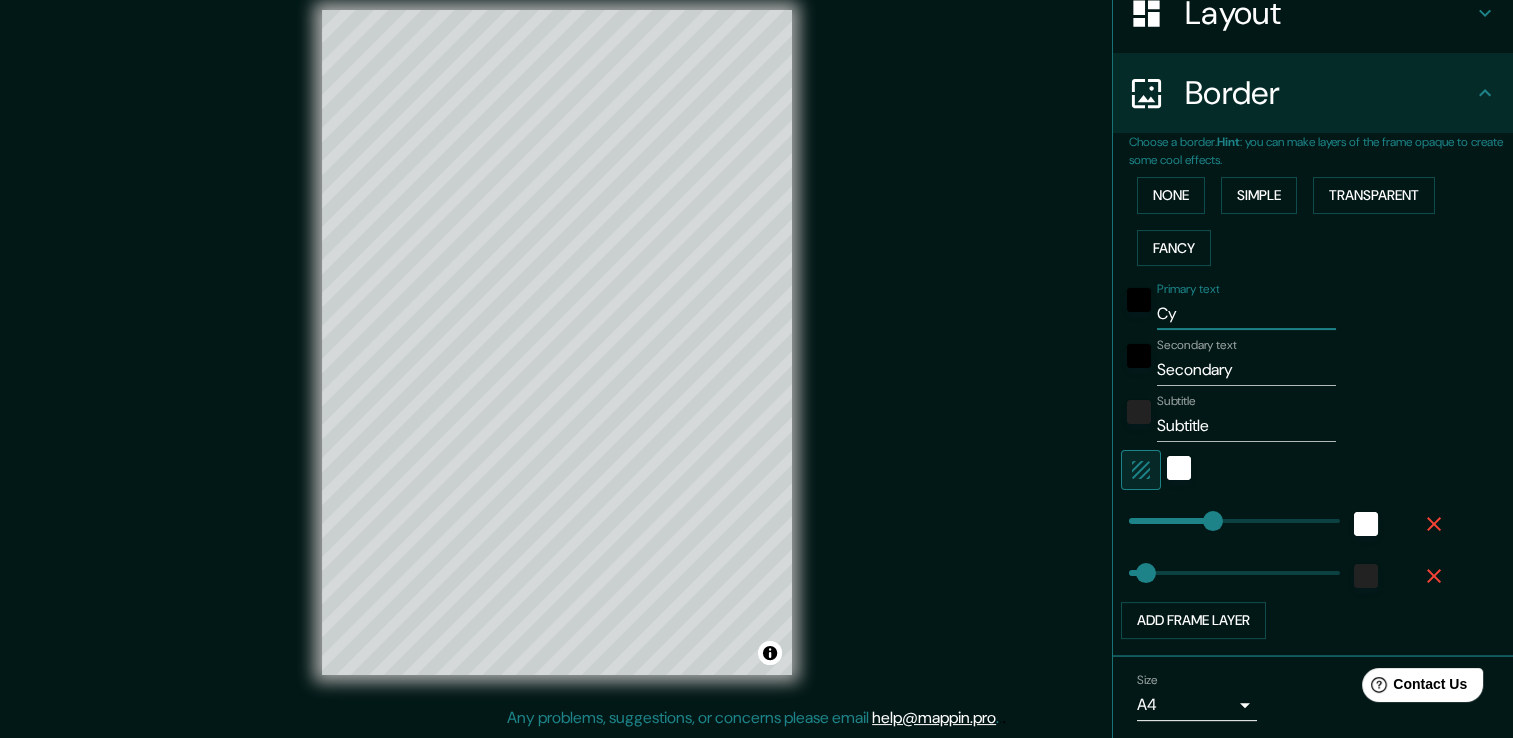type on "38" 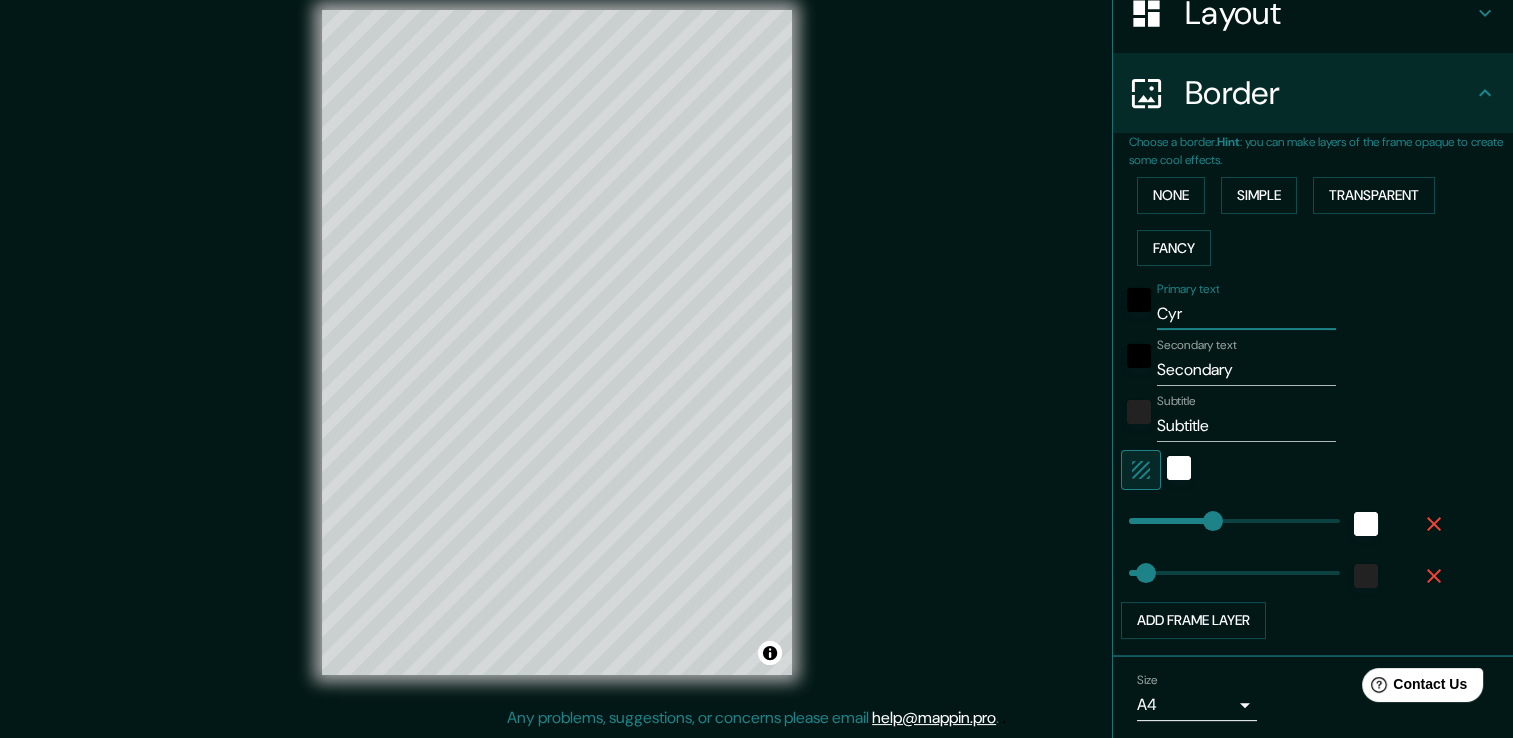 type on "Cyrr" 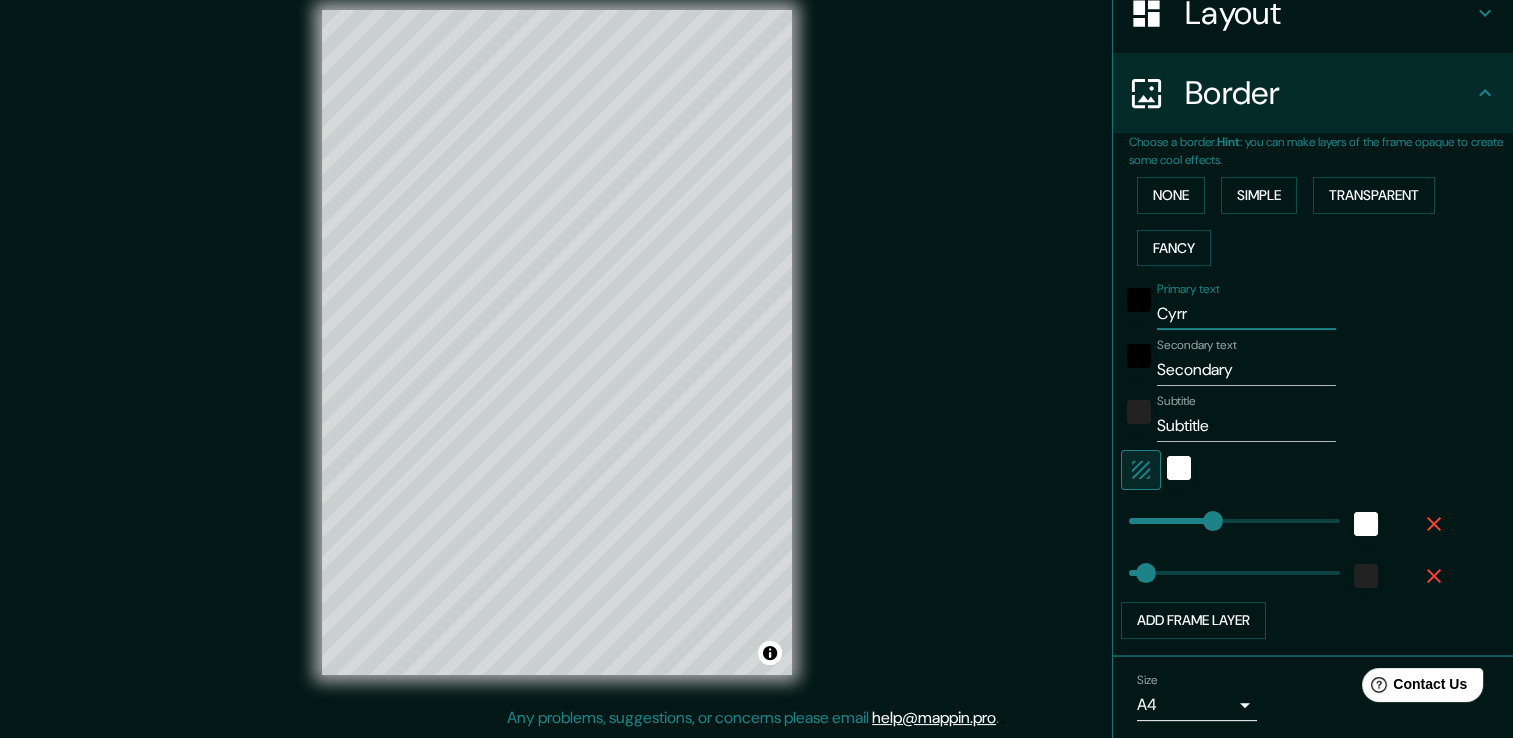 type on "38" 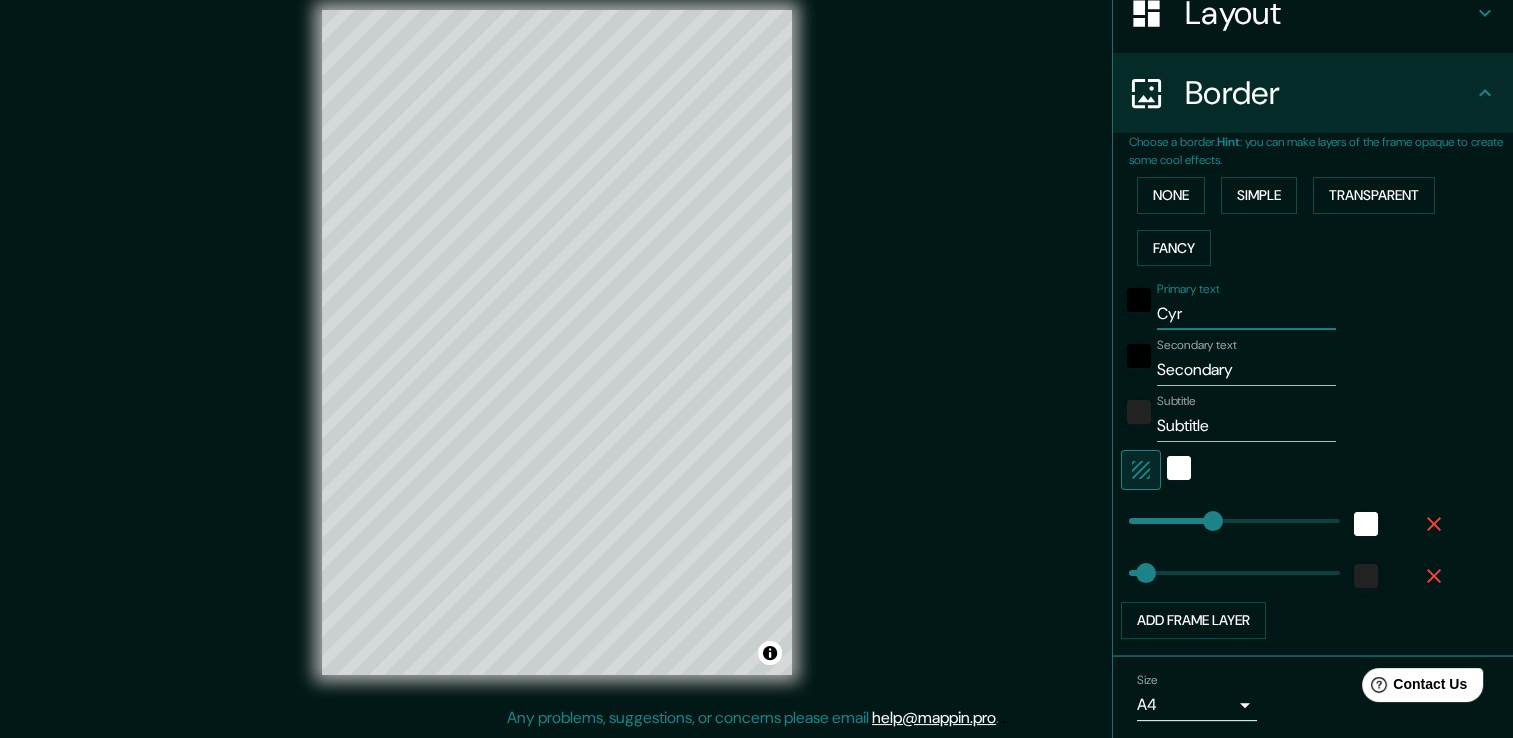 type on "Cy" 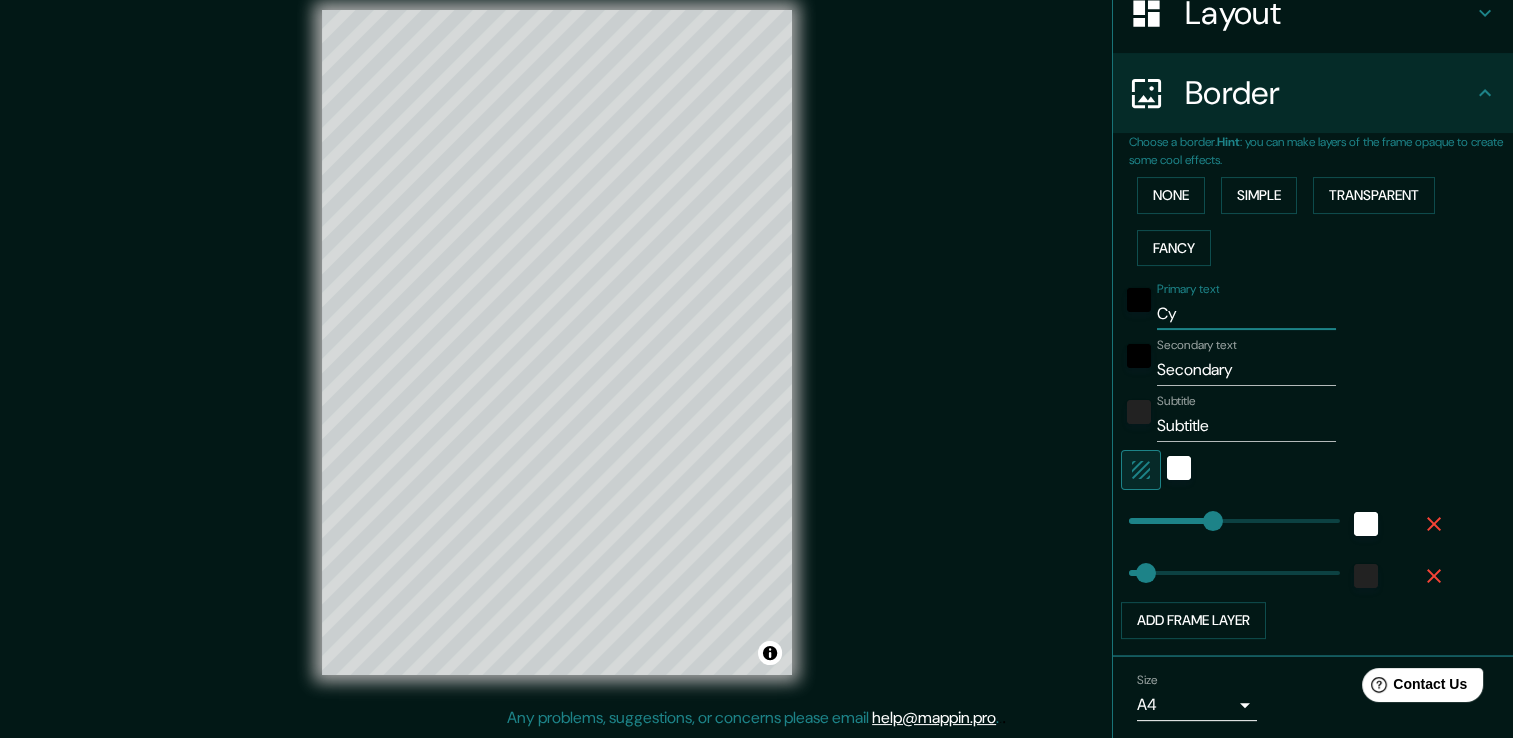 type on "38" 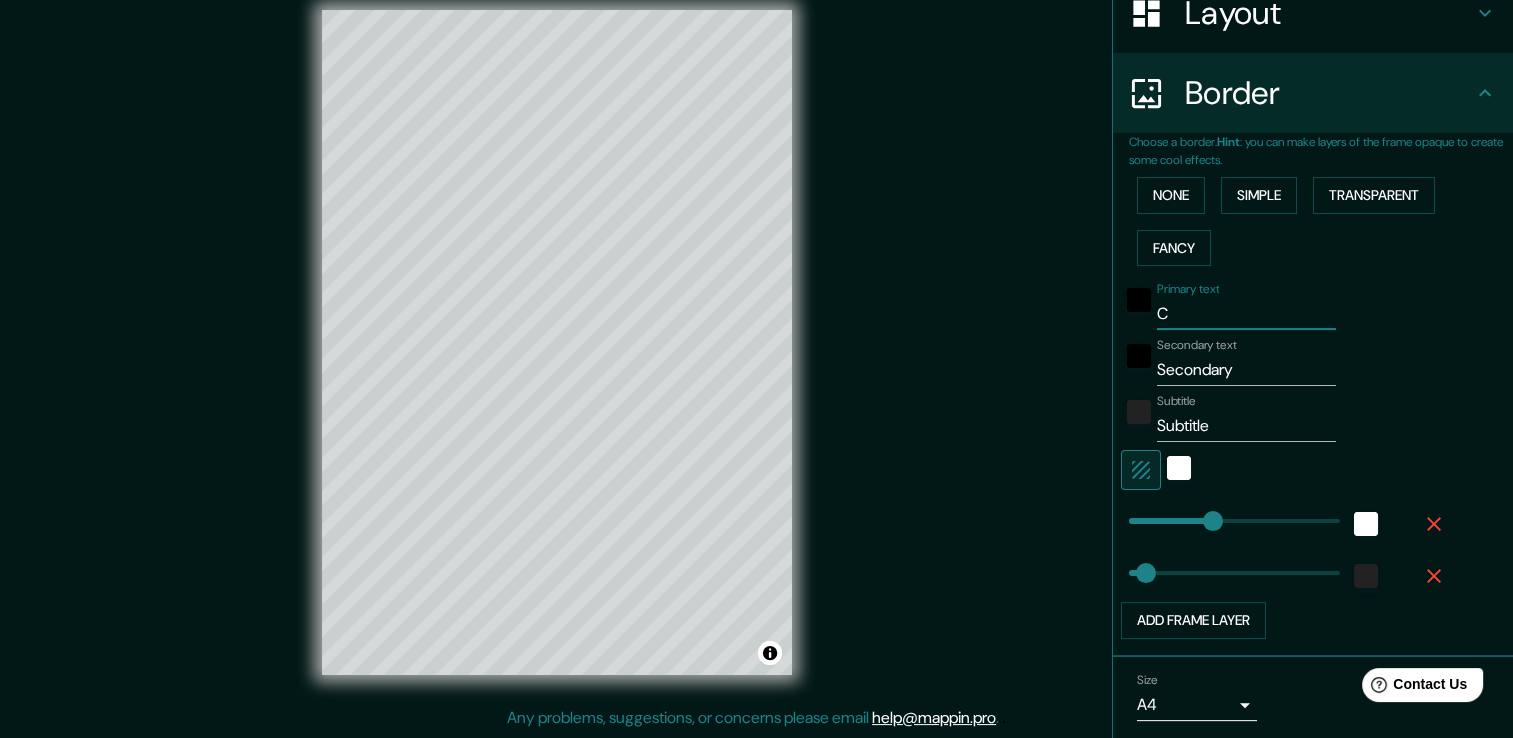 type on "CY" 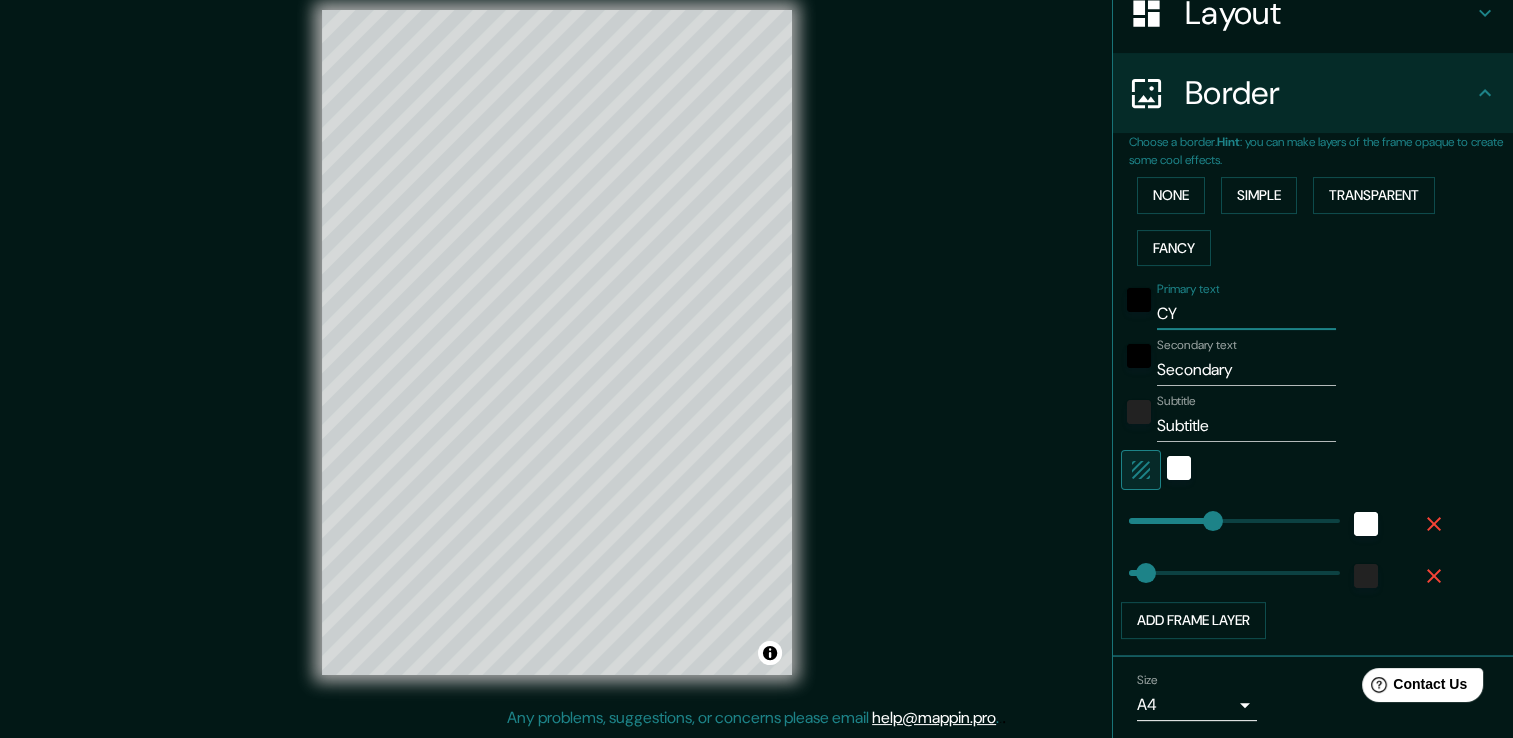 type on "CYR" 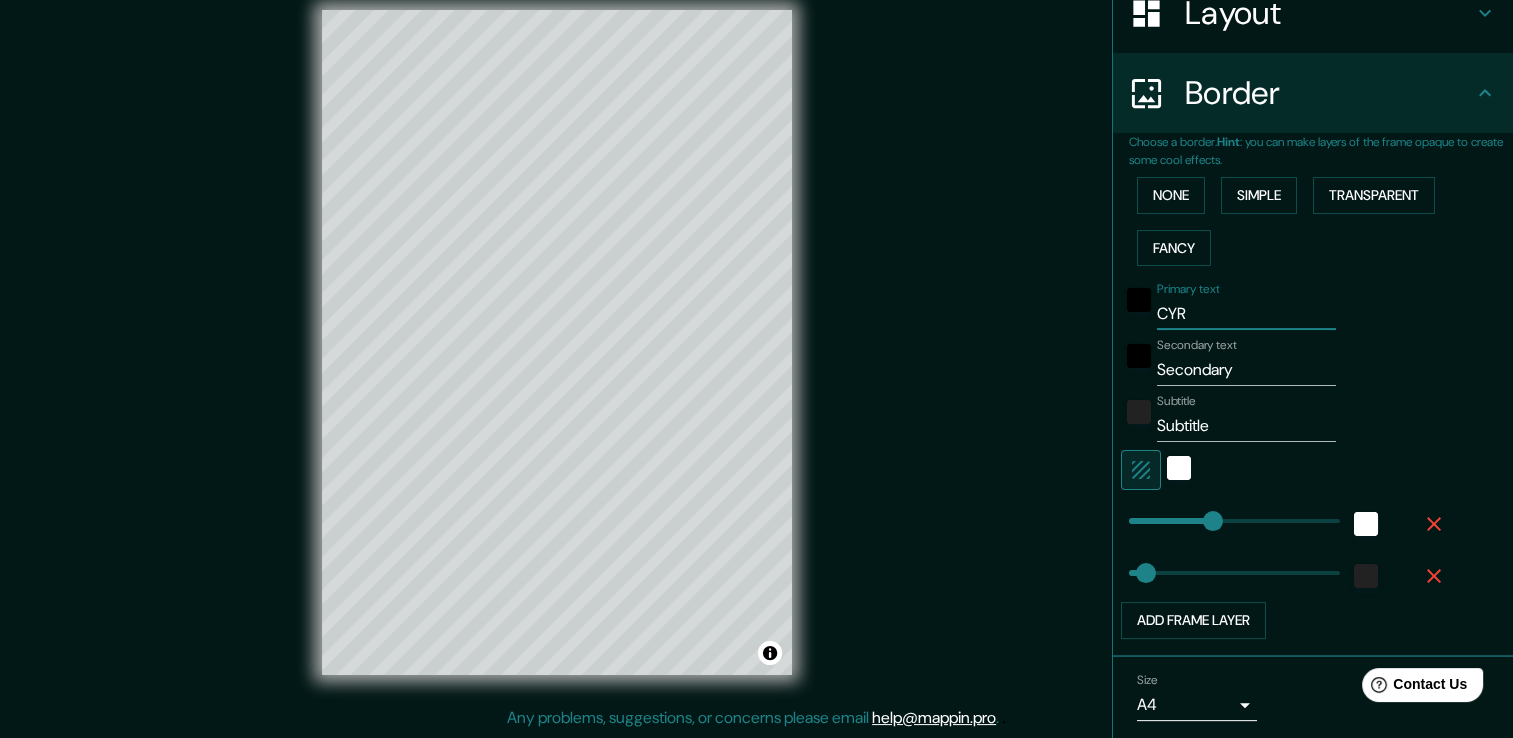 type on "CYRR" 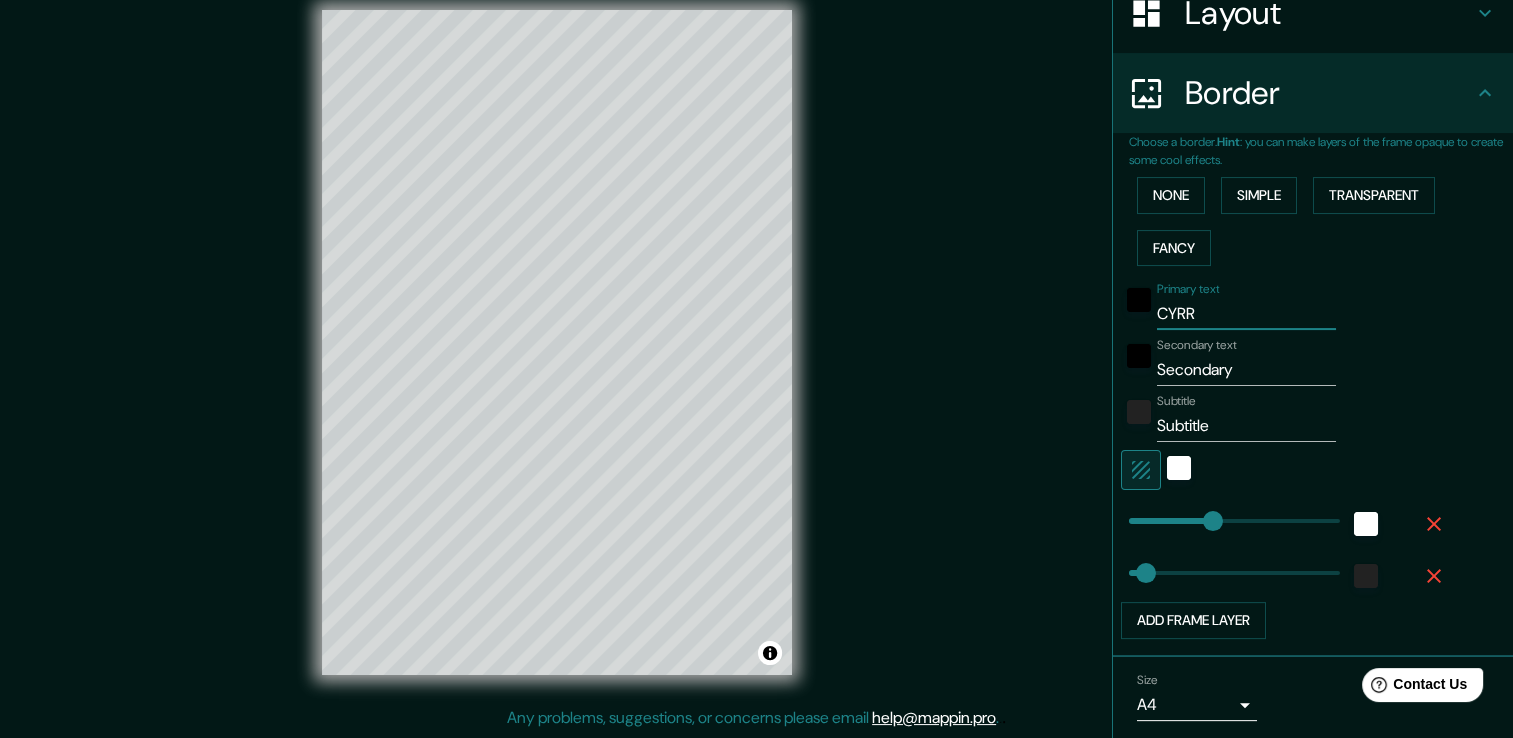 type on "CYR" 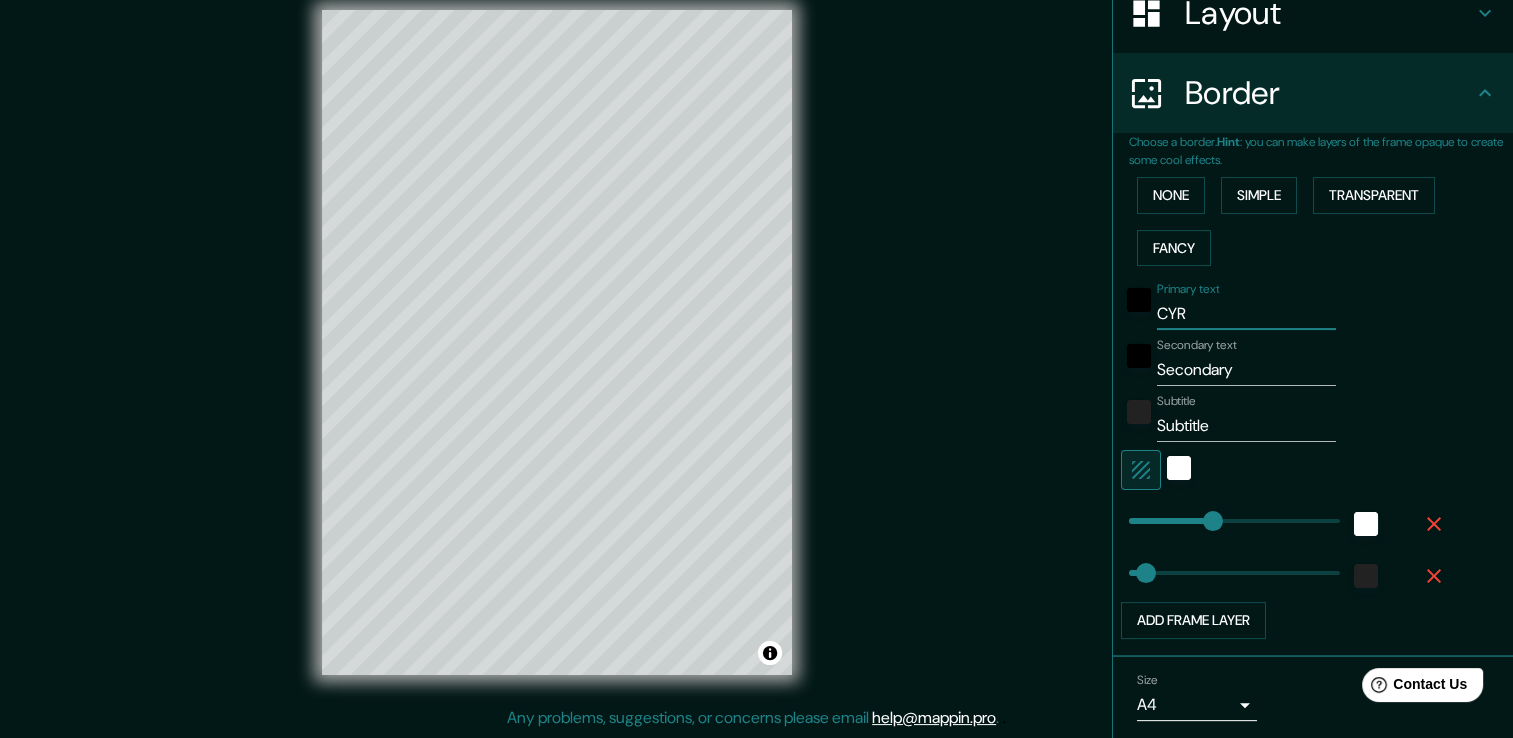 type on "CY" 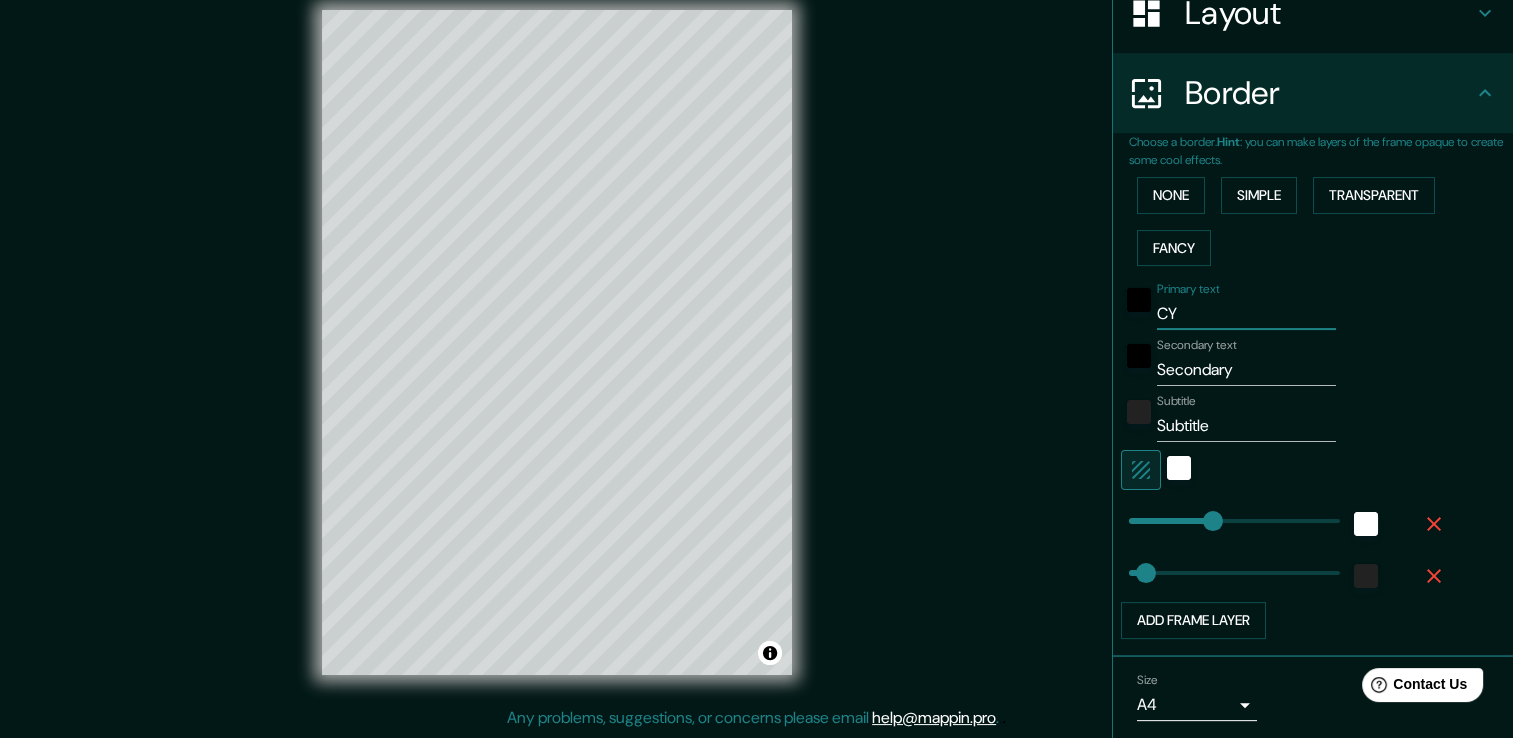 type on "C" 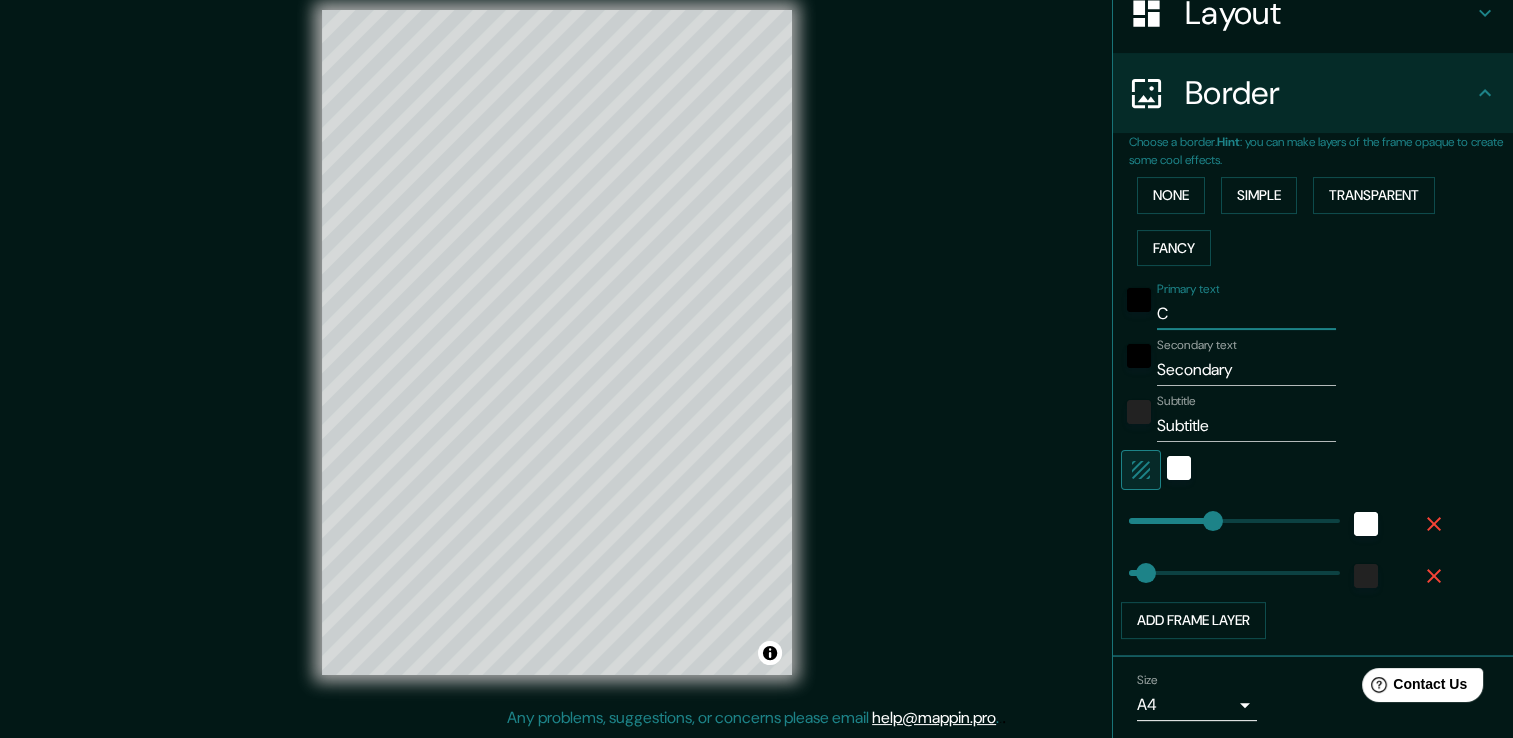 type on "CY" 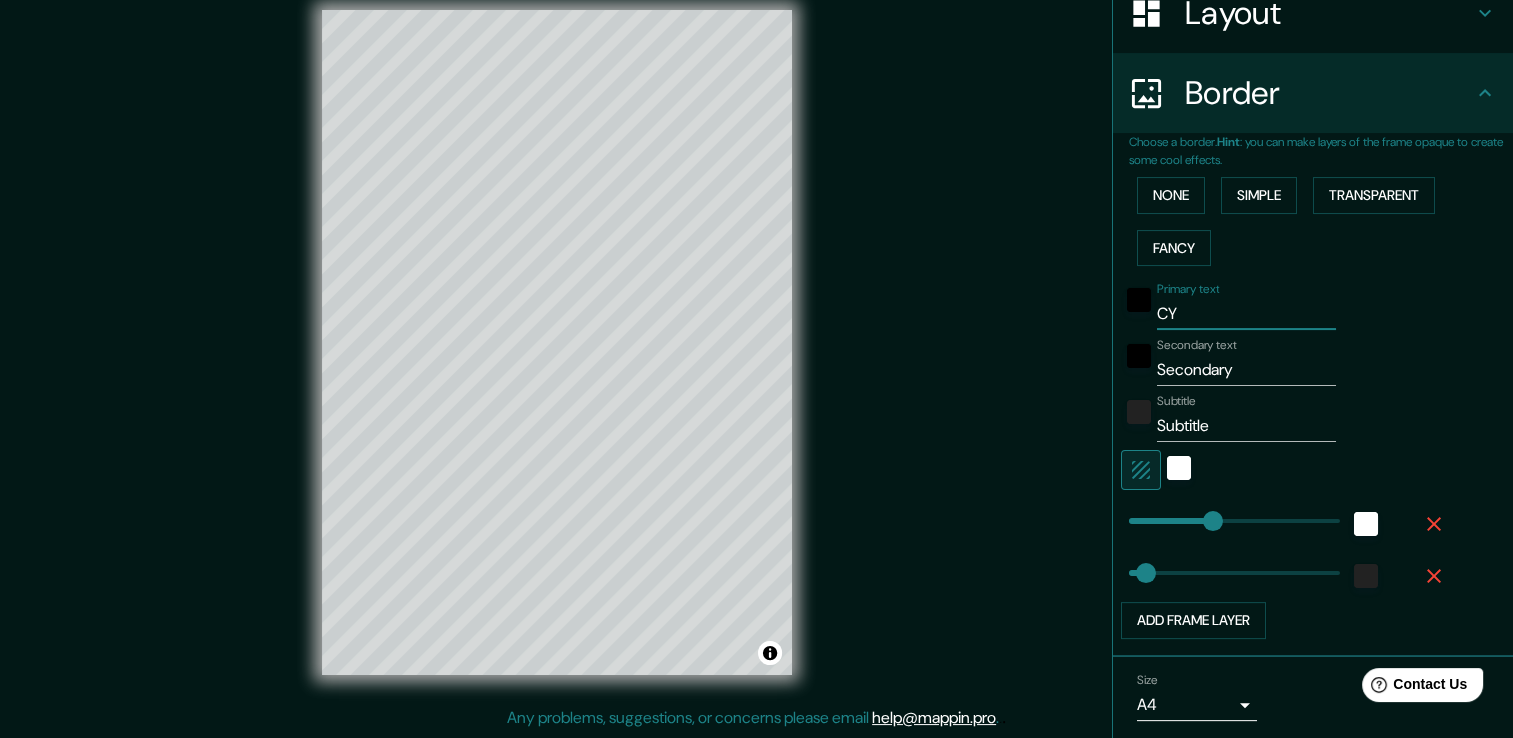 type on "CYR" 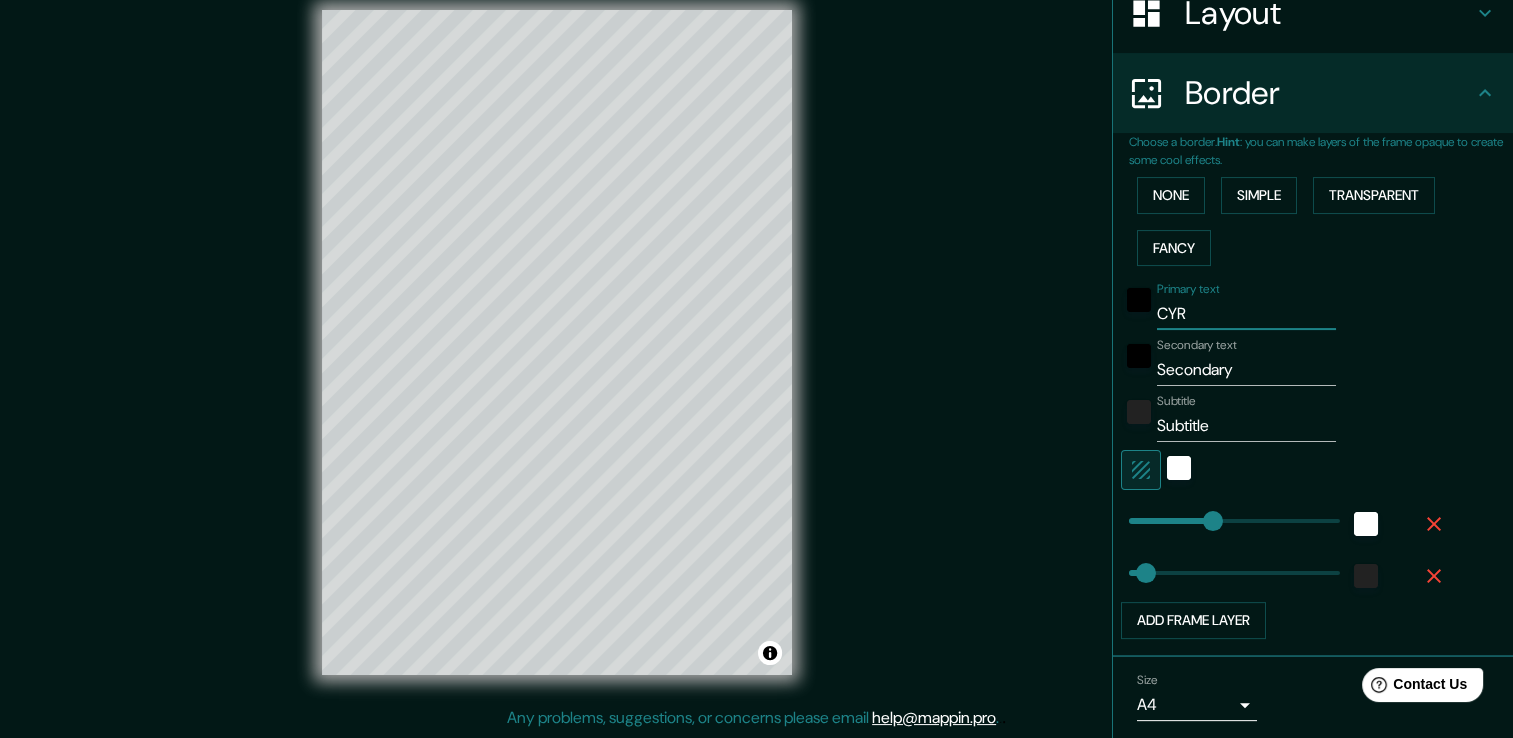 type on "CY" 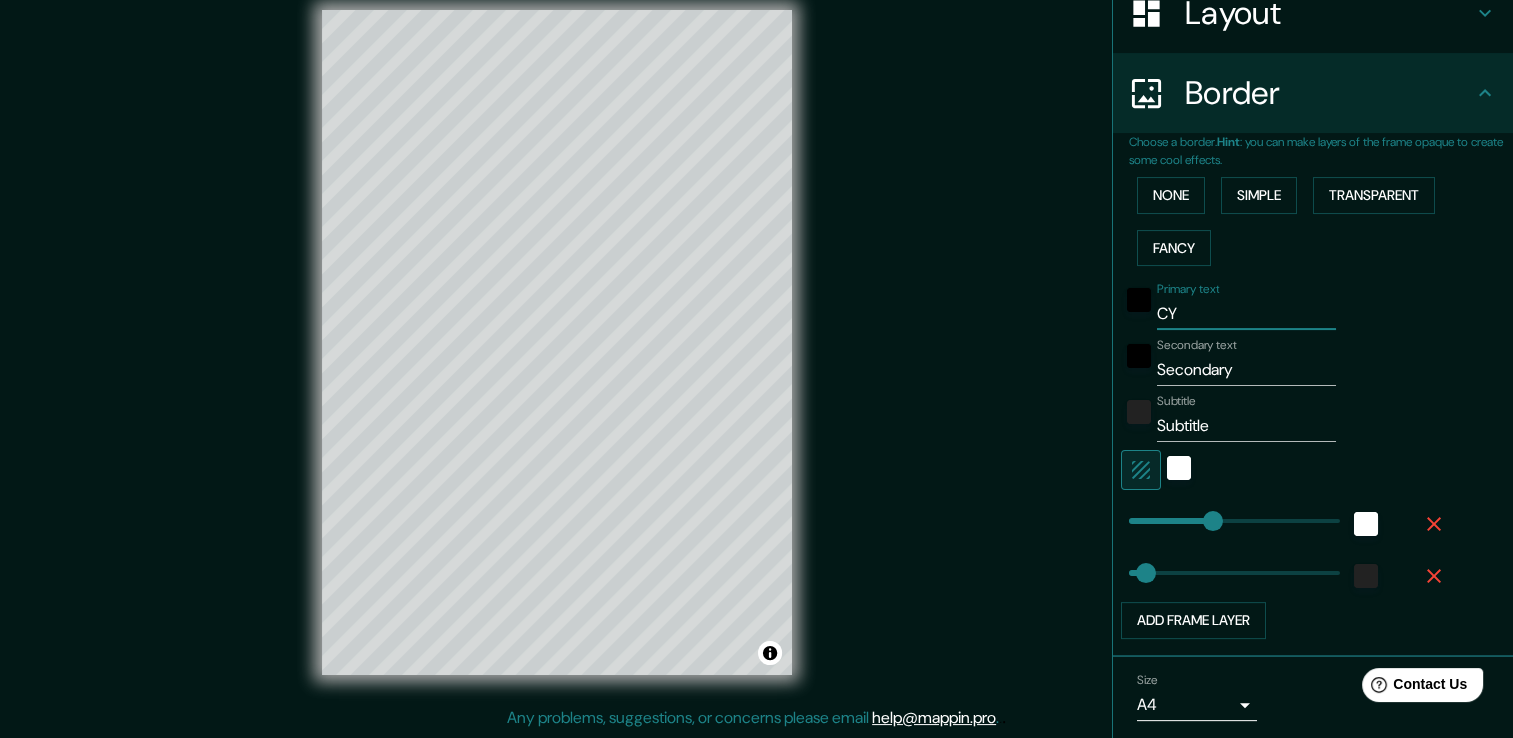 type on "C" 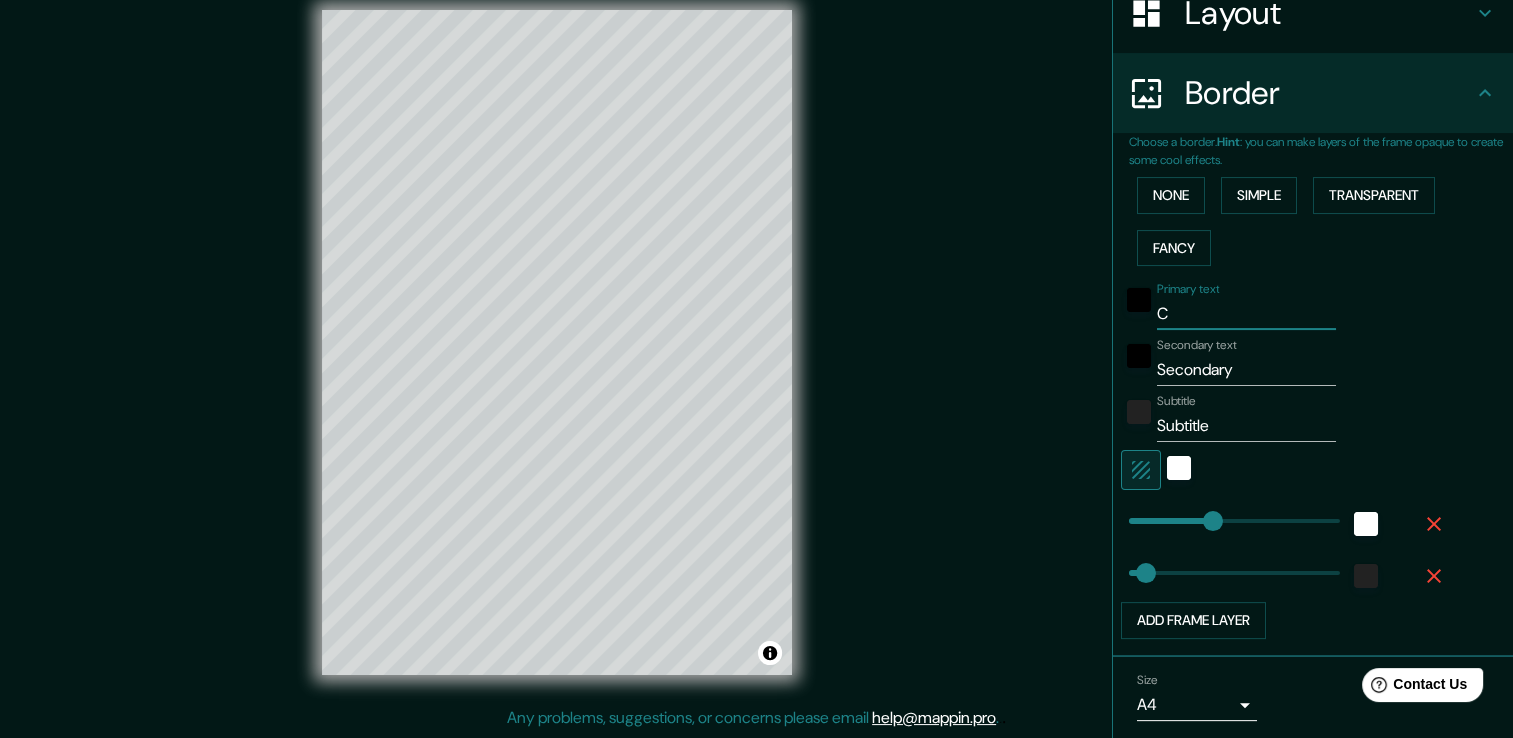 type on "CU" 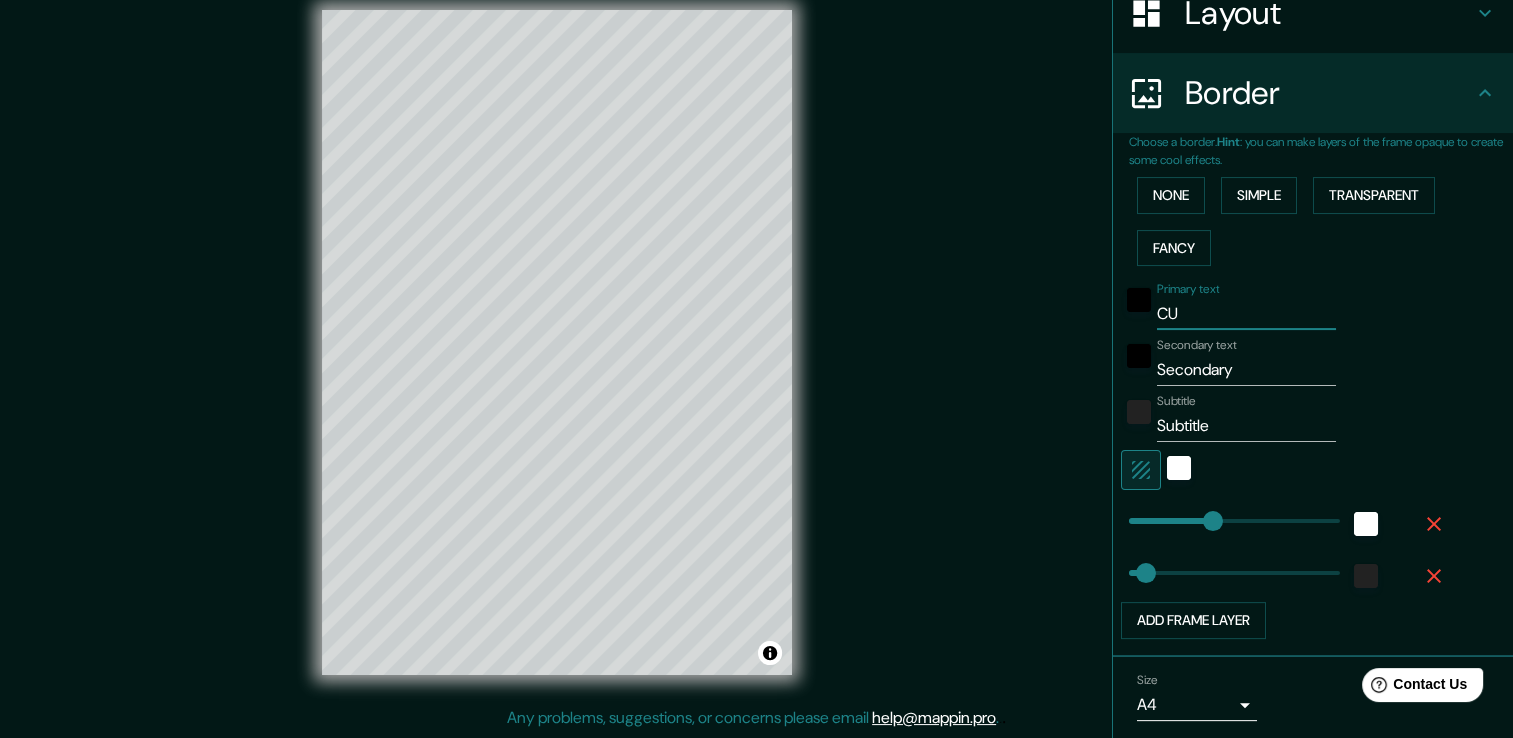 type on "CUR" 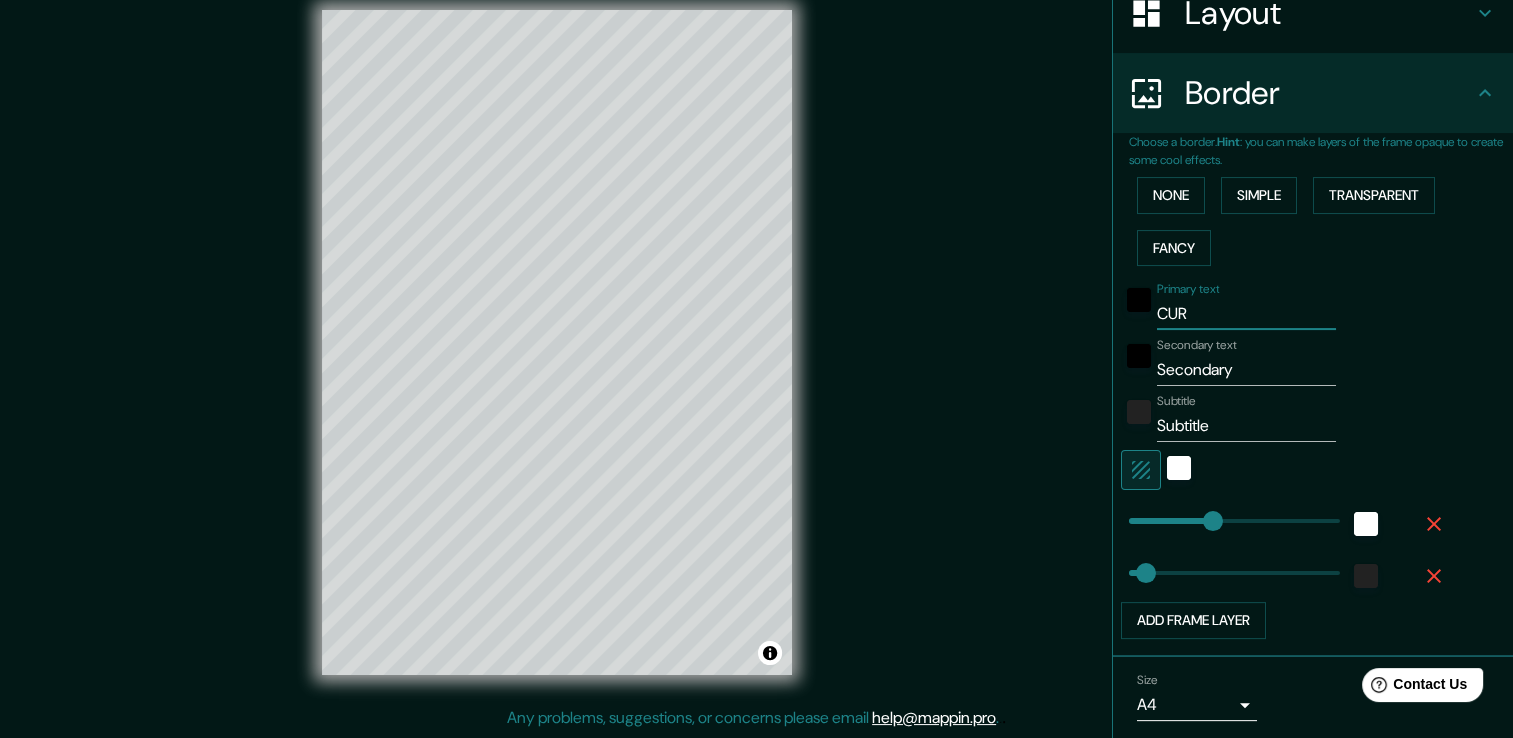 type on "CURR" 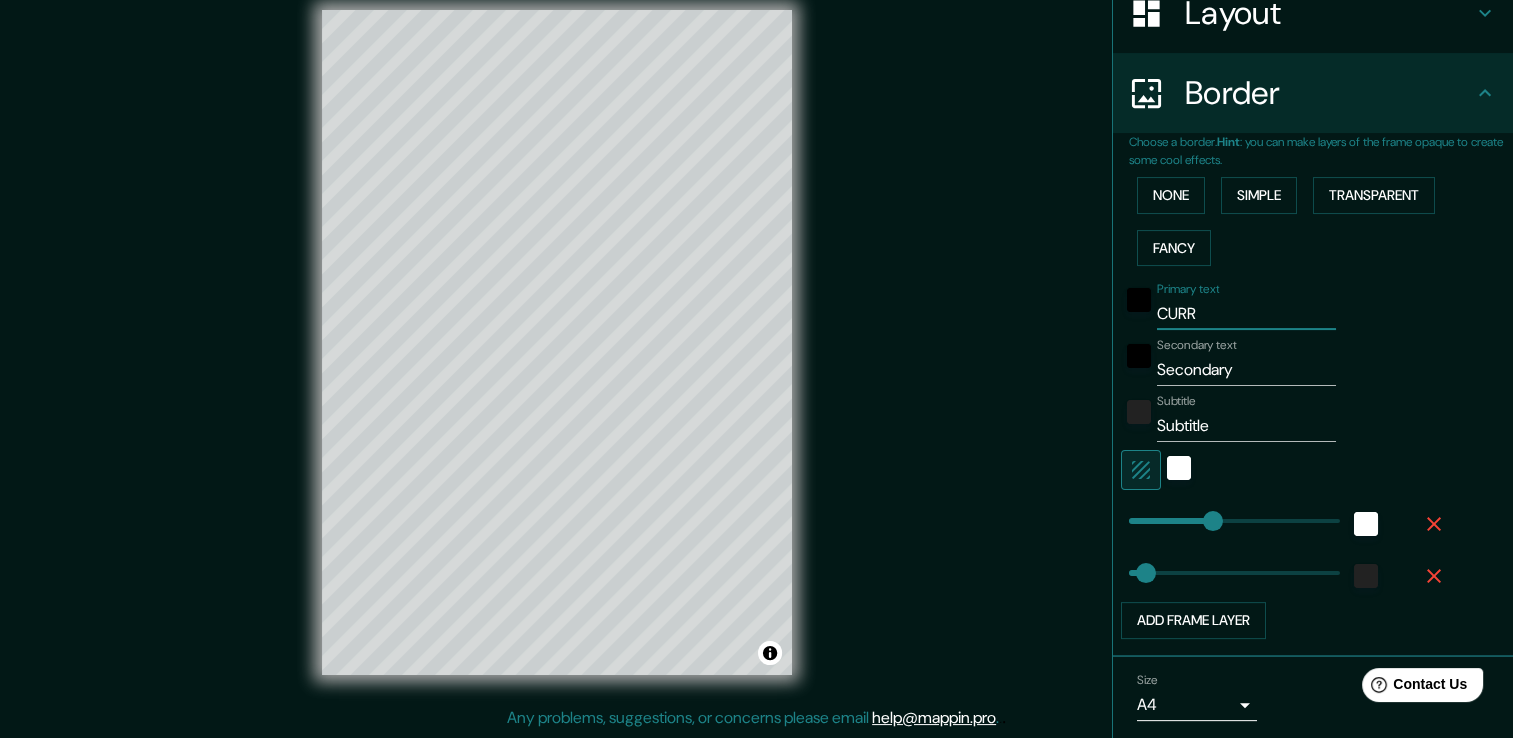 type on "CURRI" 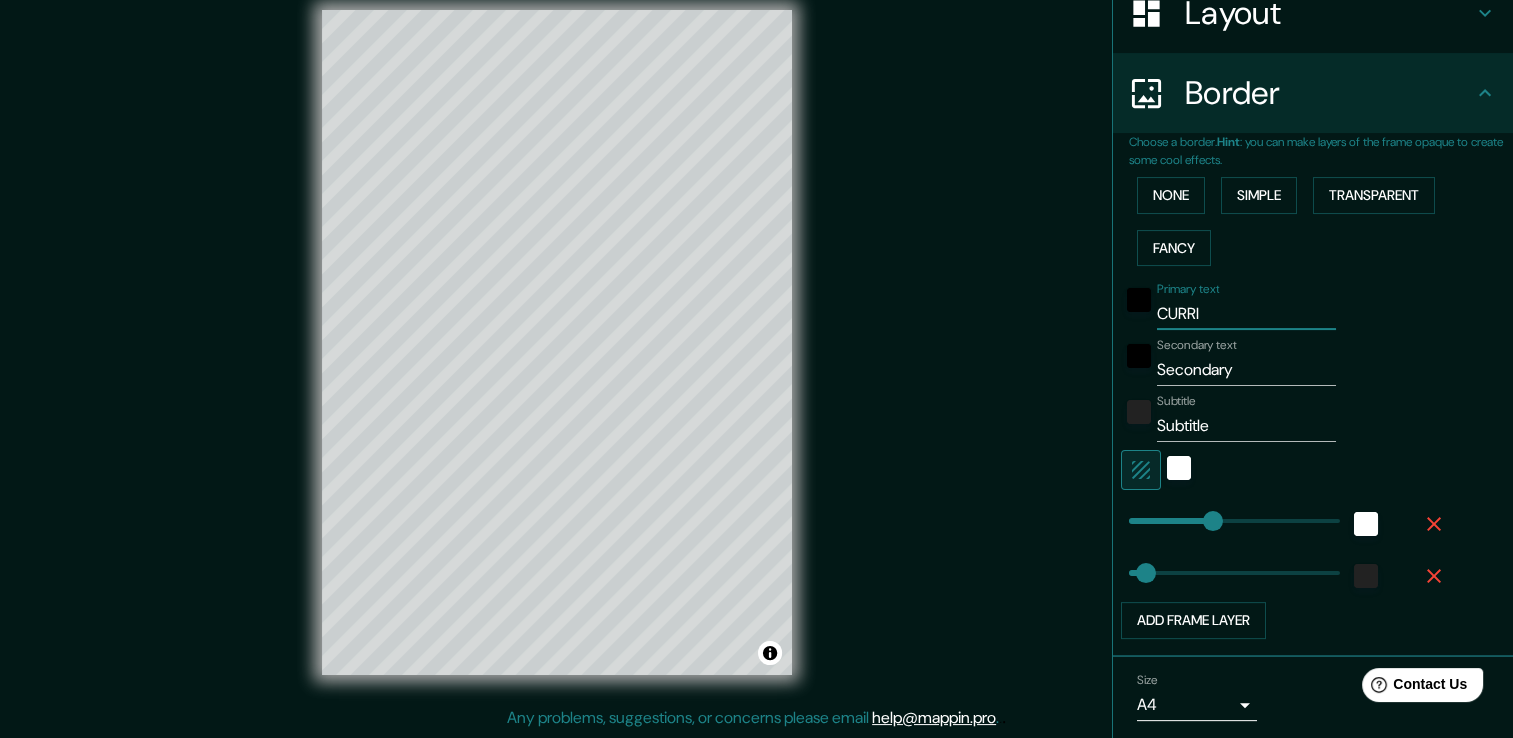 type on "CURRID" 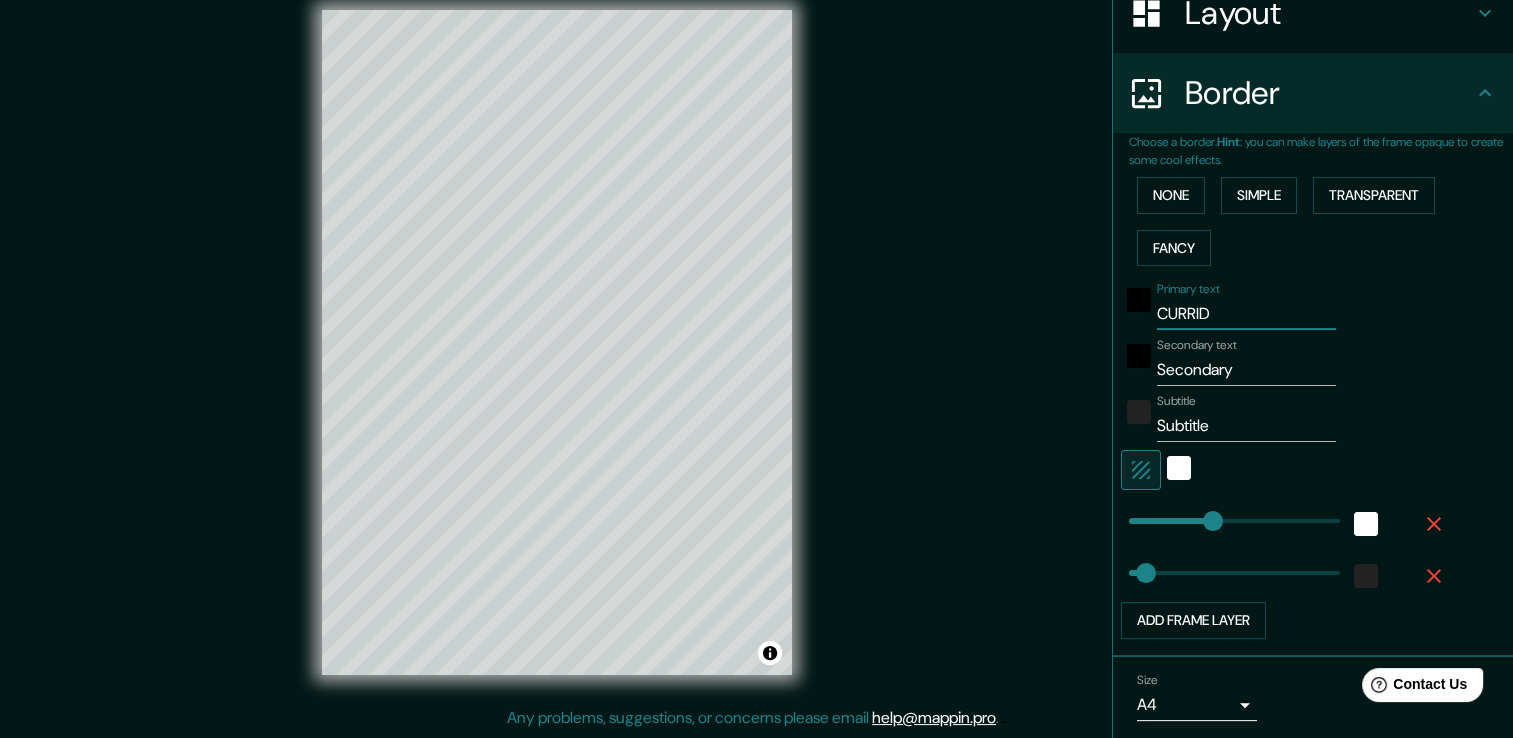 type on "CURRIDA" 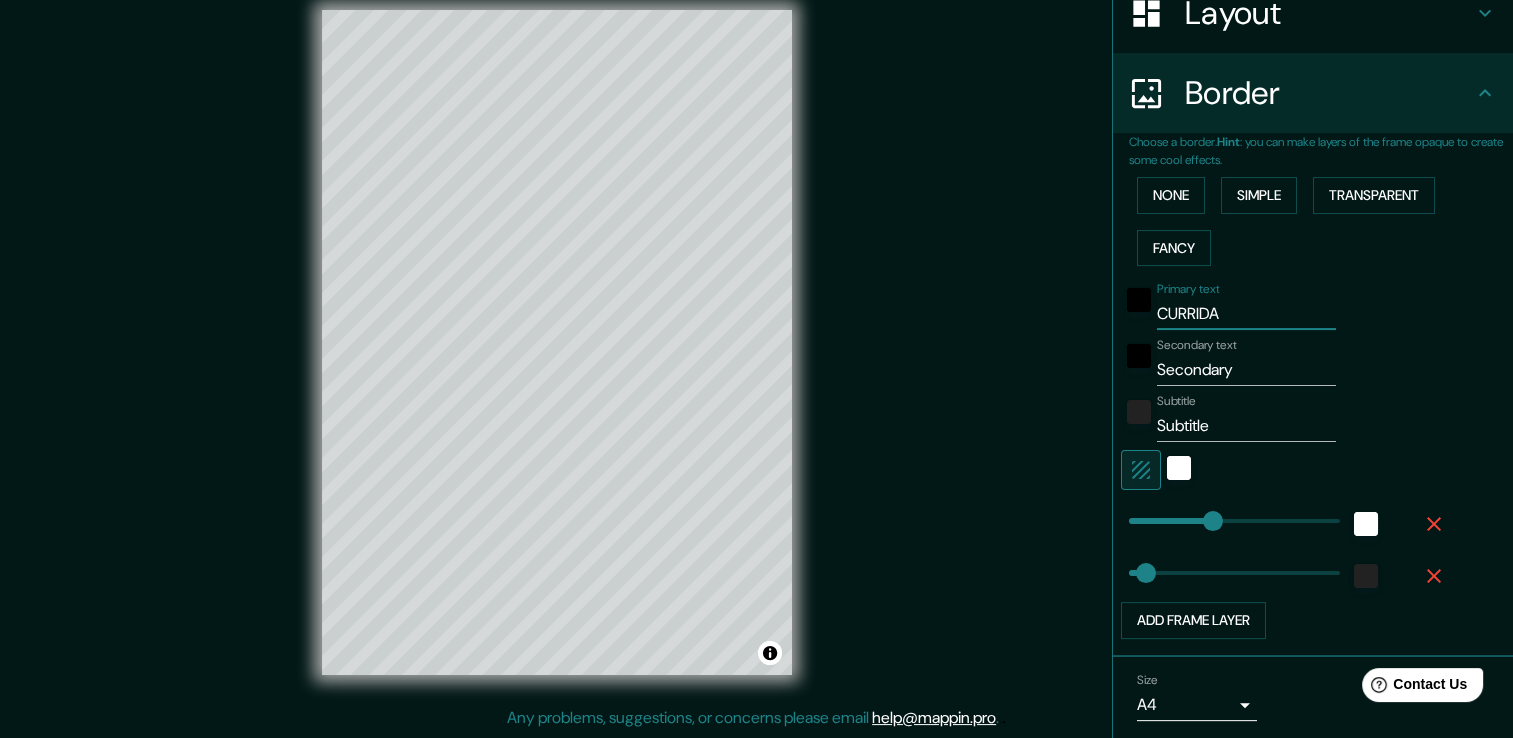 type on "CURRIDAB" 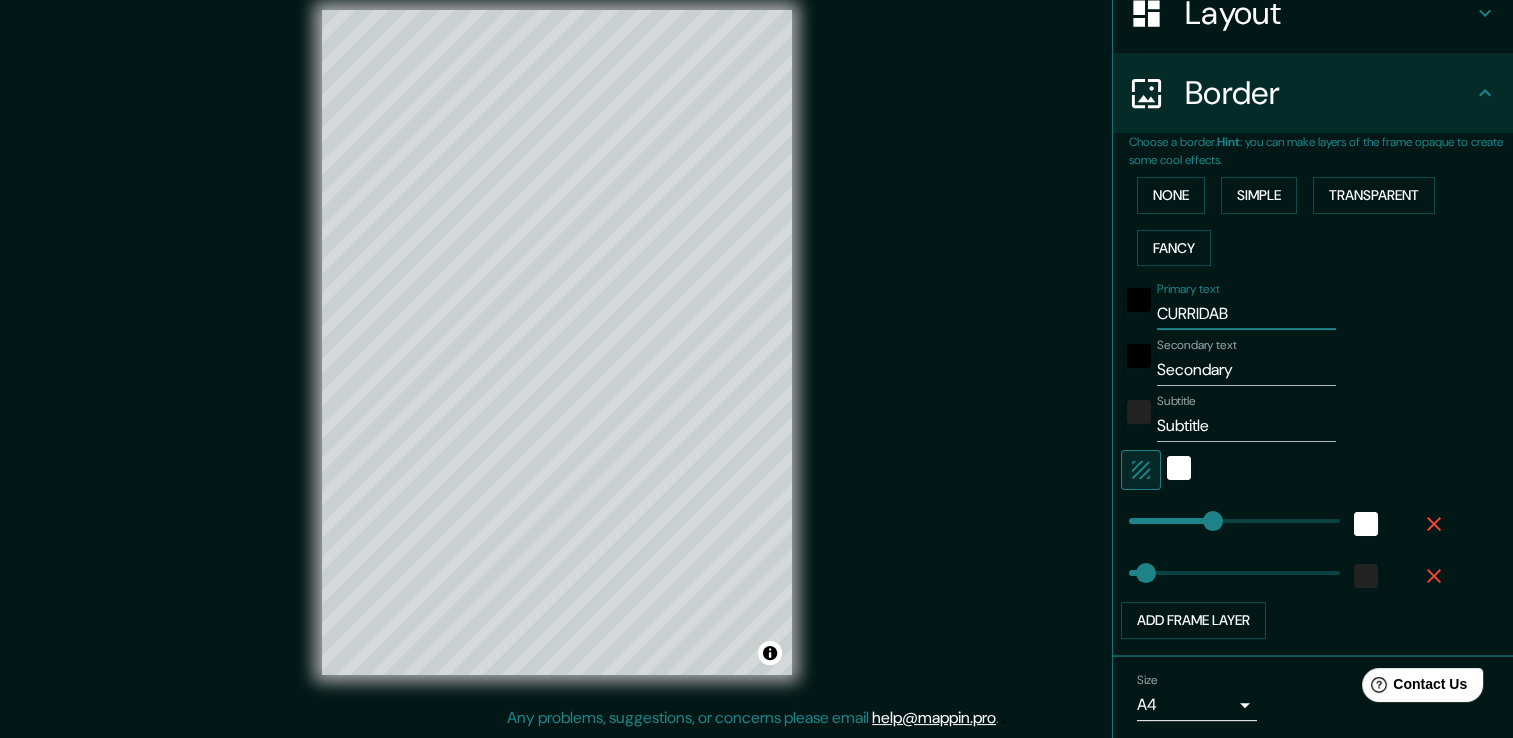 type on "CURRIDABA" 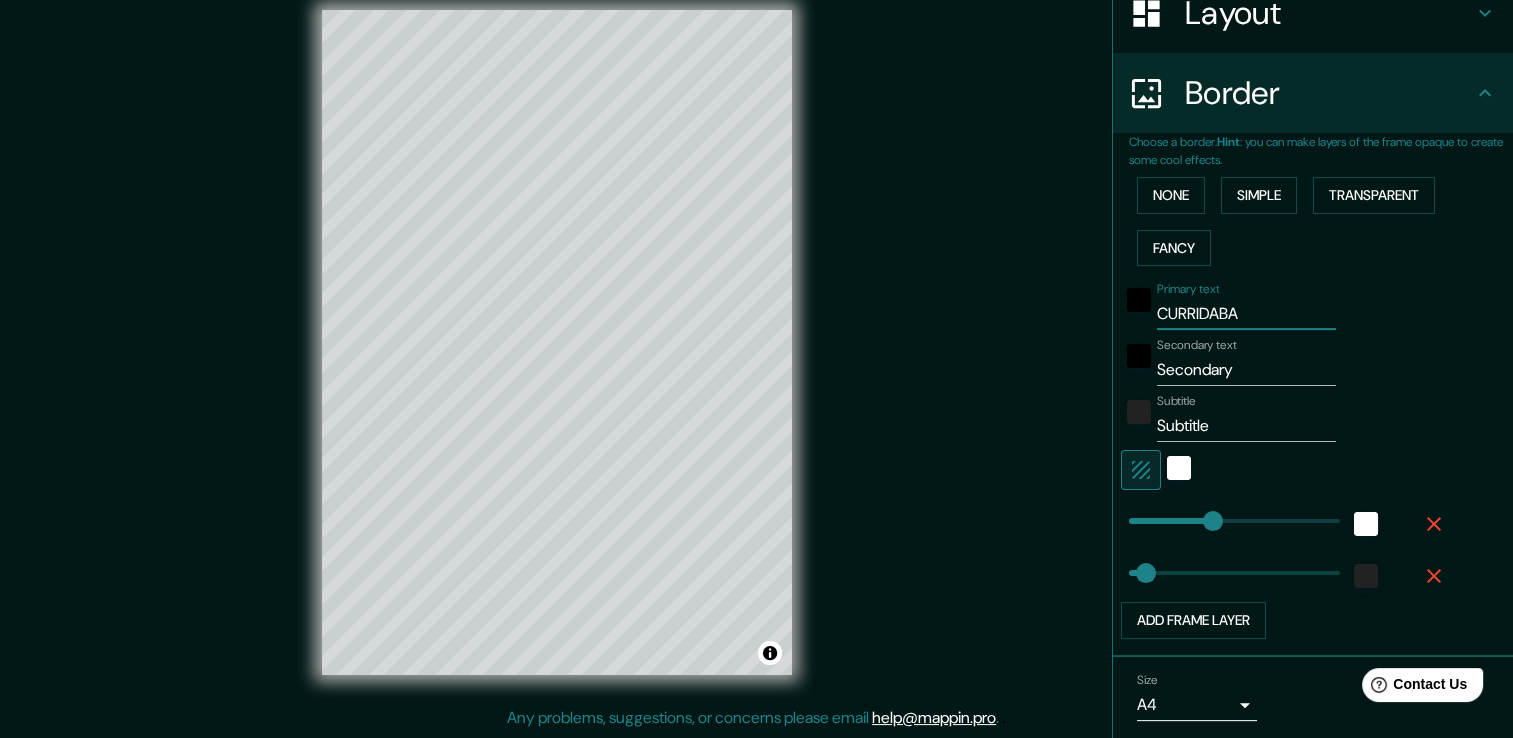 type on "38" 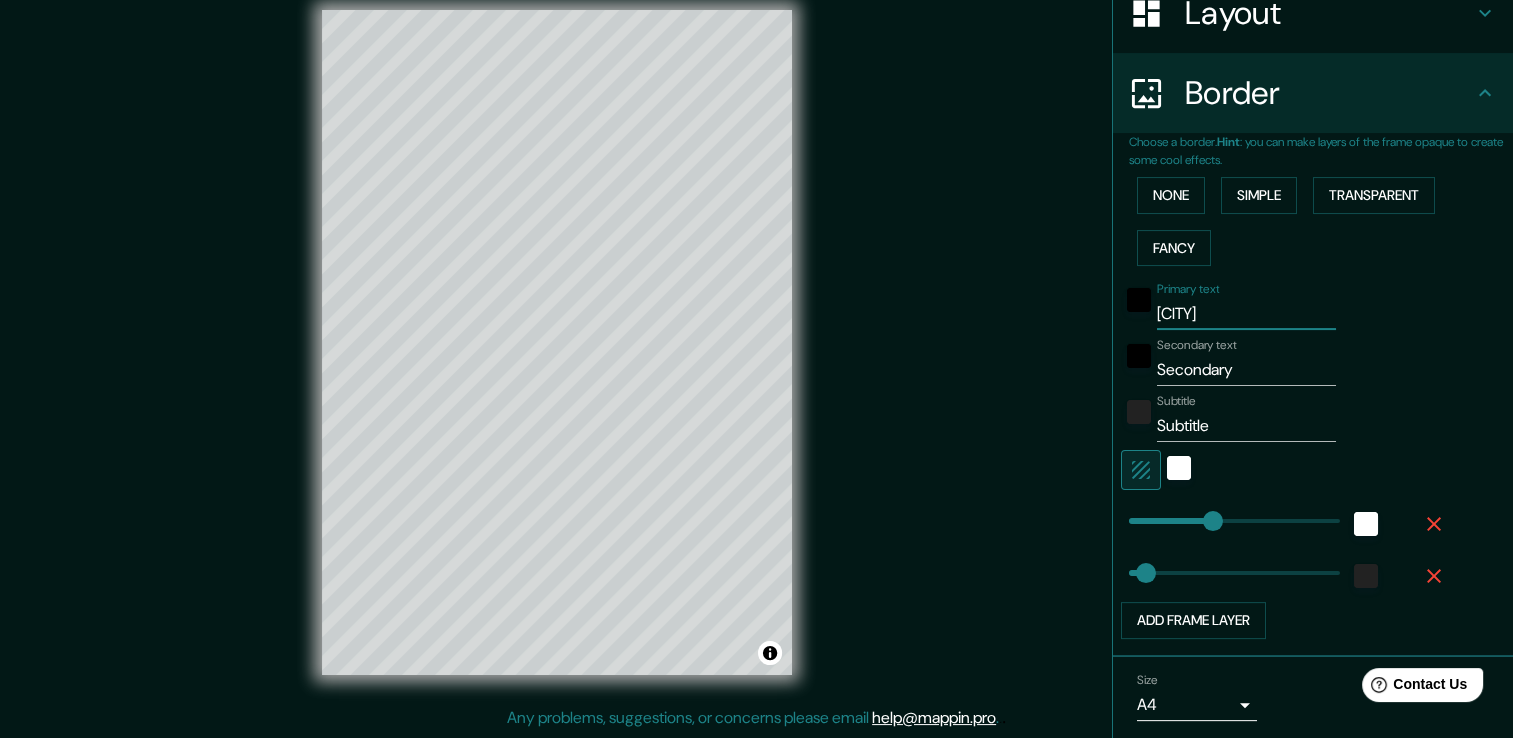 type on "[CITY]" 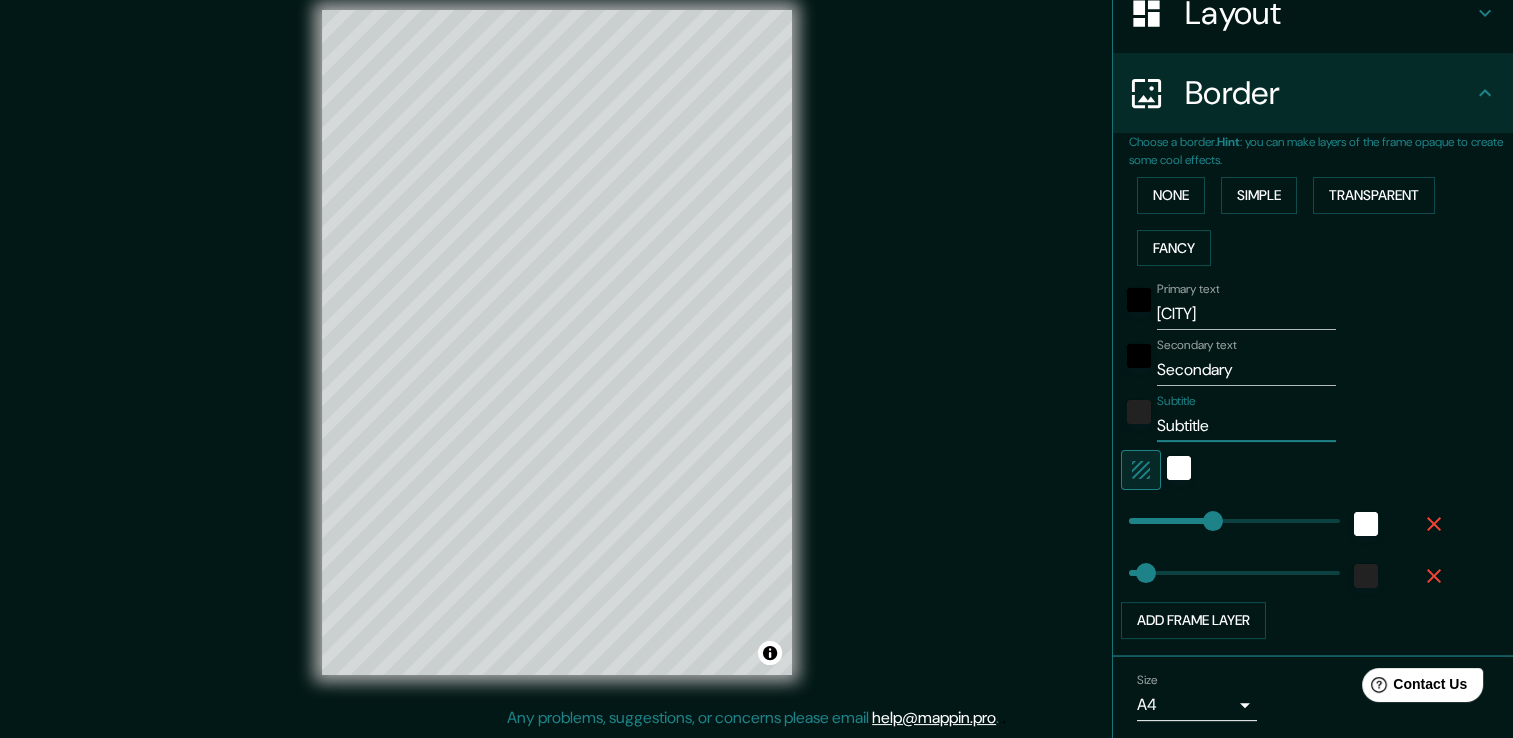 drag, startPoint x: 1206, startPoint y: 434, endPoint x: 1126, endPoint y: 432, distance: 80.024994 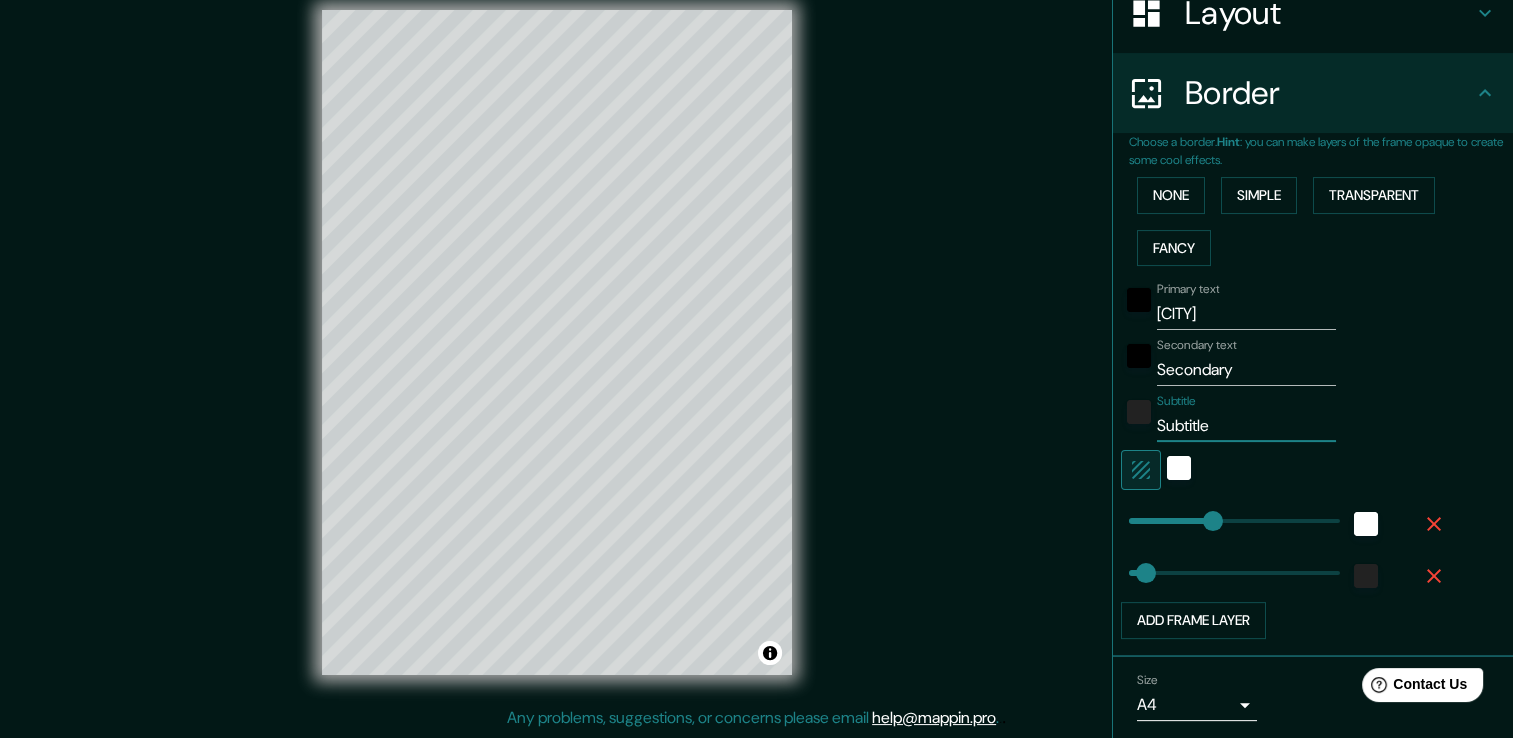 click on "Subtitle Subtitle" at bounding box center [1285, 418] 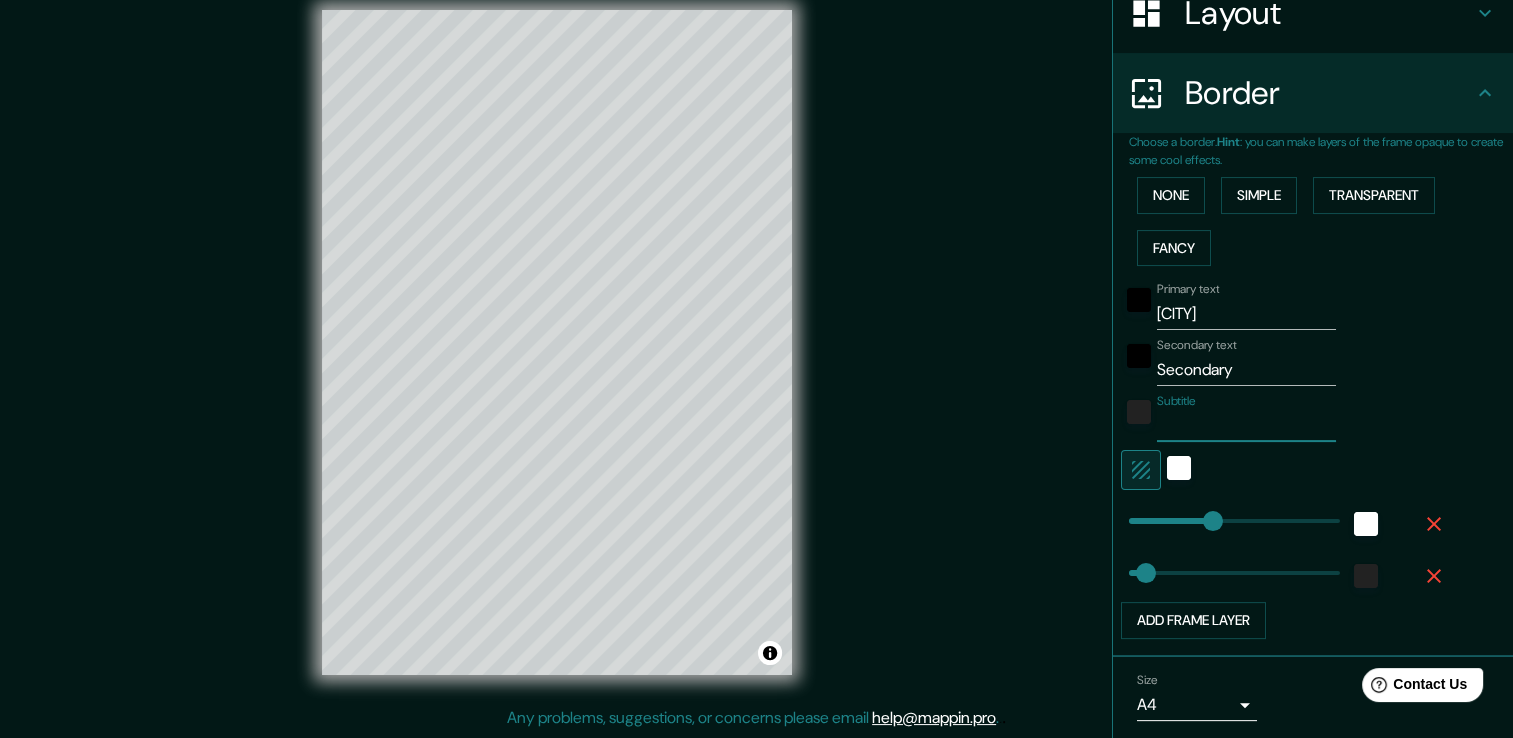 type 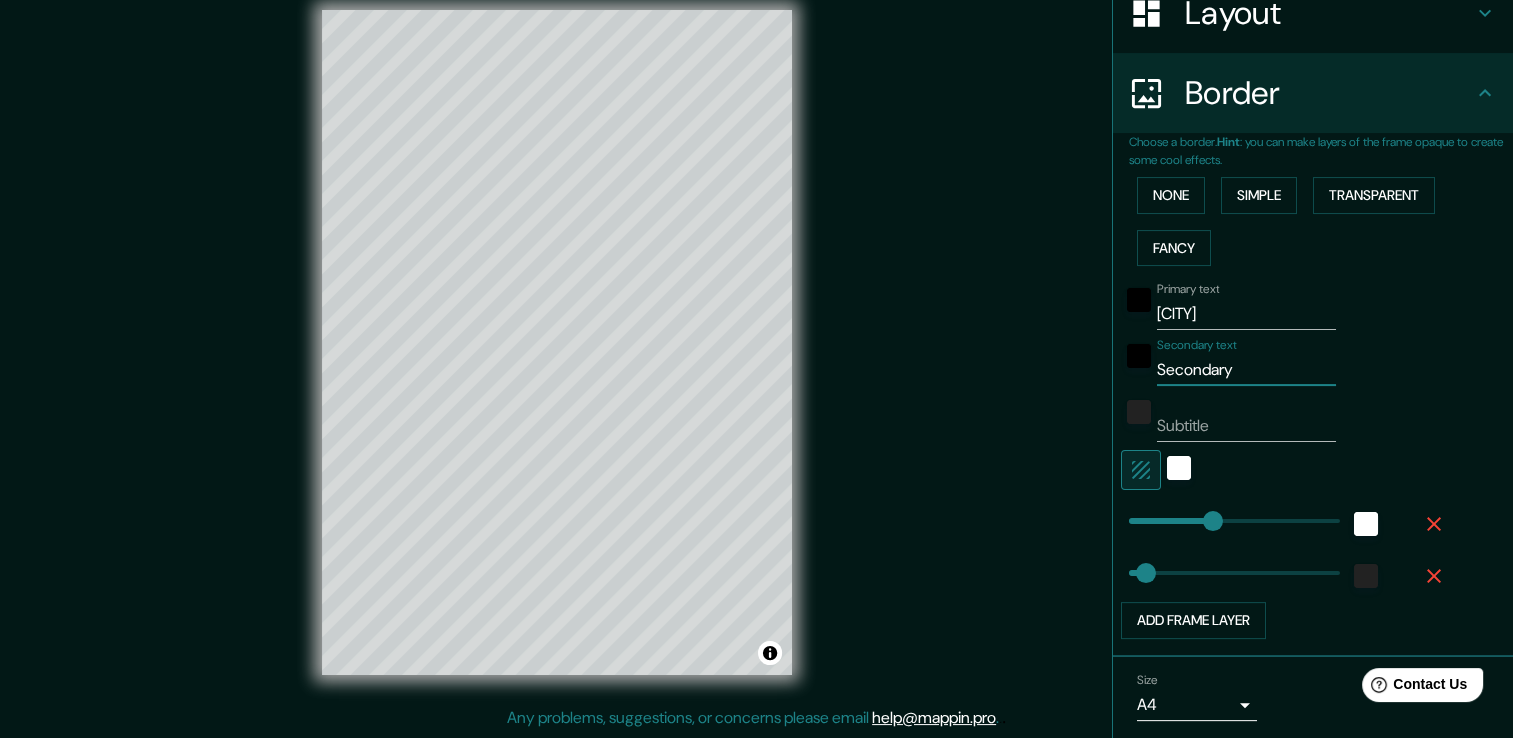drag, startPoint x: 1237, startPoint y: 368, endPoint x: 1101, endPoint y: 368, distance: 136 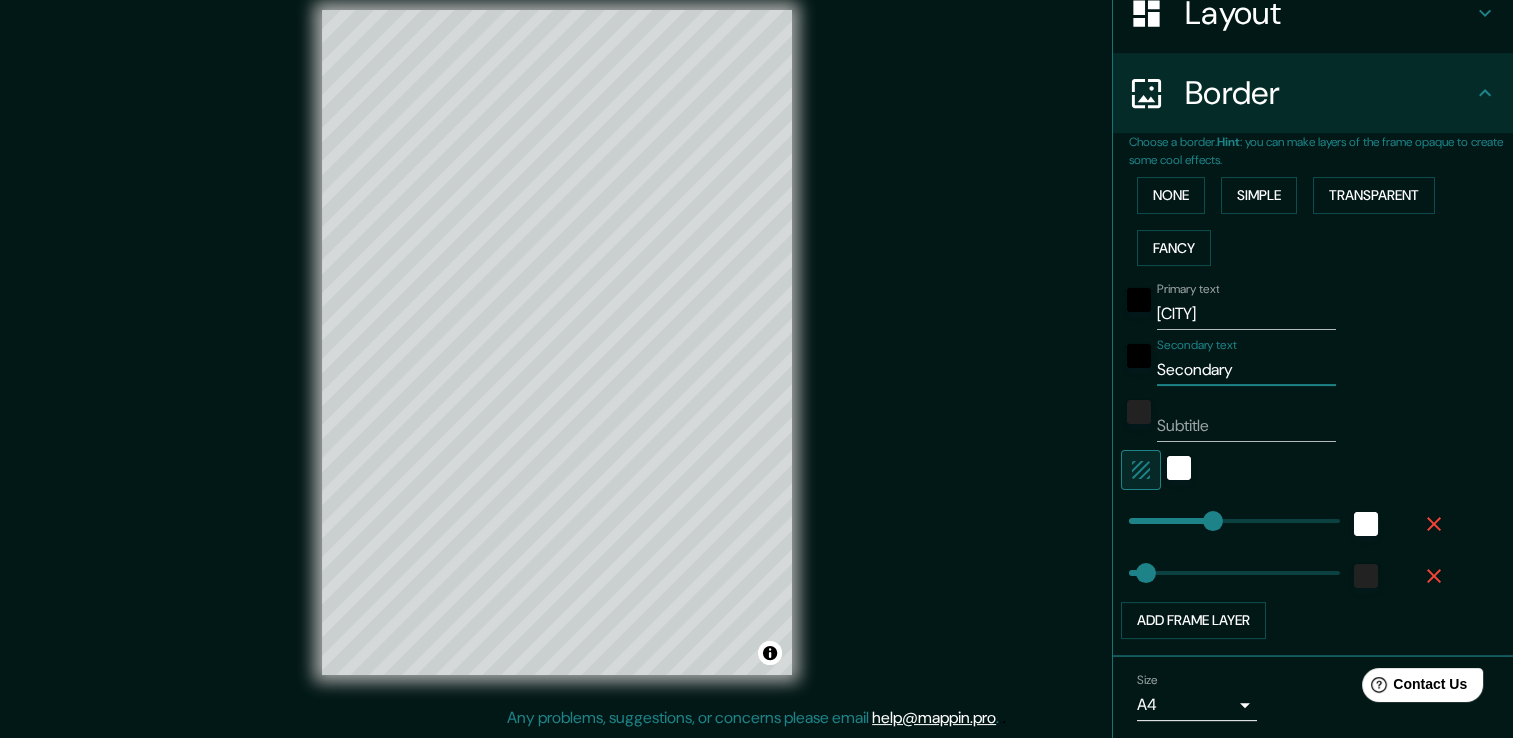 click on "Choose a border.  Hint : you can make layers of the frame opaque to create some cool effects. None Simple Transparent Fancy Primary text CURRIDABAT Secondary text Secondary Subtitle Add frame layer" at bounding box center [1313, 395] 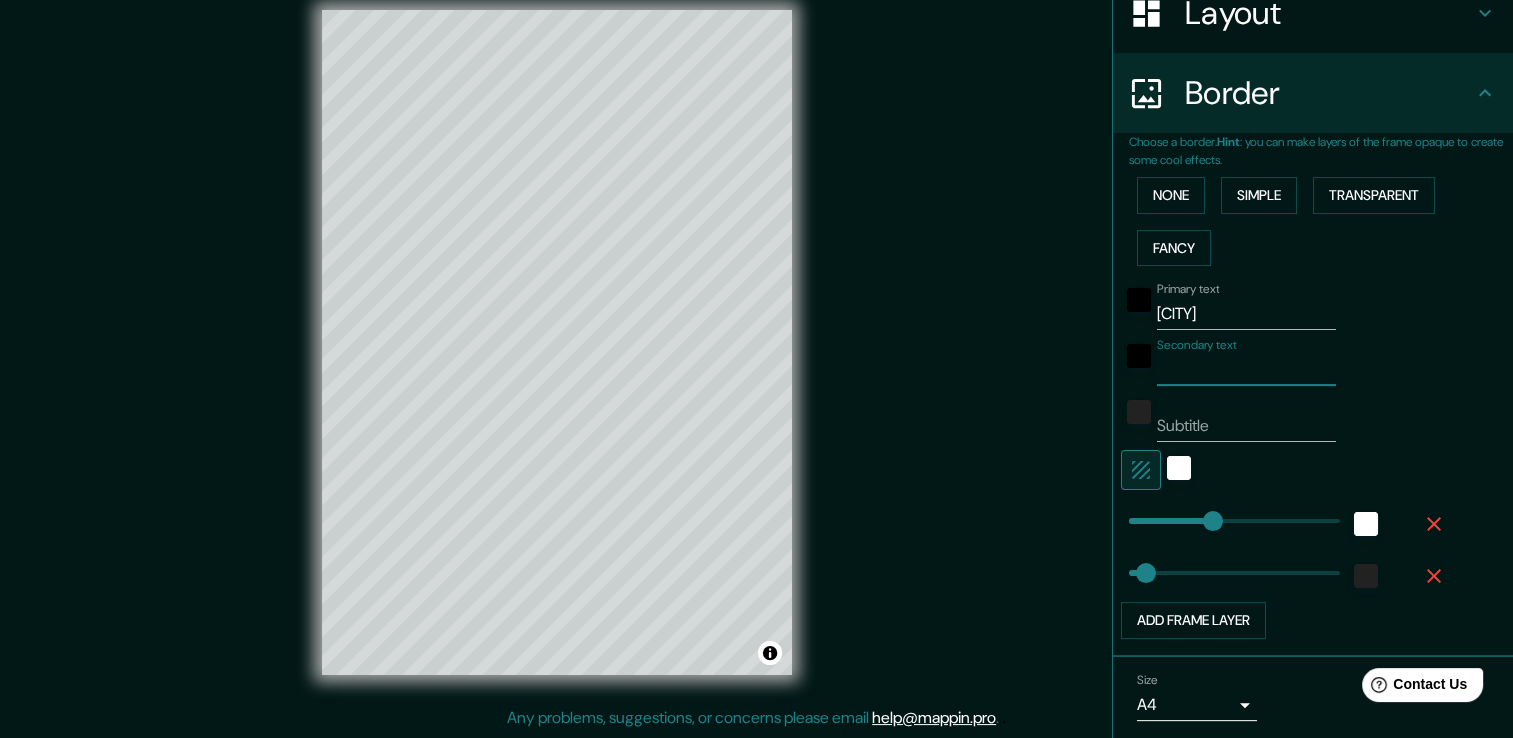type on "g" 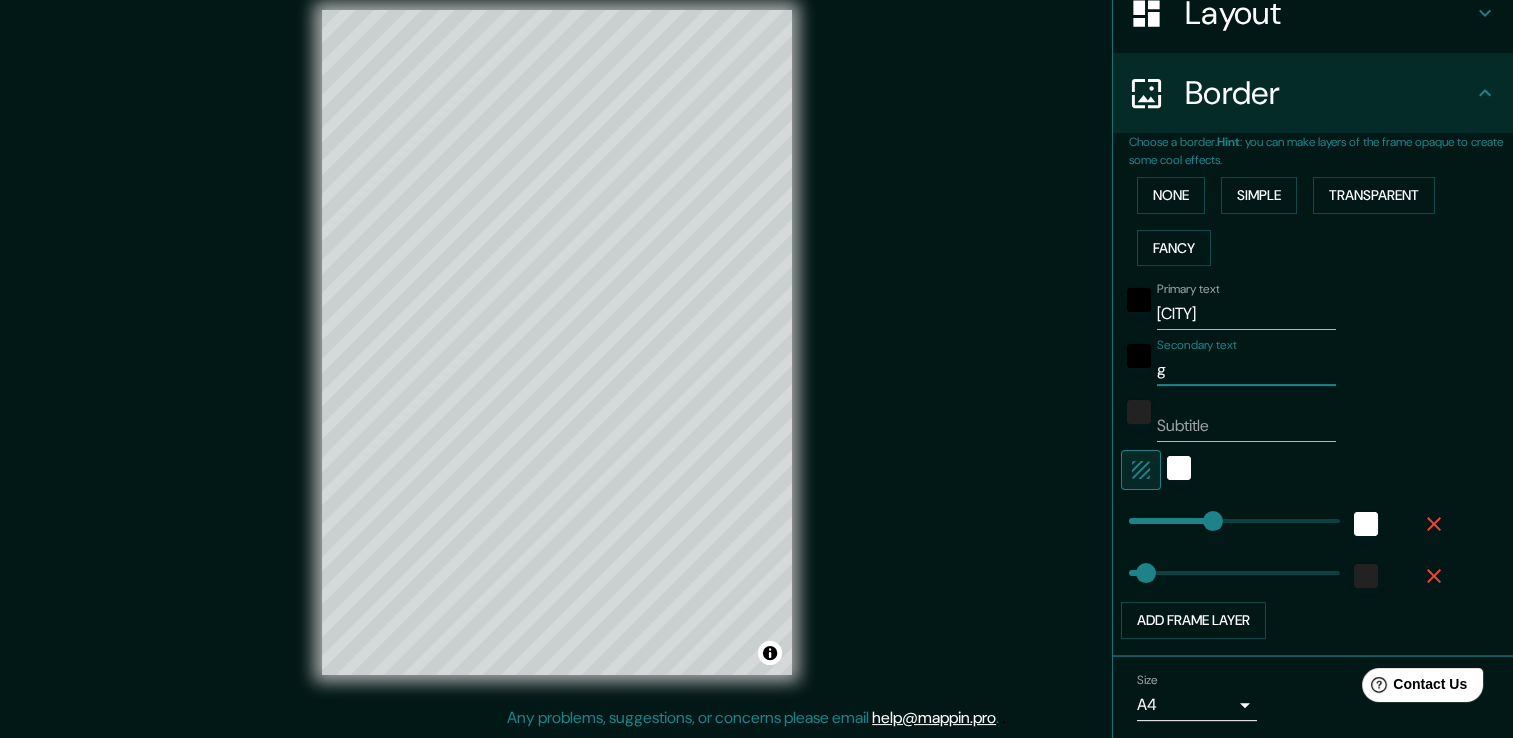 type on "gO" 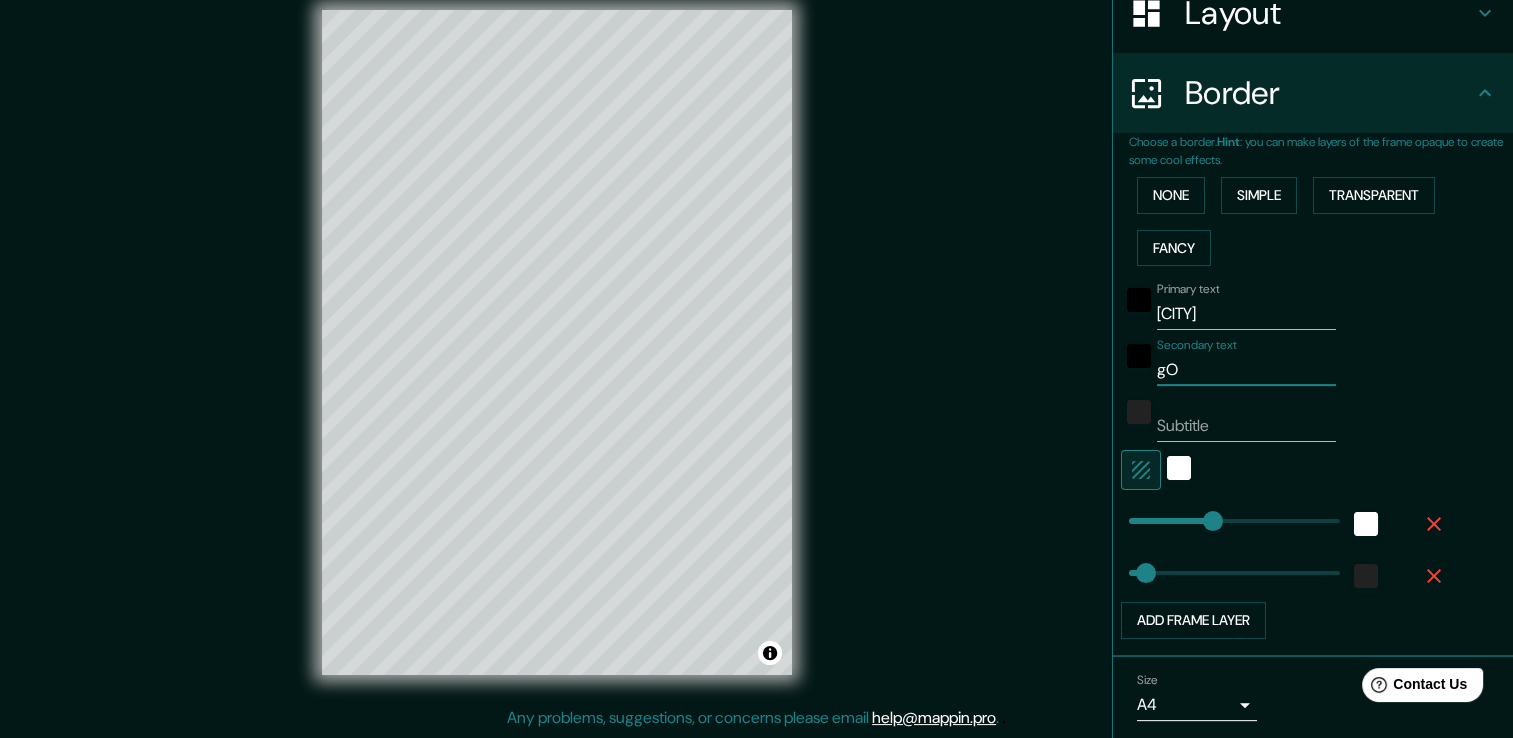 type on "38" 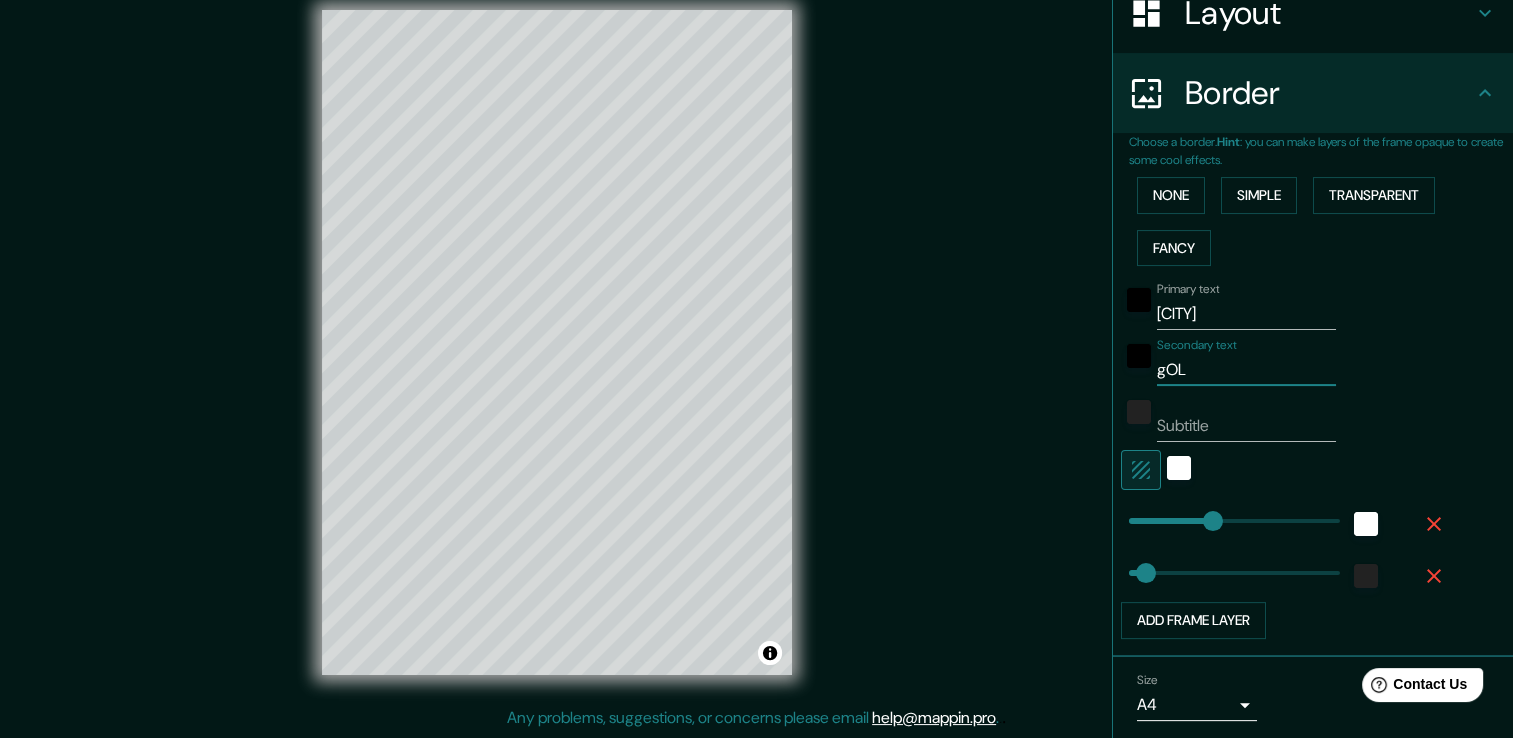 type on "gOLD" 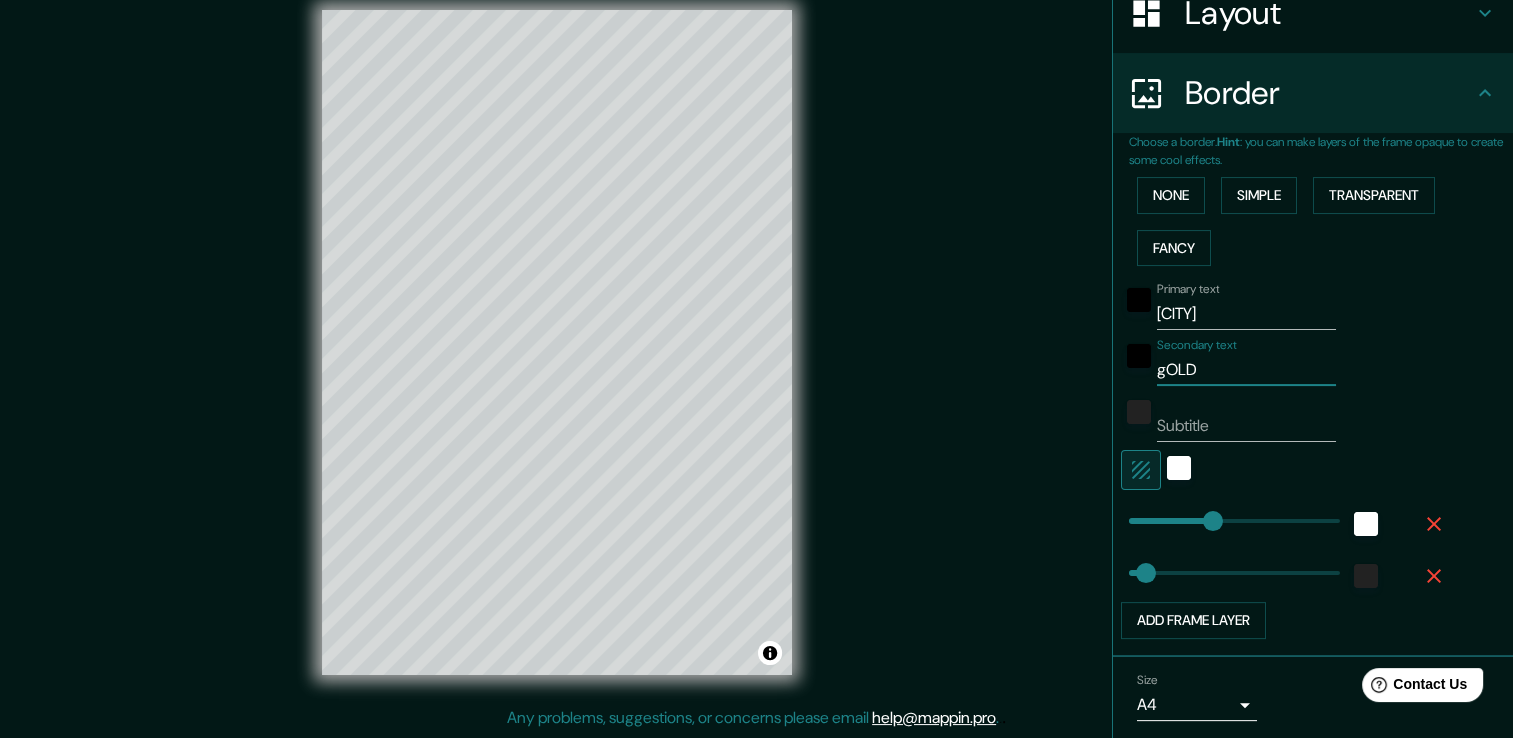 type on "gOLD" 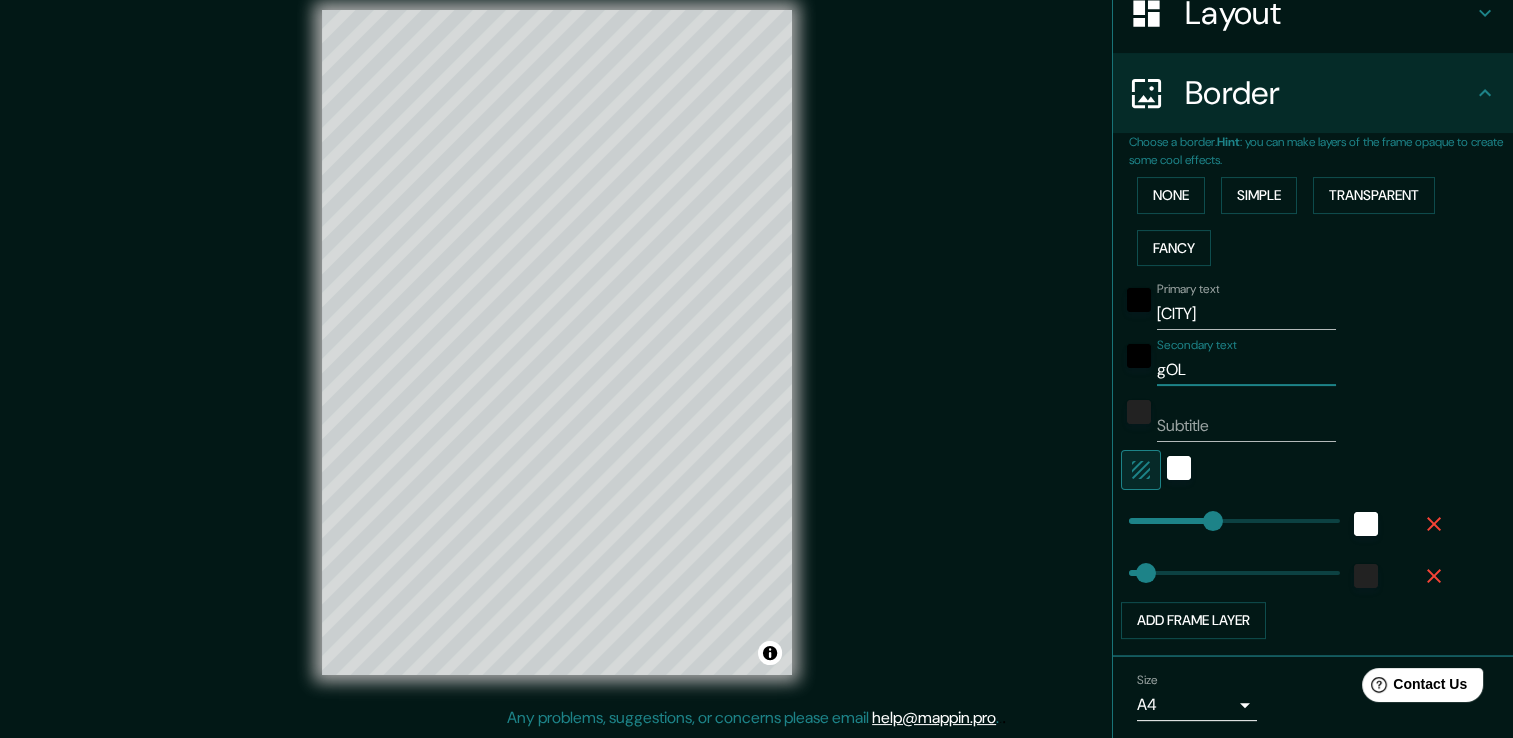 type on "gO" 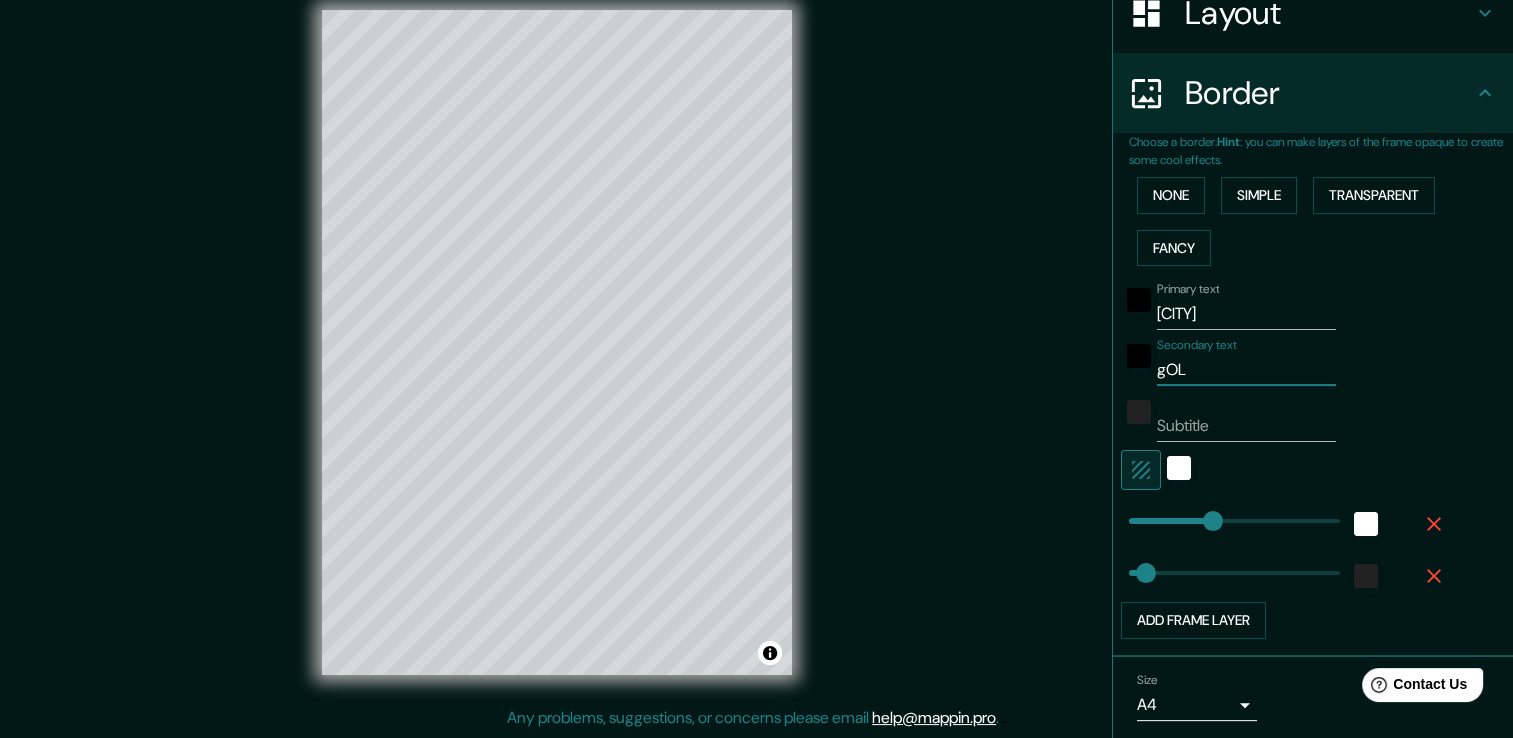 type on "38" 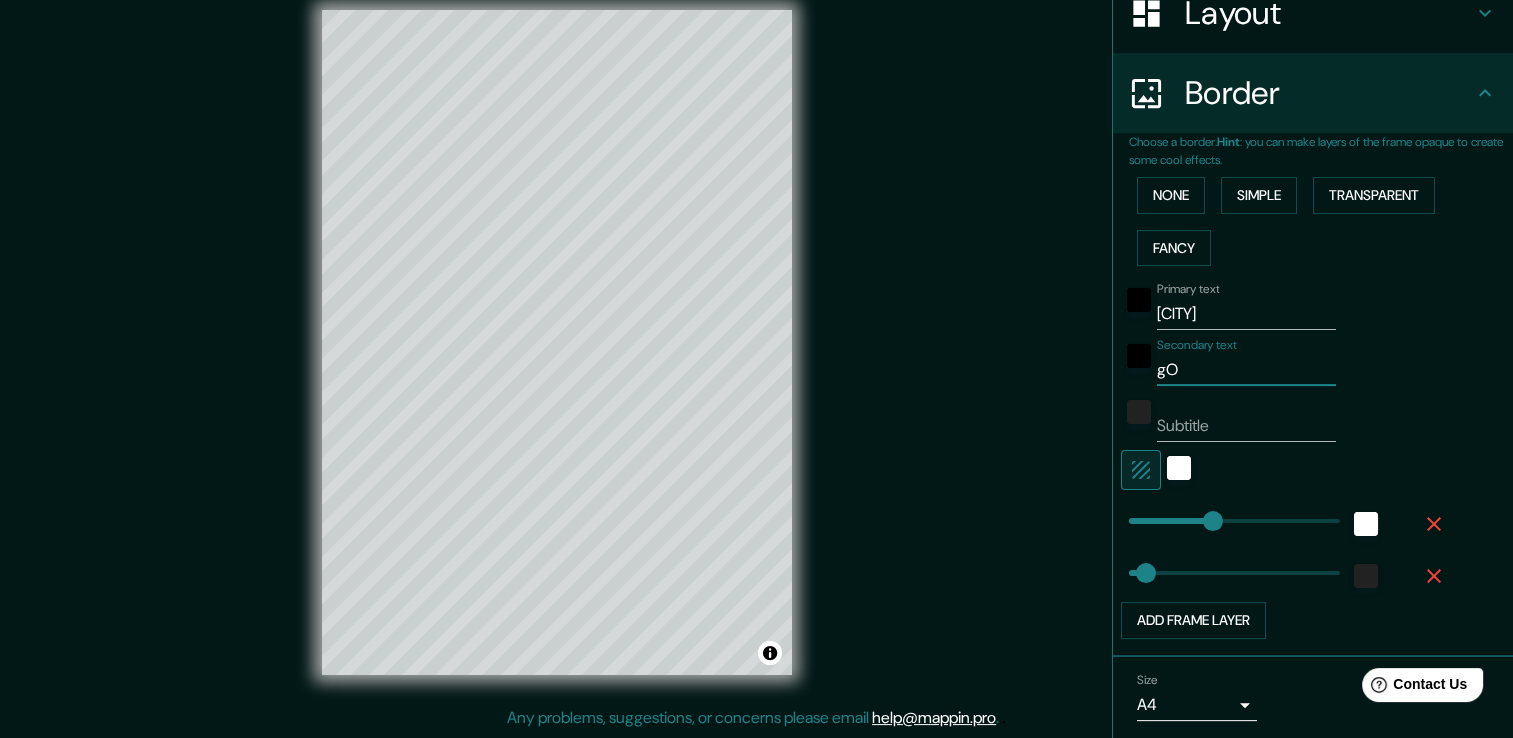 type on "g" 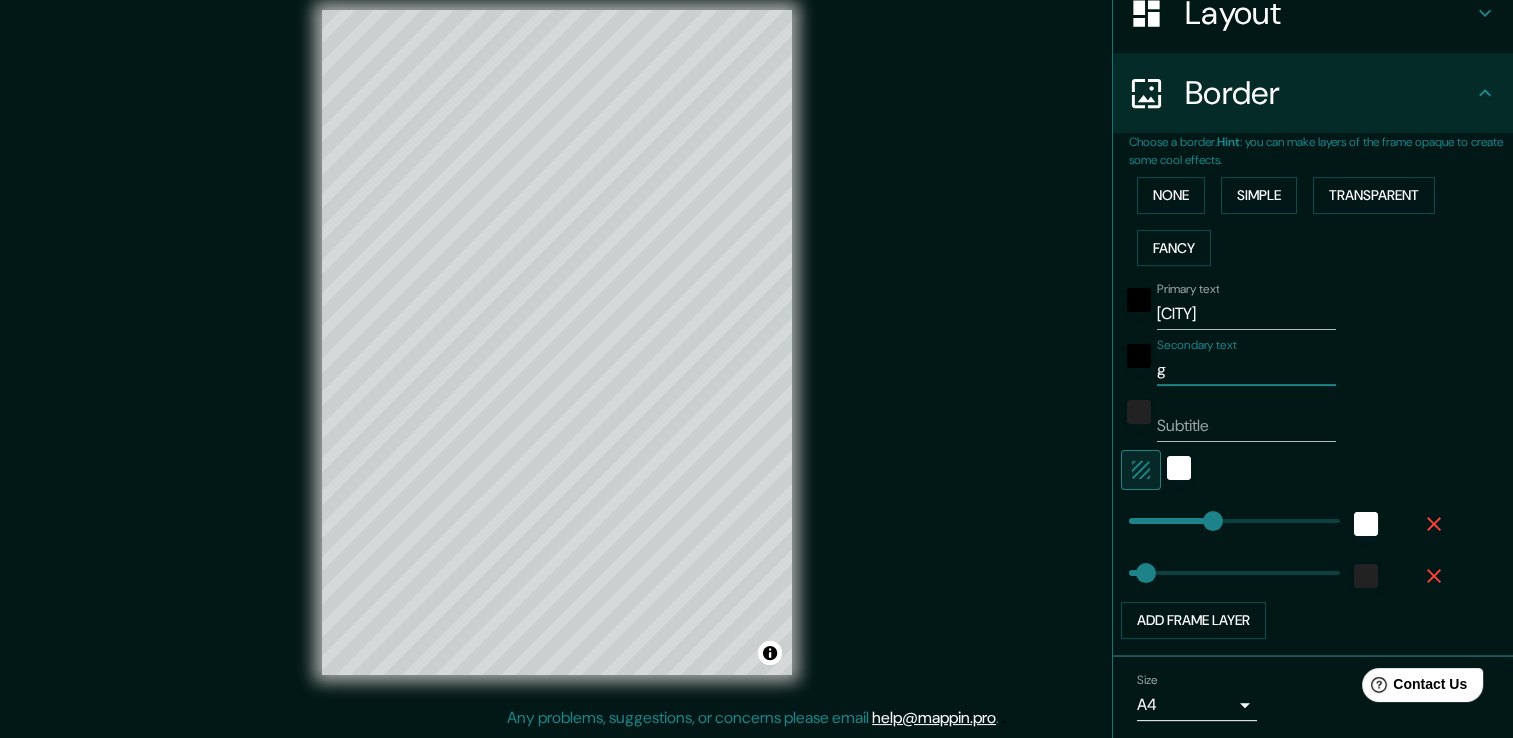 type 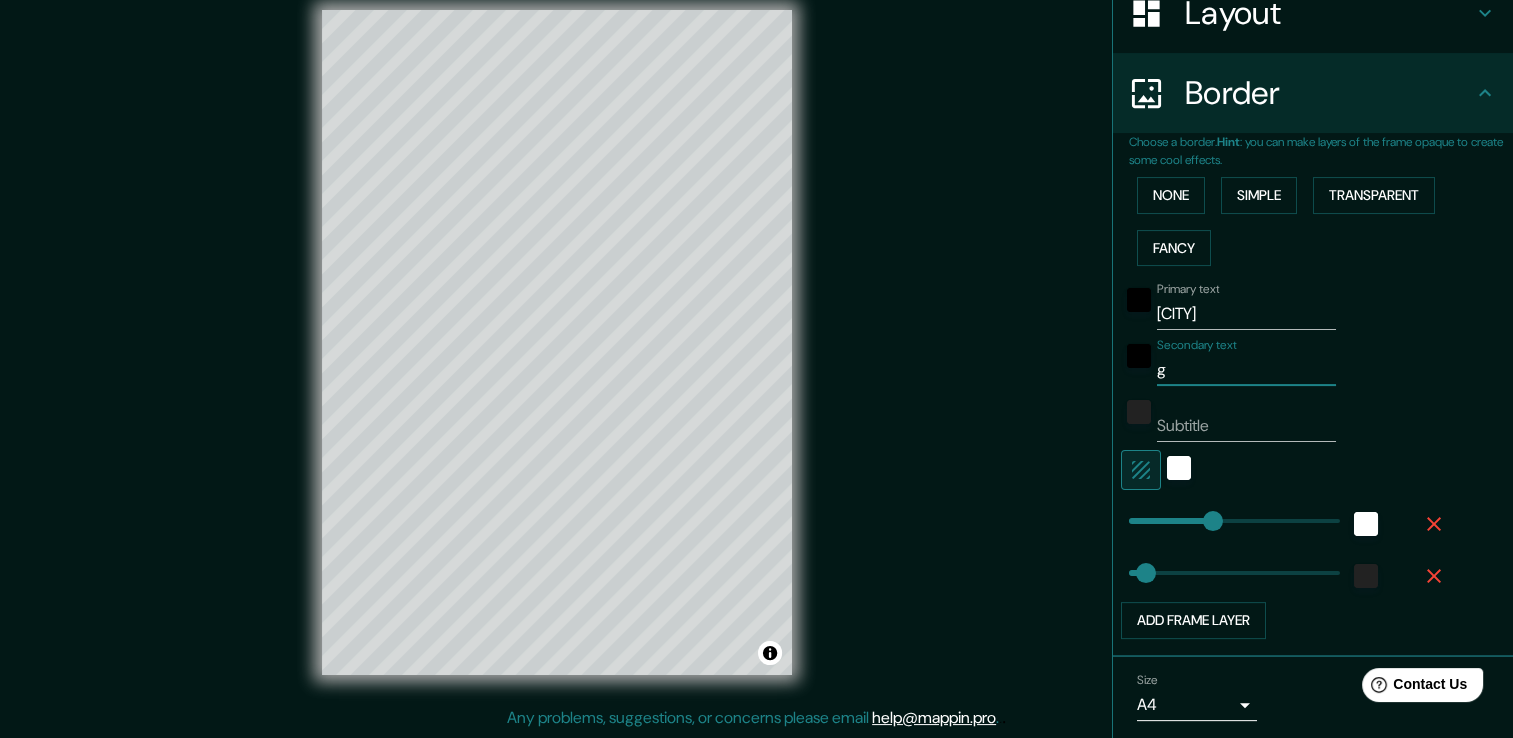 type on "38" 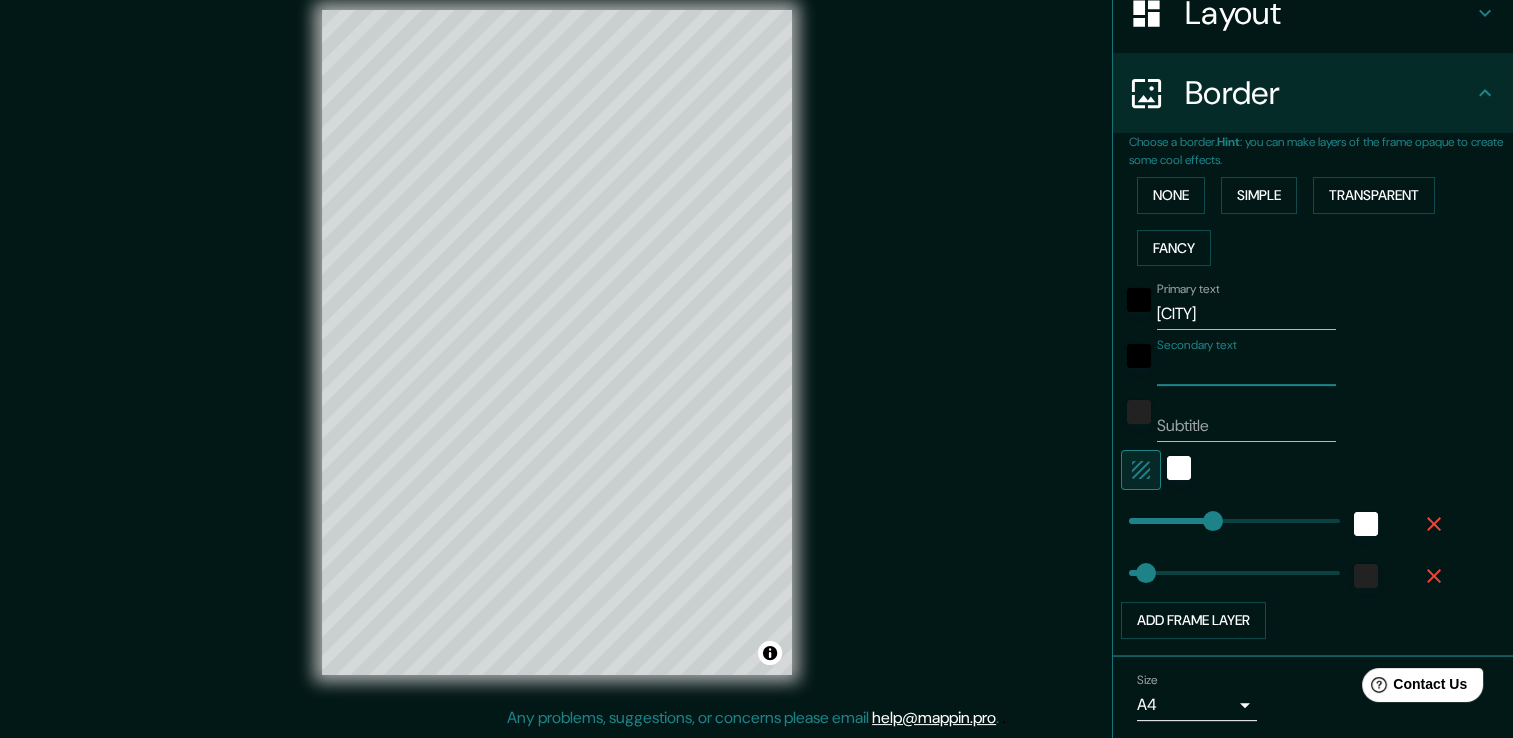type on "G" 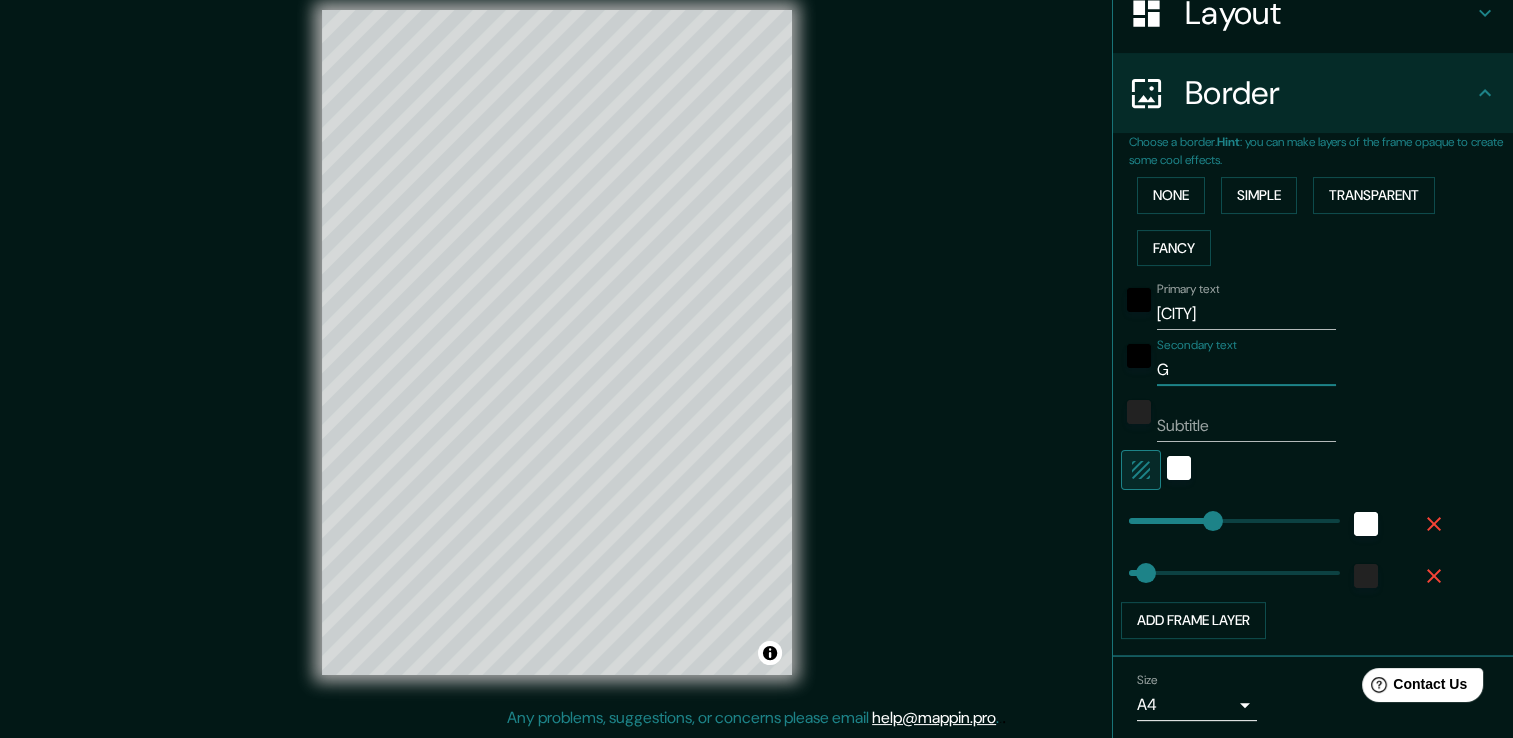 type on "GO" 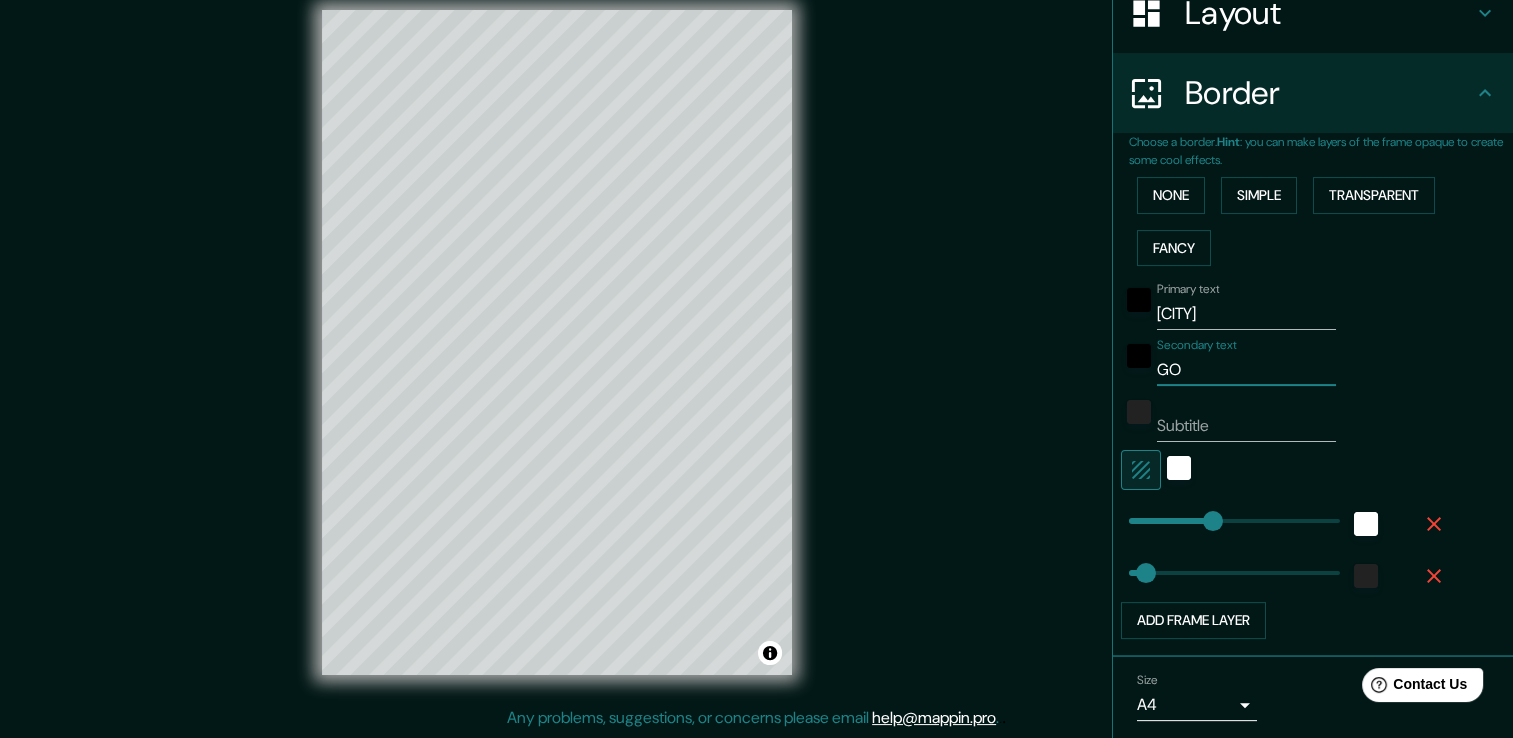 type on "GOL" 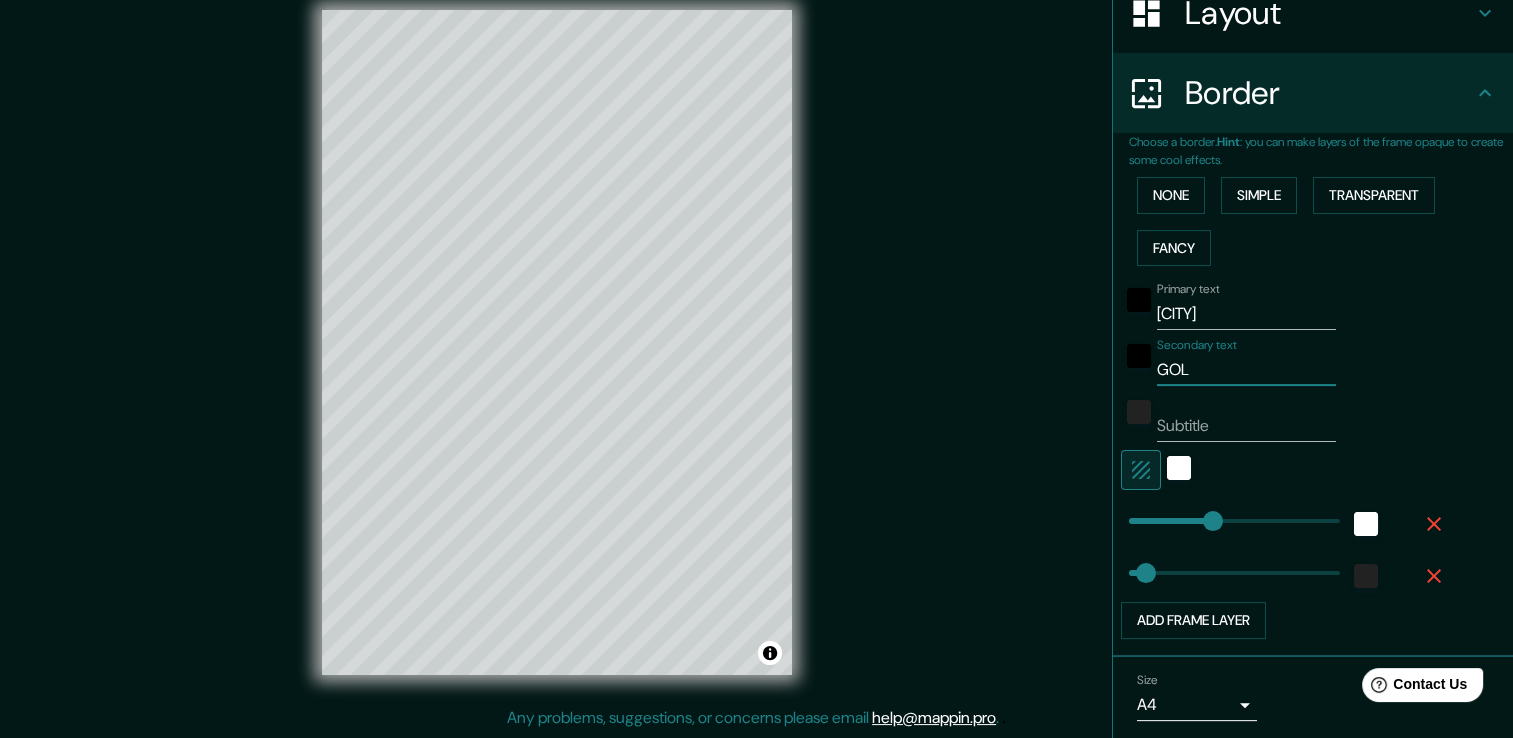 type on "GOLD" 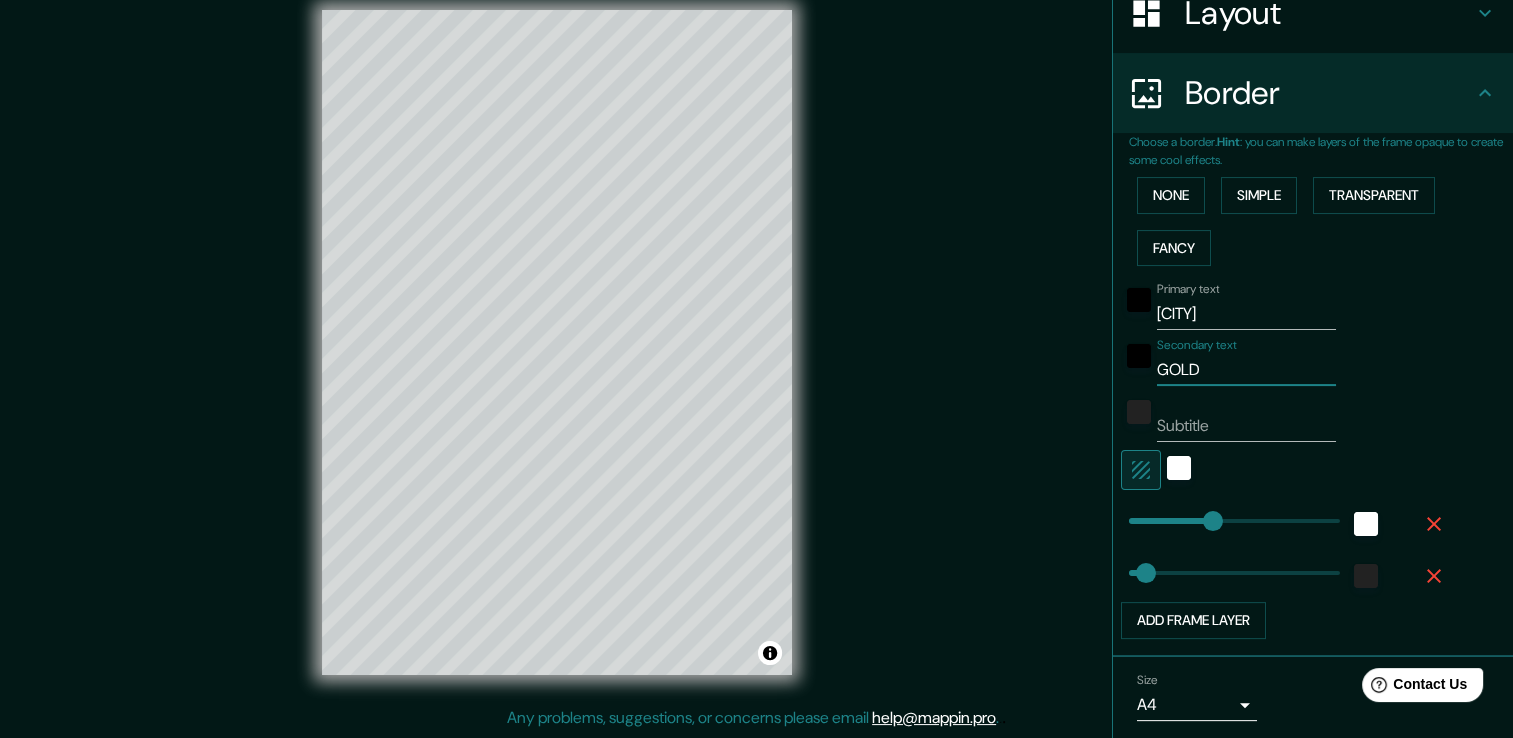 type on "38" 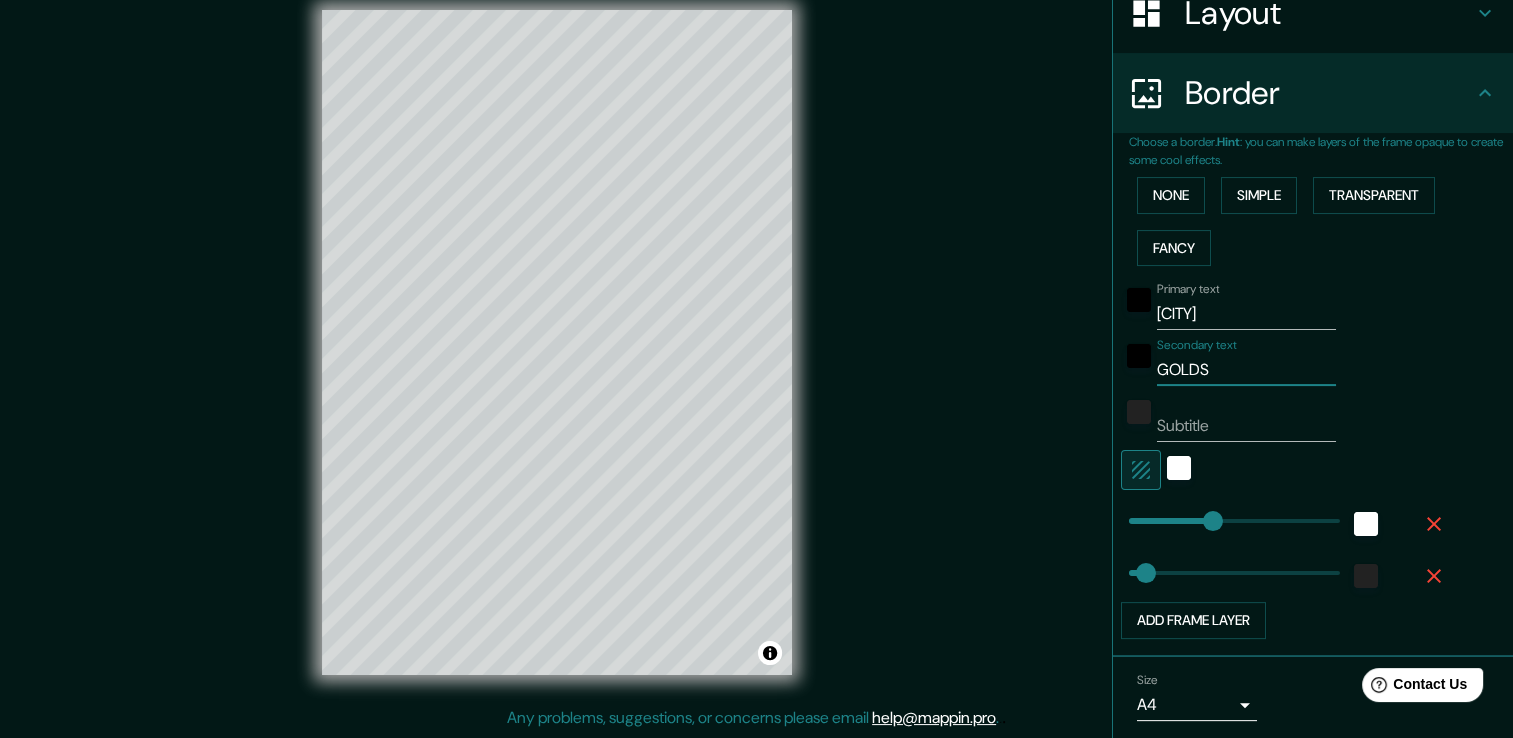 type on "GOLDS" 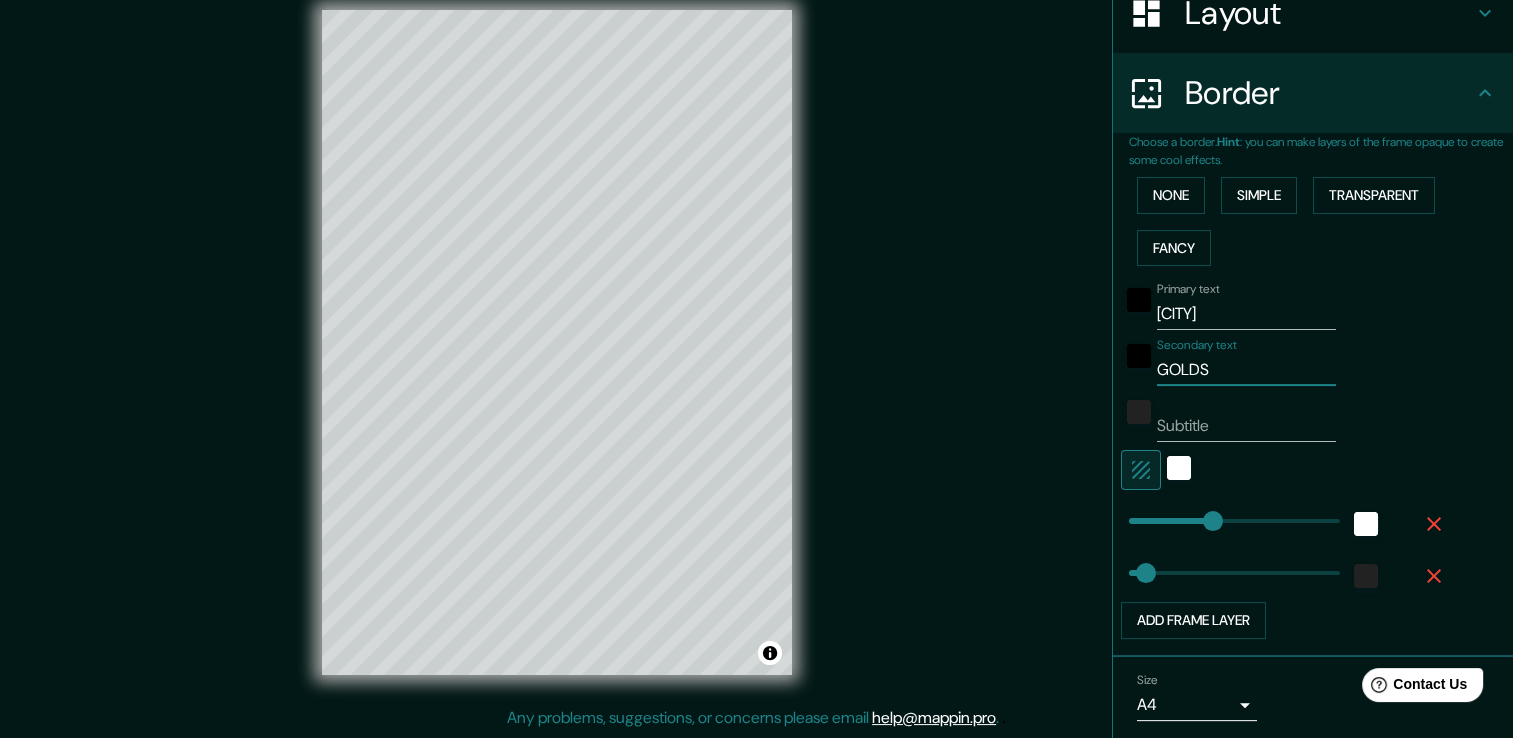 type on "GOLDS" 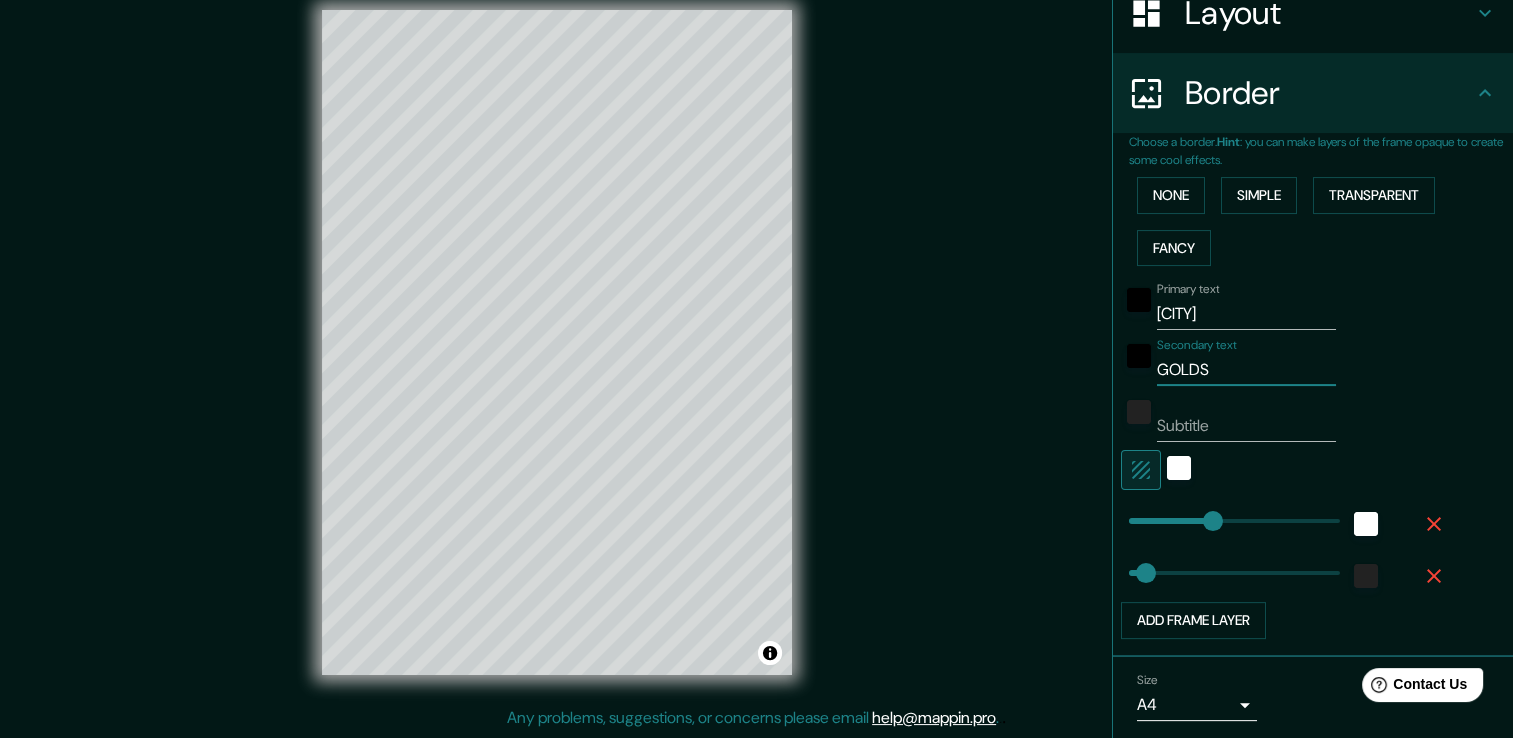 type on "38" 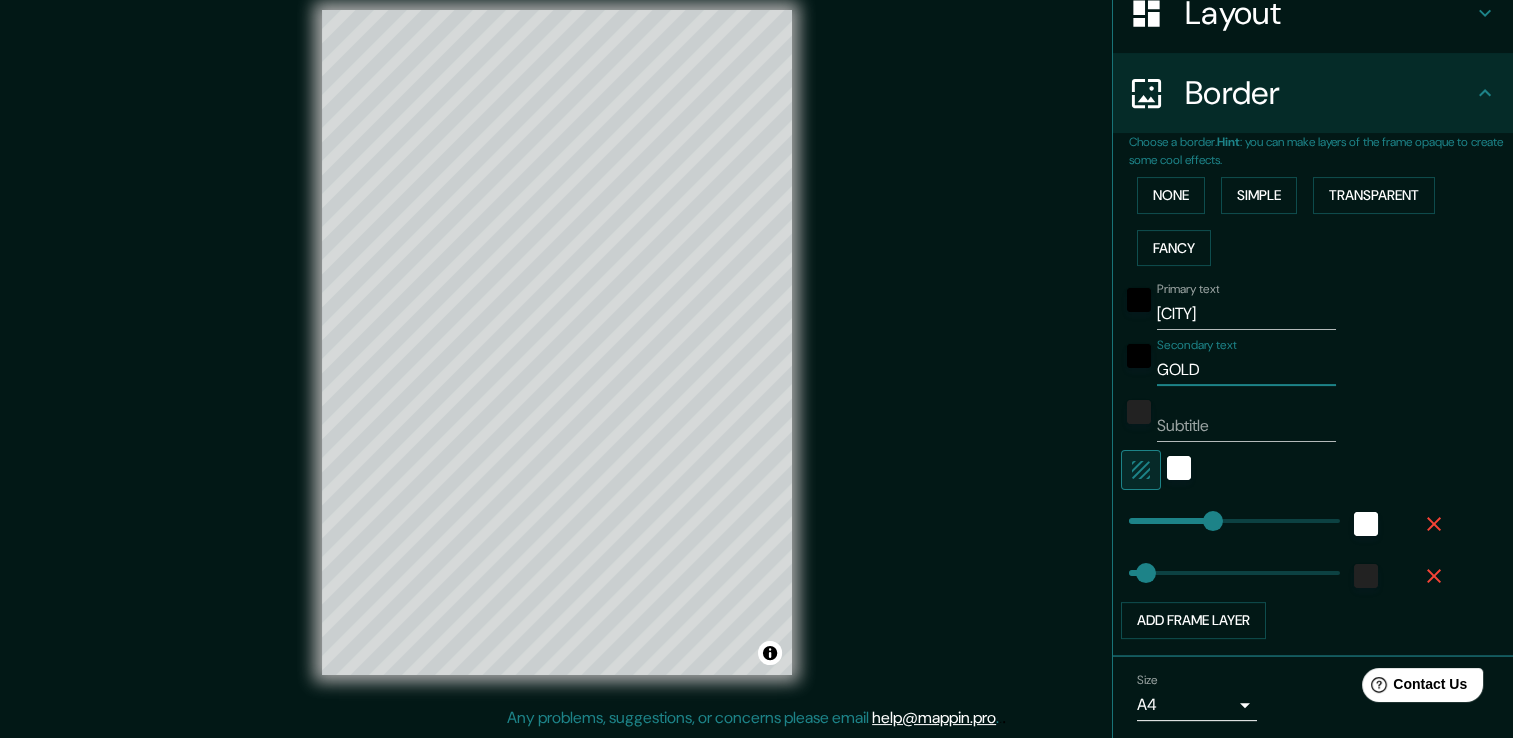 type on "GOL" 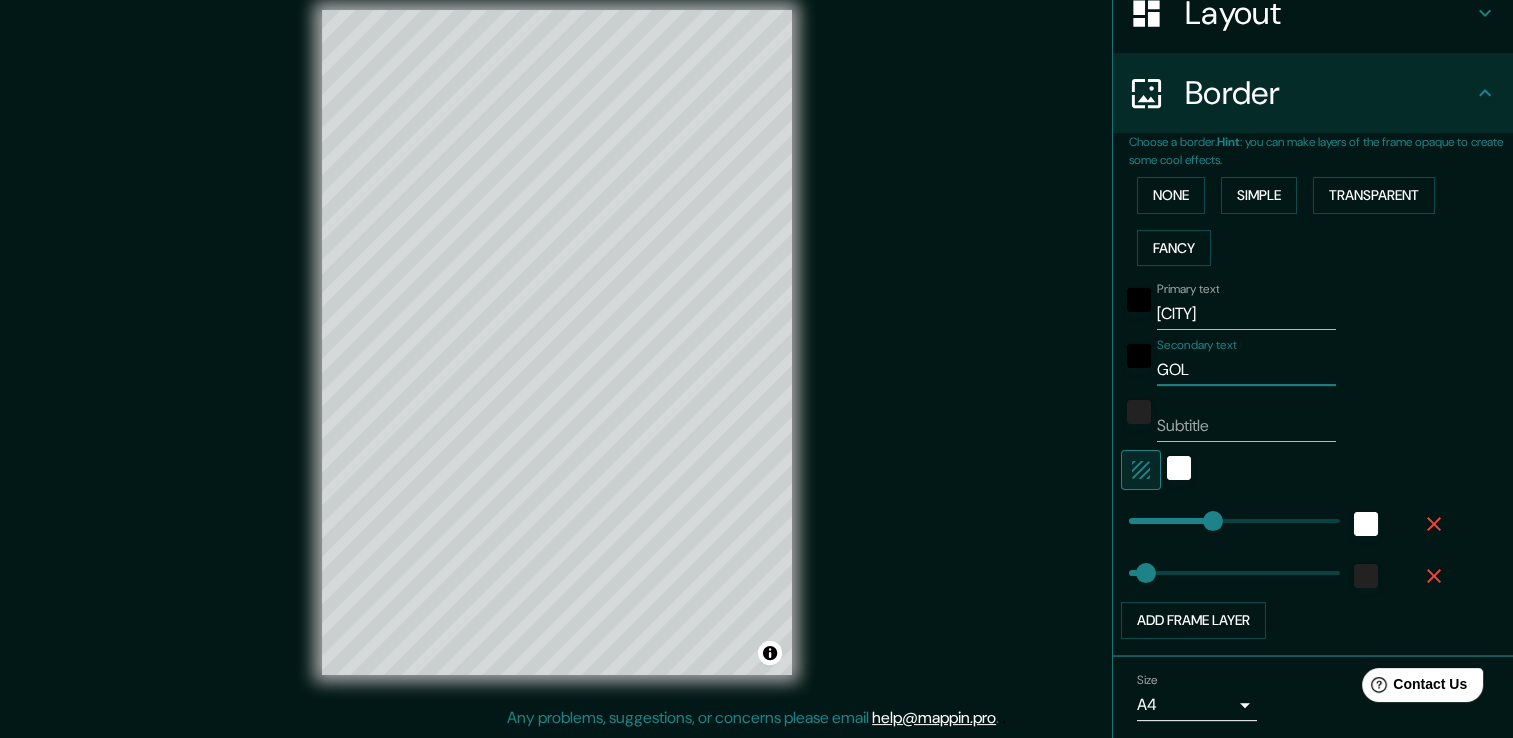 type on "38" 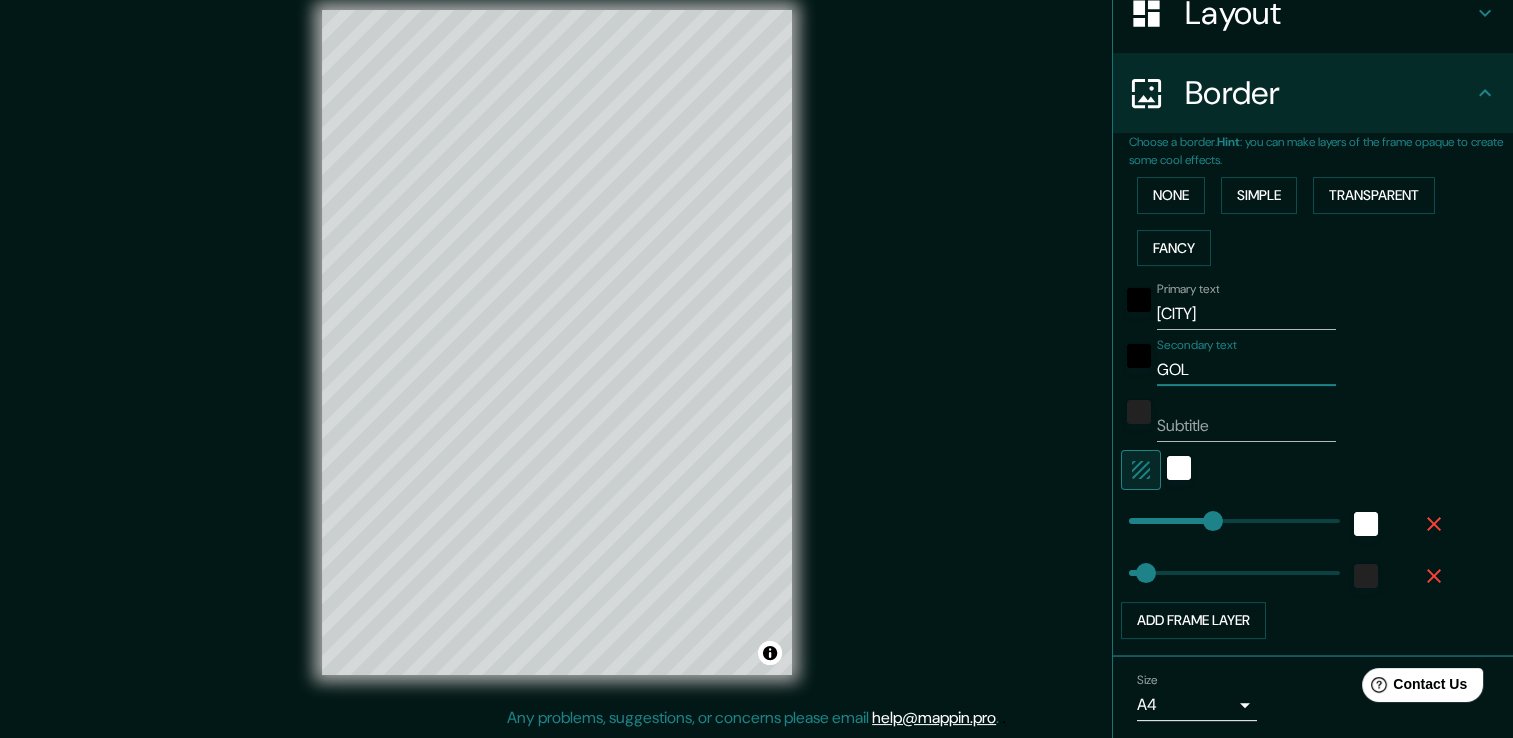 type on "GO" 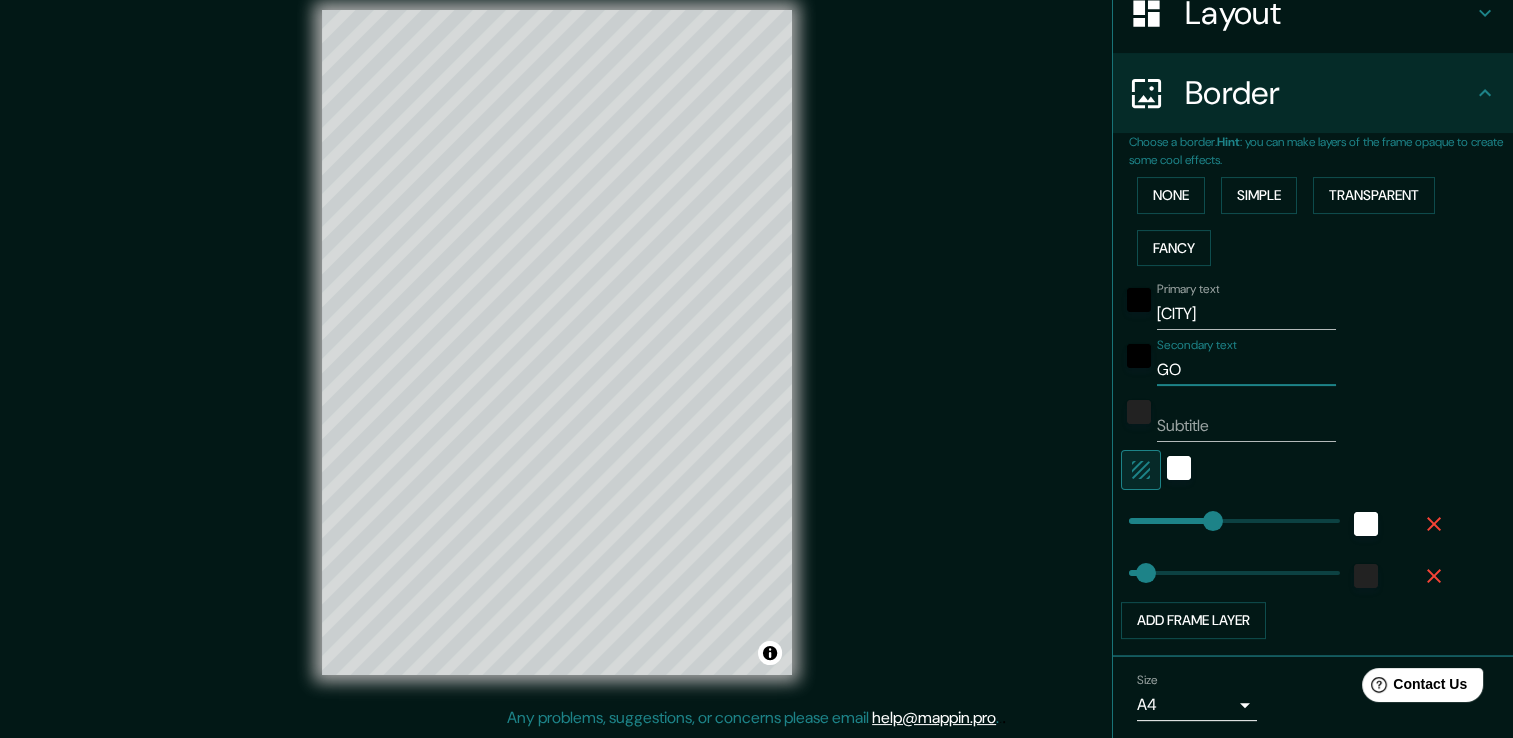 type on "38" 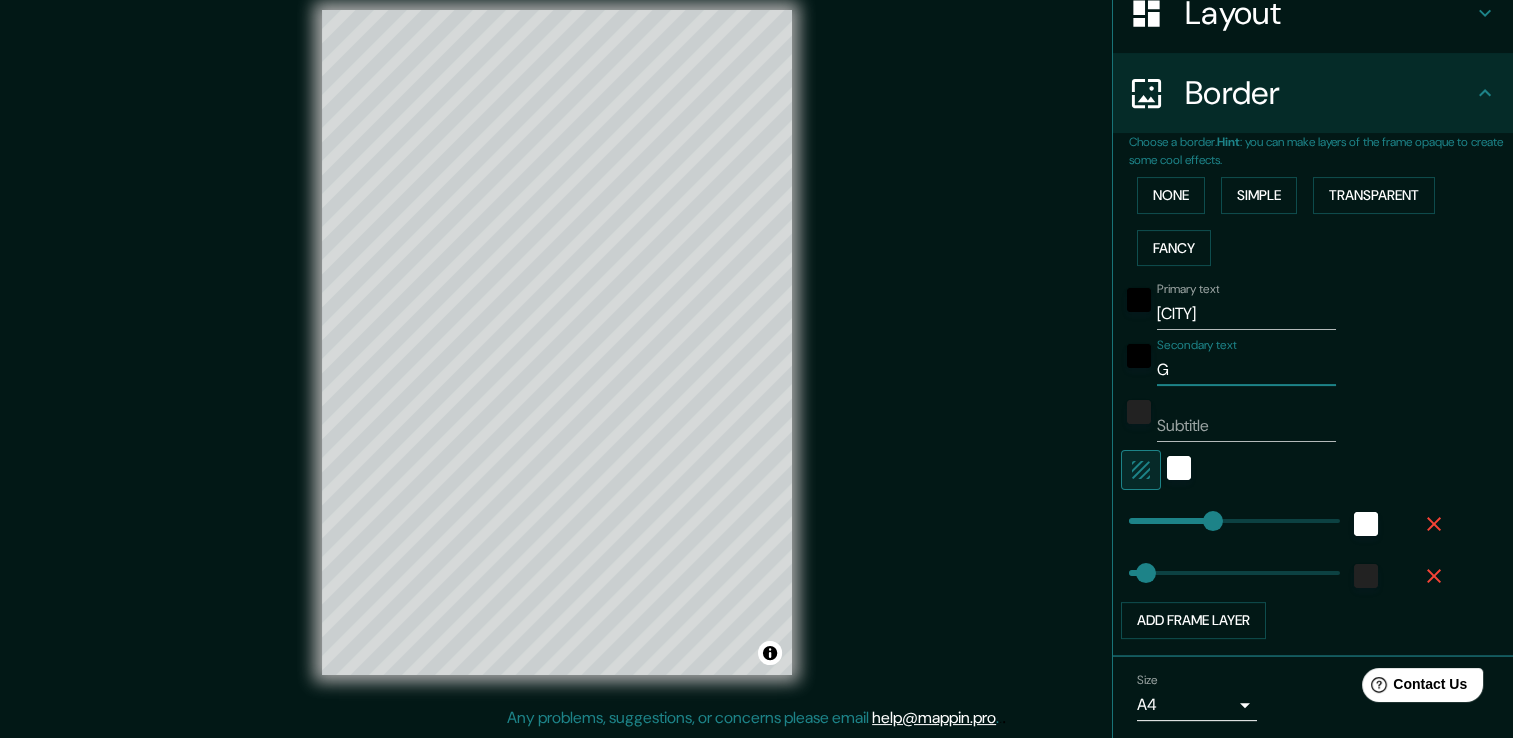 type on "38" 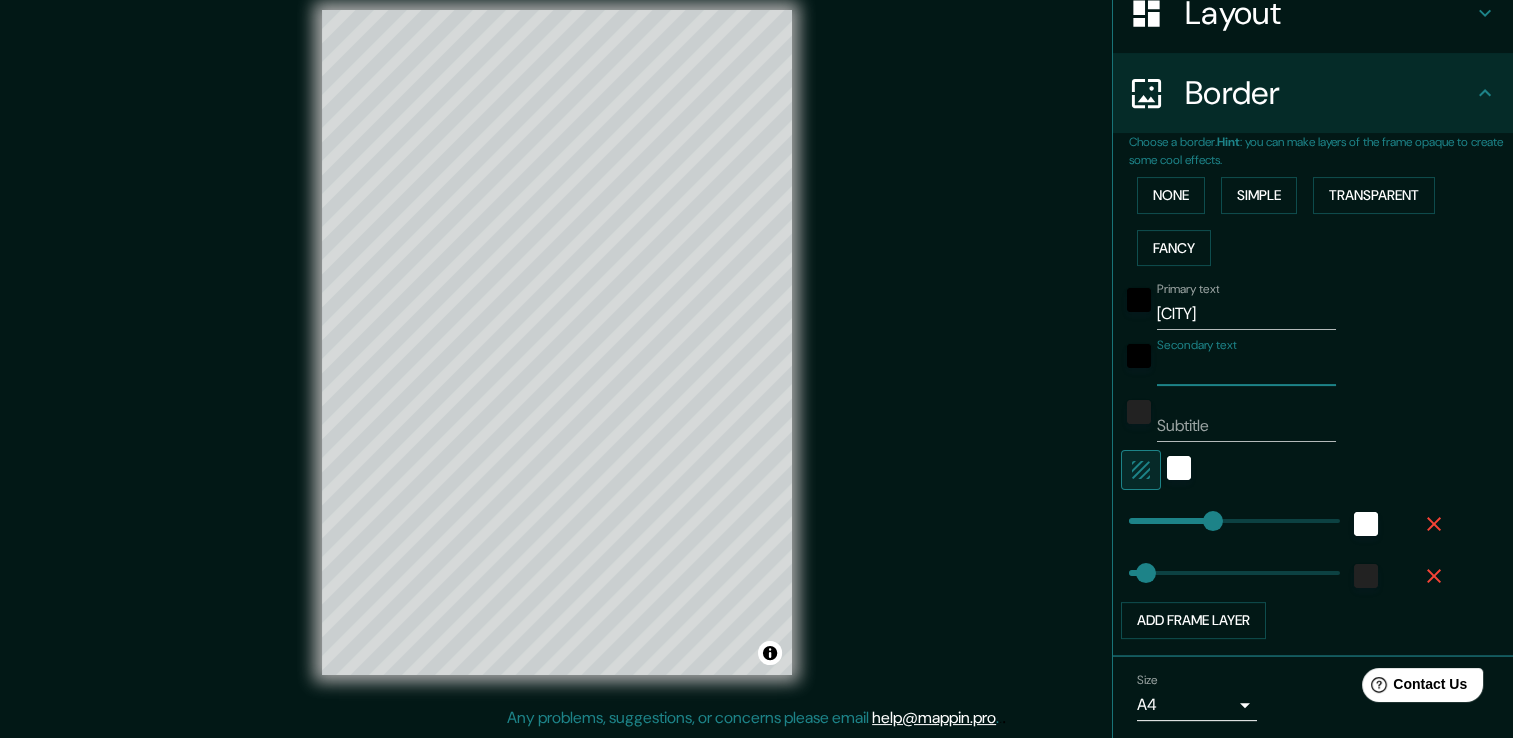 type on "W" 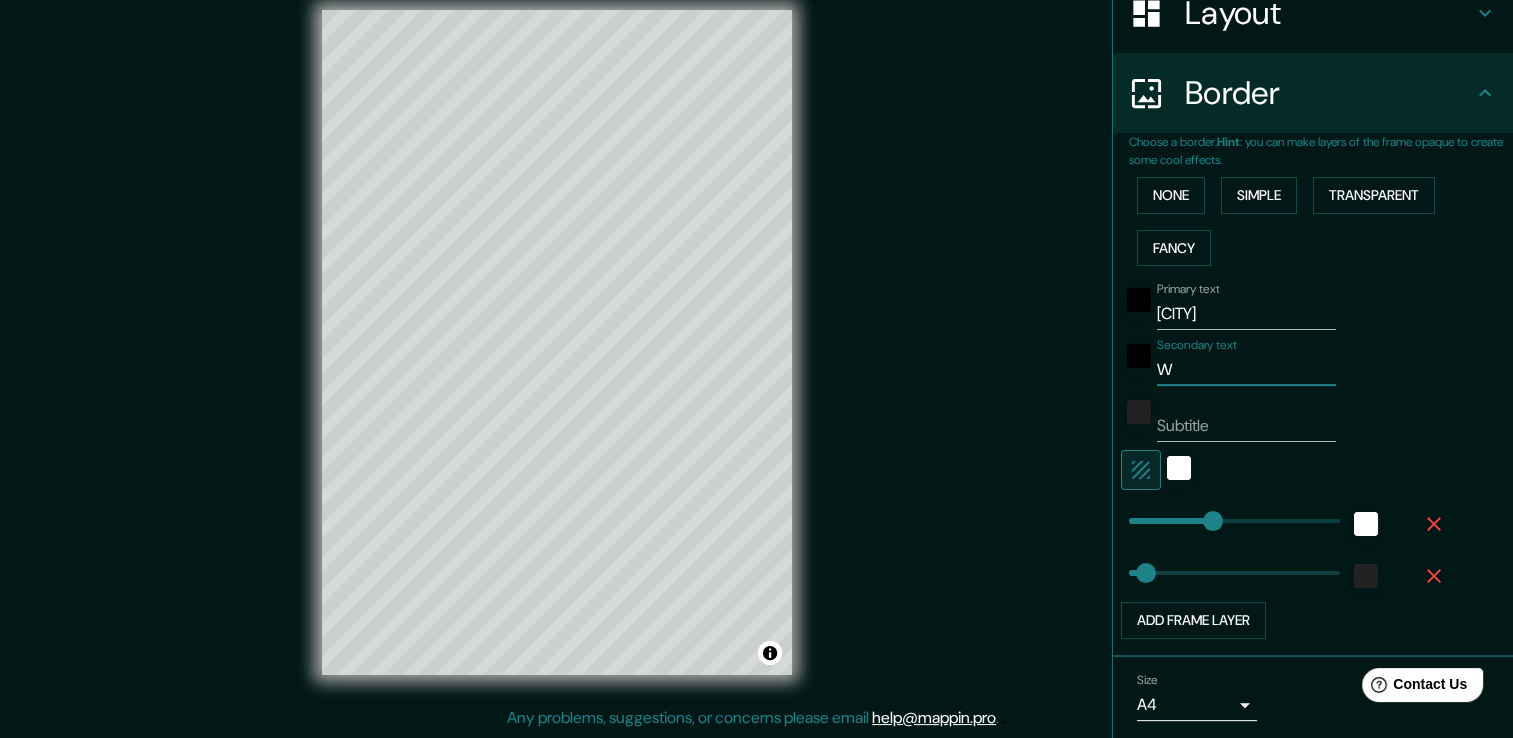 type on "WH" 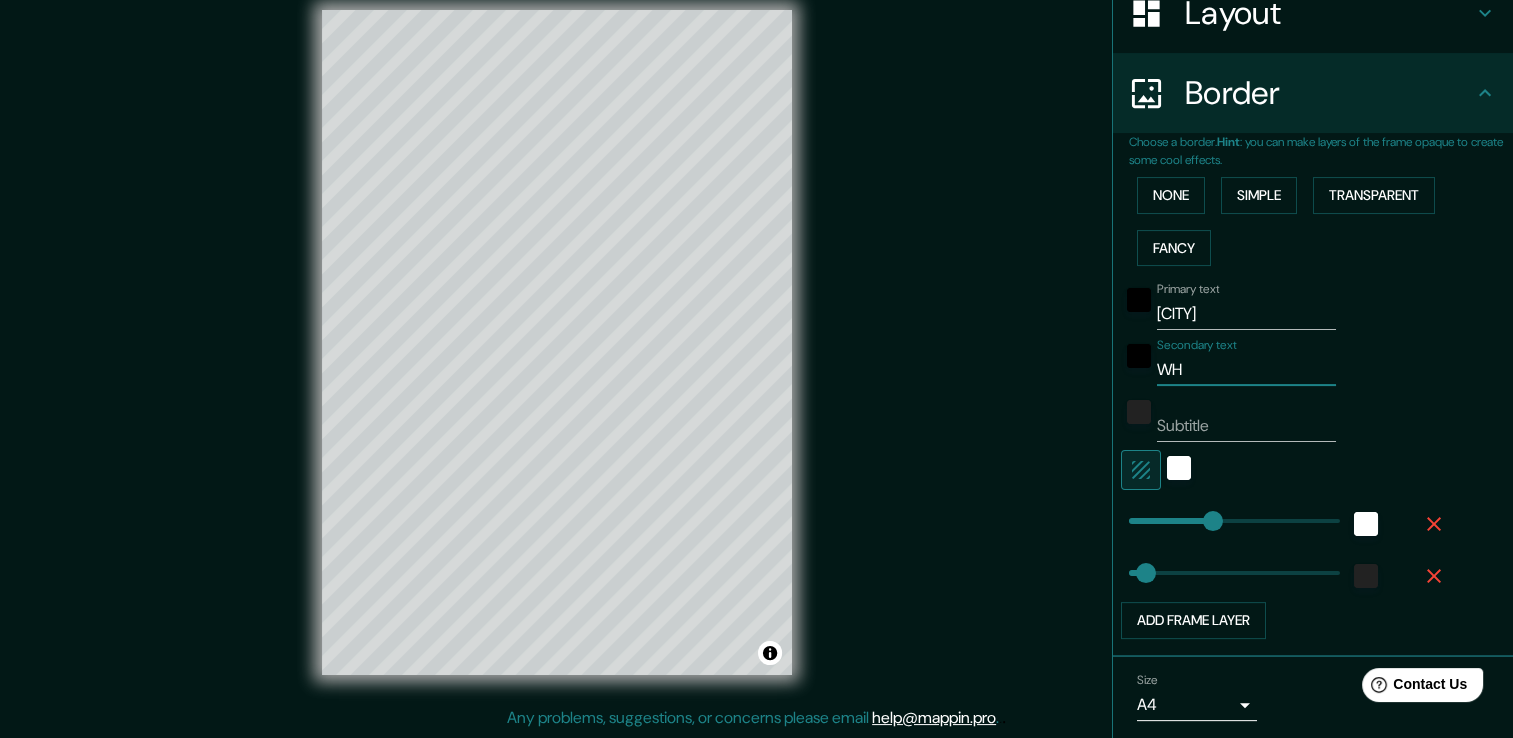 type on "WHE" 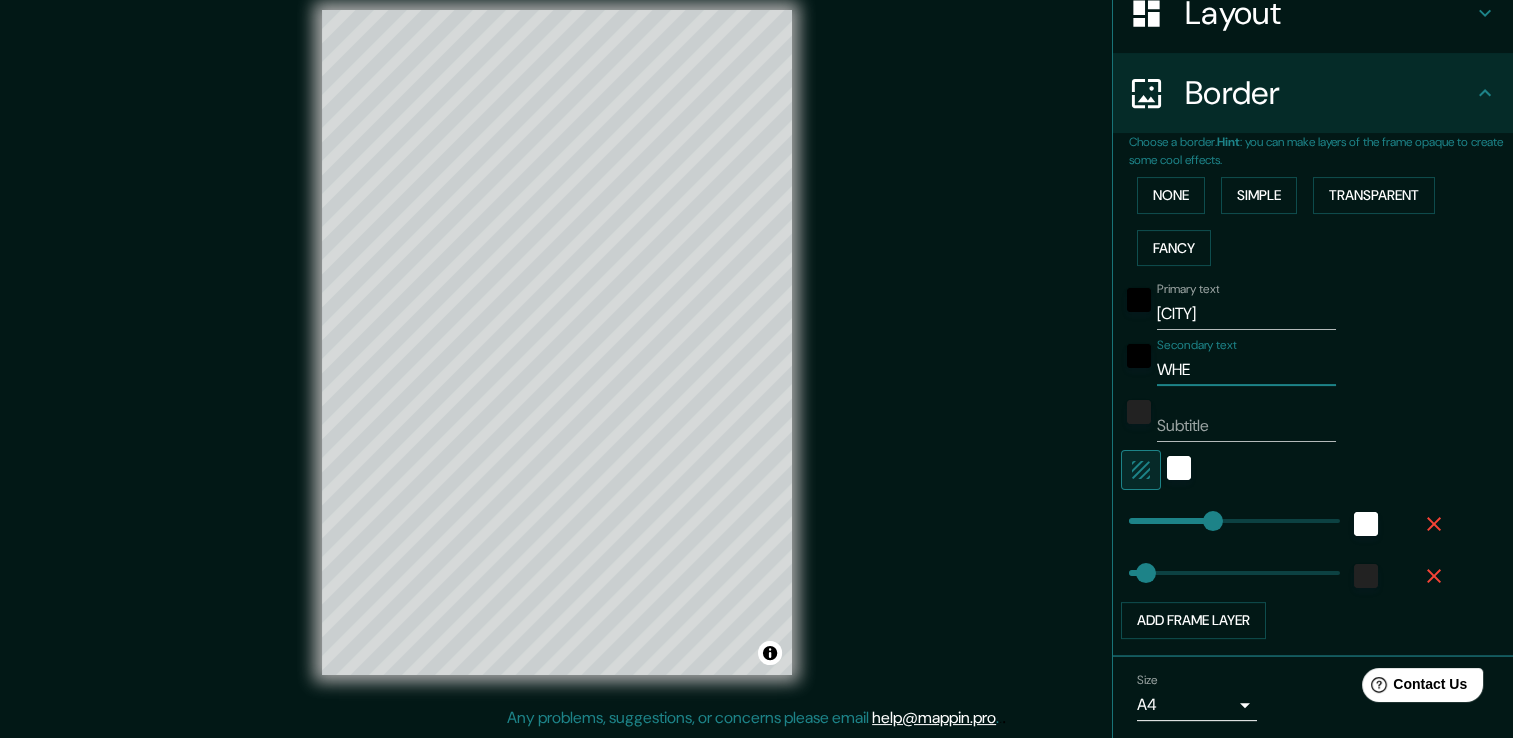 type on "WH" 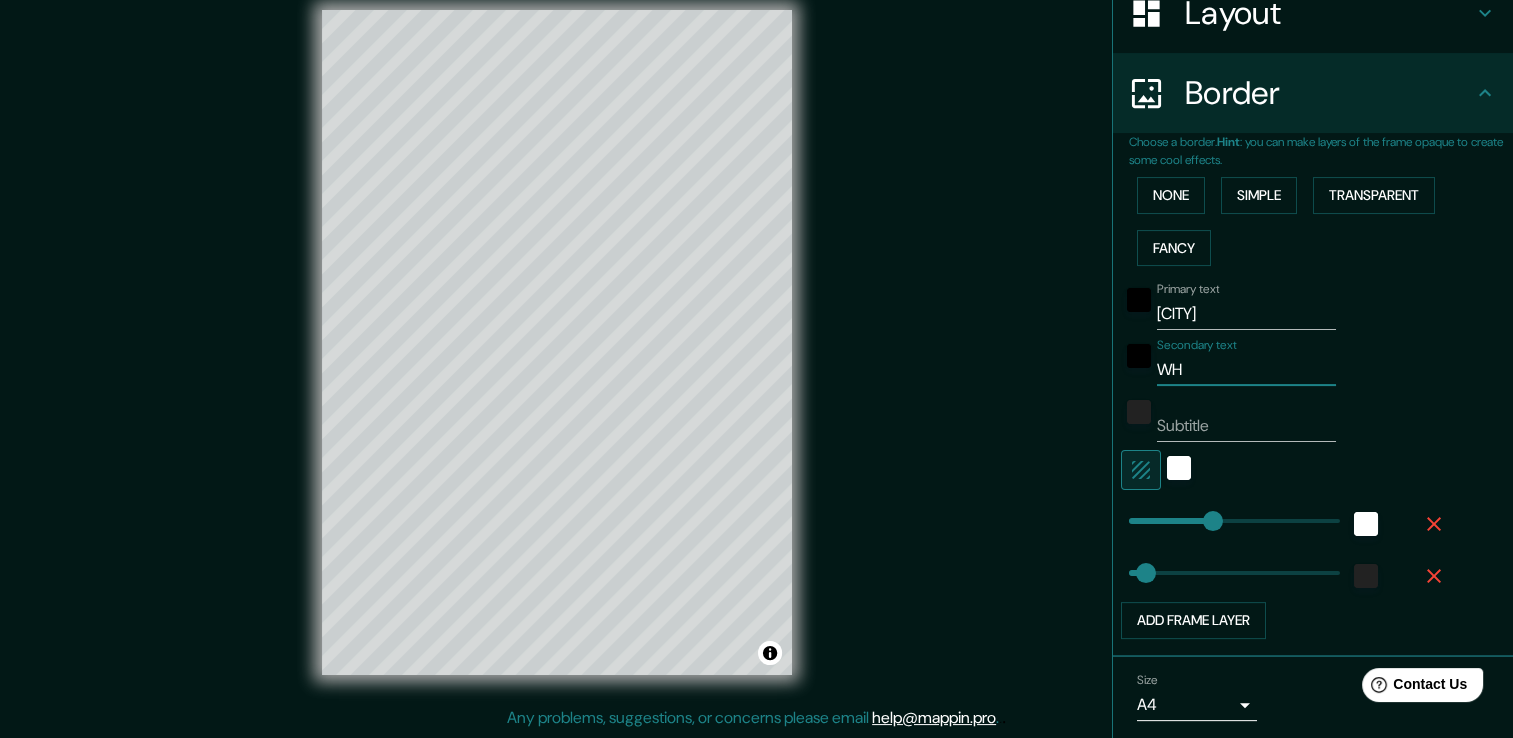 type on "W" 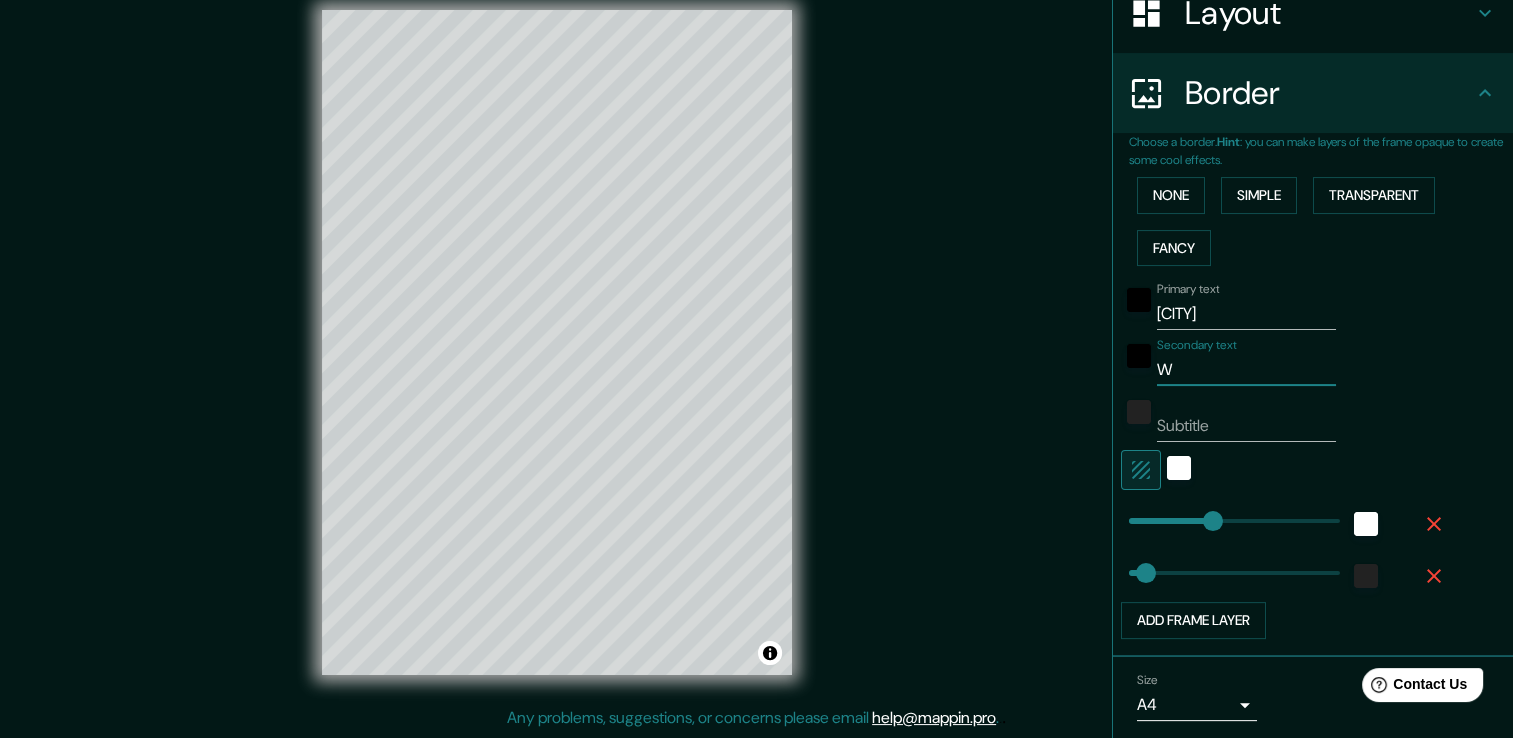 type on "38" 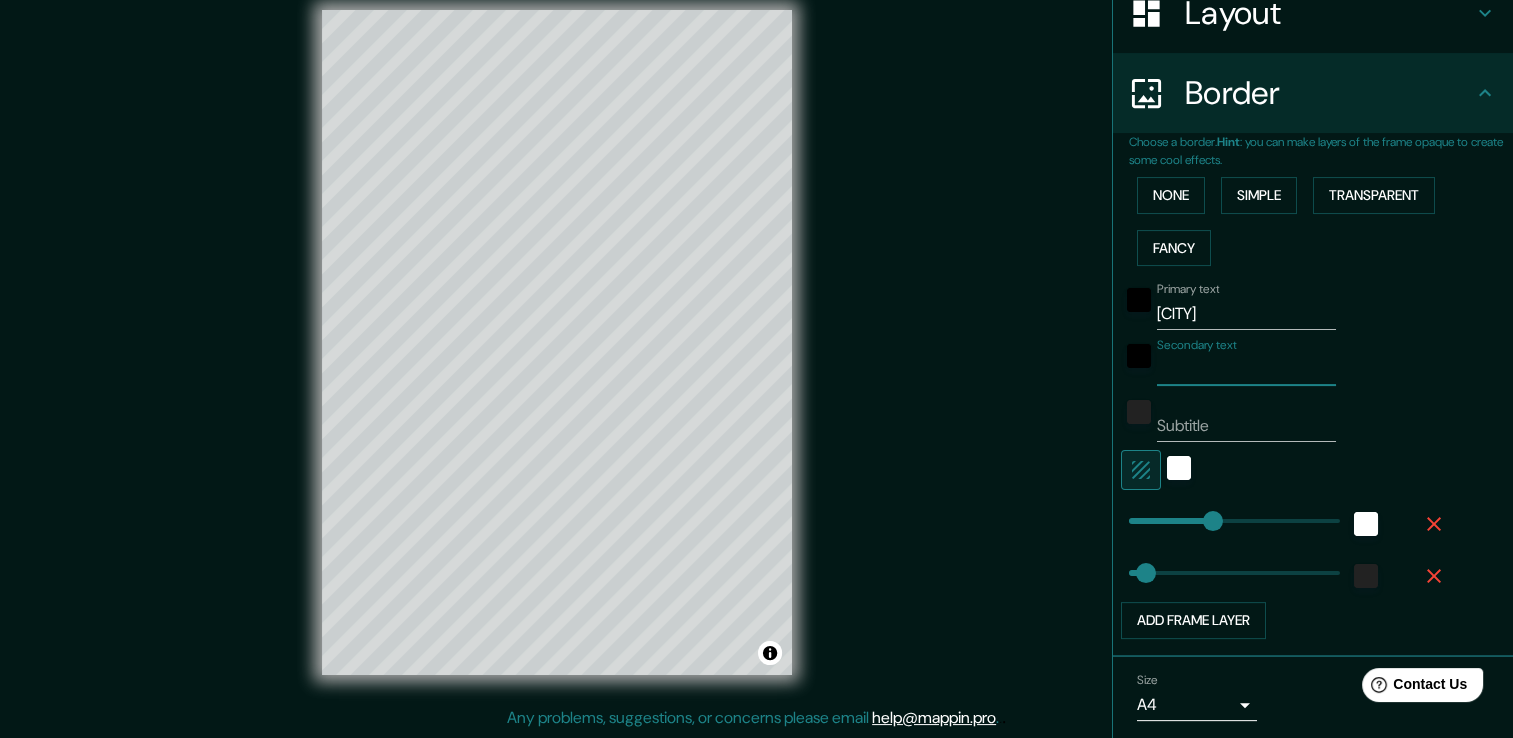 type on "38" 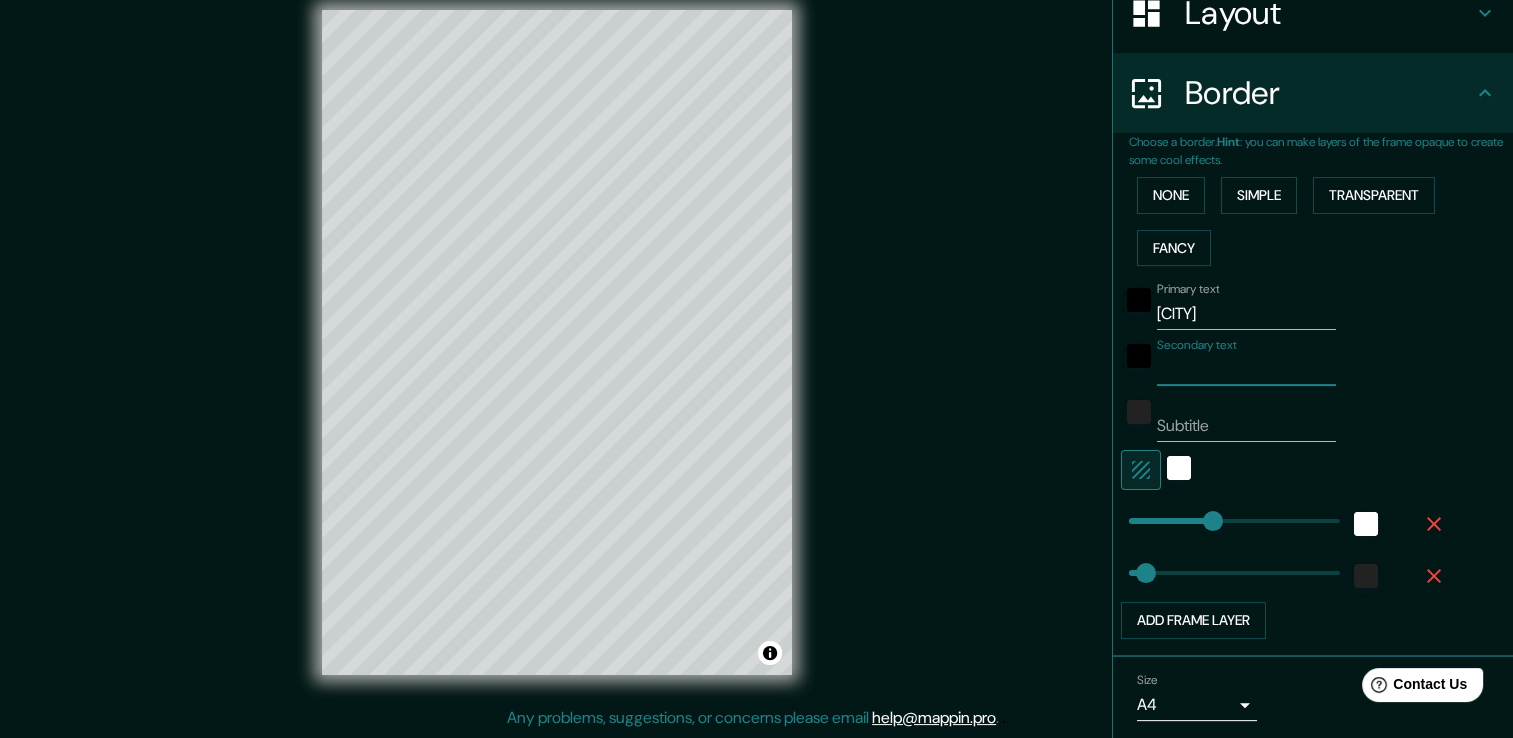 paste on "[CITY], [NEIGHBORHOOD], [POSTAL_CODE]" 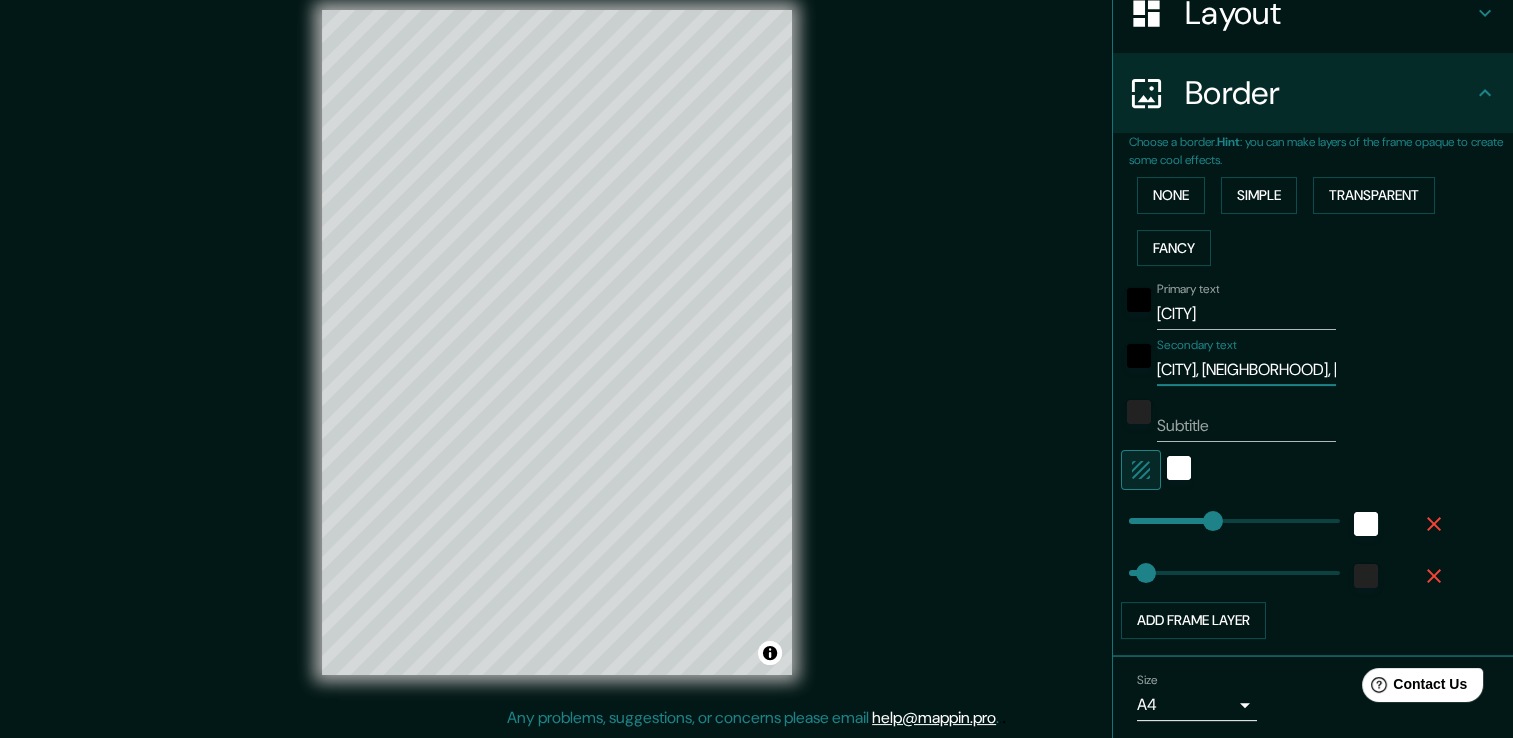 scroll, scrollTop: 0, scrollLeft: 19, axis: horizontal 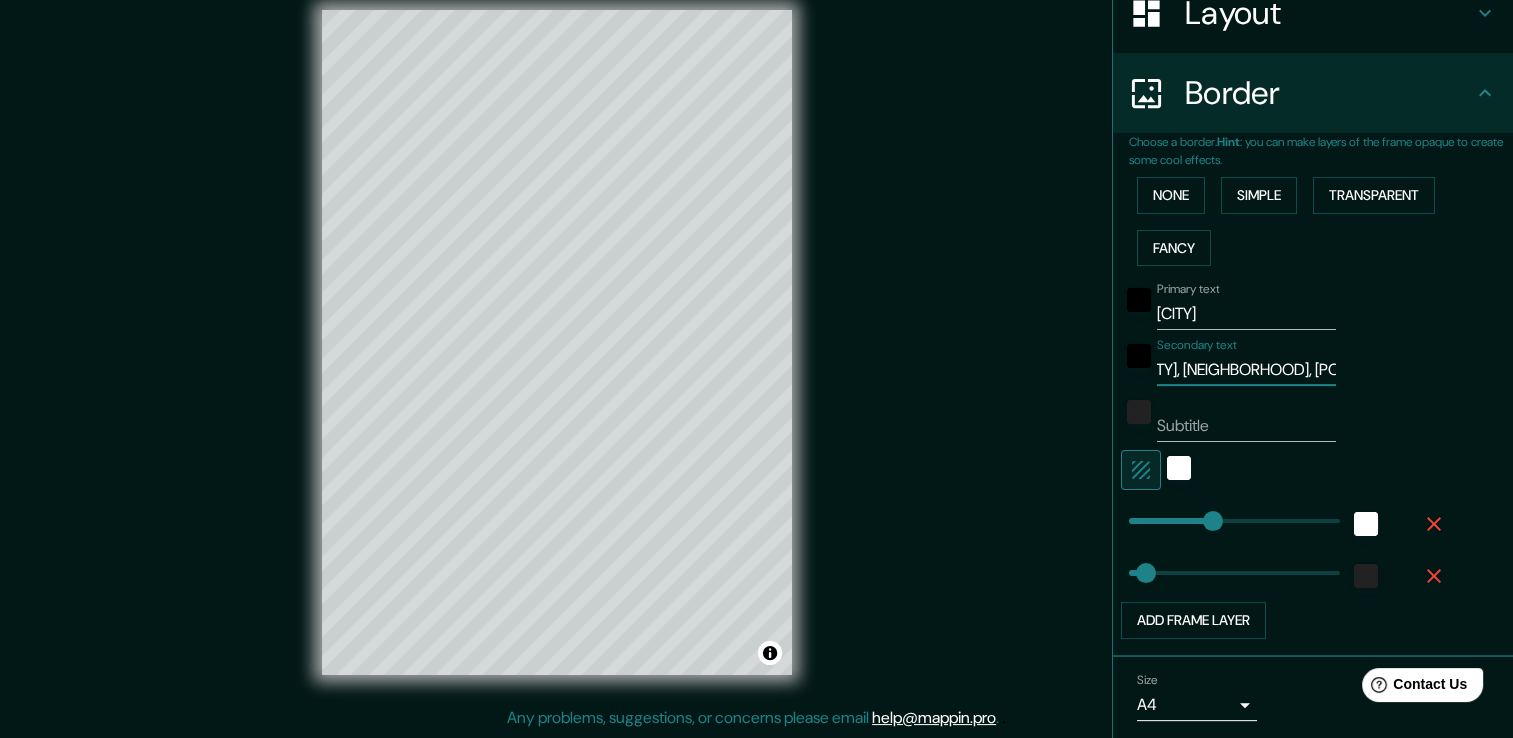 type on "[CITY], [NEIGHBORHOOD], [POSTAL_CODE]" 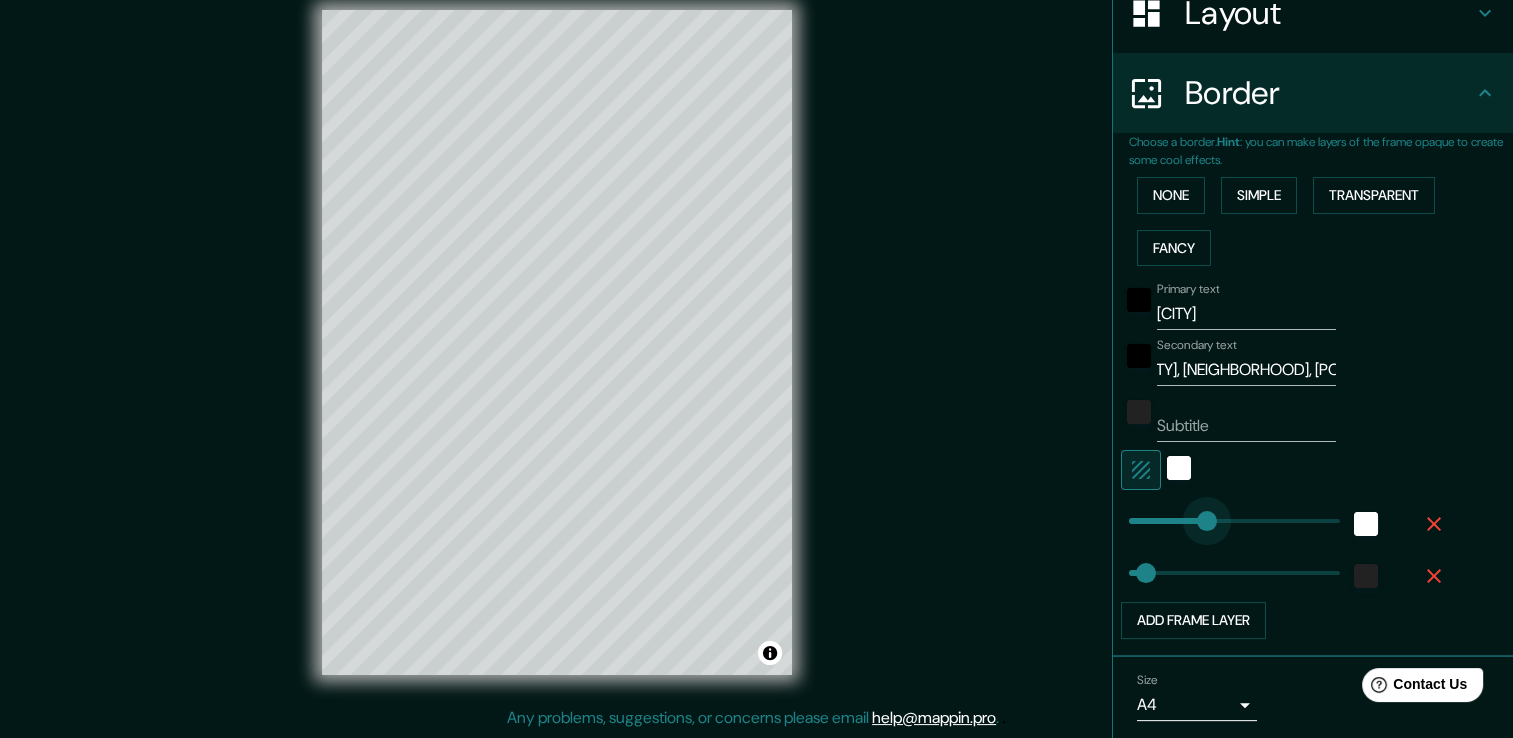 scroll, scrollTop: 0, scrollLeft: 0, axis: both 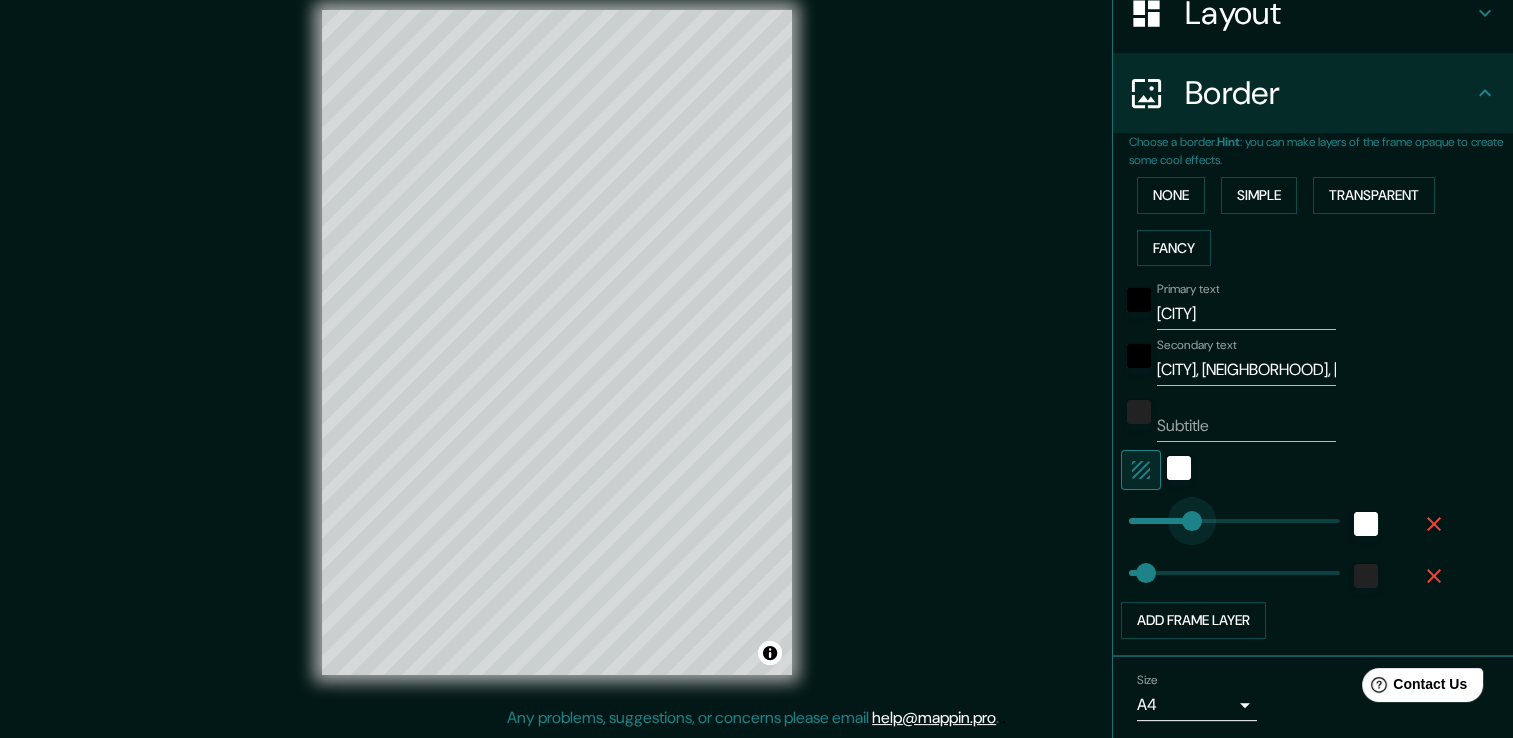 type on "117" 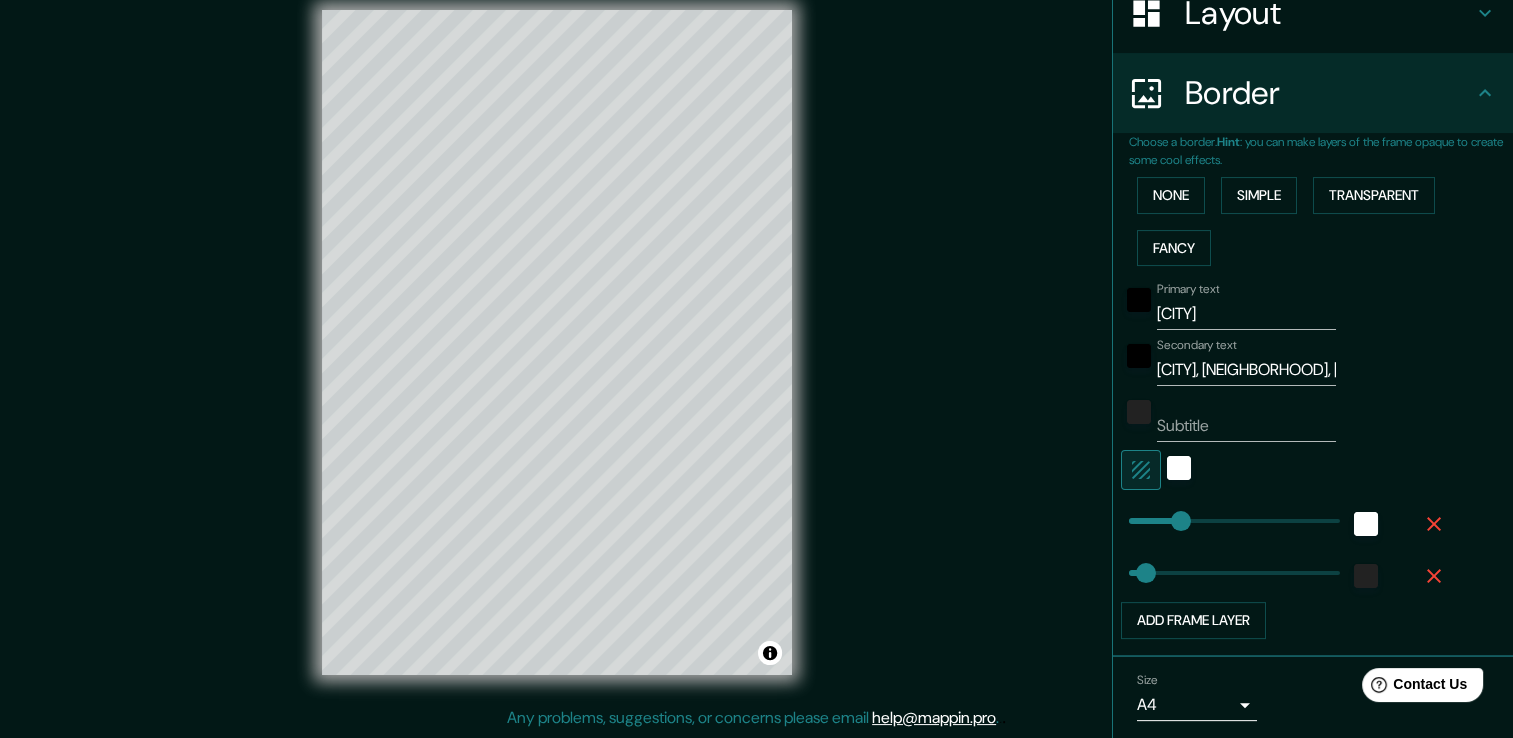 type on "75" 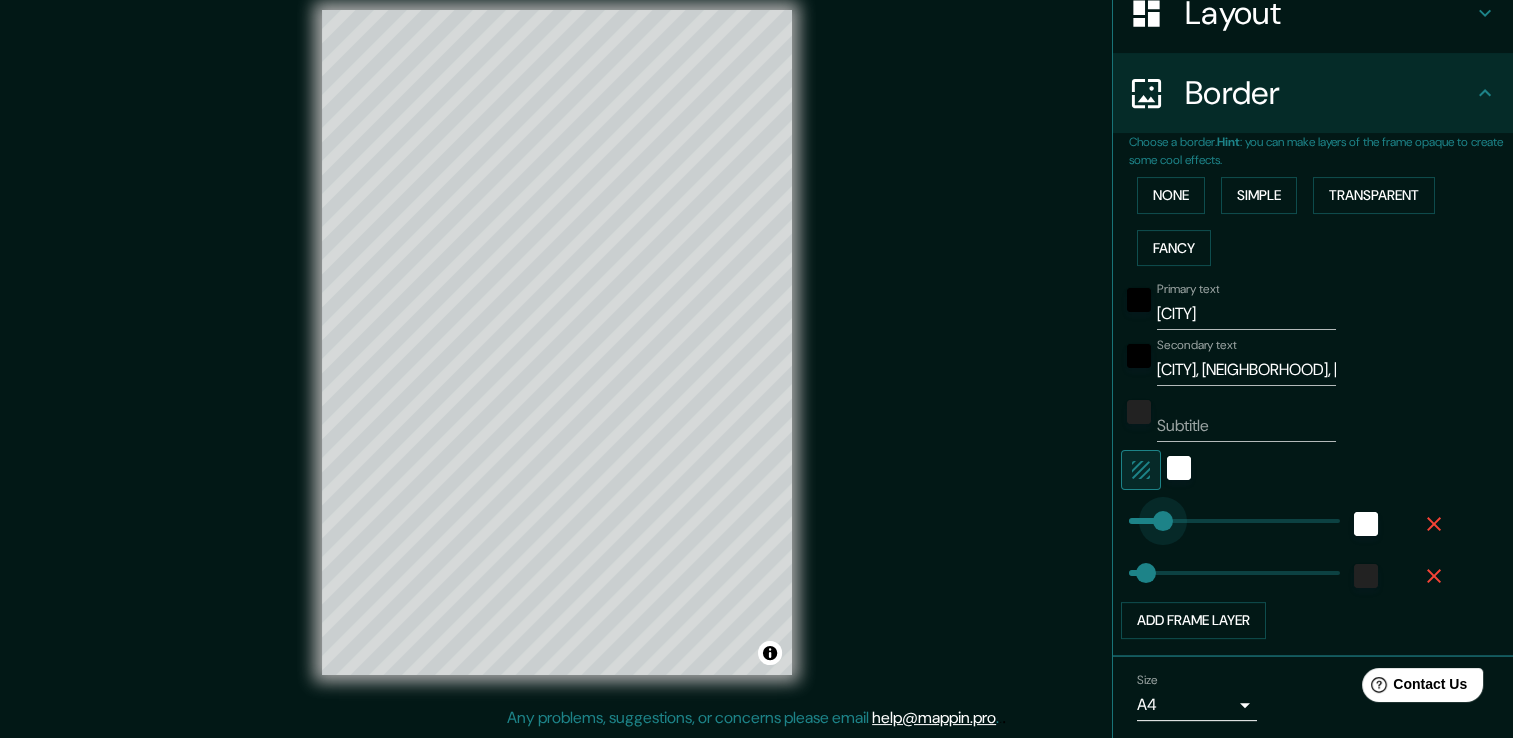drag, startPoint x: 1166, startPoint y: 514, endPoint x: 1147, endPoint y: 514, distance: 19 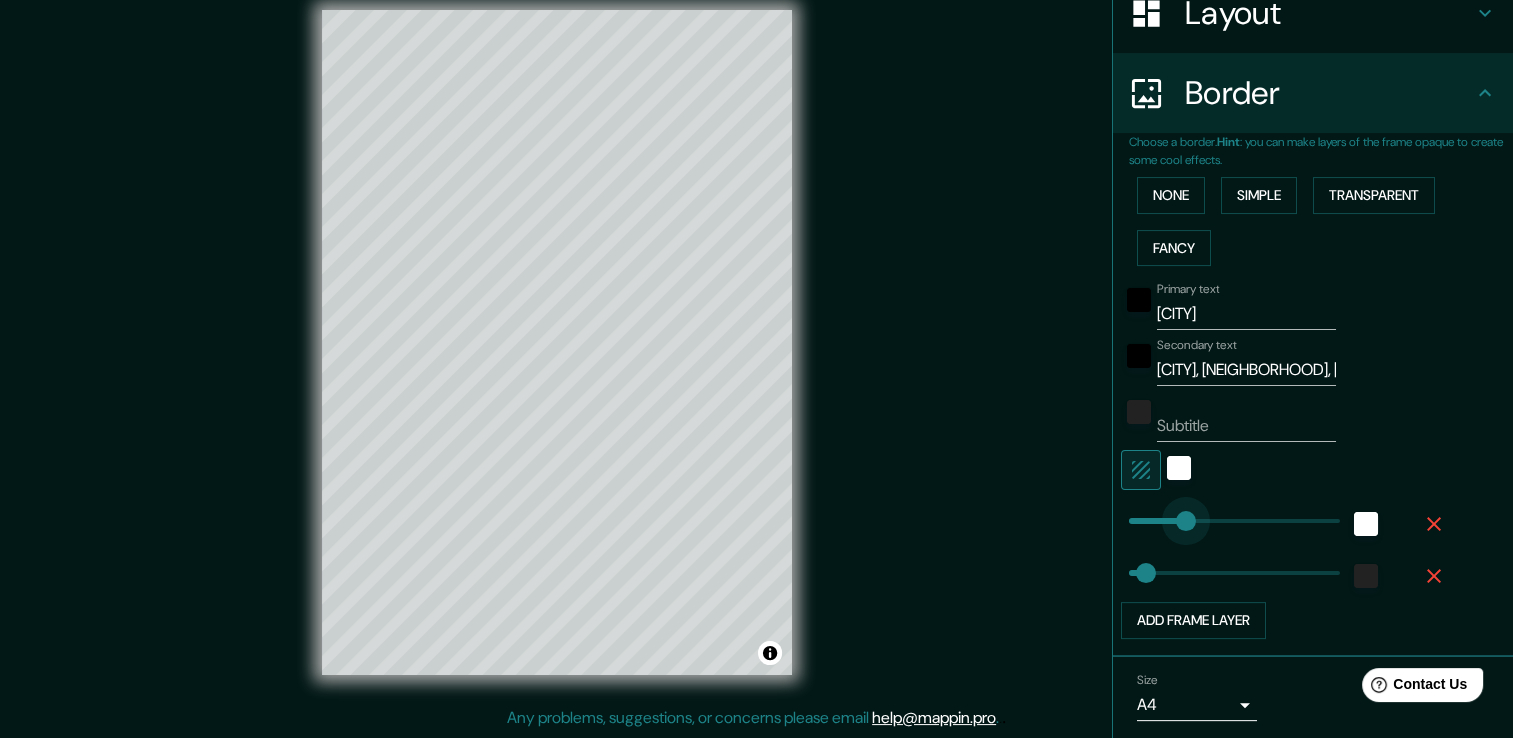type on "137" 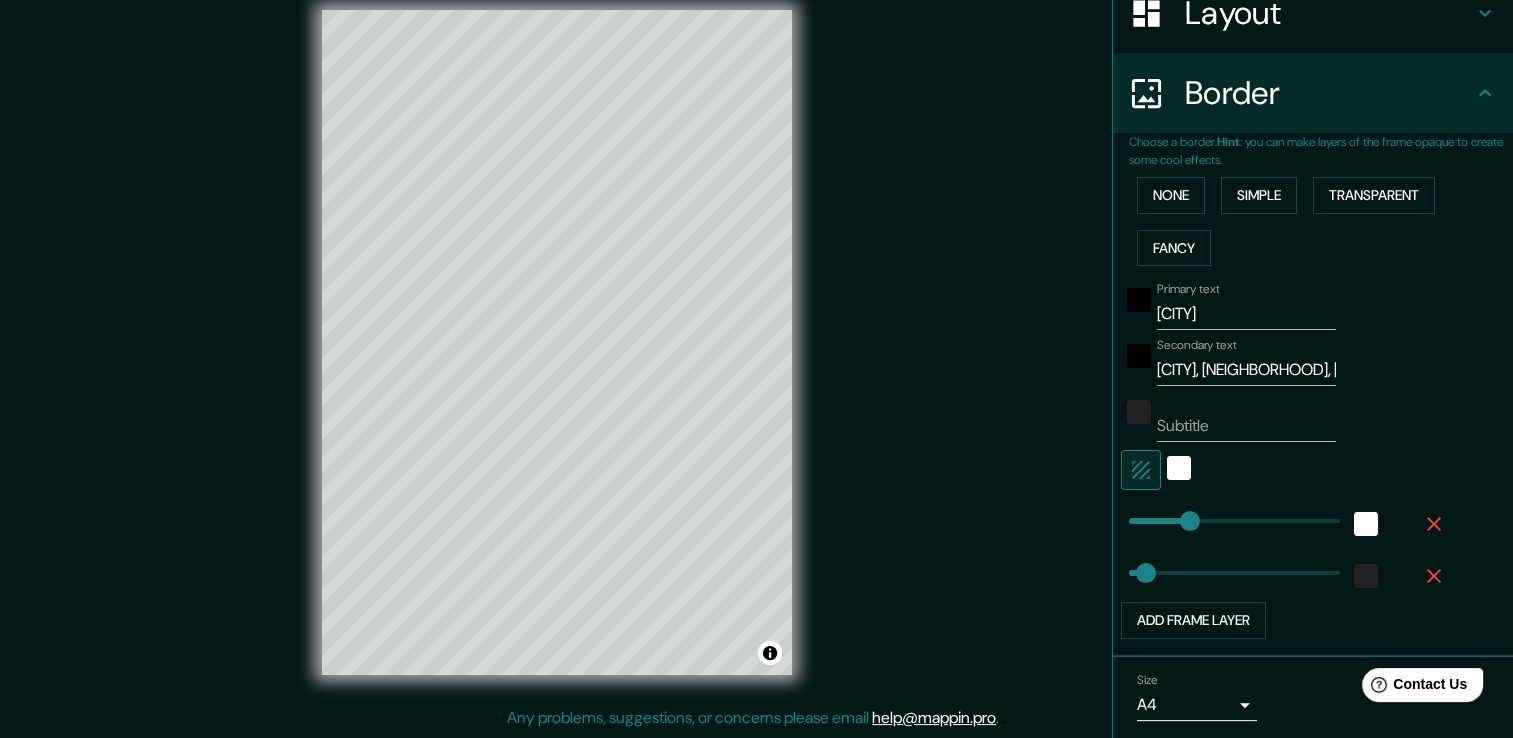 type on "99" 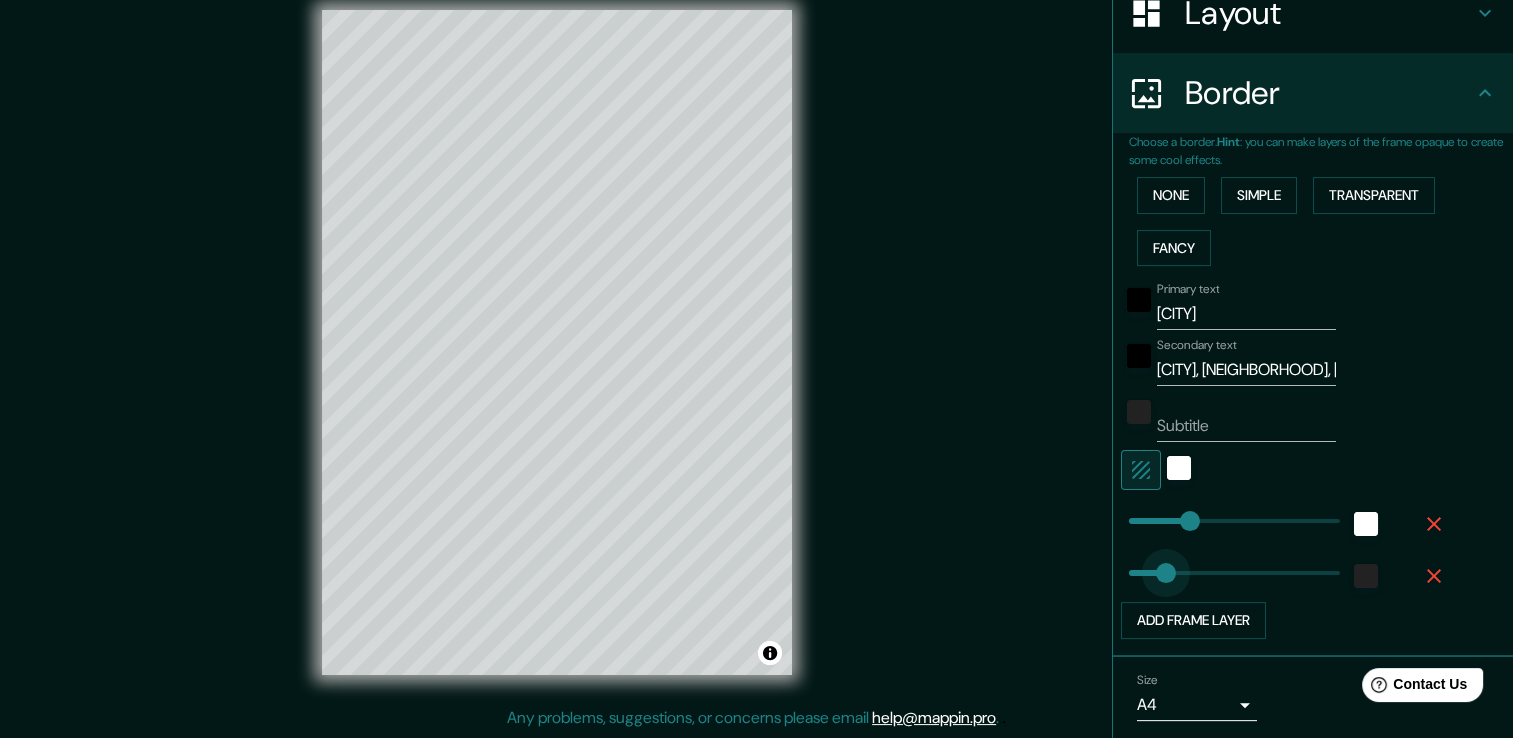 type on "5" 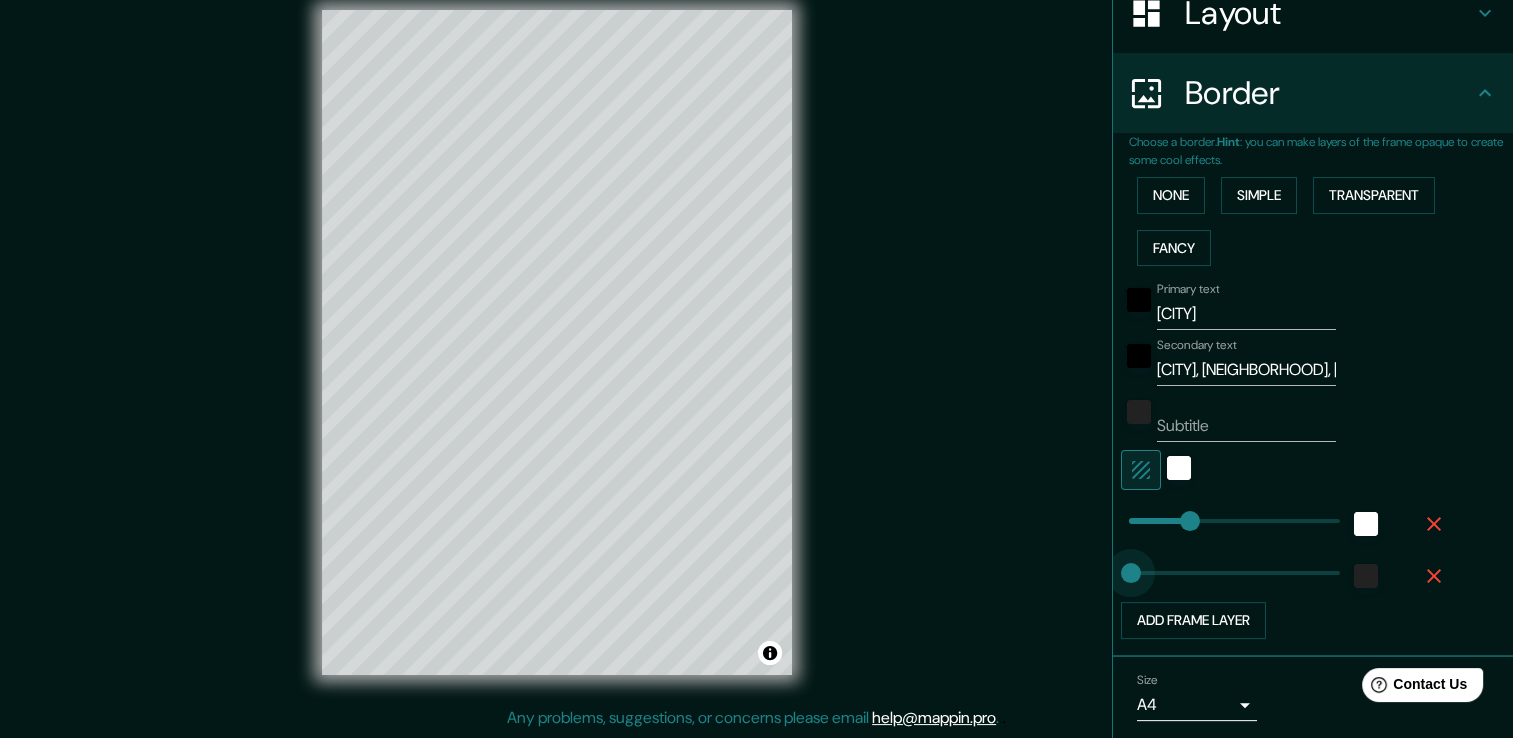 drag, startPoint x: 1156, startPoint y: 580, endPoint x: 1116, endPoint y: 570, distance: 41.231056 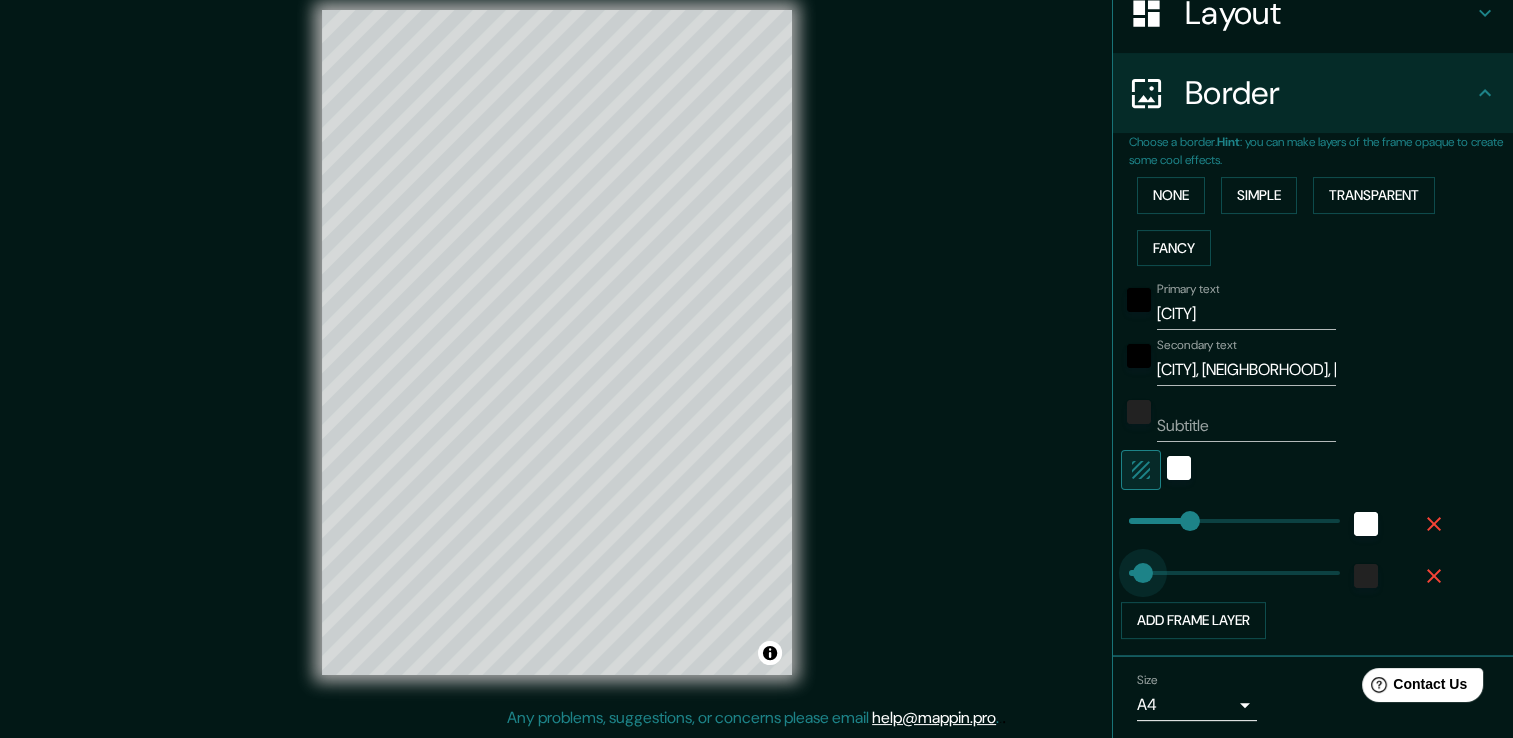 type on "43" 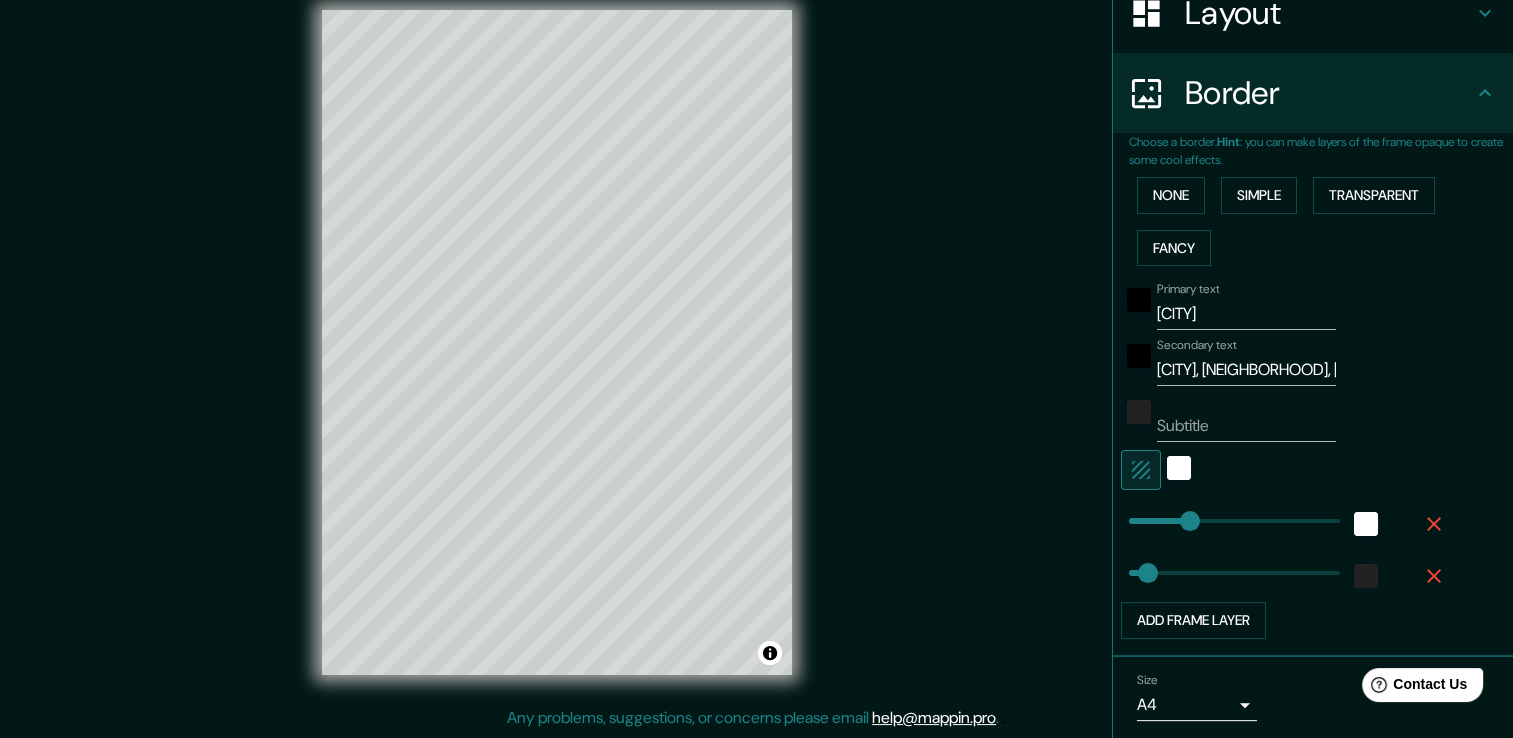 click on "Primary text [CITY] Secondary text [CITY], [NEIGHBORHOOD], [POSTAL_CODE] Add frame layer" at bounding box center (1289, 456) 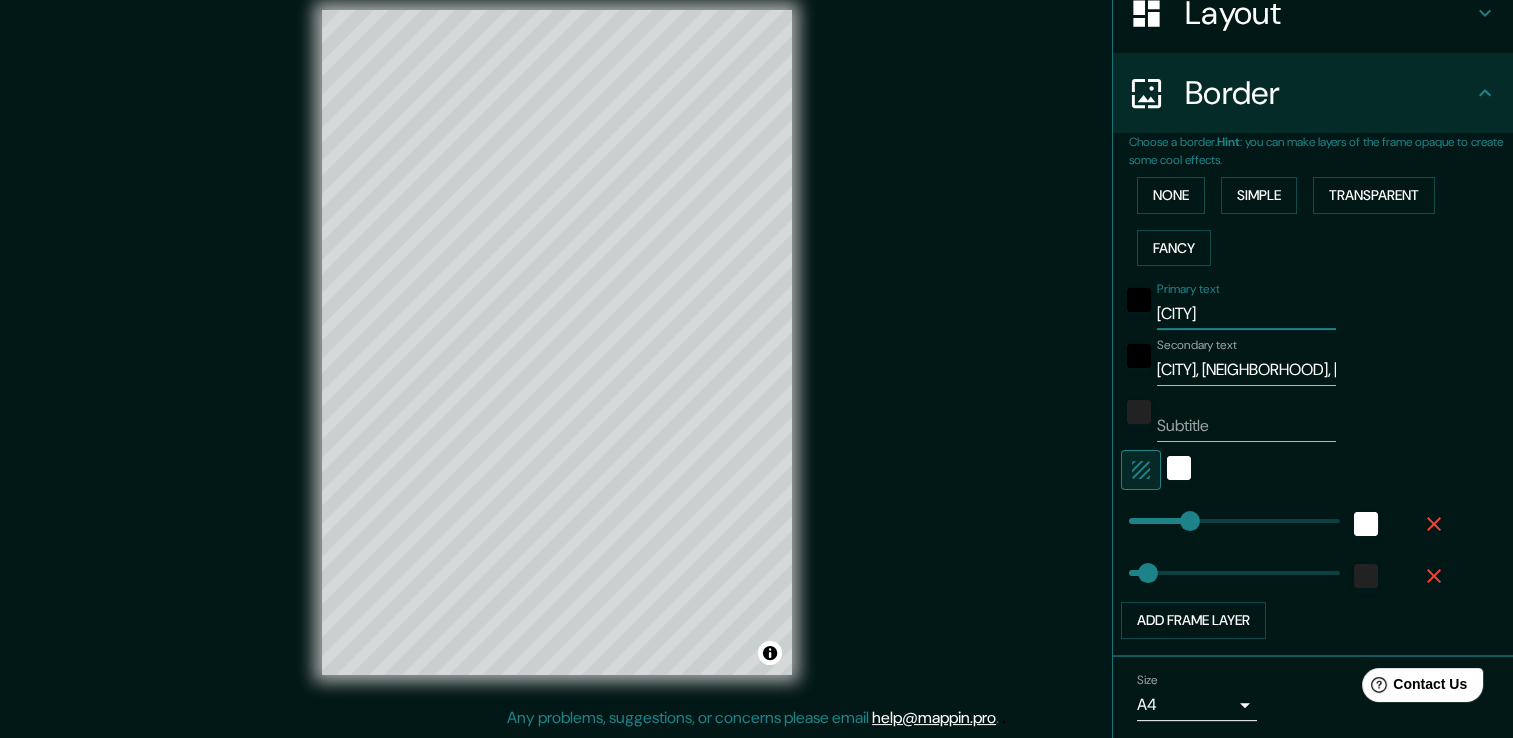 click on "Subtitle" at bounding box center (1246, 426) 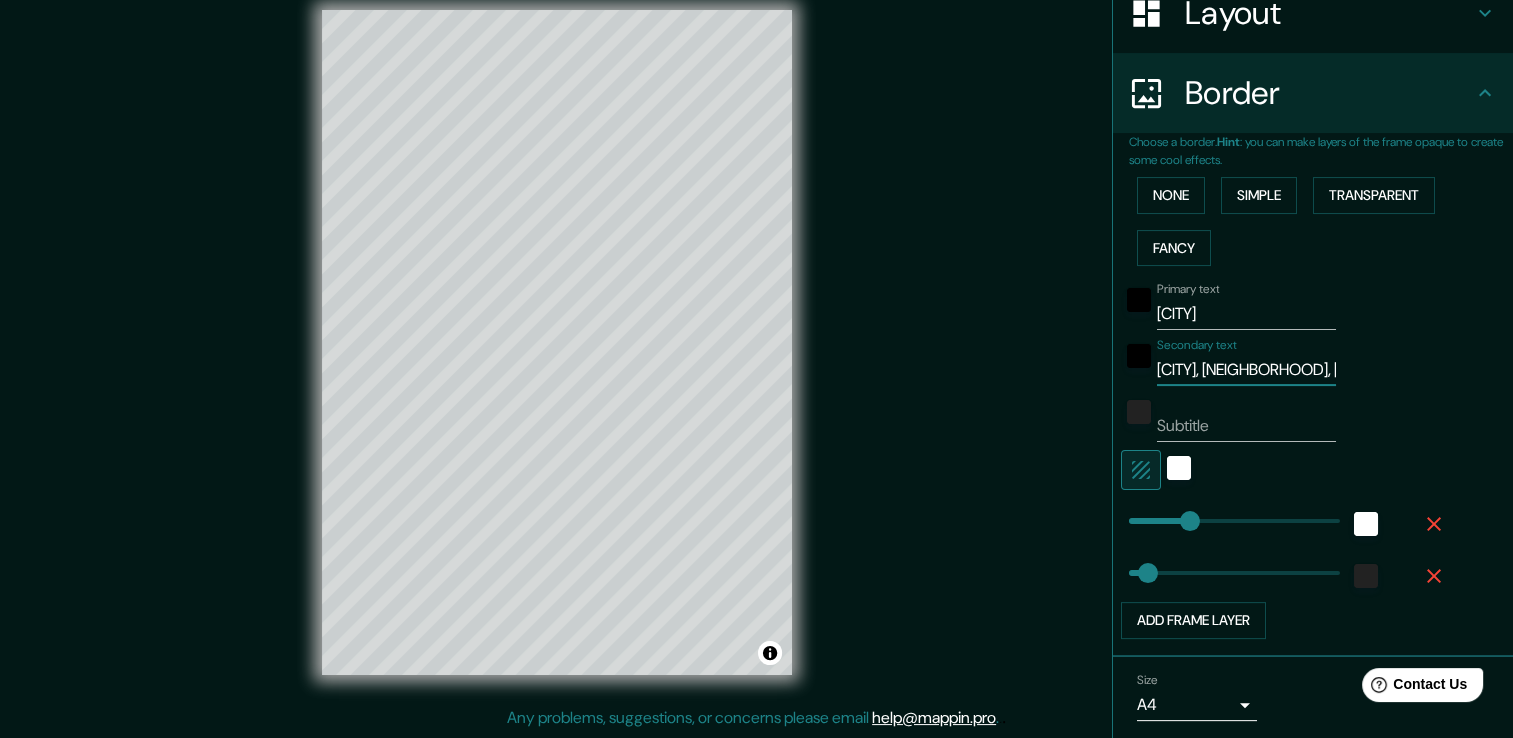 scroll, scrollTop: 0, scrollLeft: 19, axis: horizontal 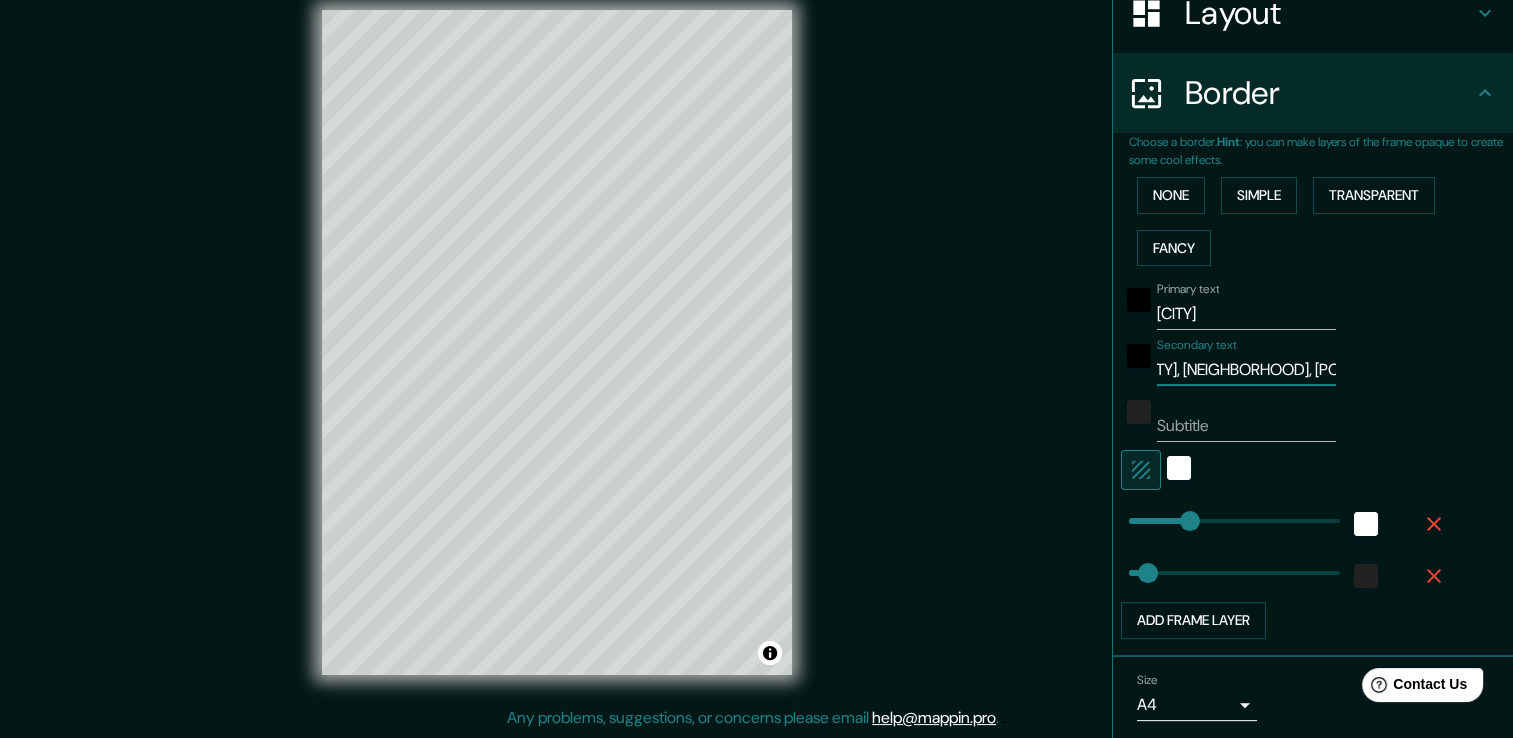 drag, startPoint x: 1141, startPoint y: 372, endPoint x: 1393, endPoint y: 365, distance: 252.0972 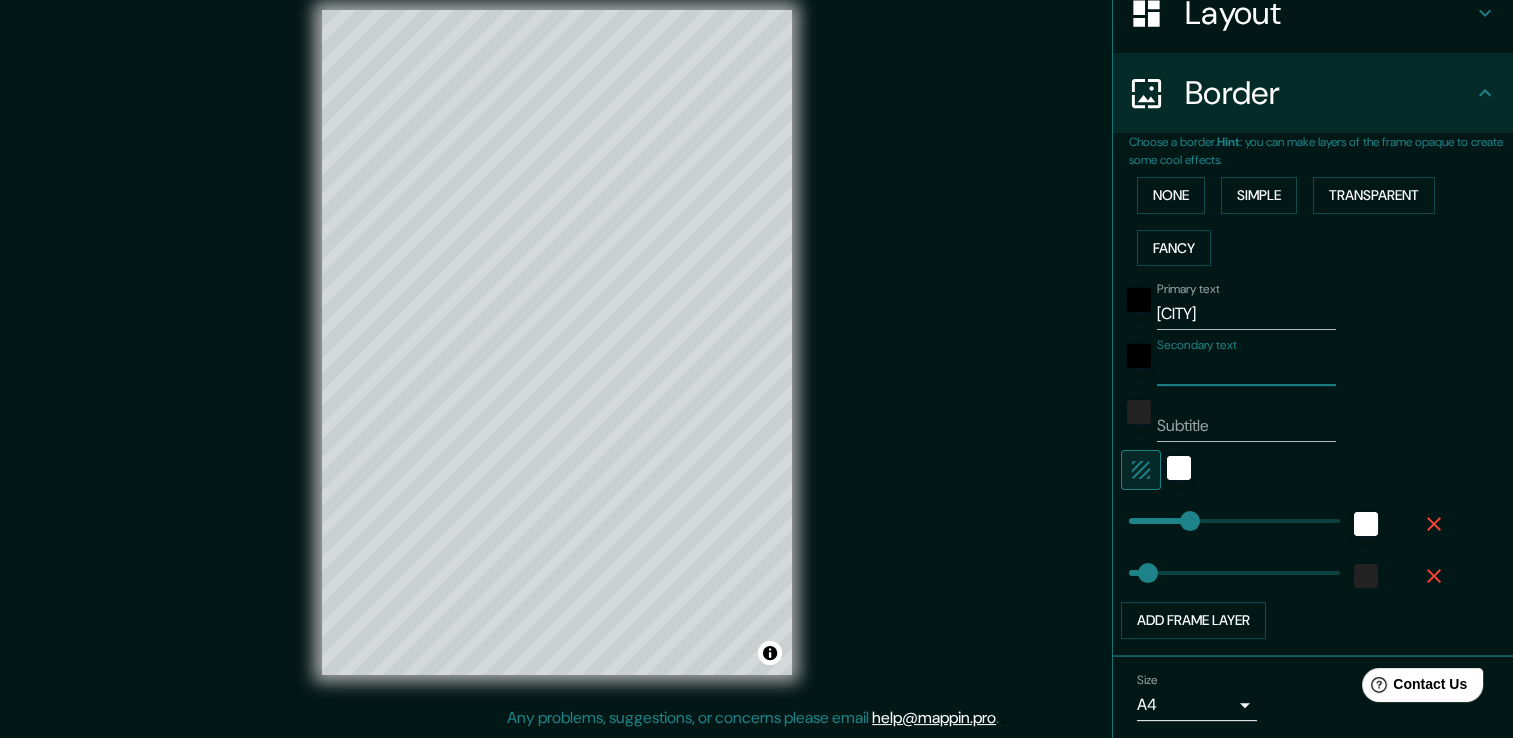 scroll, scrollTop: 0, scrollLeft: 0, axis: both 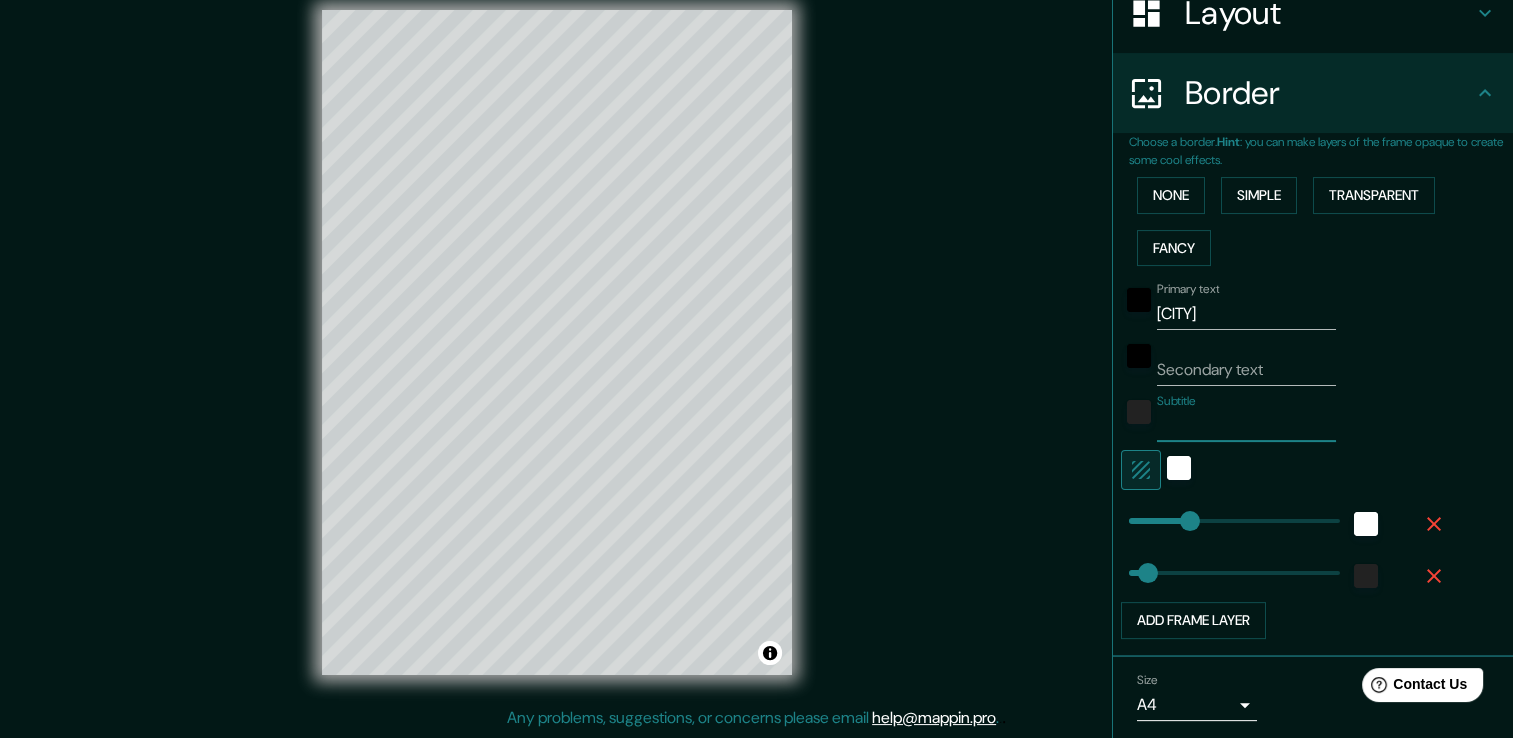click on "Subtitle" at bounding box center [1246, 426] 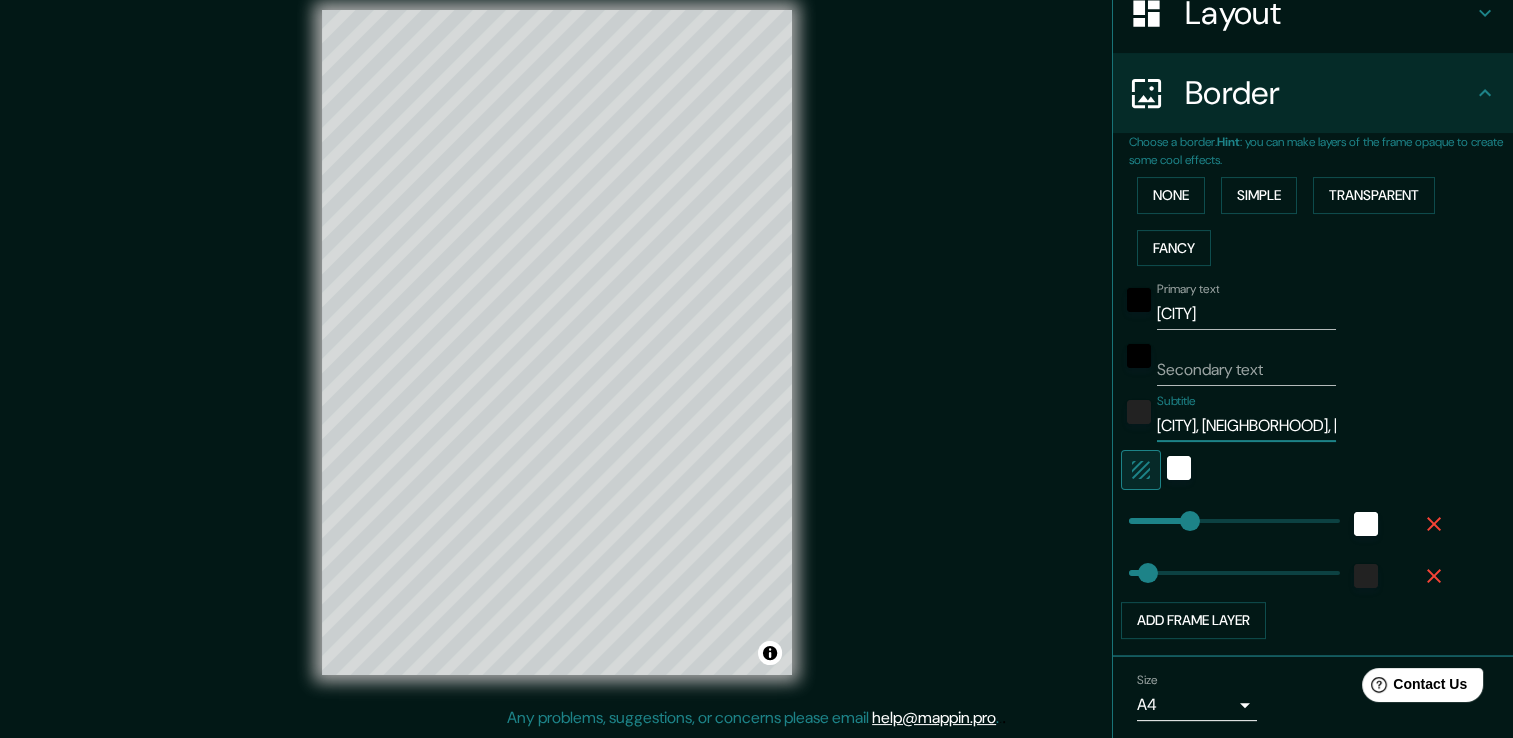scroll, scrollTop: 0, scrollLeft: 19, axis: horizontal 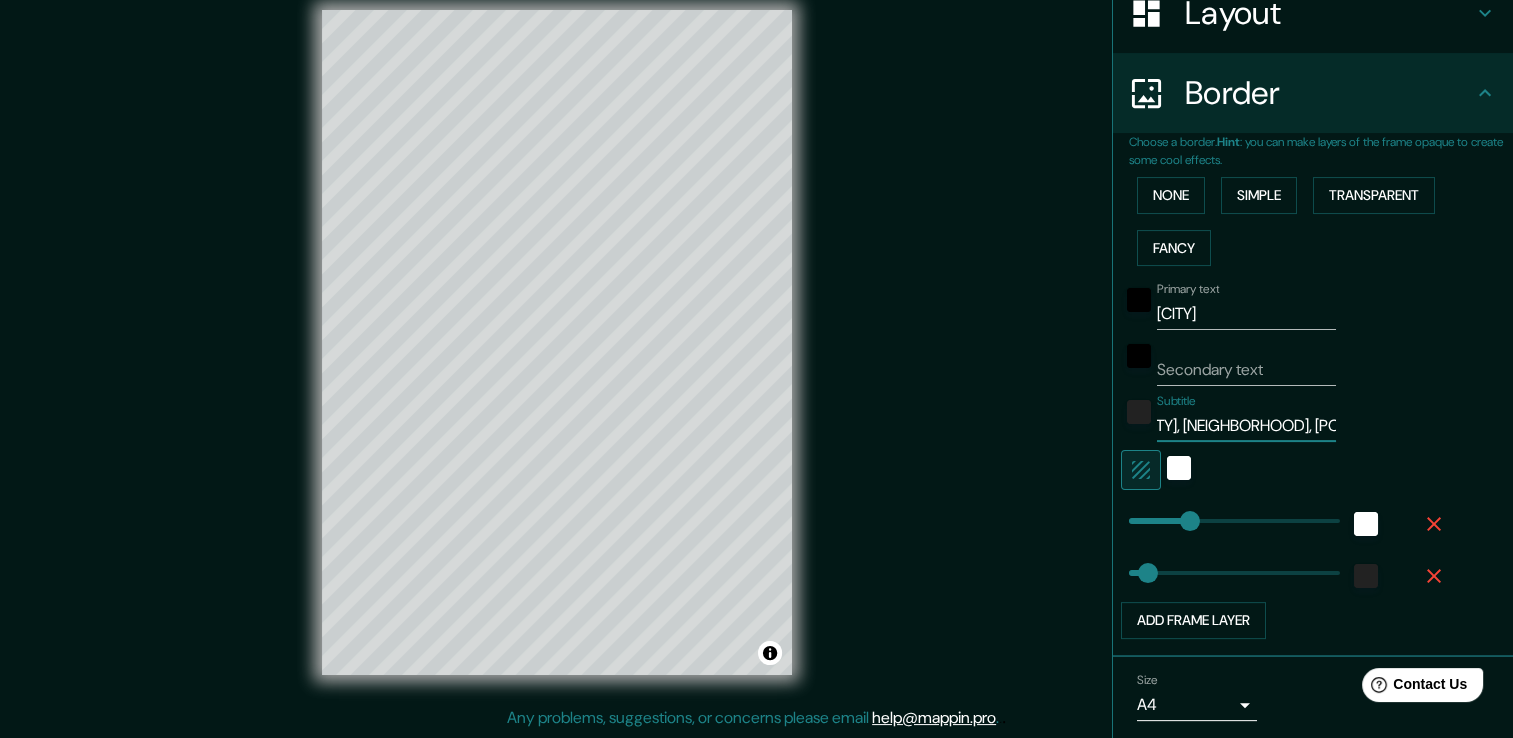 type on "[CITY], [NEIGHBORHOOD], [POSTAL_CODE]" 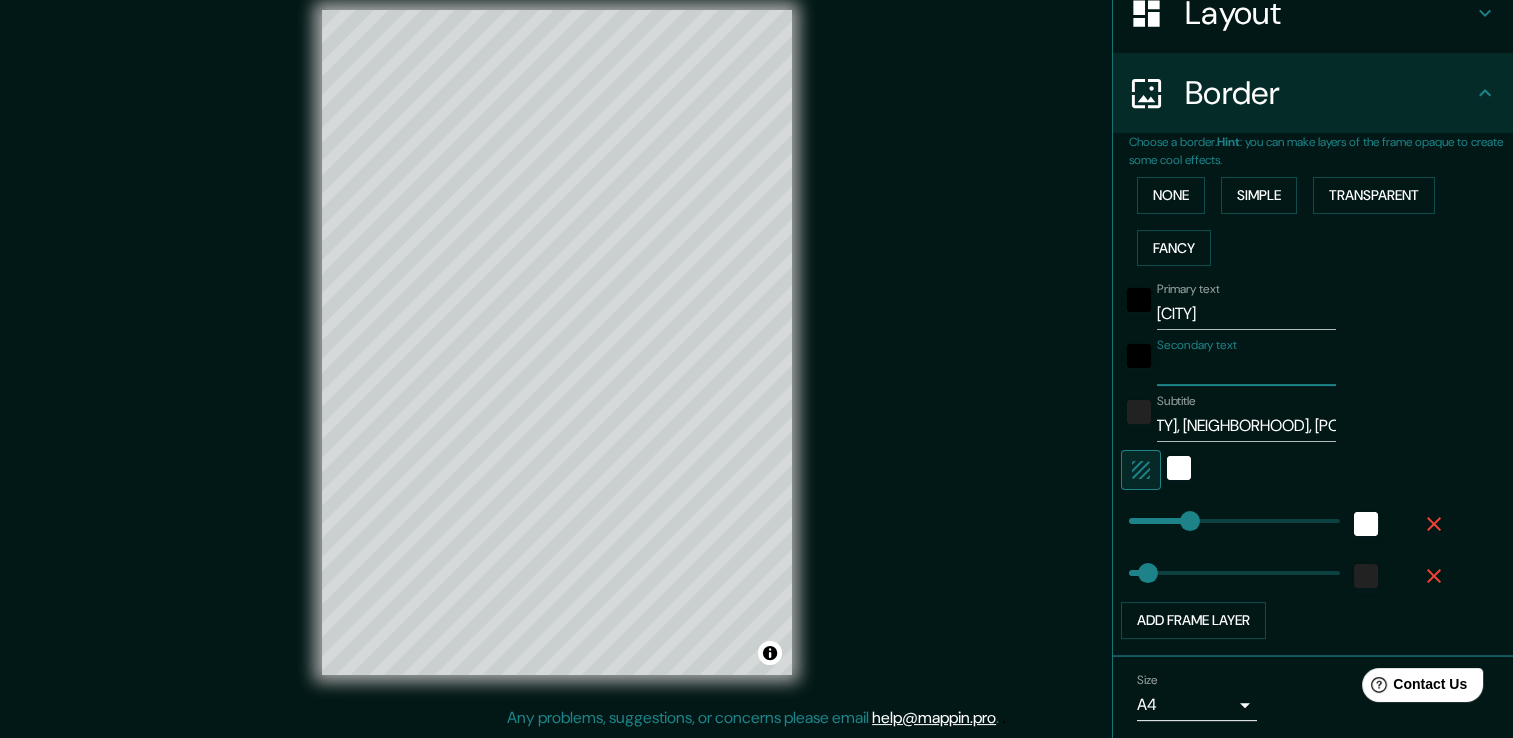 click on "Secondary text" at bounding box center [1246, 370] 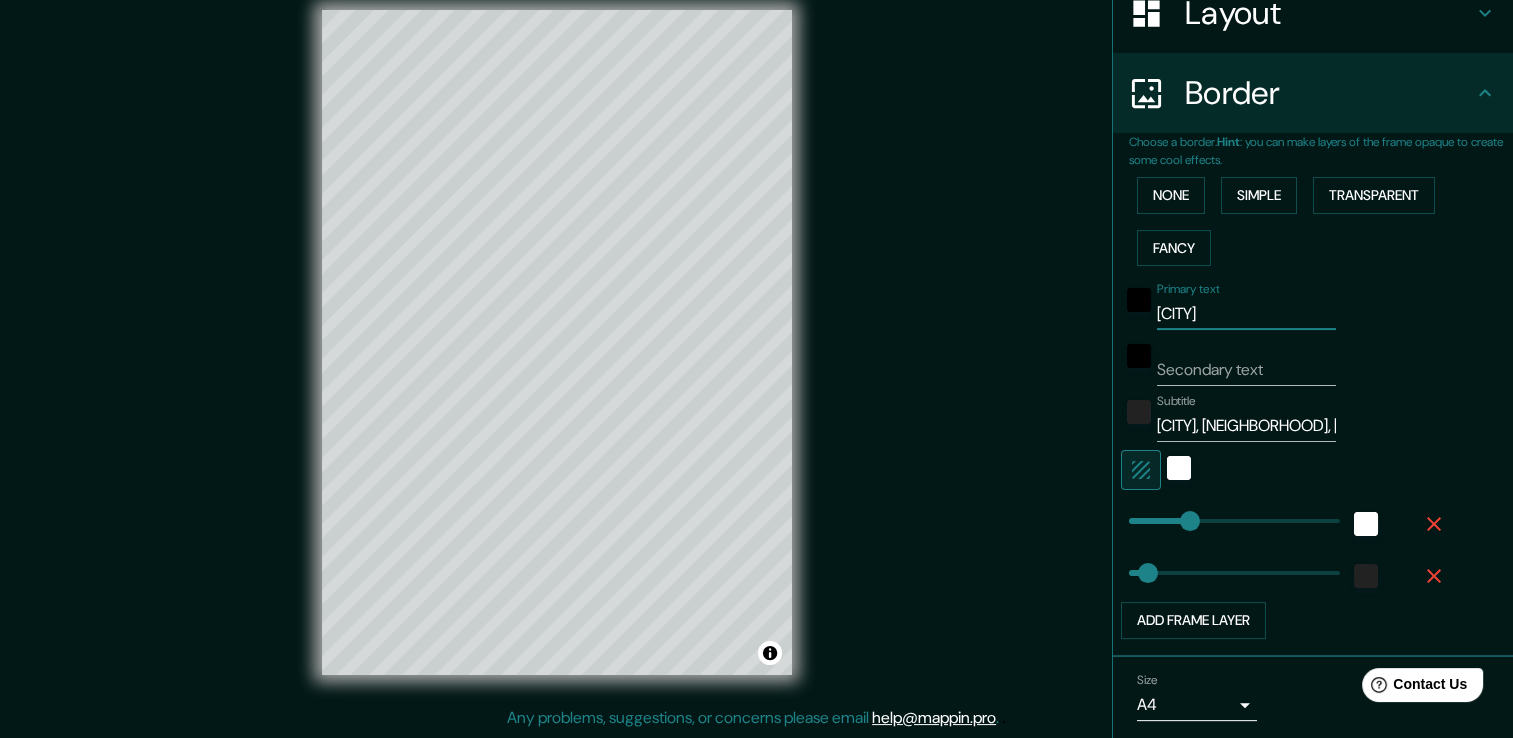 drag, startPoint x: 1242, startPoint y: 314, endPoint x: 1080, endPoint y: 314, distance: 162 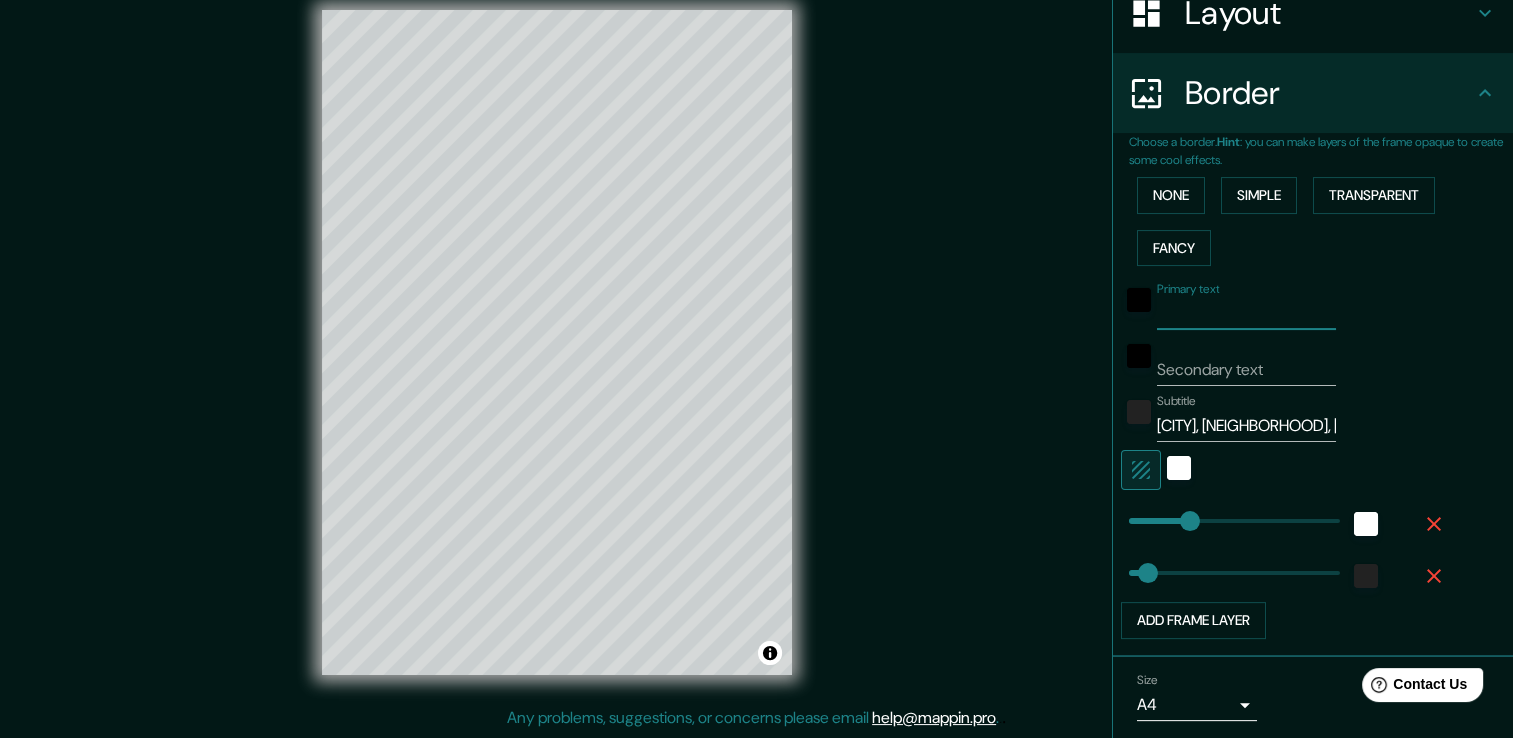 type 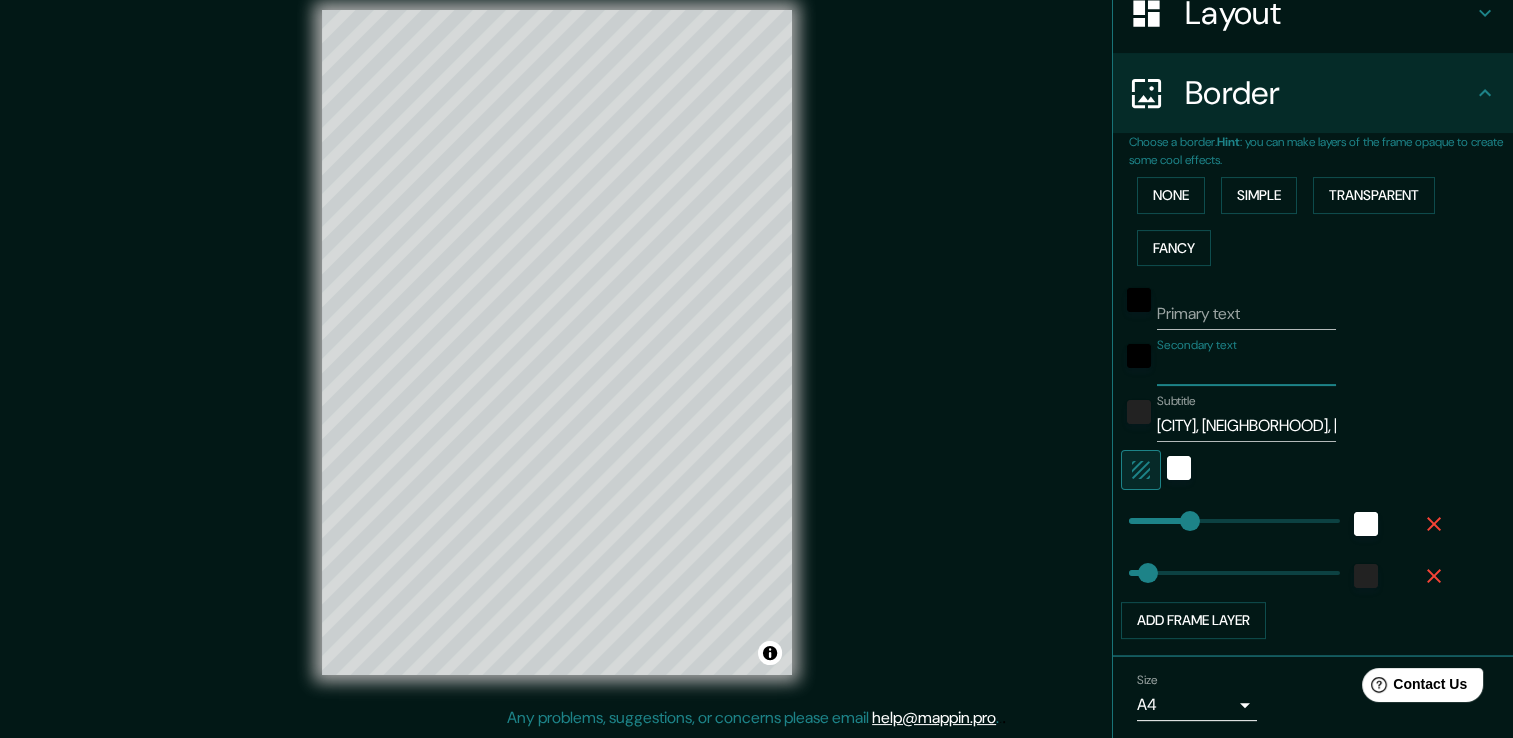 click on "Secondary text" at bounding box center [1246, 370] 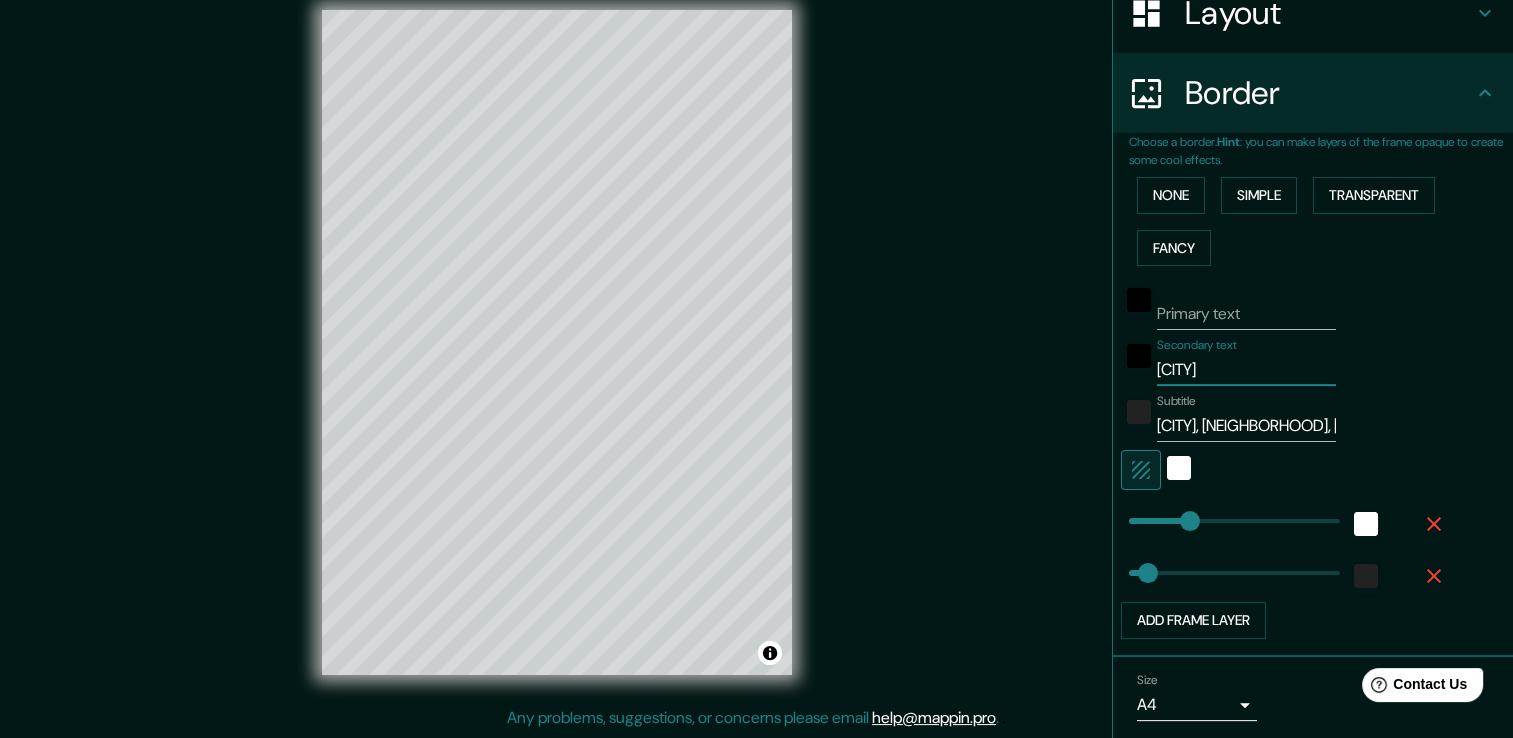 type on "[CITY]" 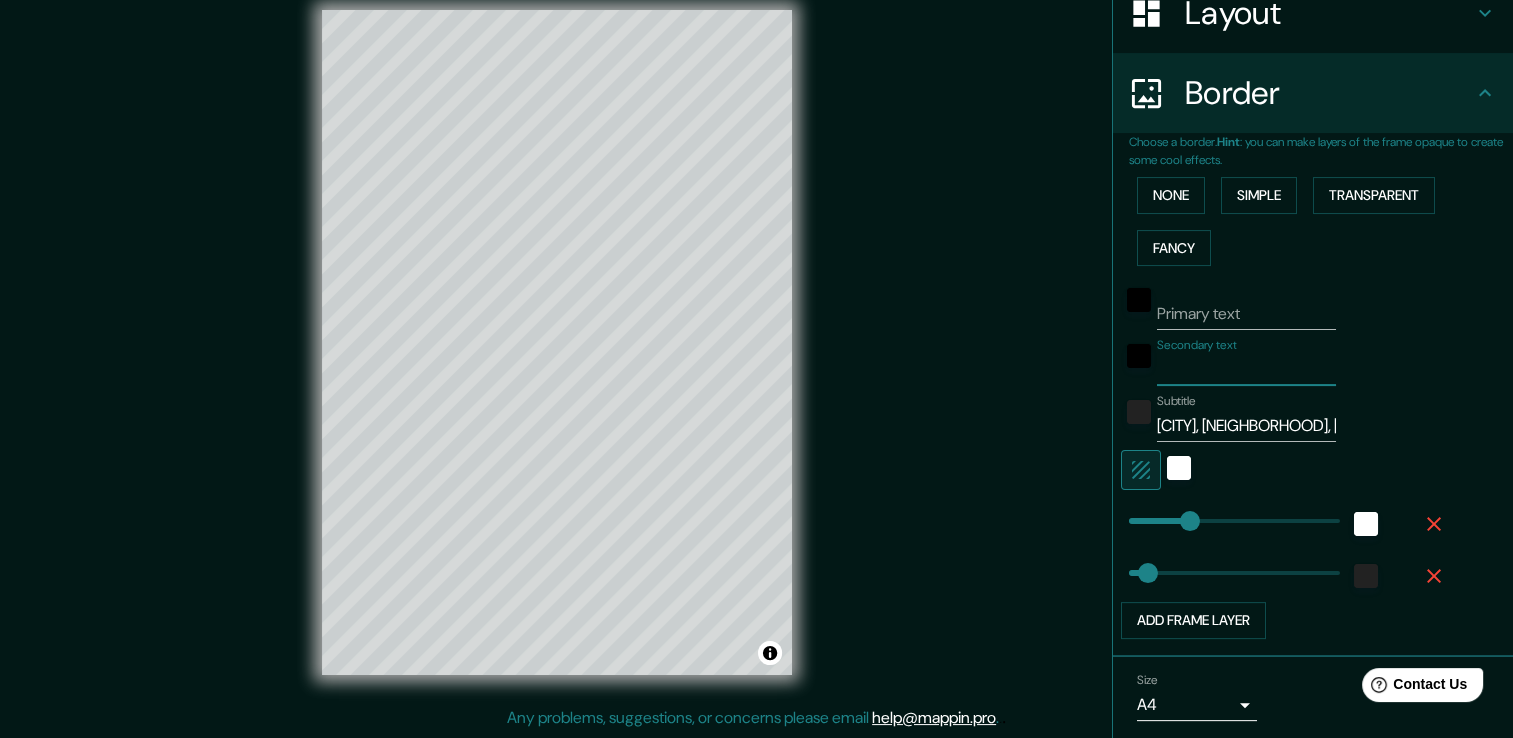 type 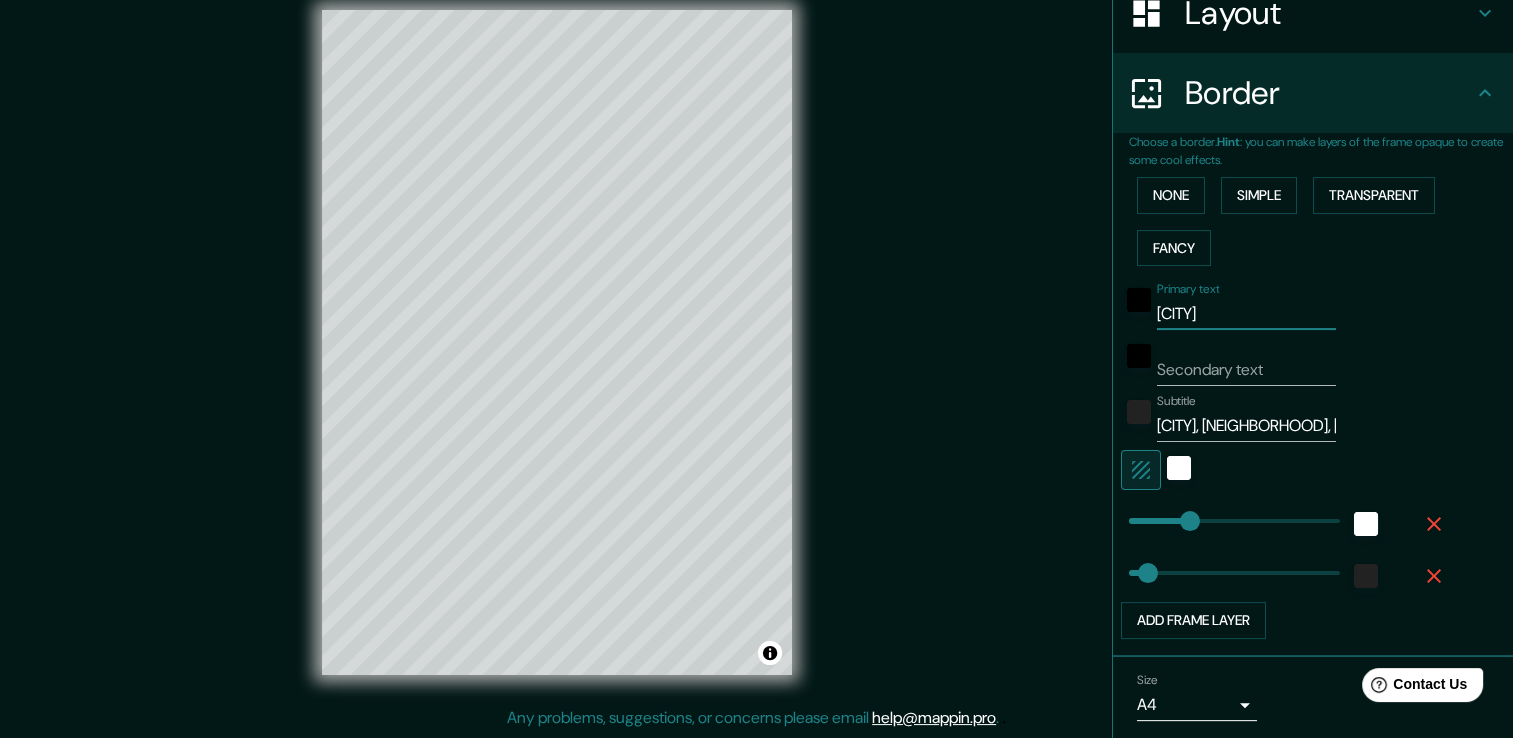 type on "[CITY]" 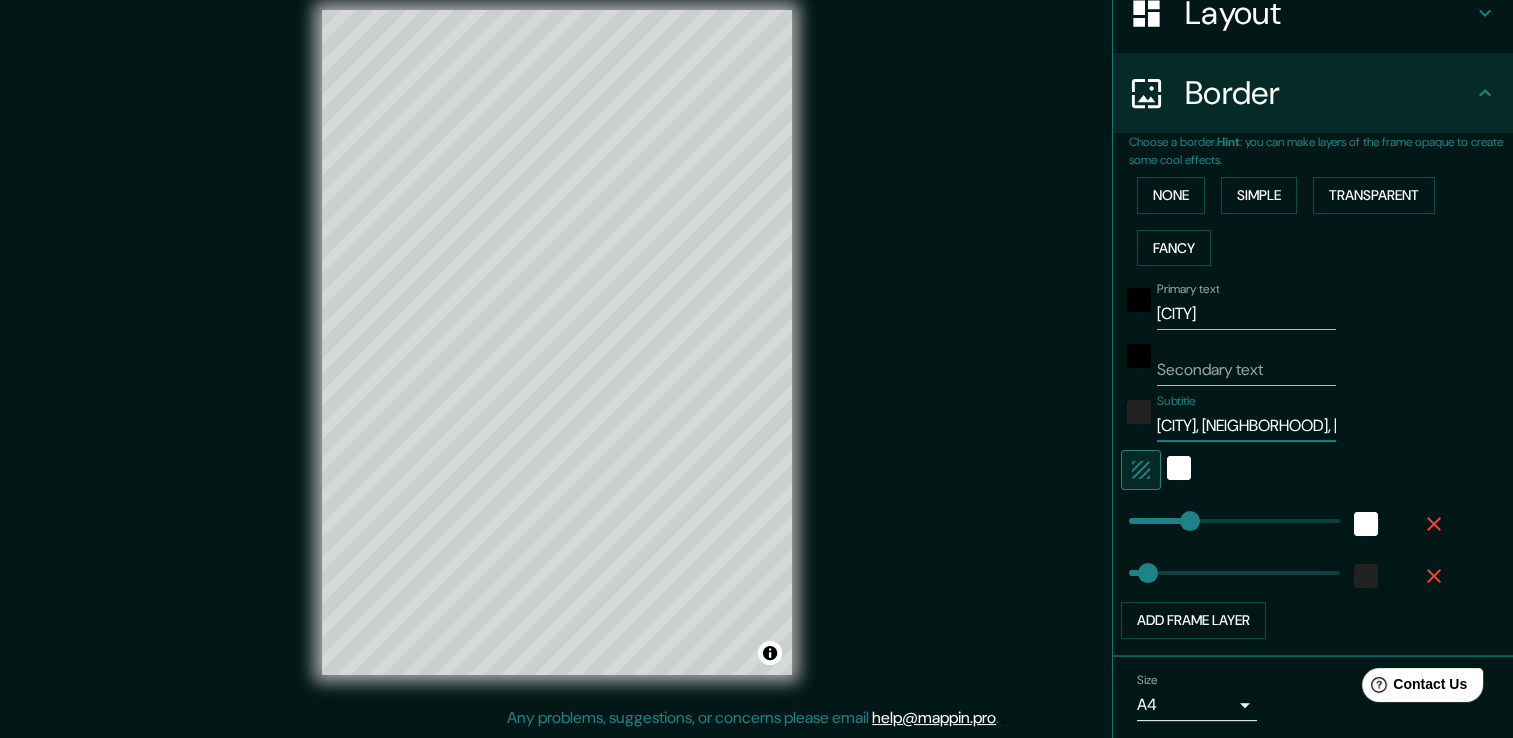 drag, startPoint x: 1148, startPoint y: 423, endPoint x: 1296, endPoint y: 419, distance: 148.05405 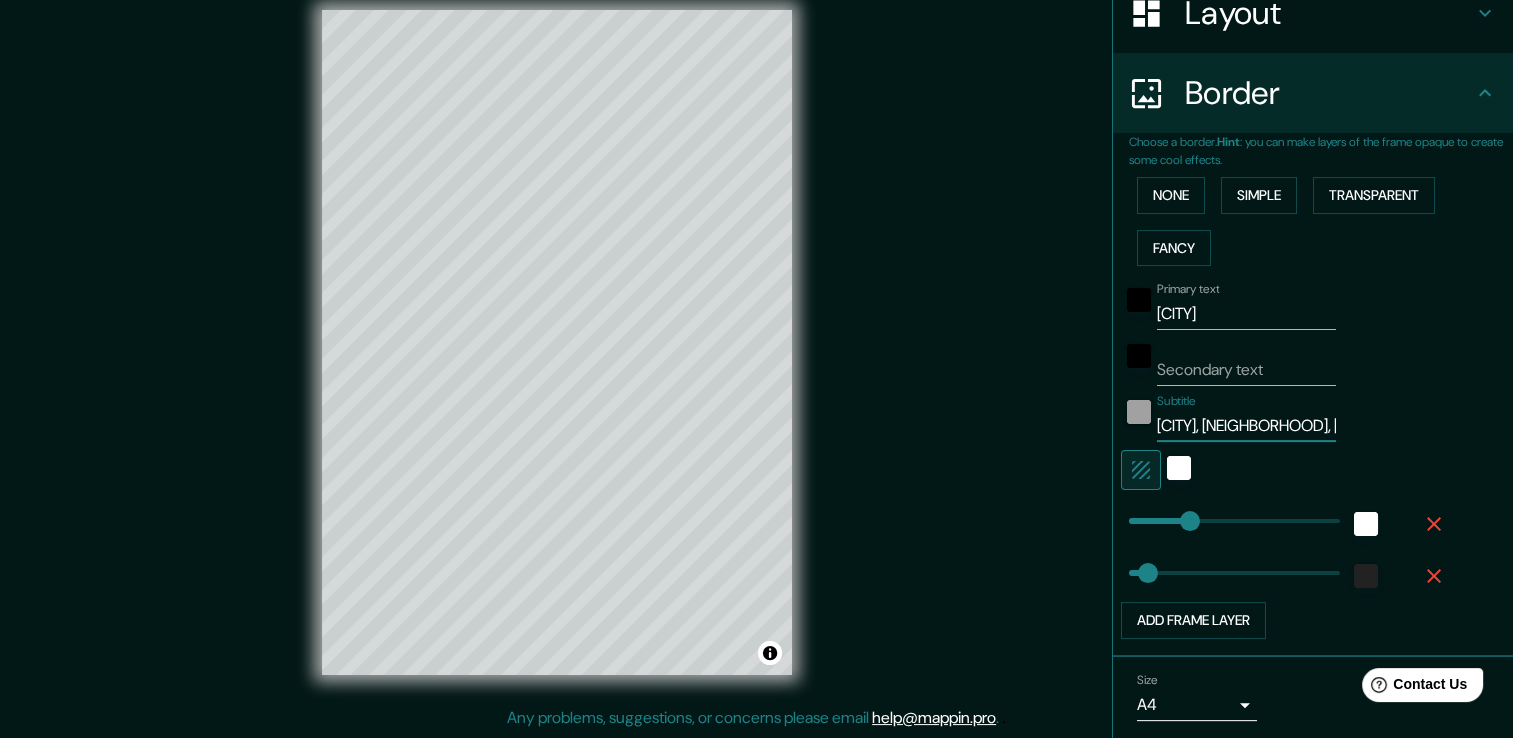 drag, startPoint x: 1289, startPoint y: 418, endPoint x: 1126, endPoint y: 420, distance: 163.01227 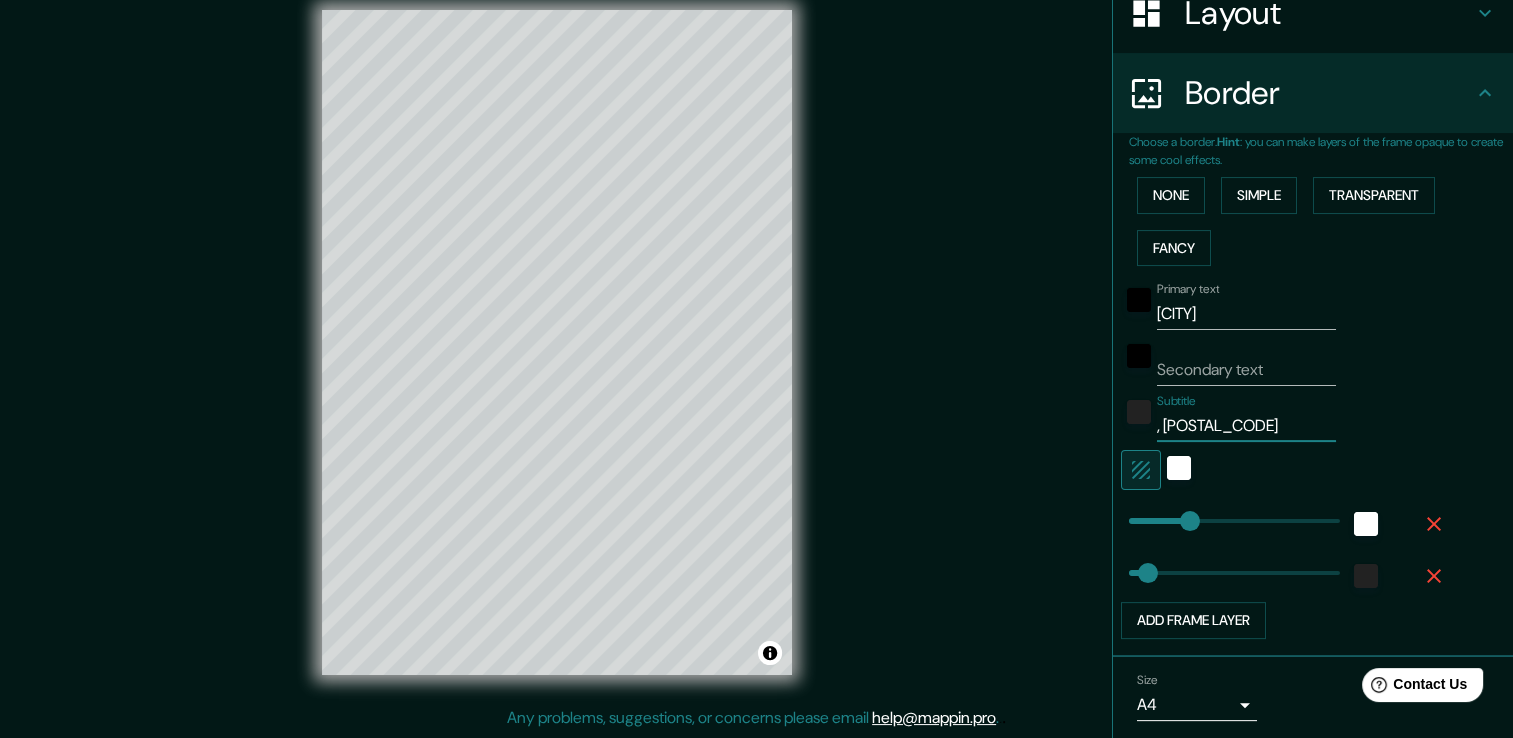 type on ", [POSTAL_CODE]" 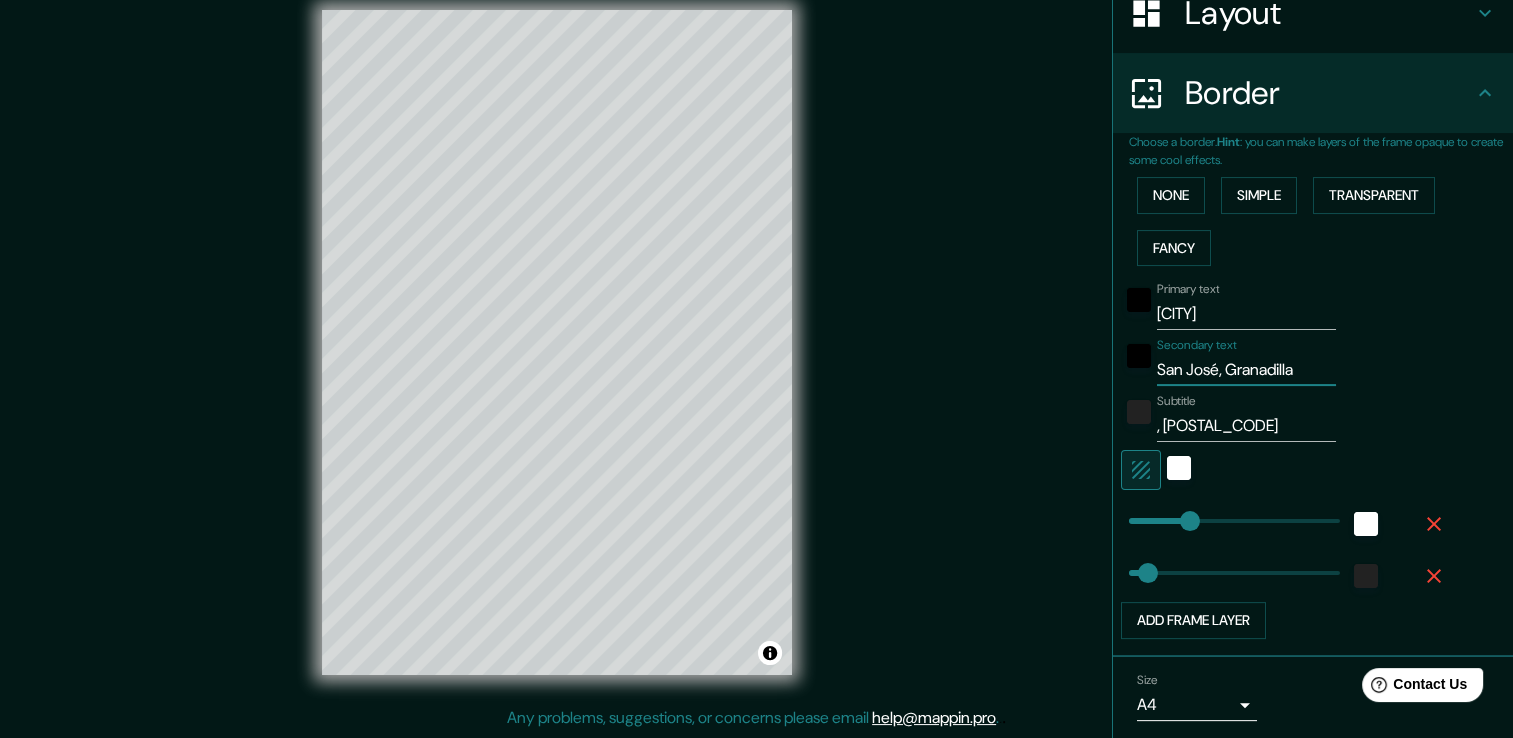 type on "San José, Granadilla" 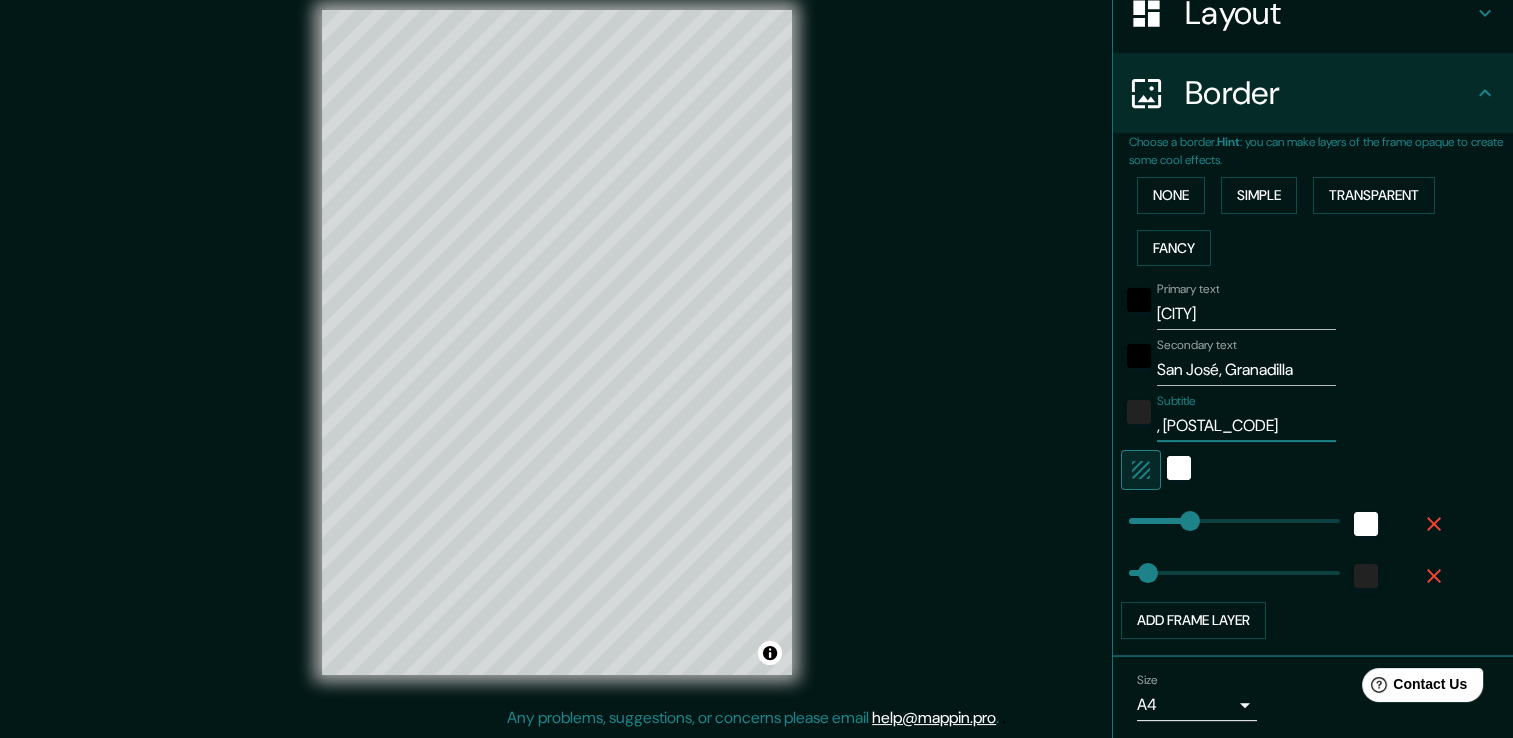 drag, startPoint x: 1232, startPoint y: 419, endPoint x: 1108, endPoint y: 429, distance: 124.40257 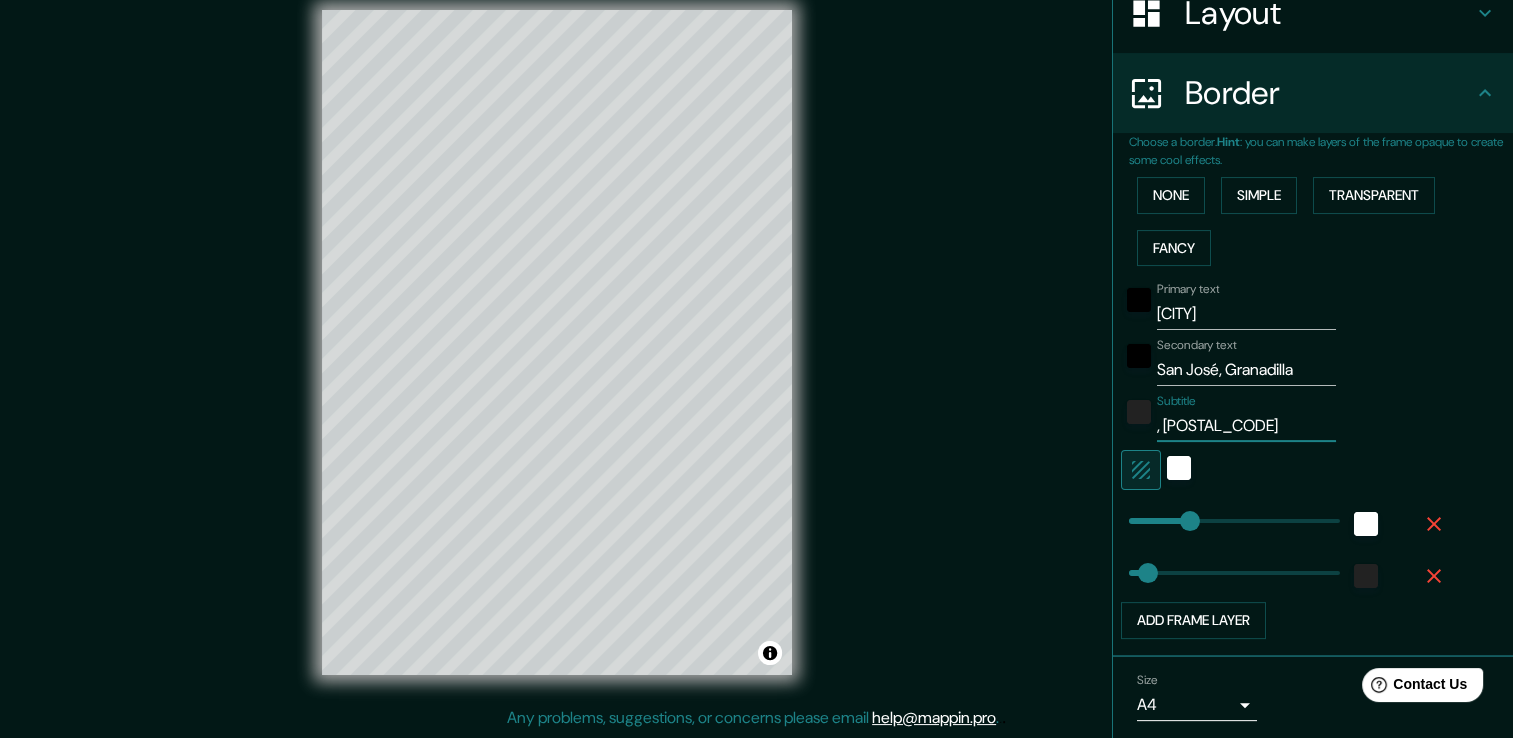 click on "Subtitle , 11801" at bounding box center [1285, 418] 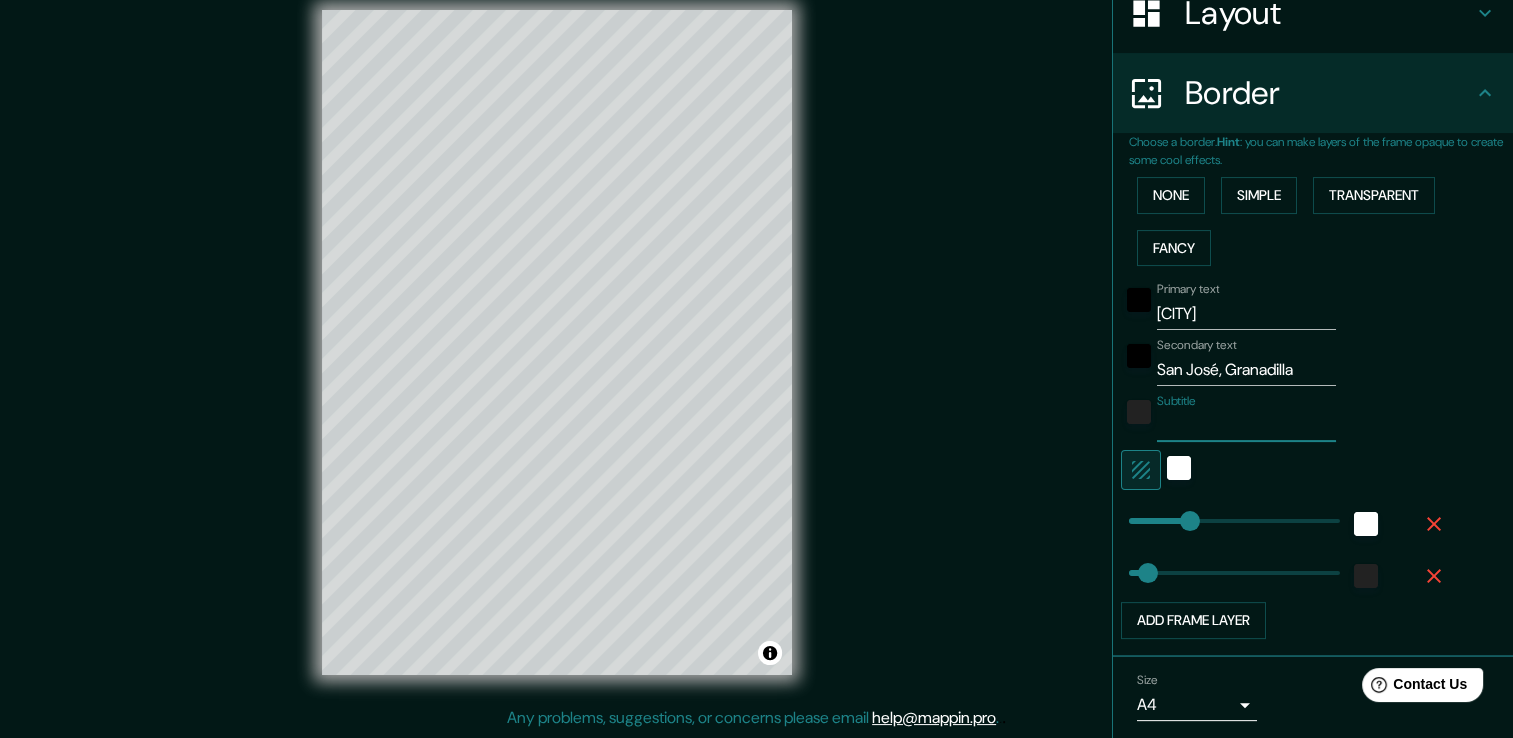 paste on "[COORDINATES]" 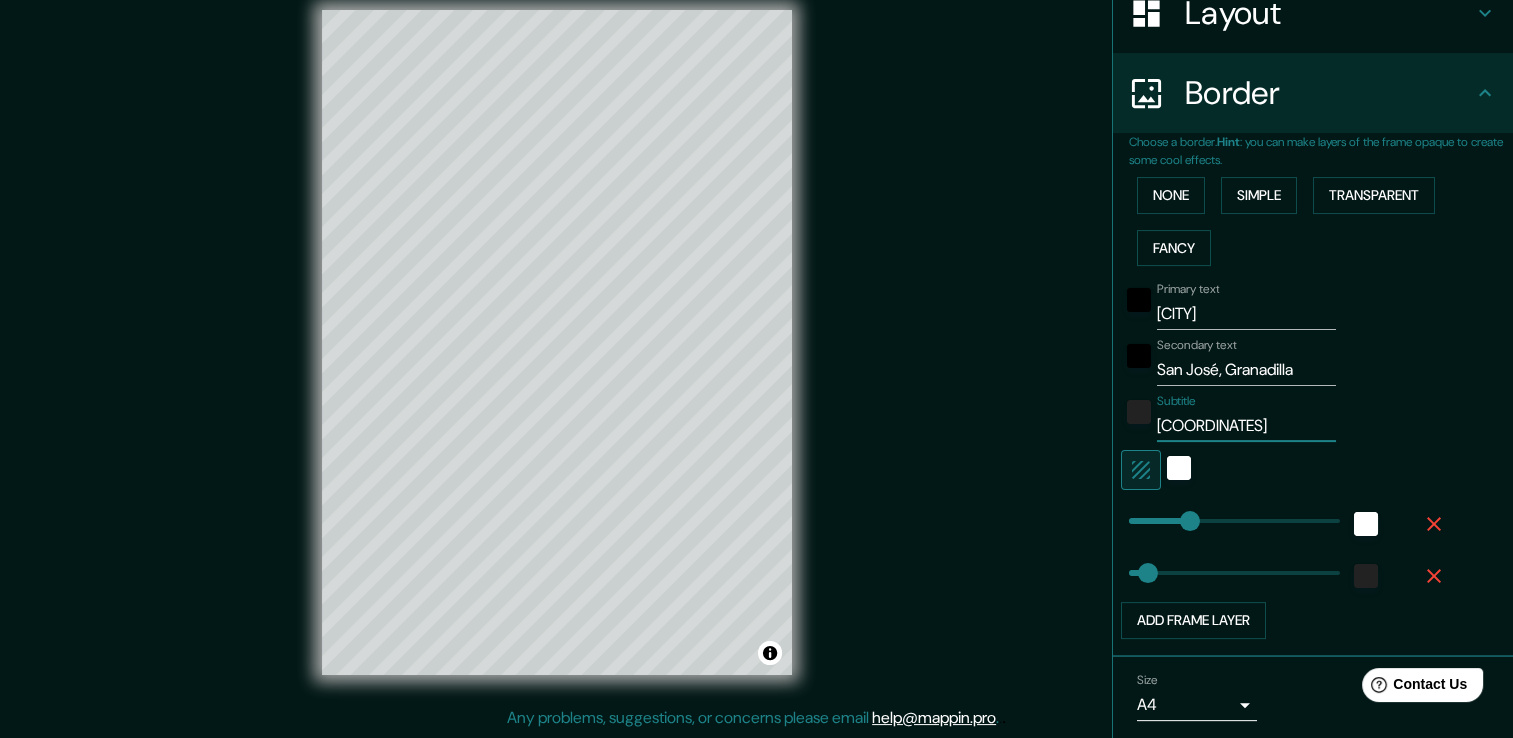 scroll, scrollTop: 0, scrollLeft: 8, axis: horizontal 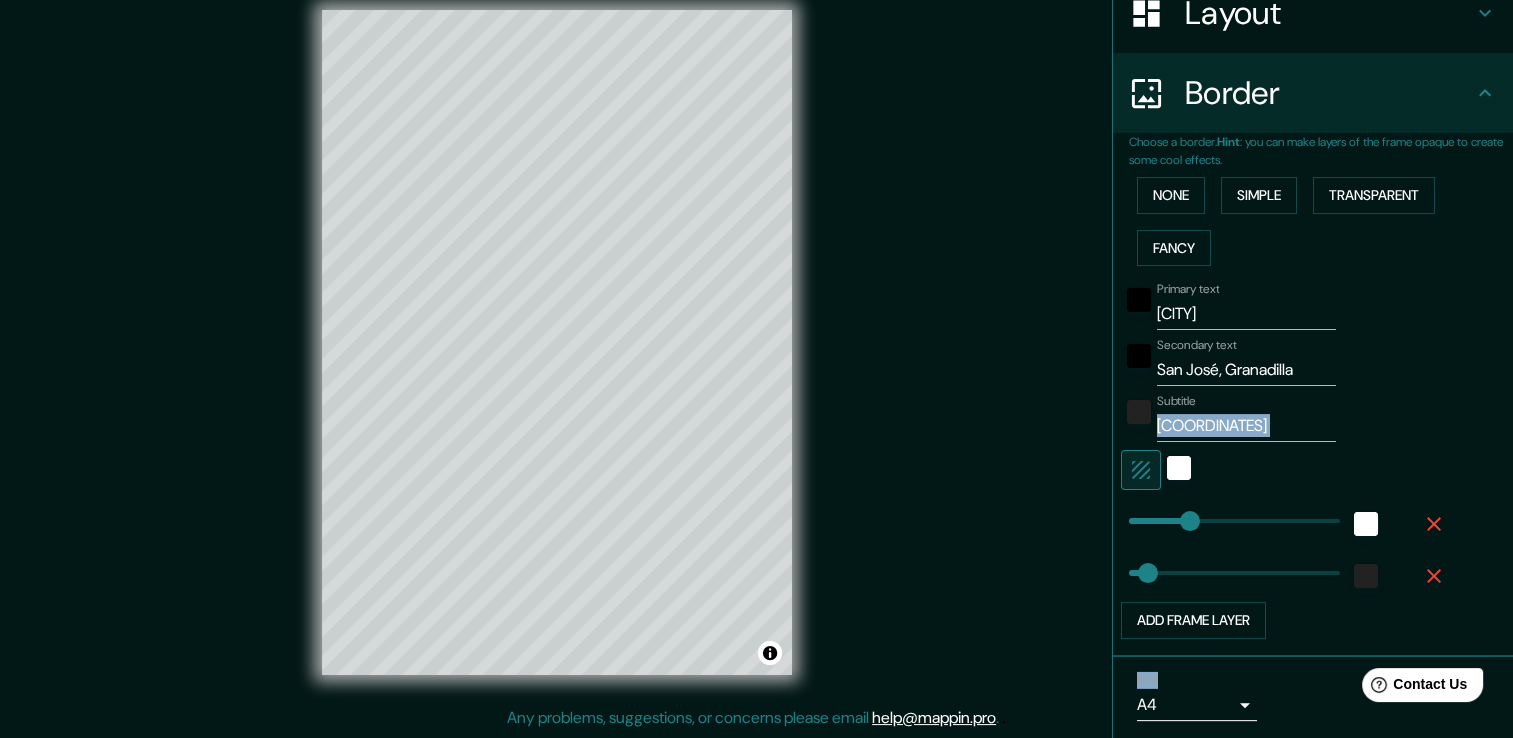 drag, startPoint x: 1312, startPoint y: 425, endPoint x: 1091, endPoint y: 419, distance: 221.08144 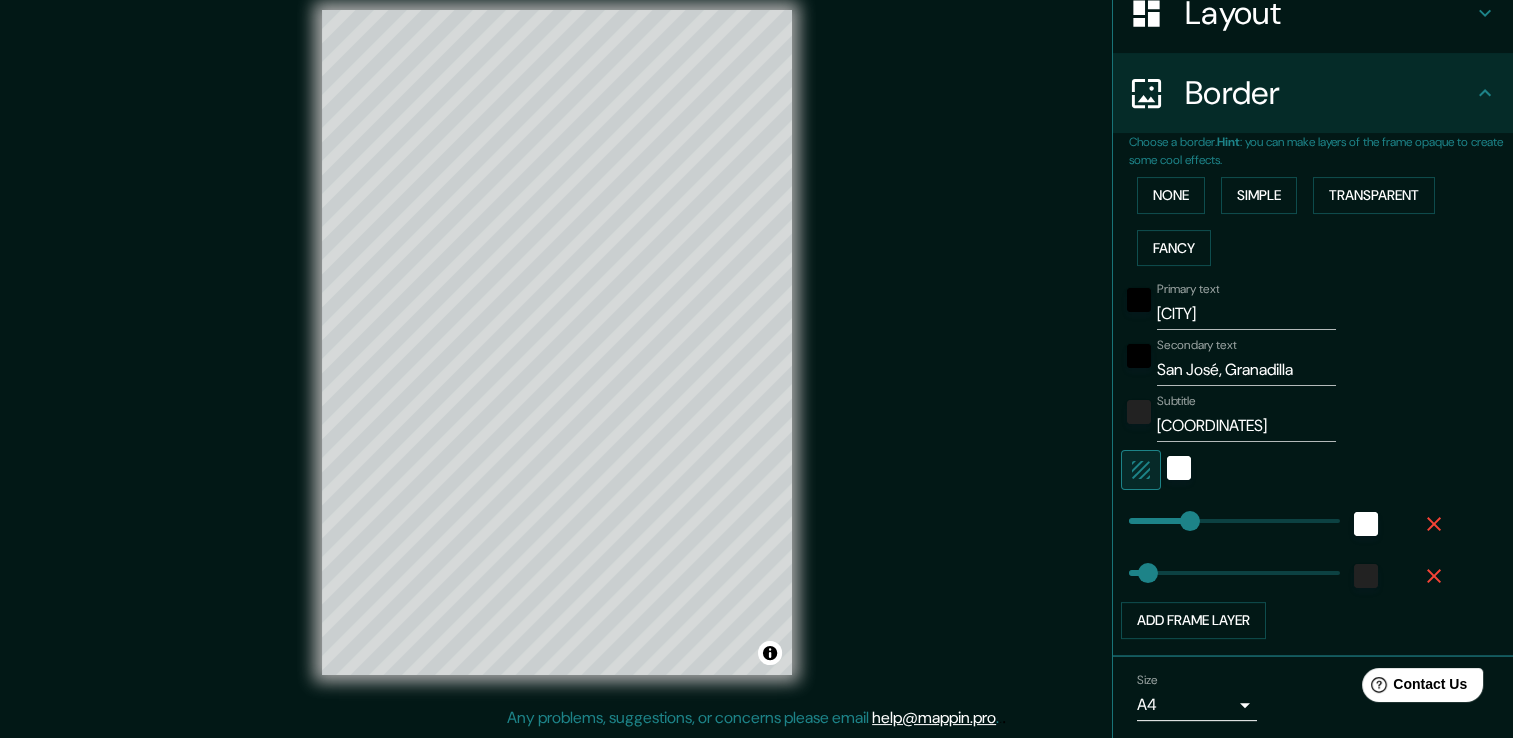 click on "Secondary text [CITY], [NEIGHBORHOOD]" at bounding box center (1285, 362) 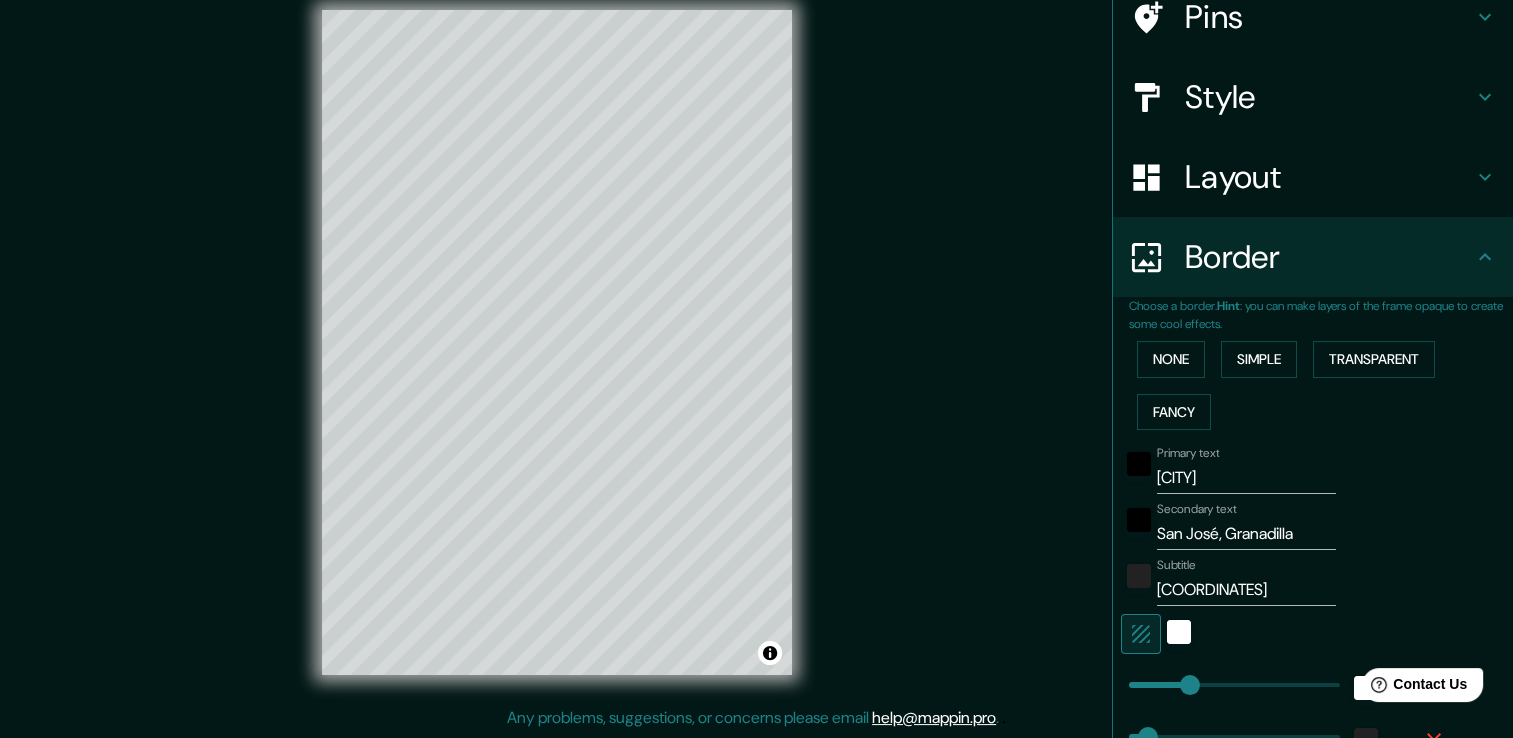 scroll, scrollTop: 0, scrollLeft: 0, axis: both 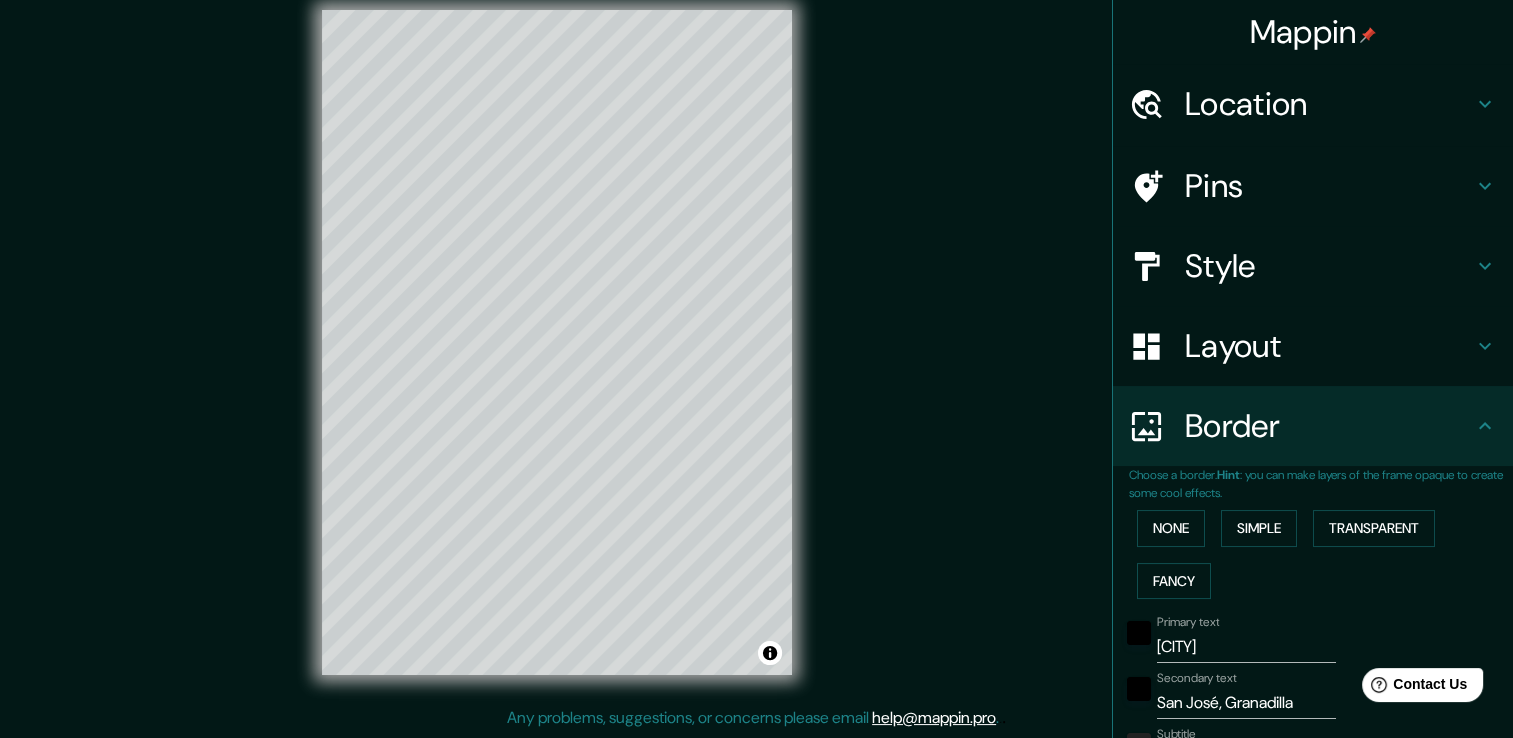 click on "Location" at bounding box center [1313, 104] 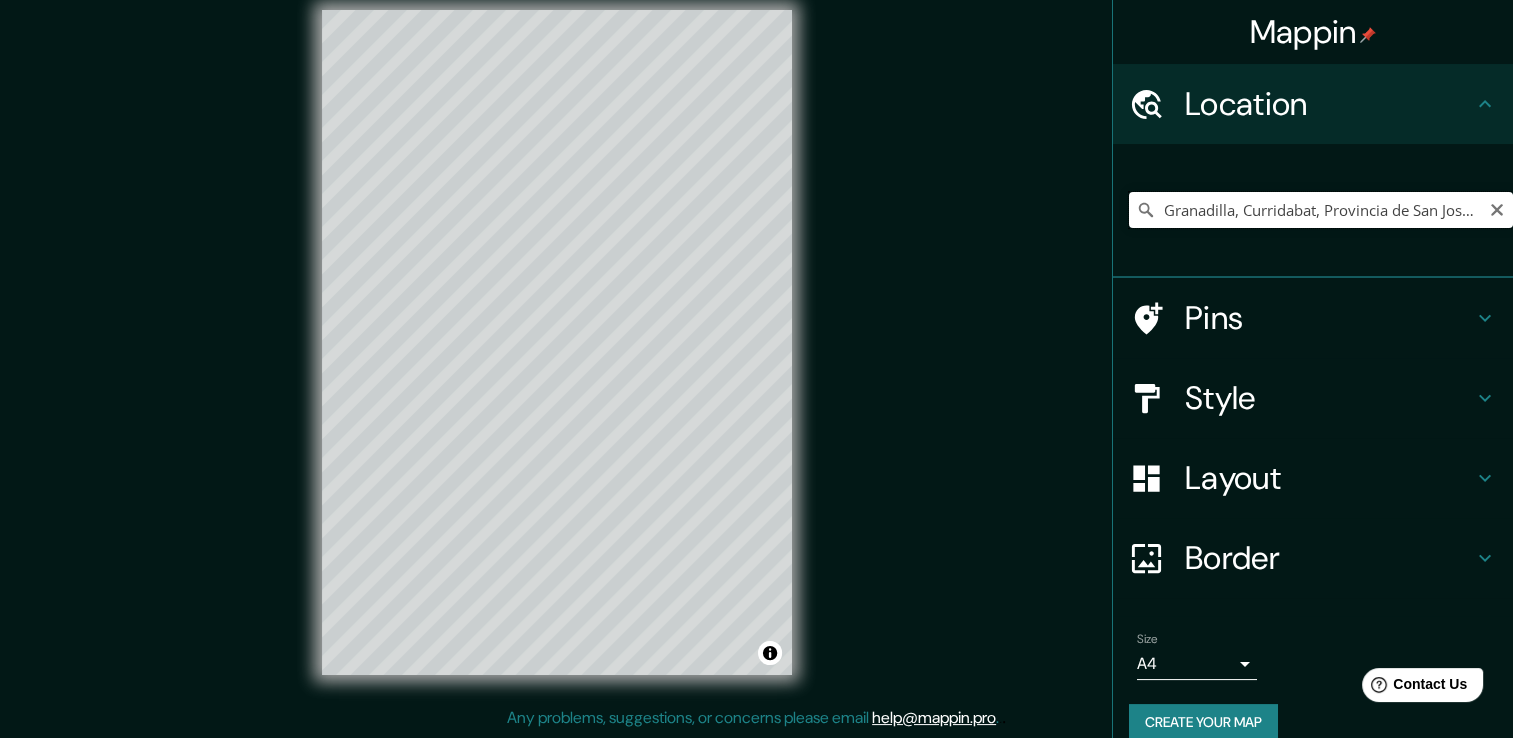 click on "Granadilla, Curridabat, Provincia de San José, Costa Rica" at bounding box center (1321, 210) 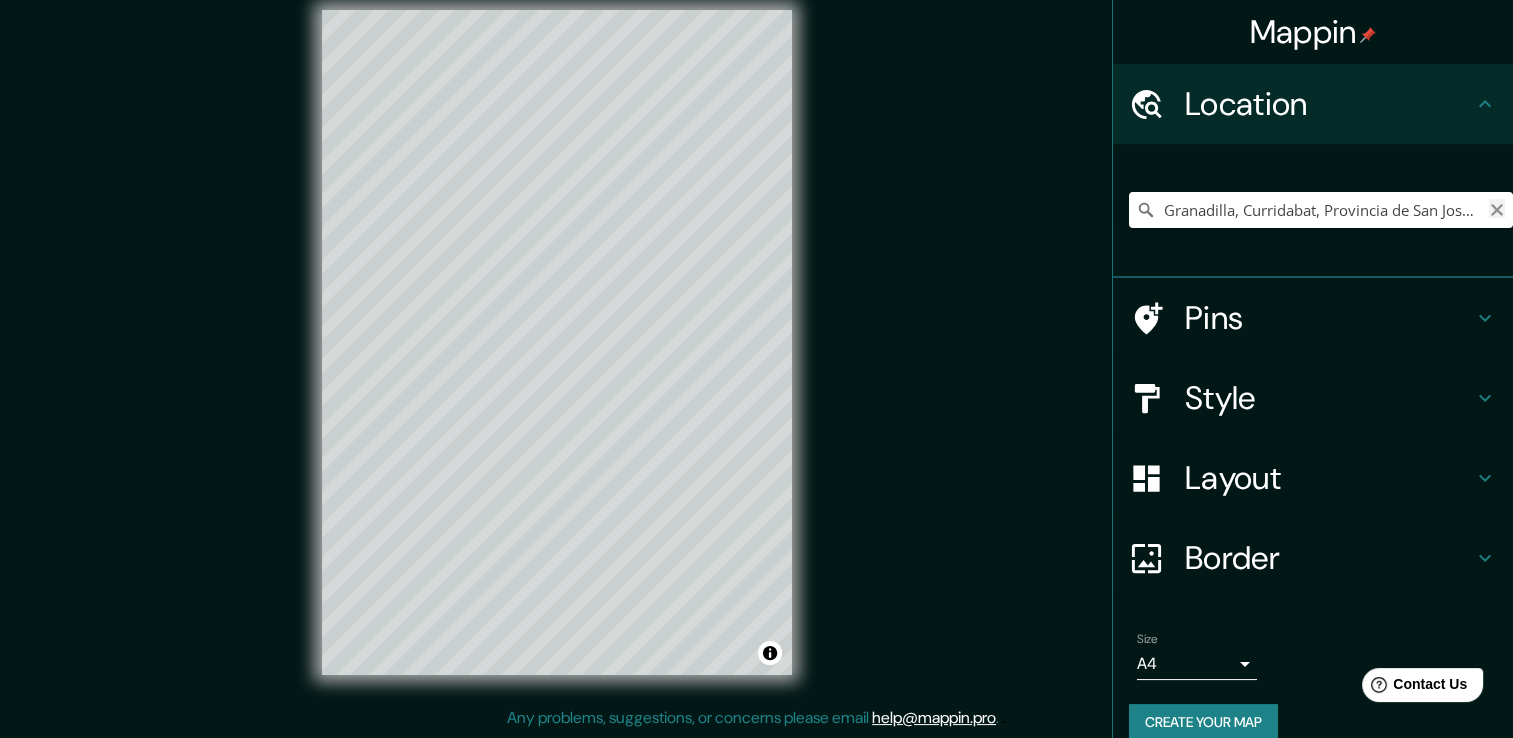 click 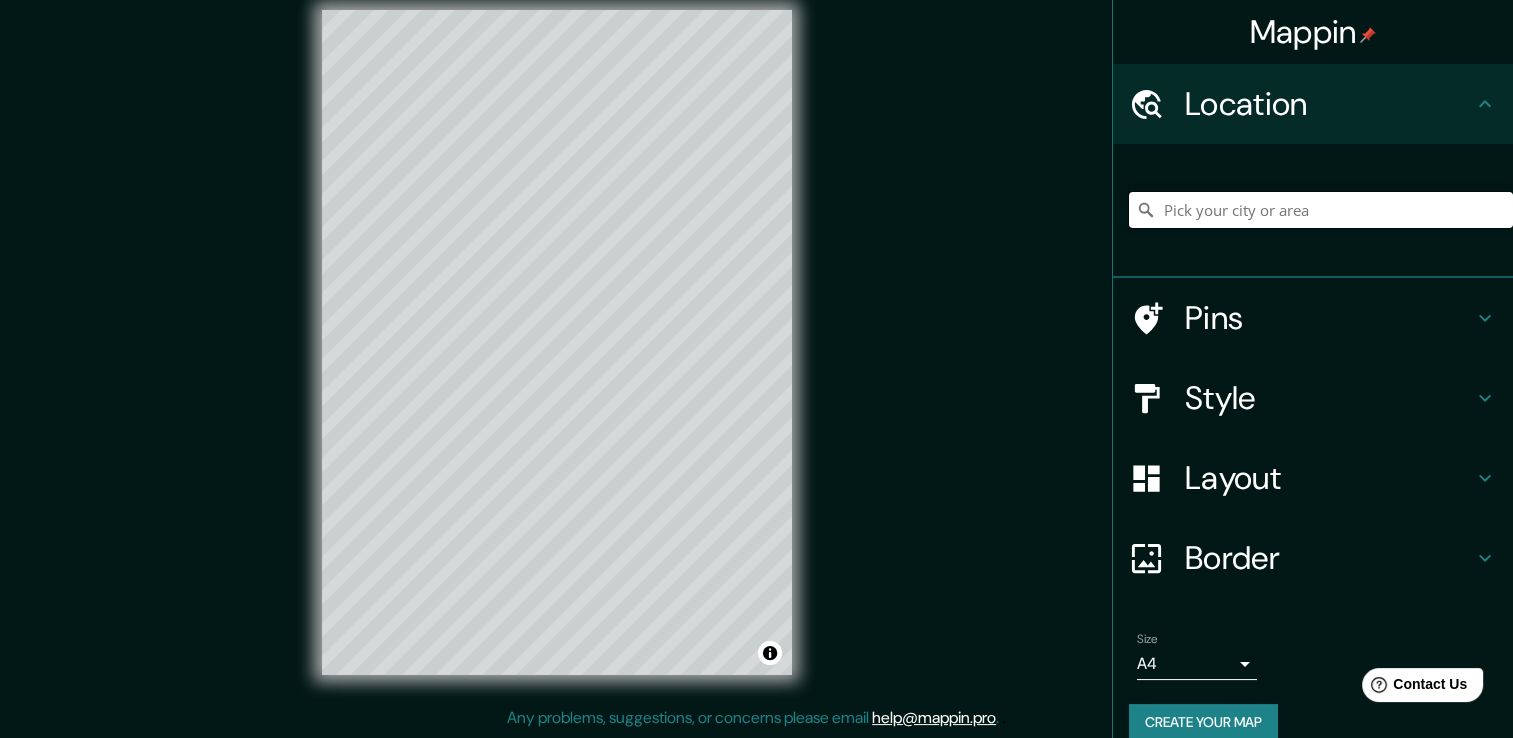 paste on "[CITY], [NEIGHBORHOOD], [POSTAL_CODE]" 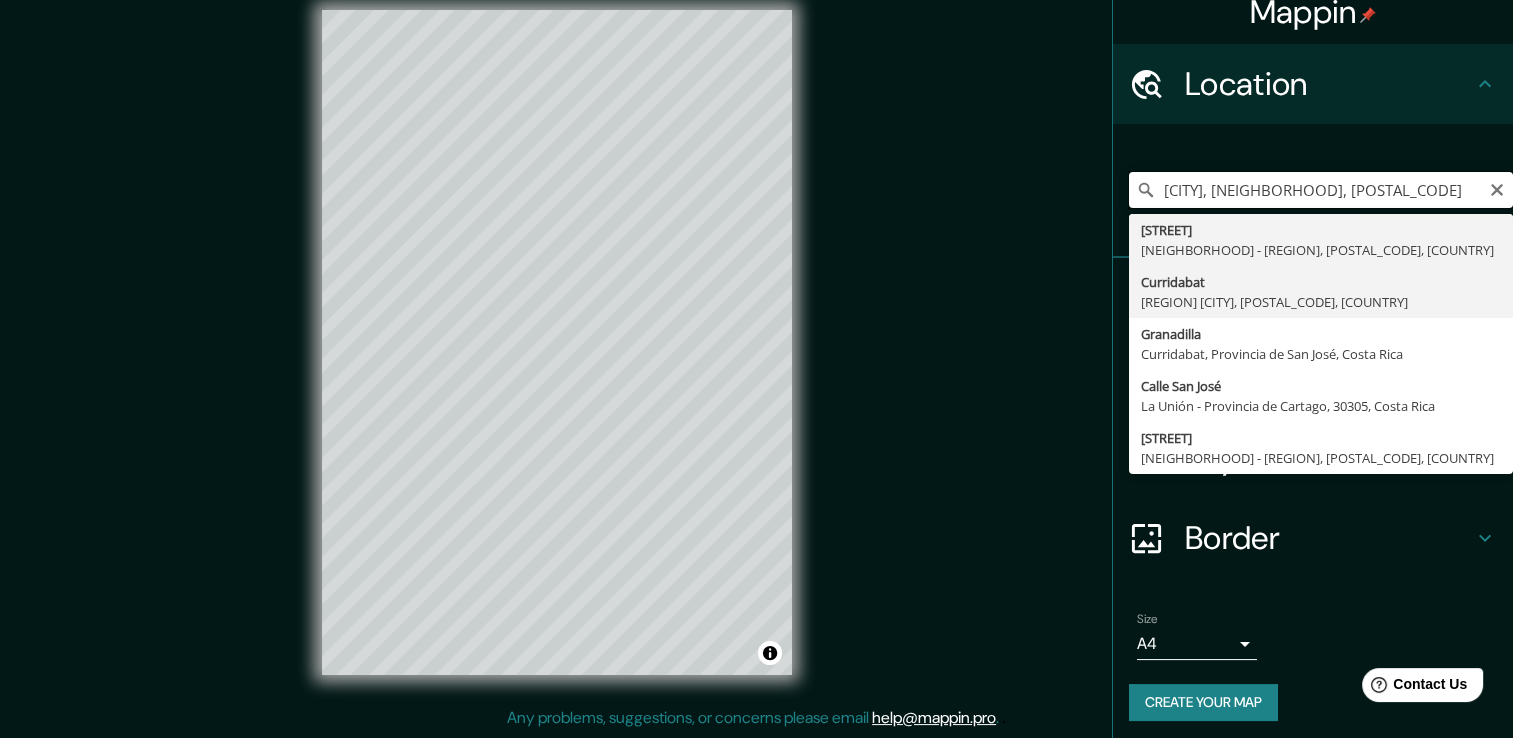 scroll, scrollTop: 25, scrollLeft: 0, axis: vertical 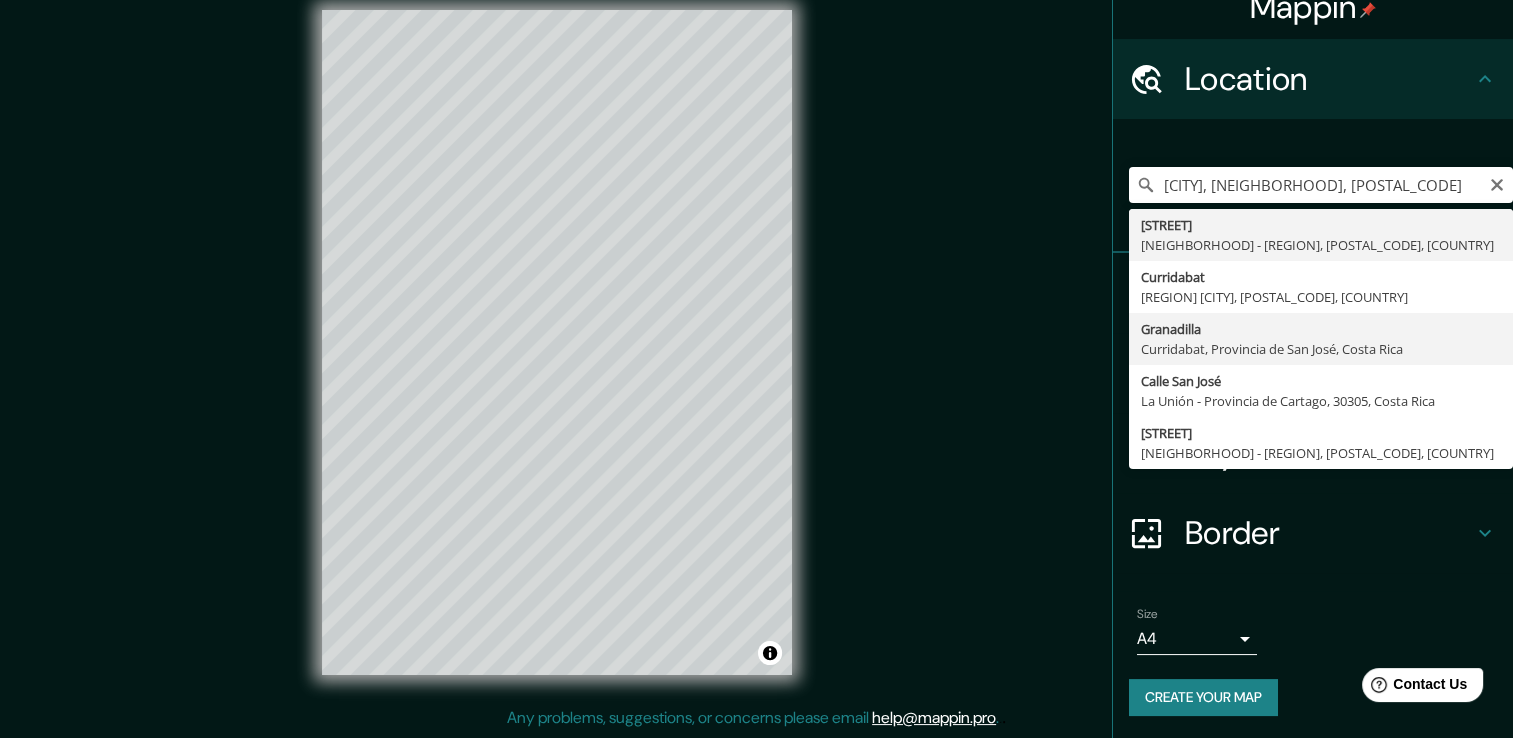 type on "Granadilla, Curridabat, Provincia de San José, Costa Rica" 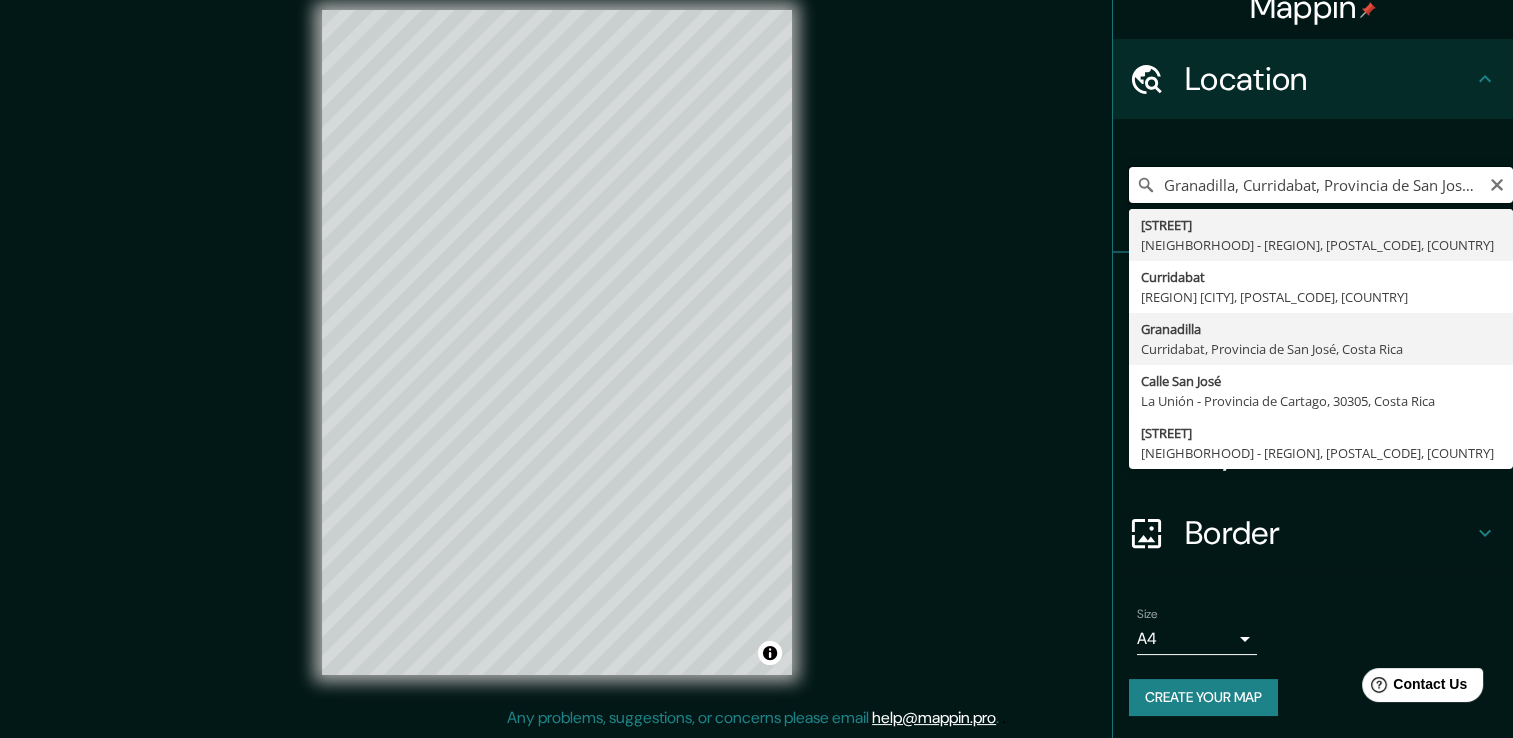 scroll, scrollTop: 0, scrollLeft: 0, axis: both 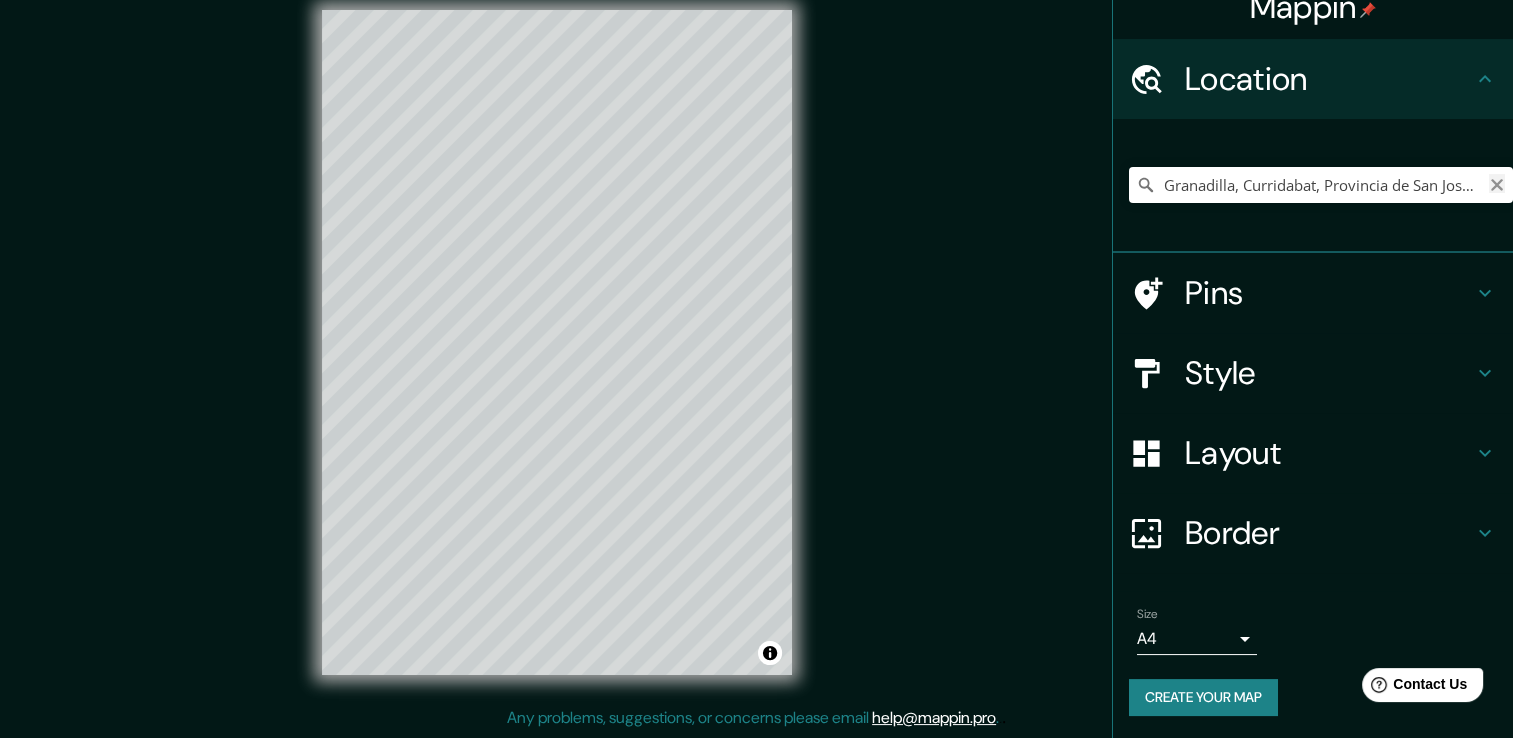 click 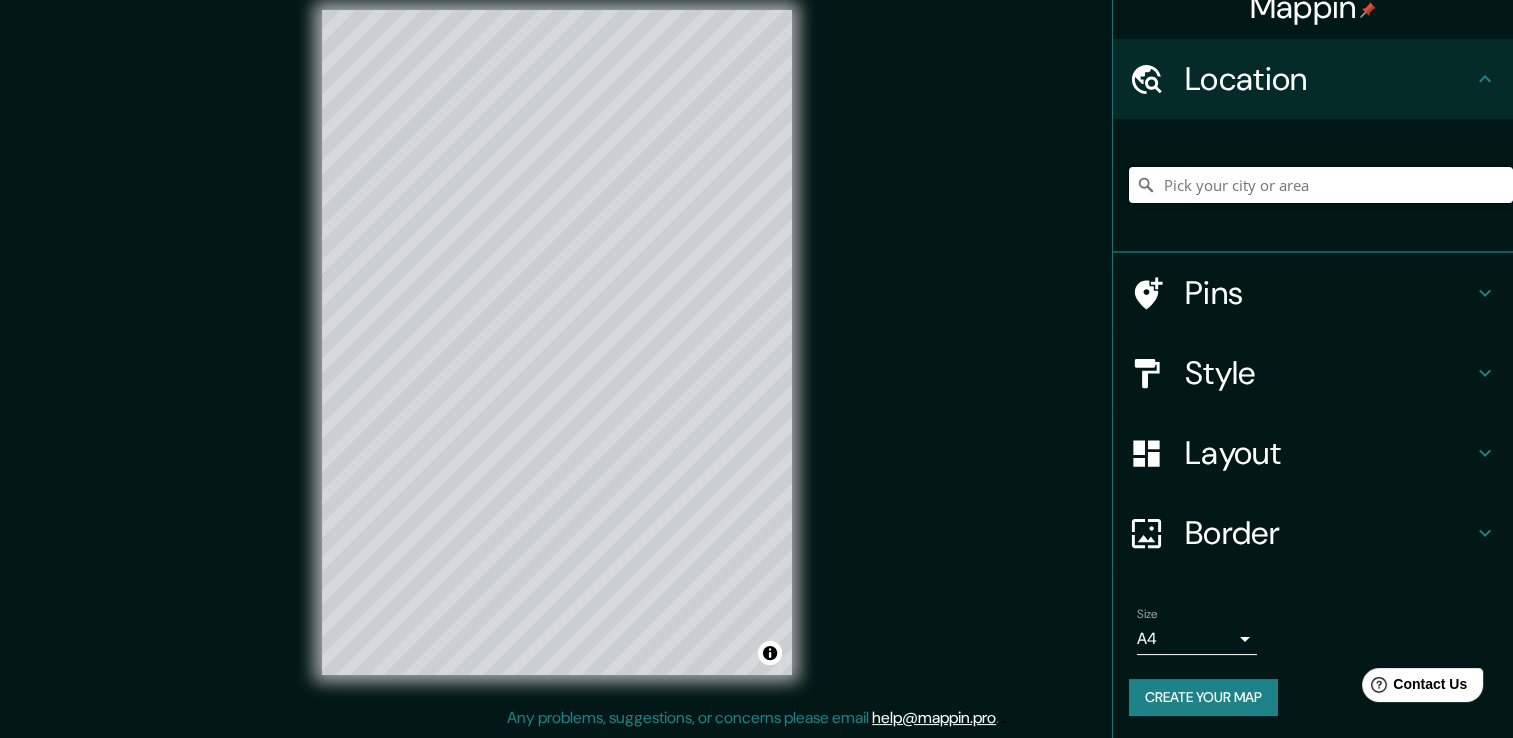 paste on "[CITY], [NEIGHBORHOOD], [POSTAL_CODE]" 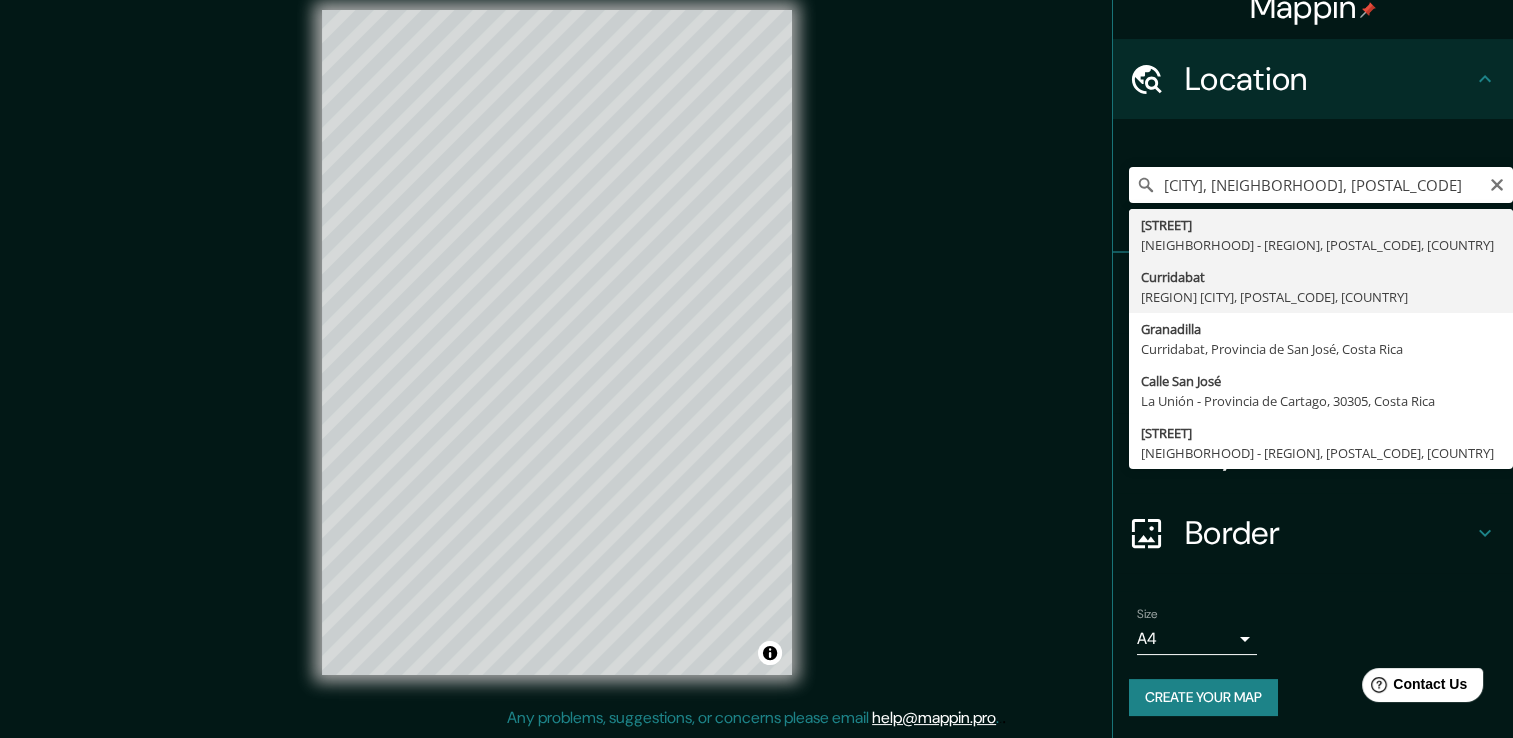 type on "Curridabat, Provincia de San José, 11801, Costa Rica" 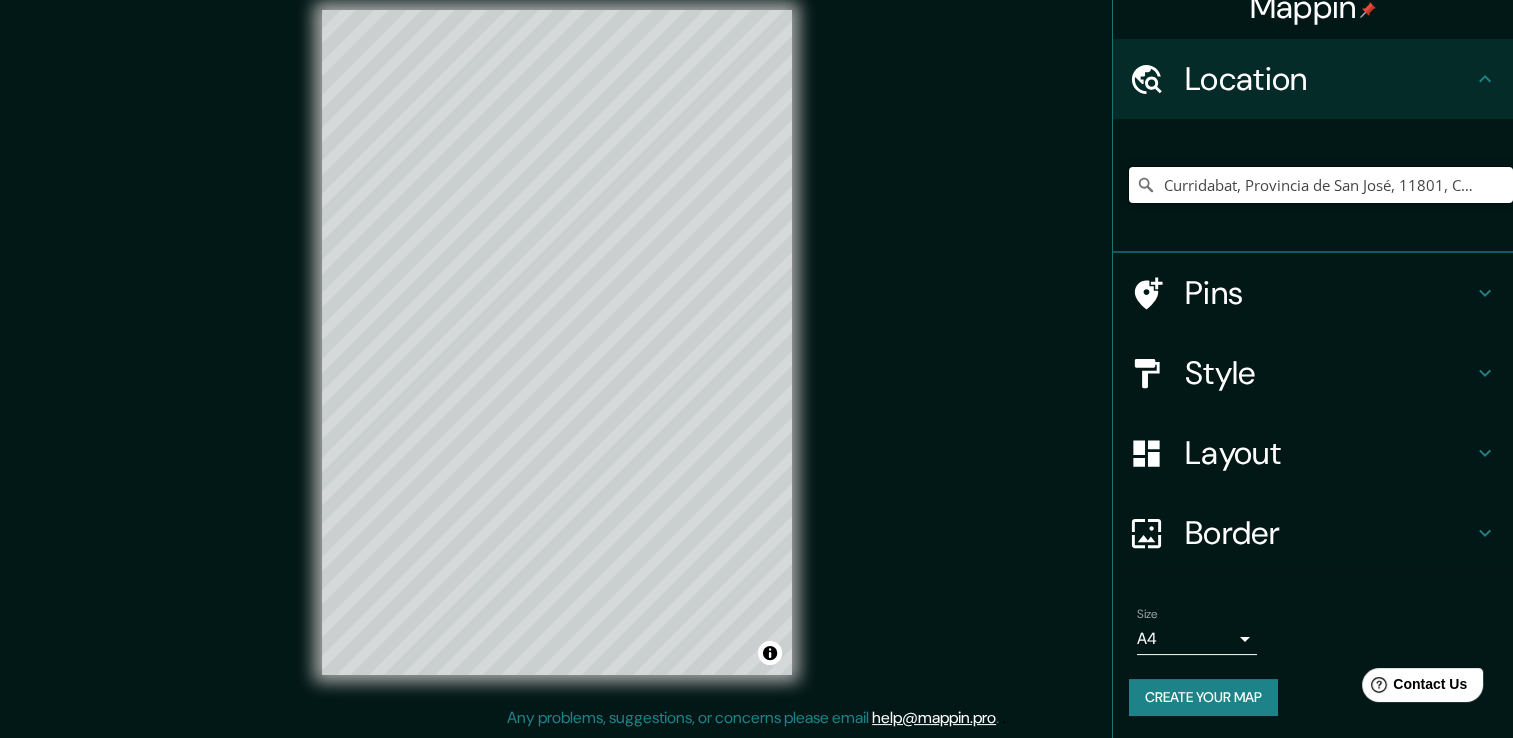 scroll, scrollTop: 0, scrollLeft: 0, axis: both 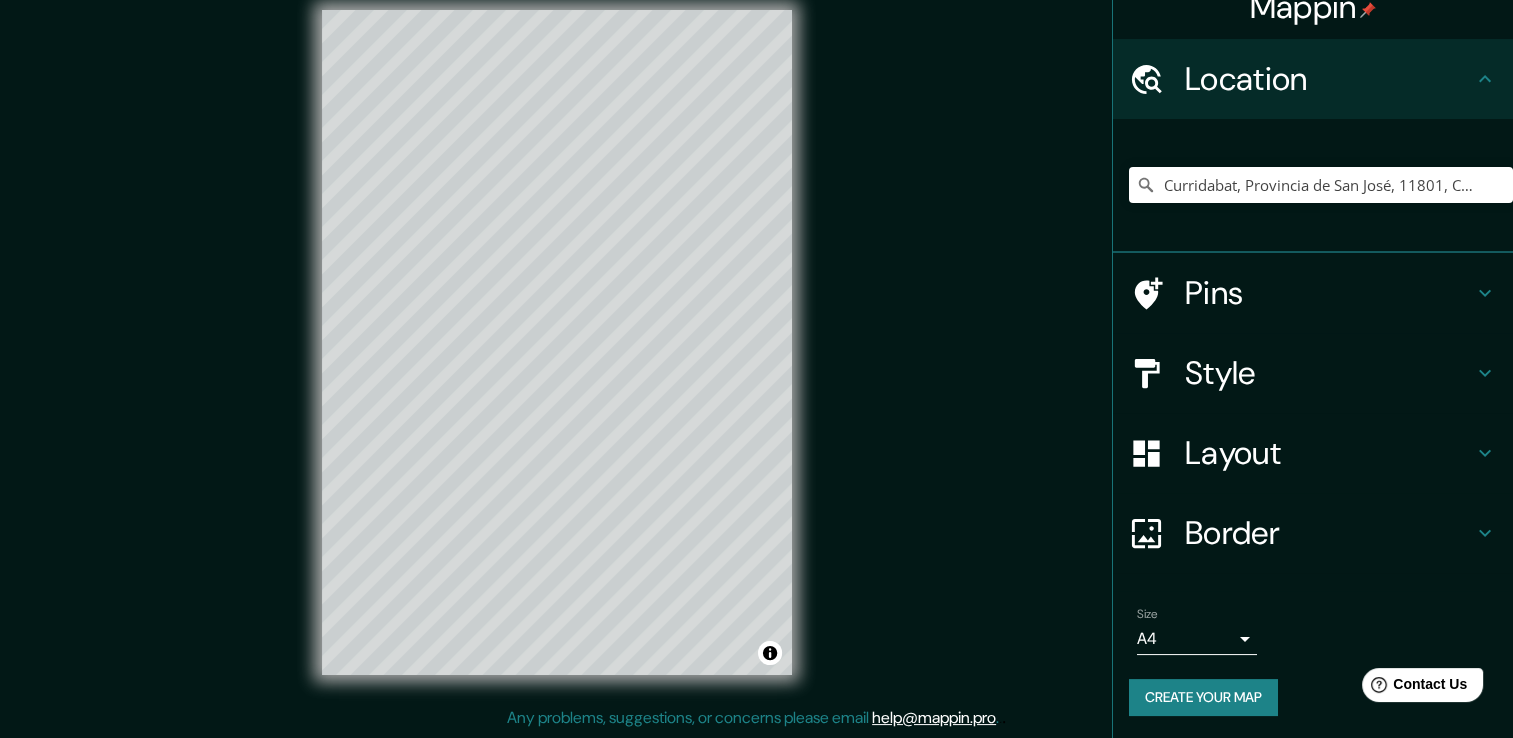click on "Mappin Location [CITY], [REGION], [COUNTRY] Pins Style Layout Border Choose a border.  Hint : you can make layers of the frame opaque to create some cool effects. None Simple Transparent Fancy Primary text [CITY] Secondary text [CITY], [NEIGHBORHOOD] Subtitle [COORDINATES] Add frame layer Size A4 single Create your map © Mapbox   © OpenStreetMap   Improve this map Any problems, suggestions, or concerns please email    help@mappin.pro . . ." at bounding box center [756, 358] 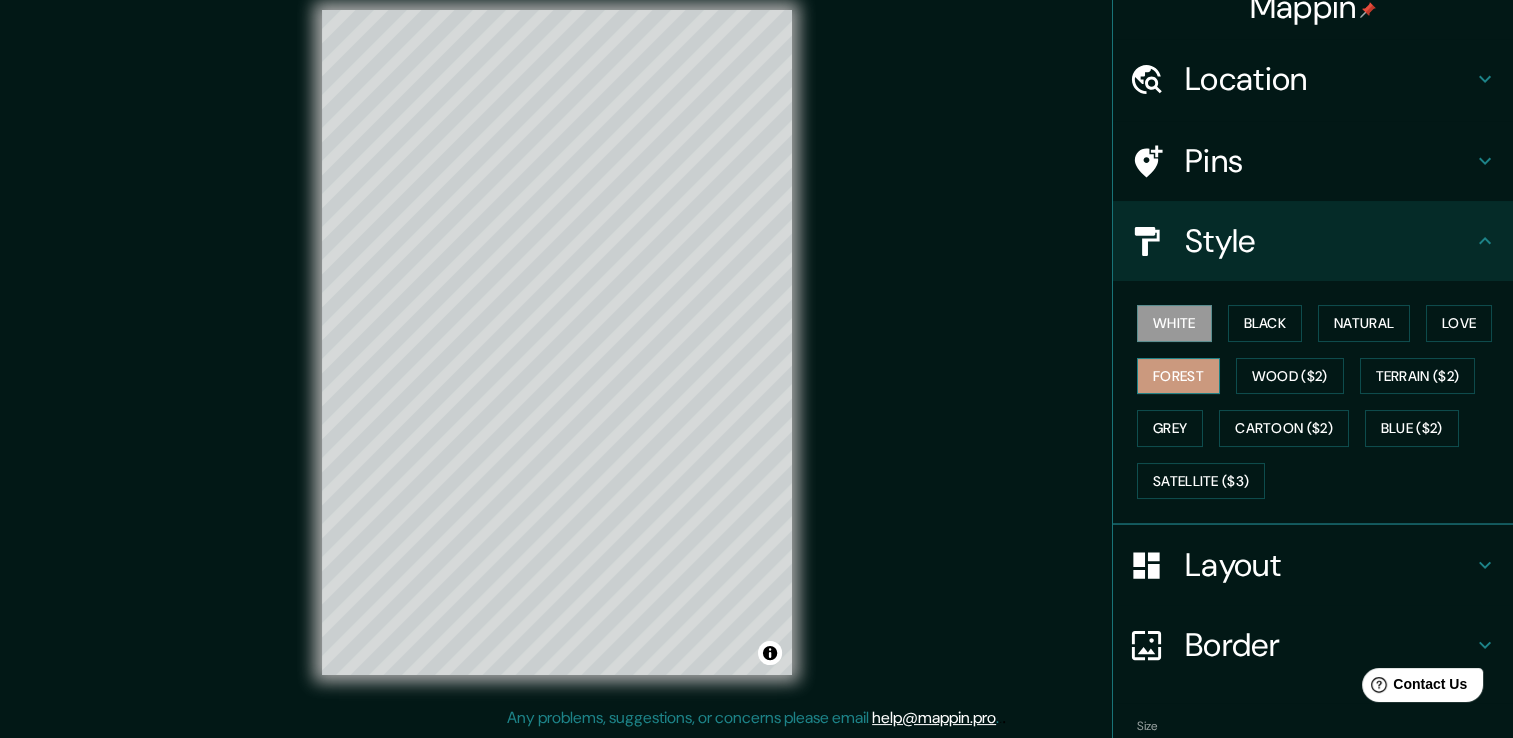 click on "Forest" at bounding box center (1178, 376) 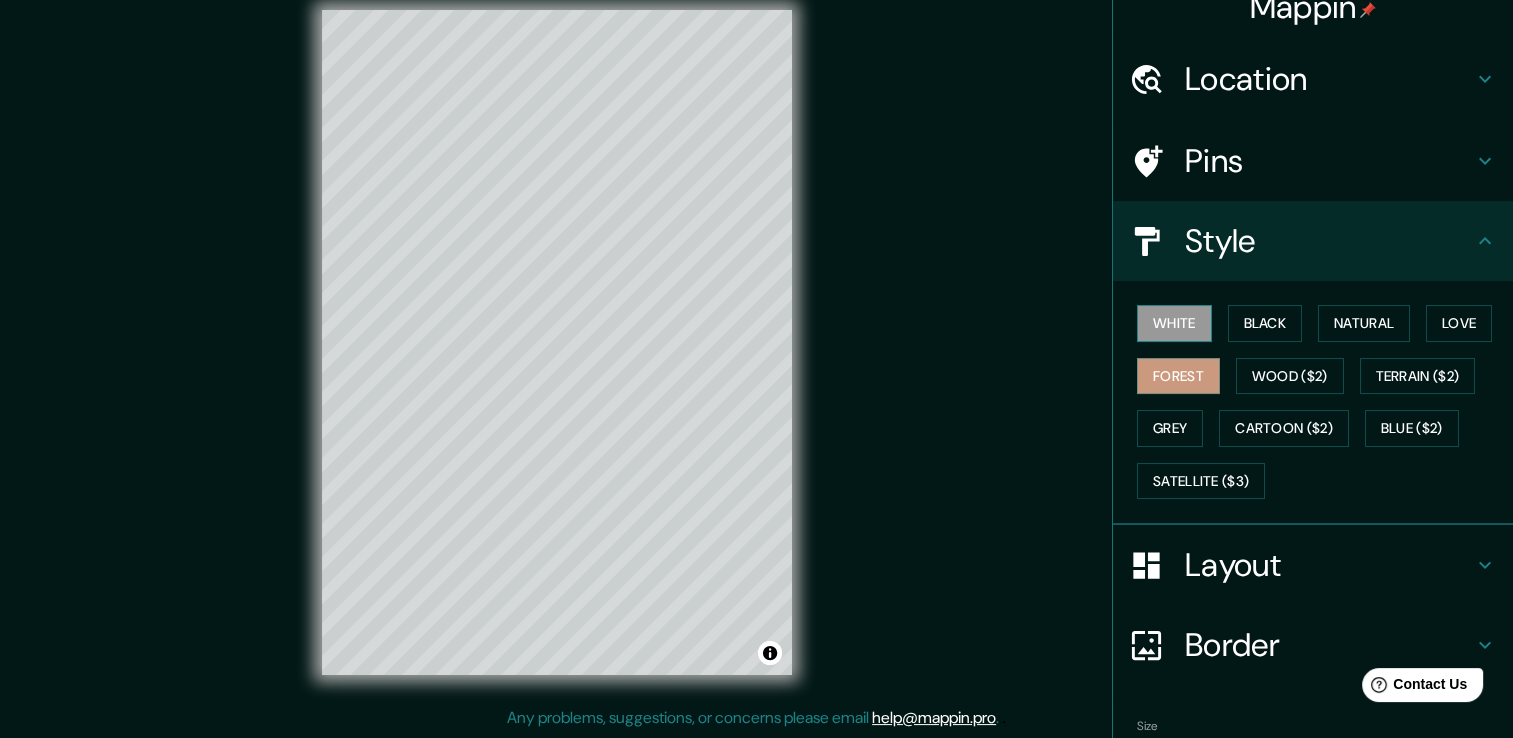 click on "White" at bounding box center [1174, 323] 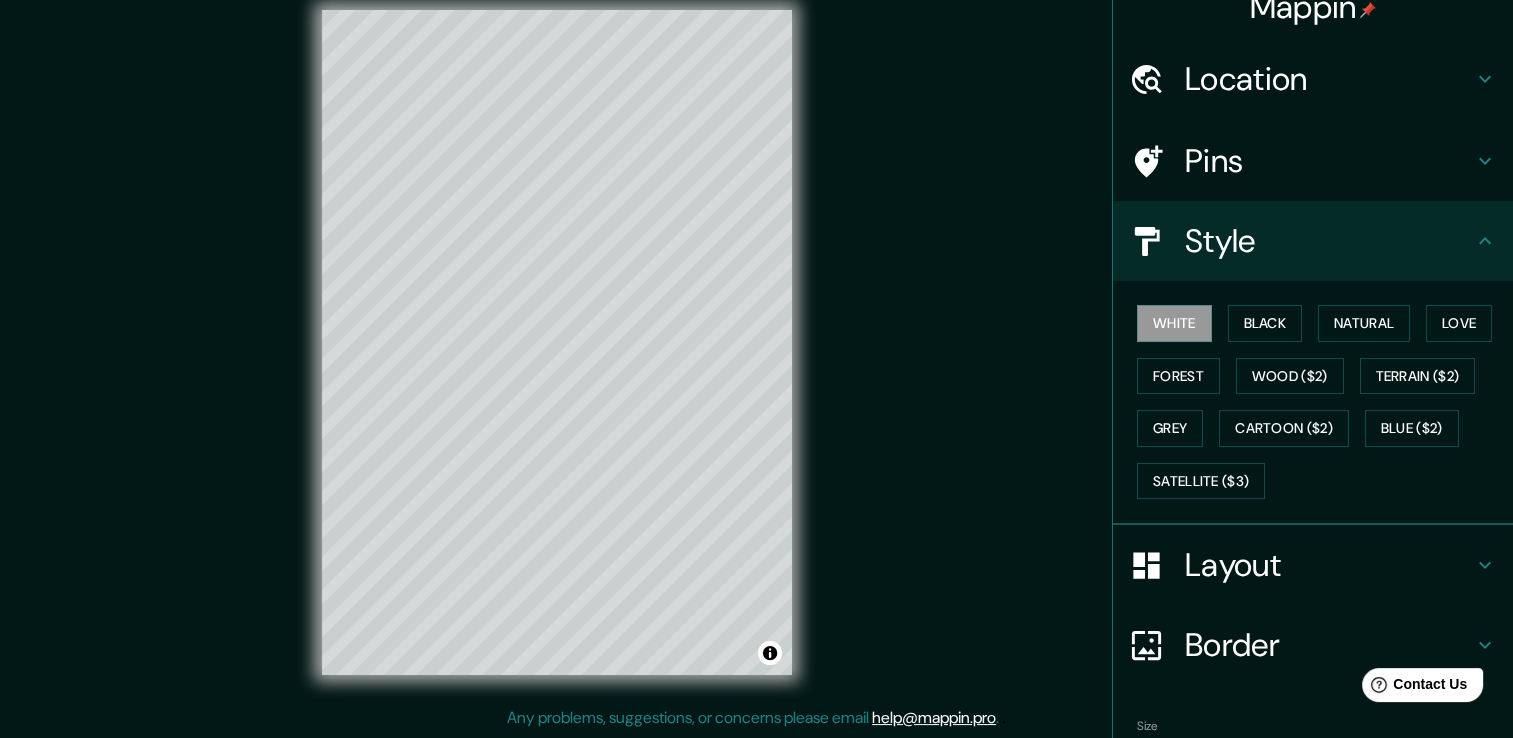 click on "Mappin Location [CITY], [REGION], [COUNTRY] Pins Style White Black Natural Love Forest Wood ($2) Terrain ($2) Grey Cartoon ($2) Blue ($2) Satellite ($3) Layout Border Choose a border.  Hint : you can make layers of the frame opaque to create some cool effects. None Simple Transparent Fancy Primary text [CITY] Secondary text [CITY], [NEIGHBORHOOD] Subtitle [COORDINATES] Add frame layer Size A4 single Create your map © Mapbox   © OpenStreetMap   Improve this map Any problems, suggestions, or concerns please email    help@mappin.pro . . ." at bounding box center [756, 358] 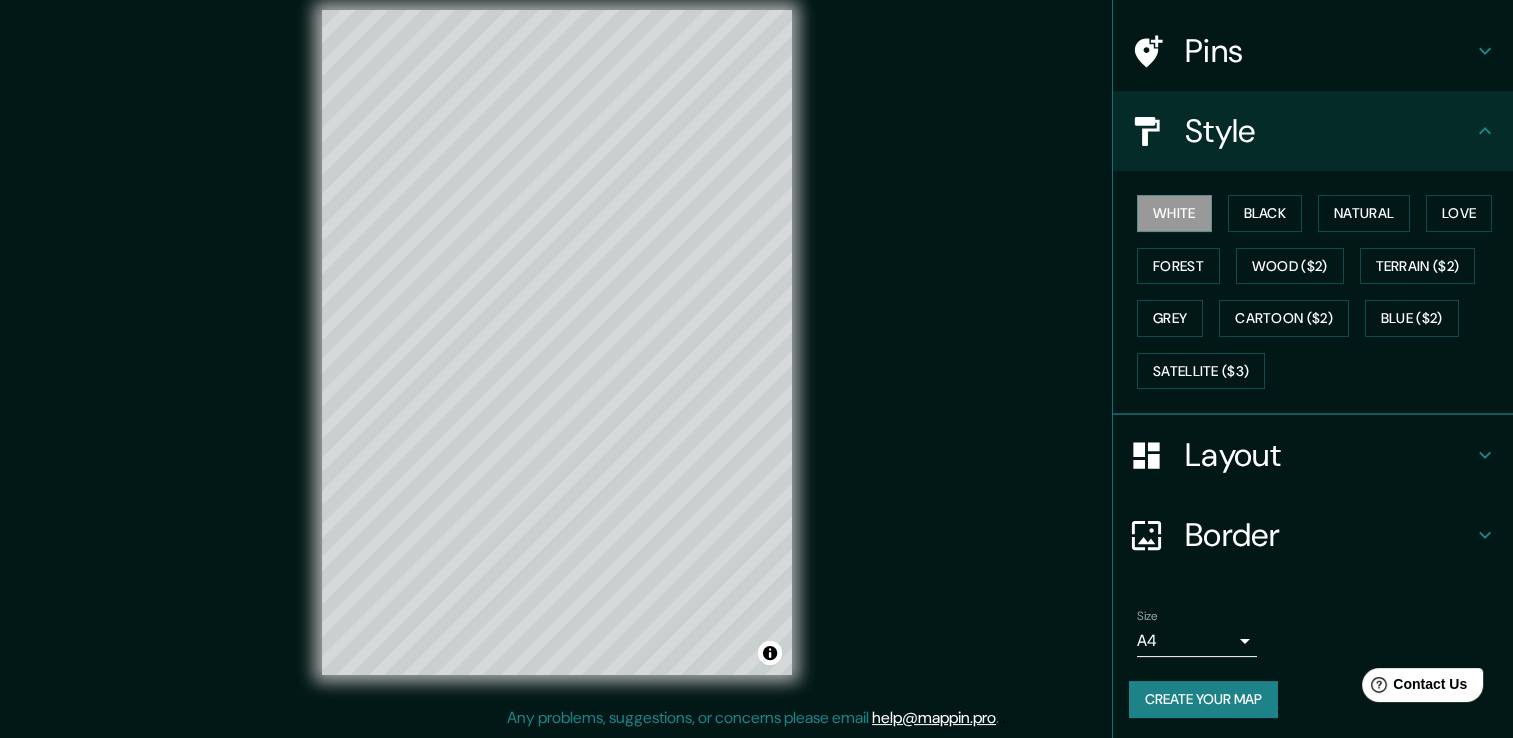 click on "Create your map" at bounding box center [1203, 699] 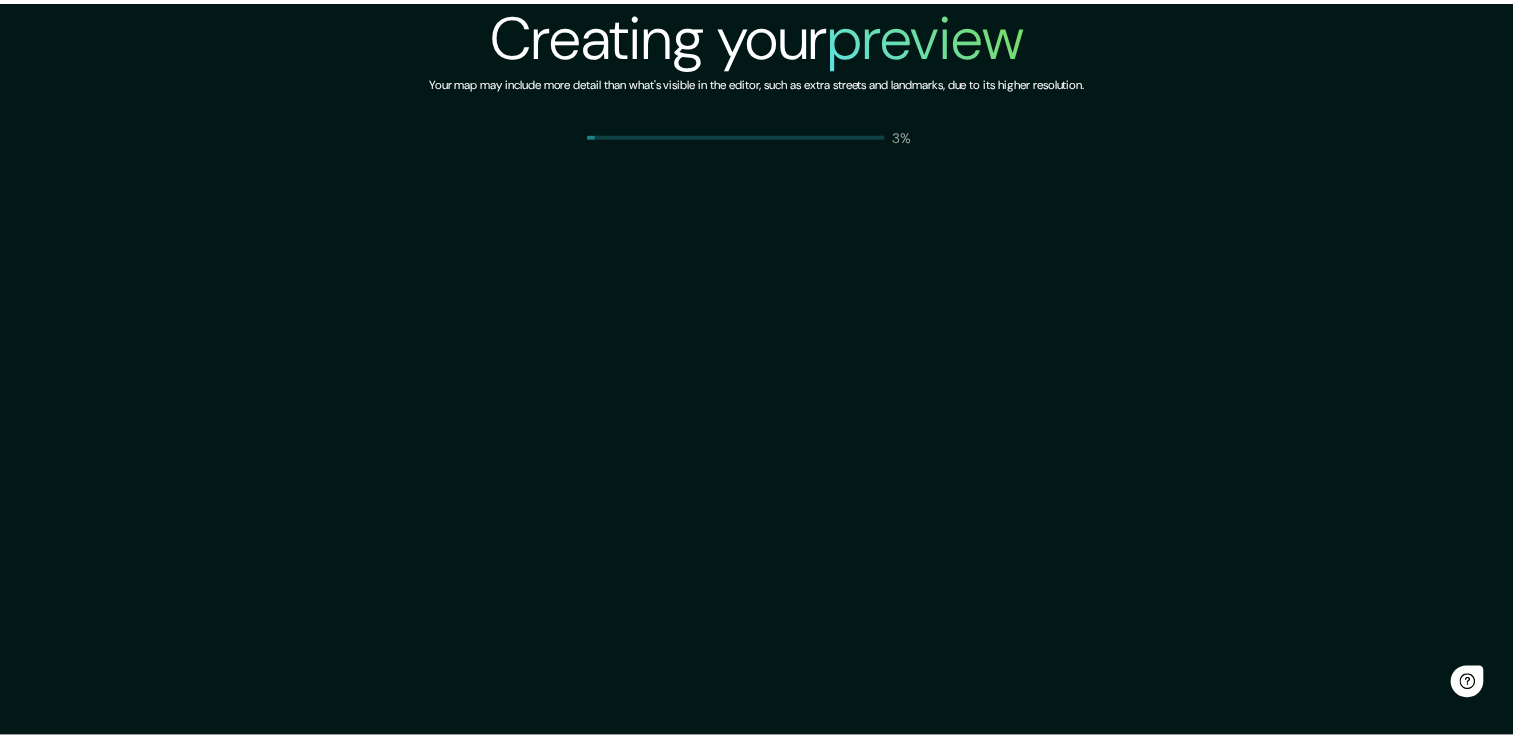 scroll, scrollTop: 0, scrollLeft: 0, axis: both 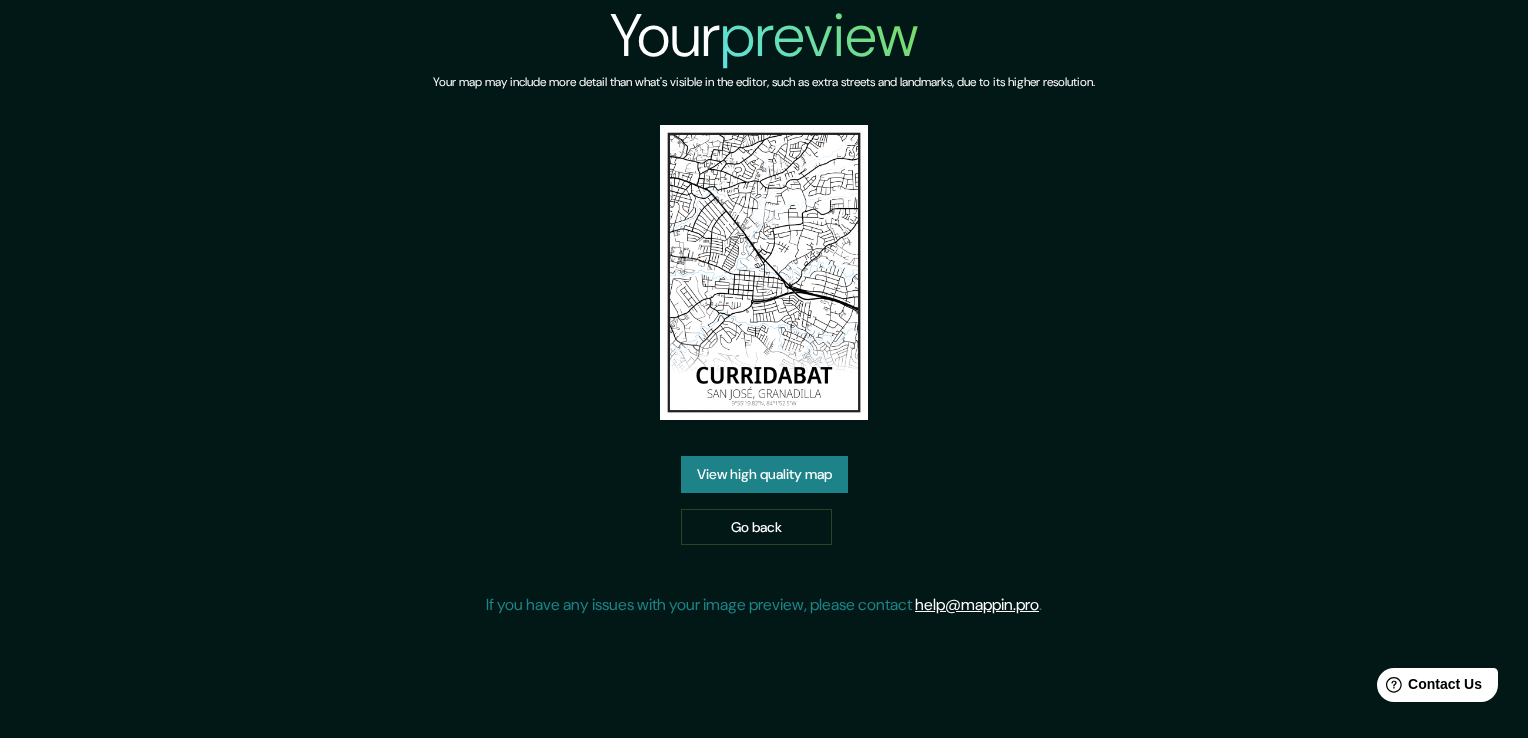 click on "View high quality map" at bounding box center (764, 474) 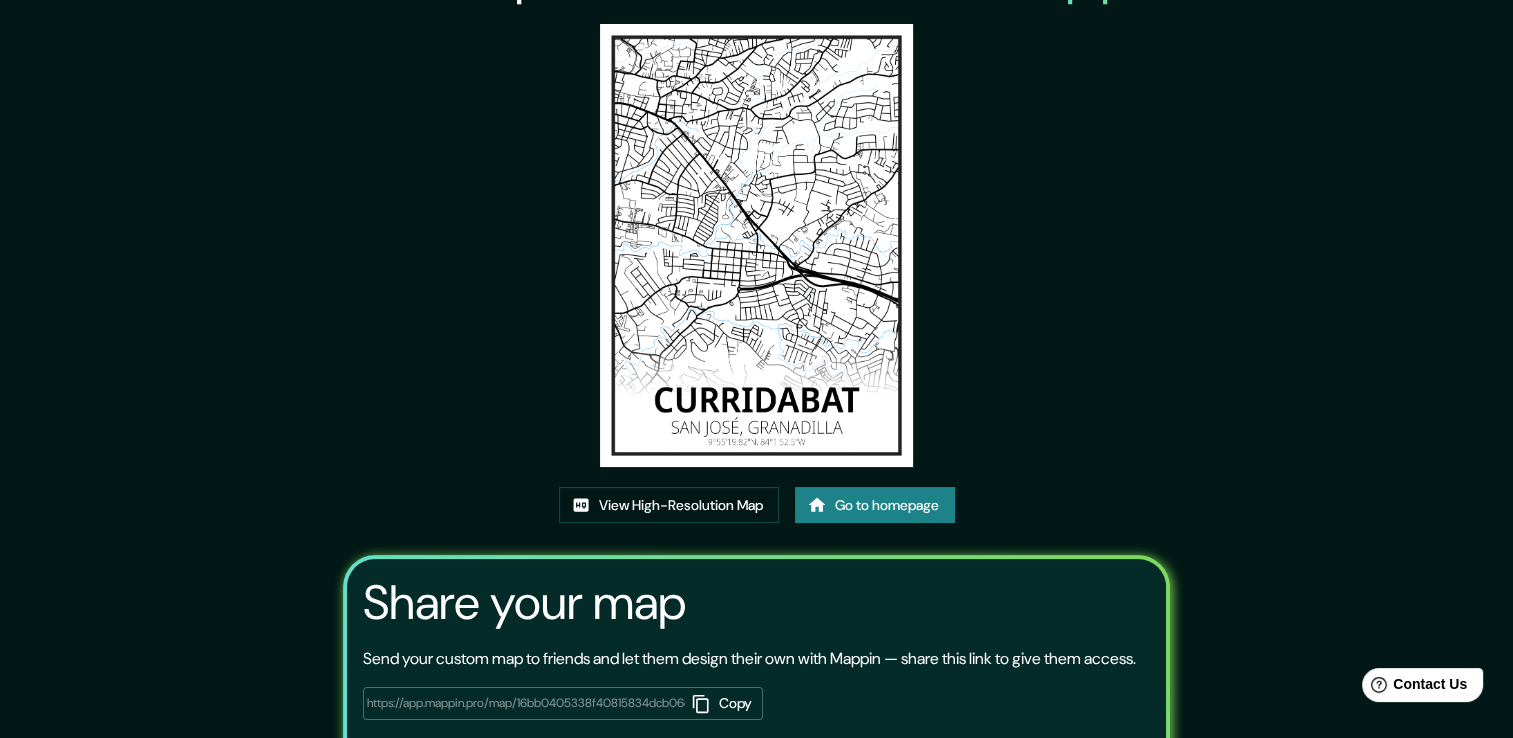 scroll, scrollTop: 0, scrollLeft: 0, axis: both 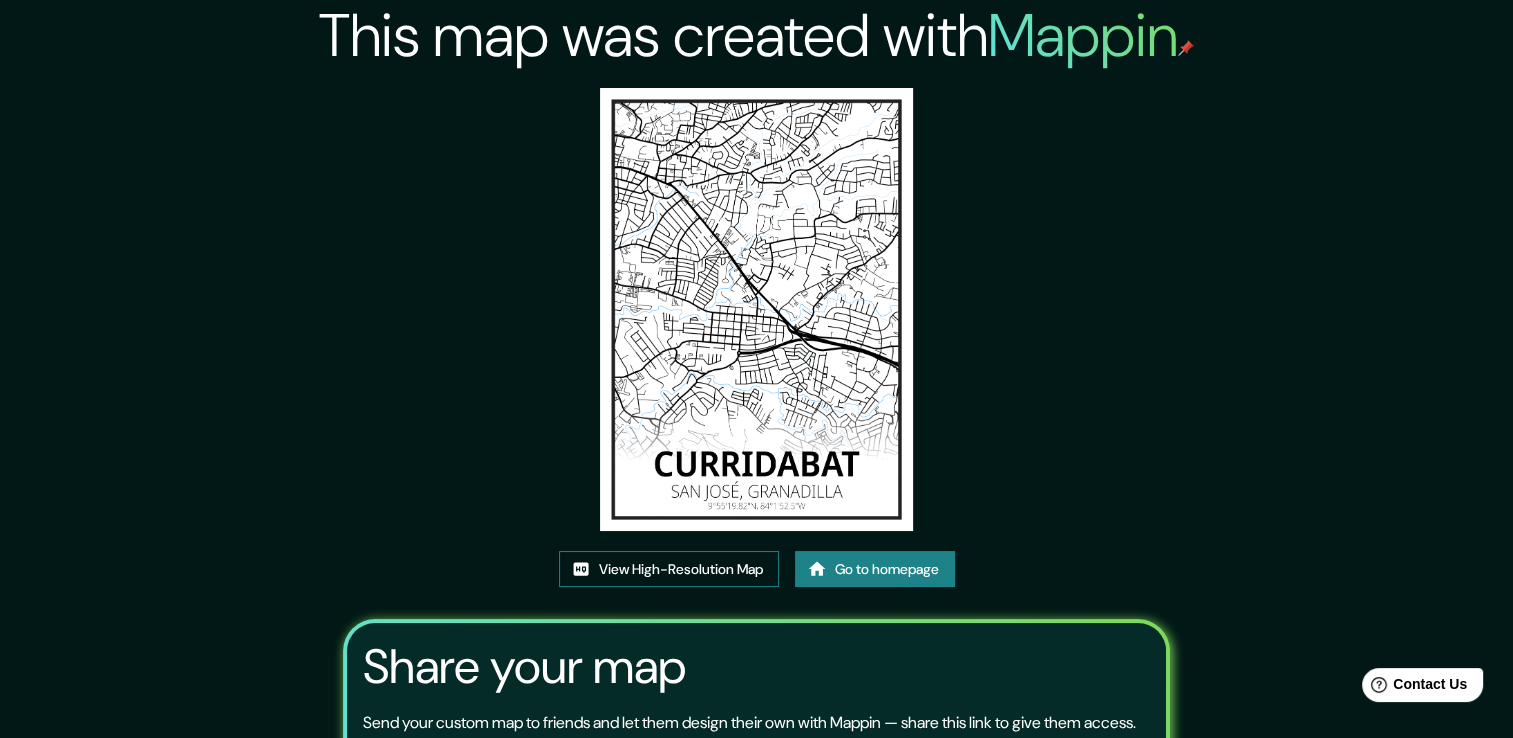 click on "View High-Resolution Map" at bounding box center (669, 569) 